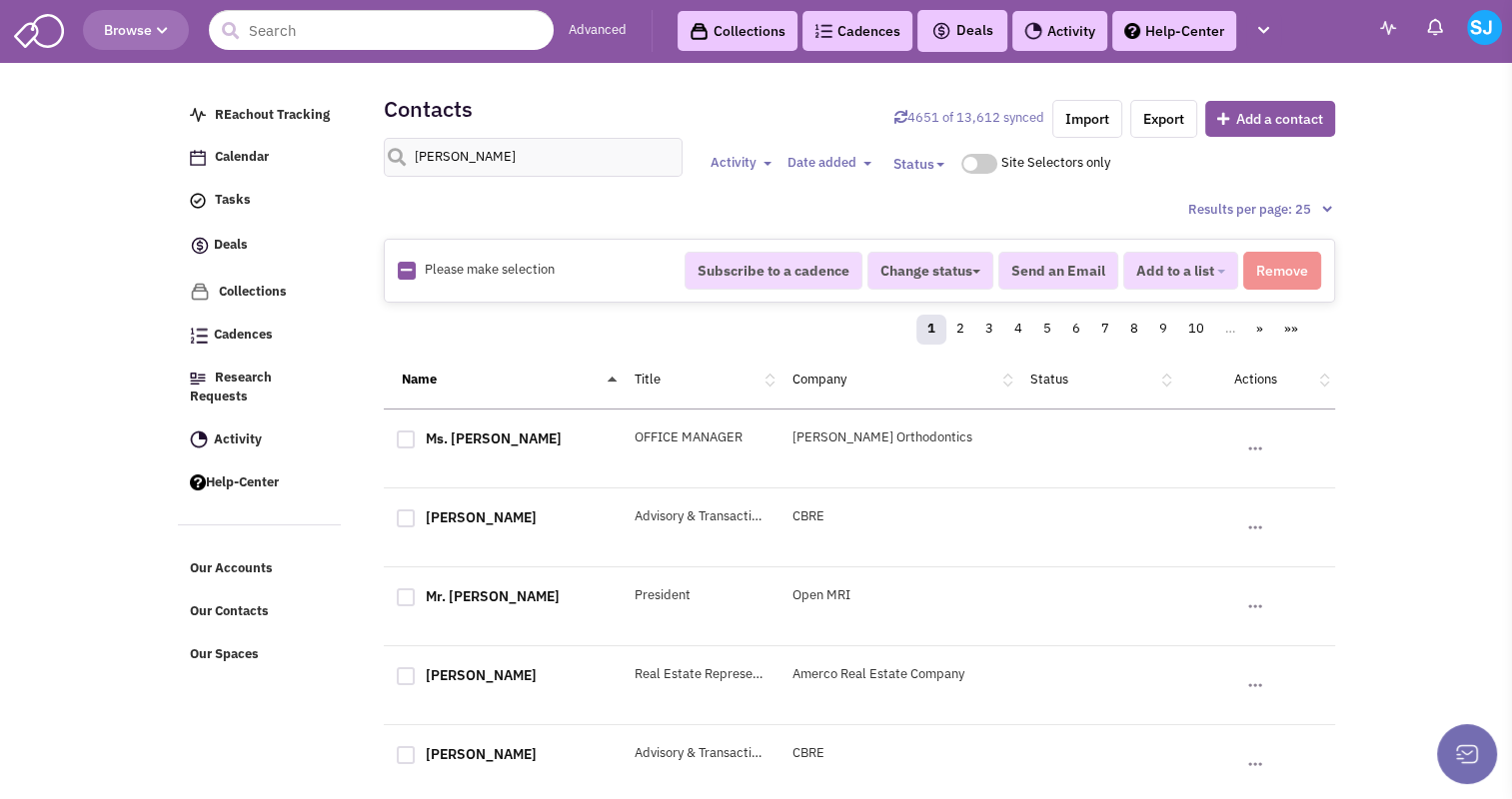 scroll, scrollTop: 0, scrollLeft: 0, axis: both 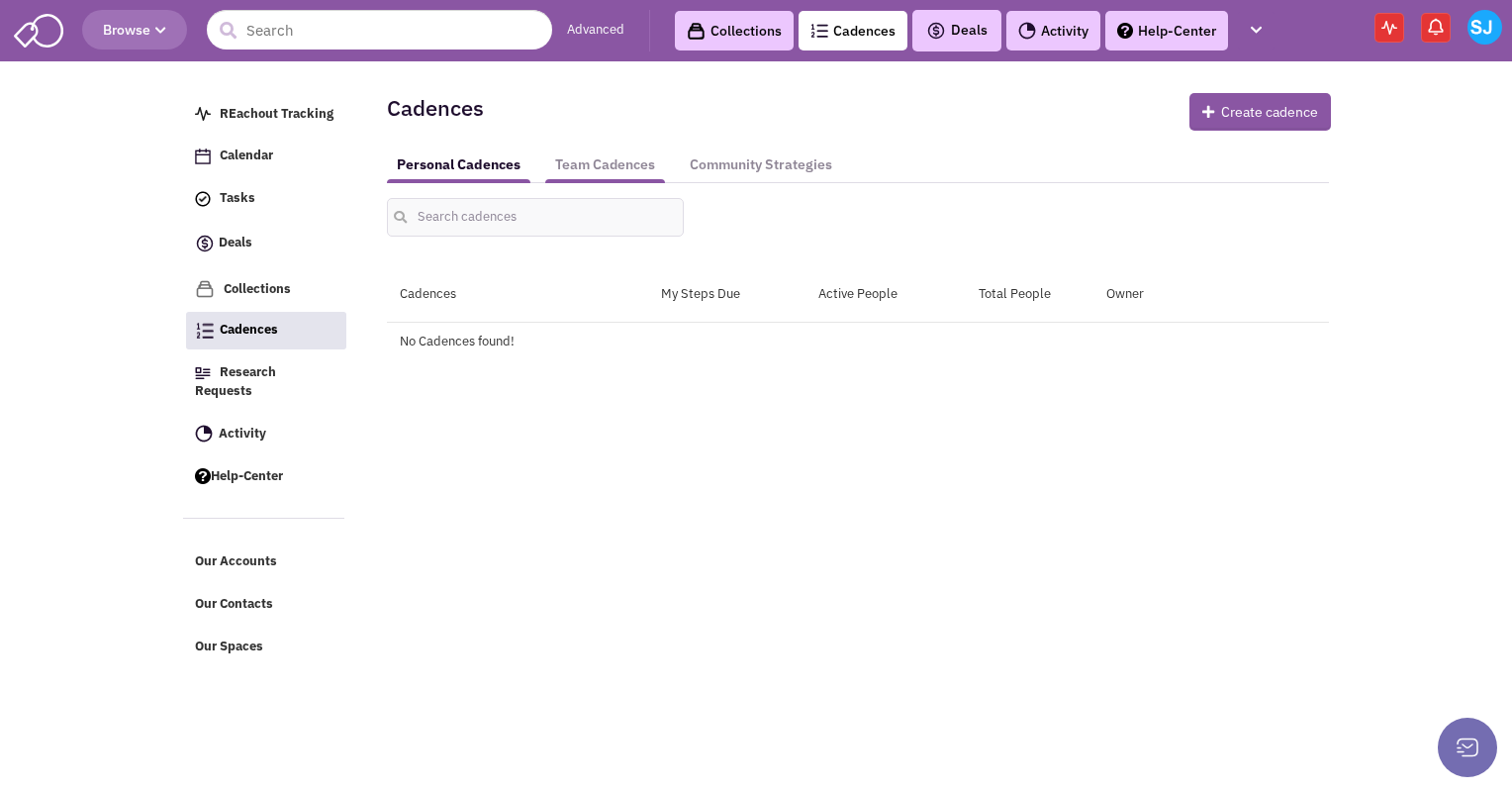 click on "Team Cadences" at bounding box center [605, 164] 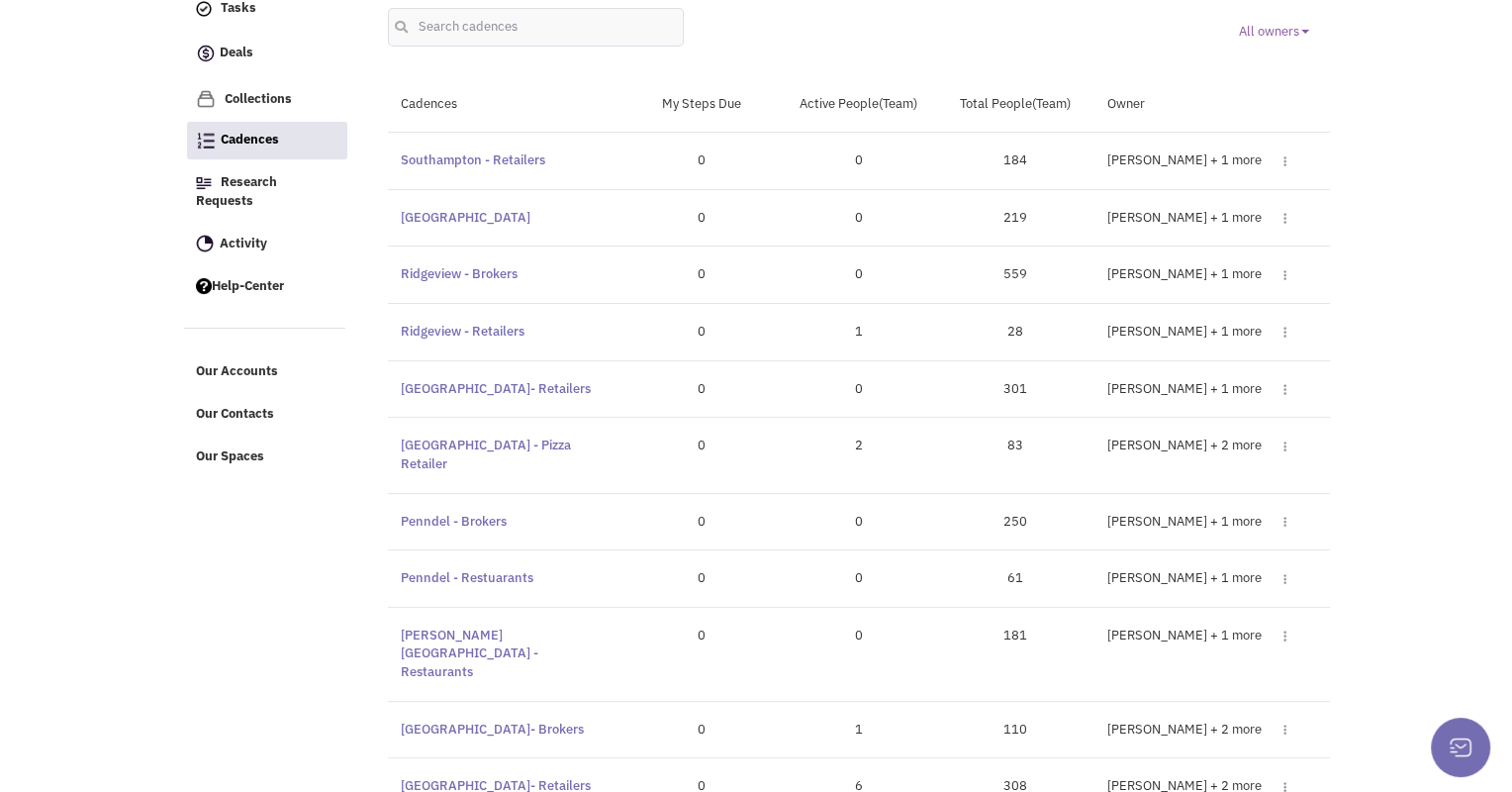 scroll, scrollTop: 0, scrollLeft: 0, axis: both 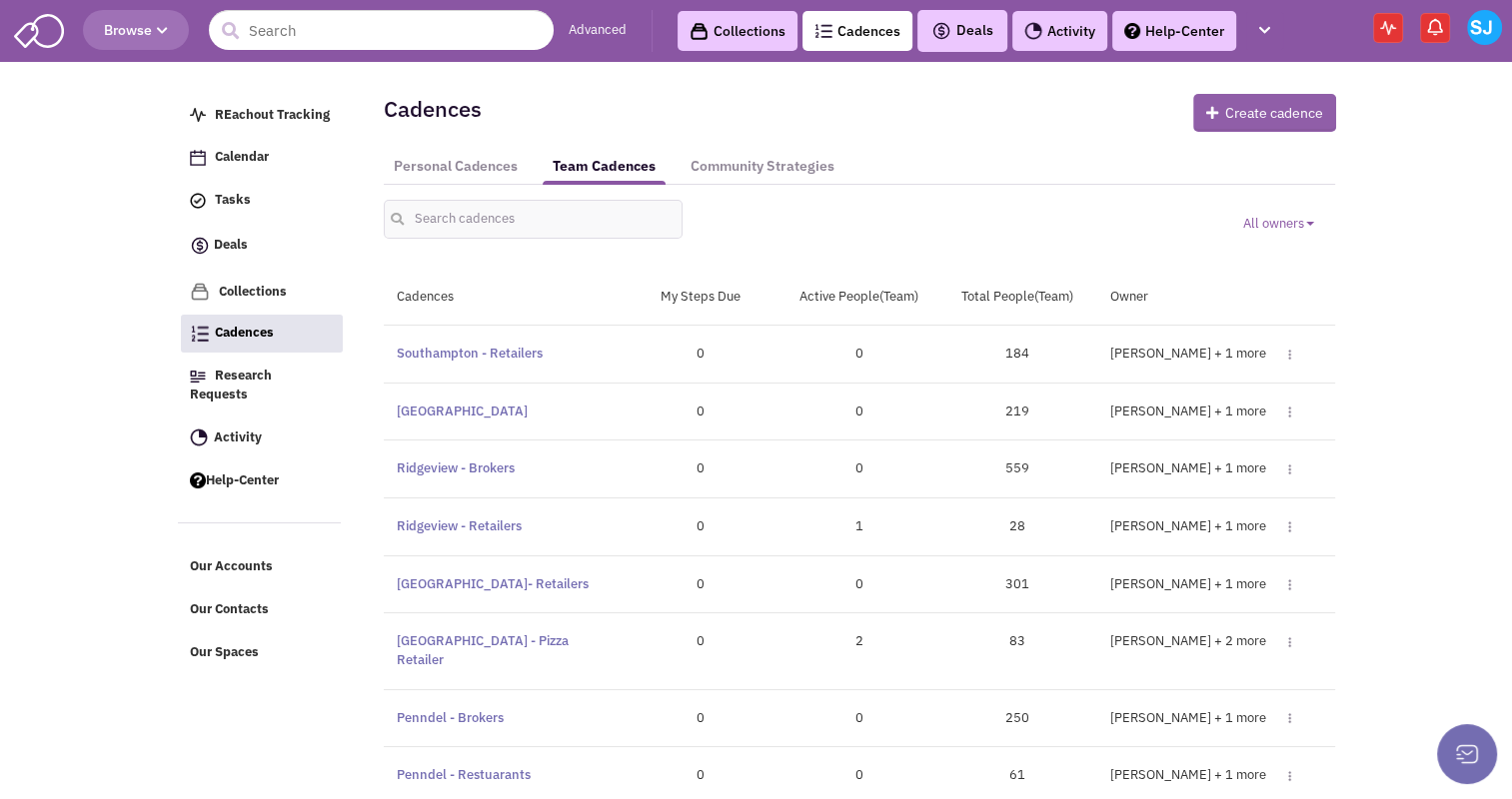 click on "Create cadence" at bounding box center (1264, 113) 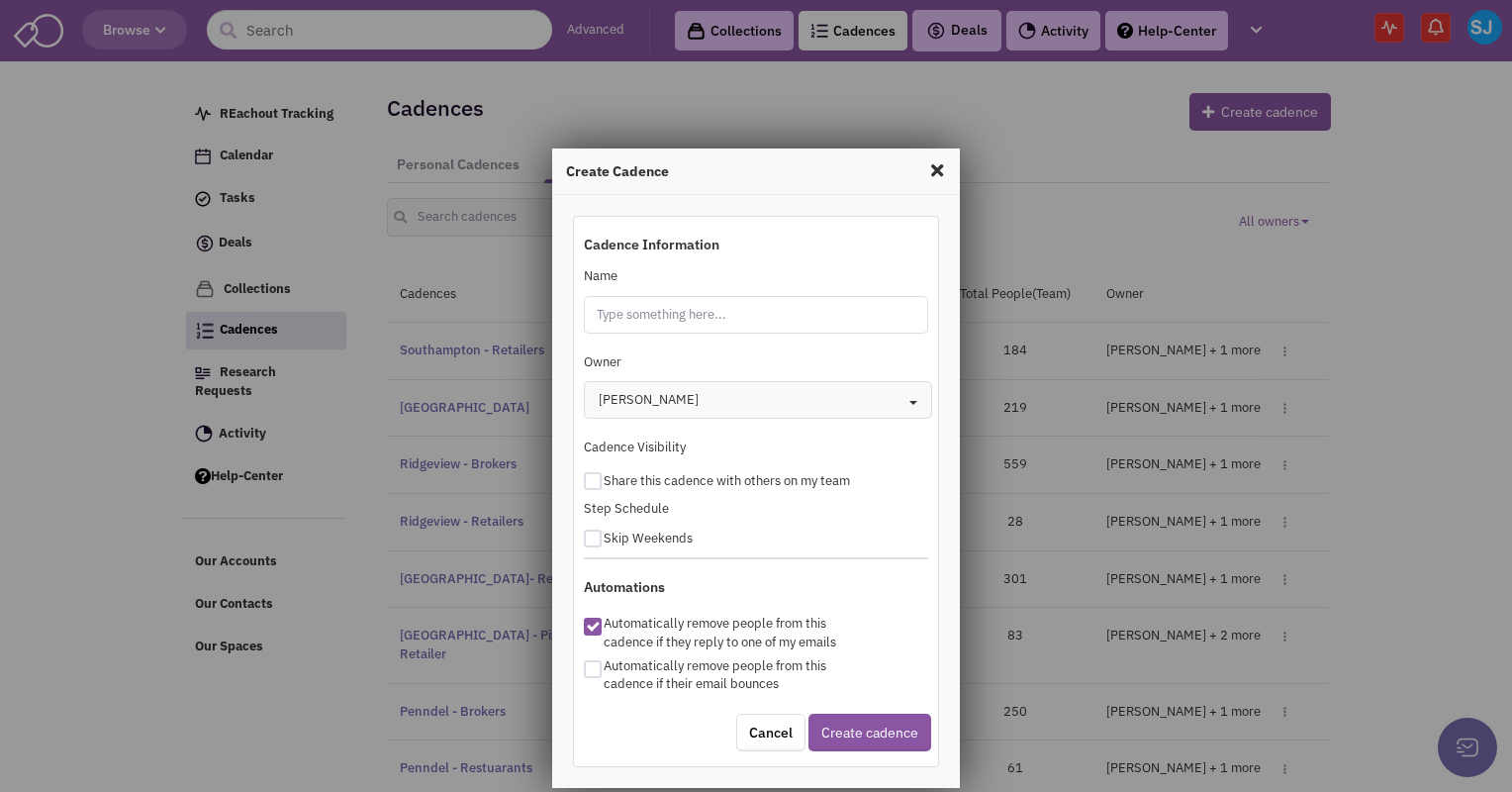 click on "Name" at bounding box center [756, 315] 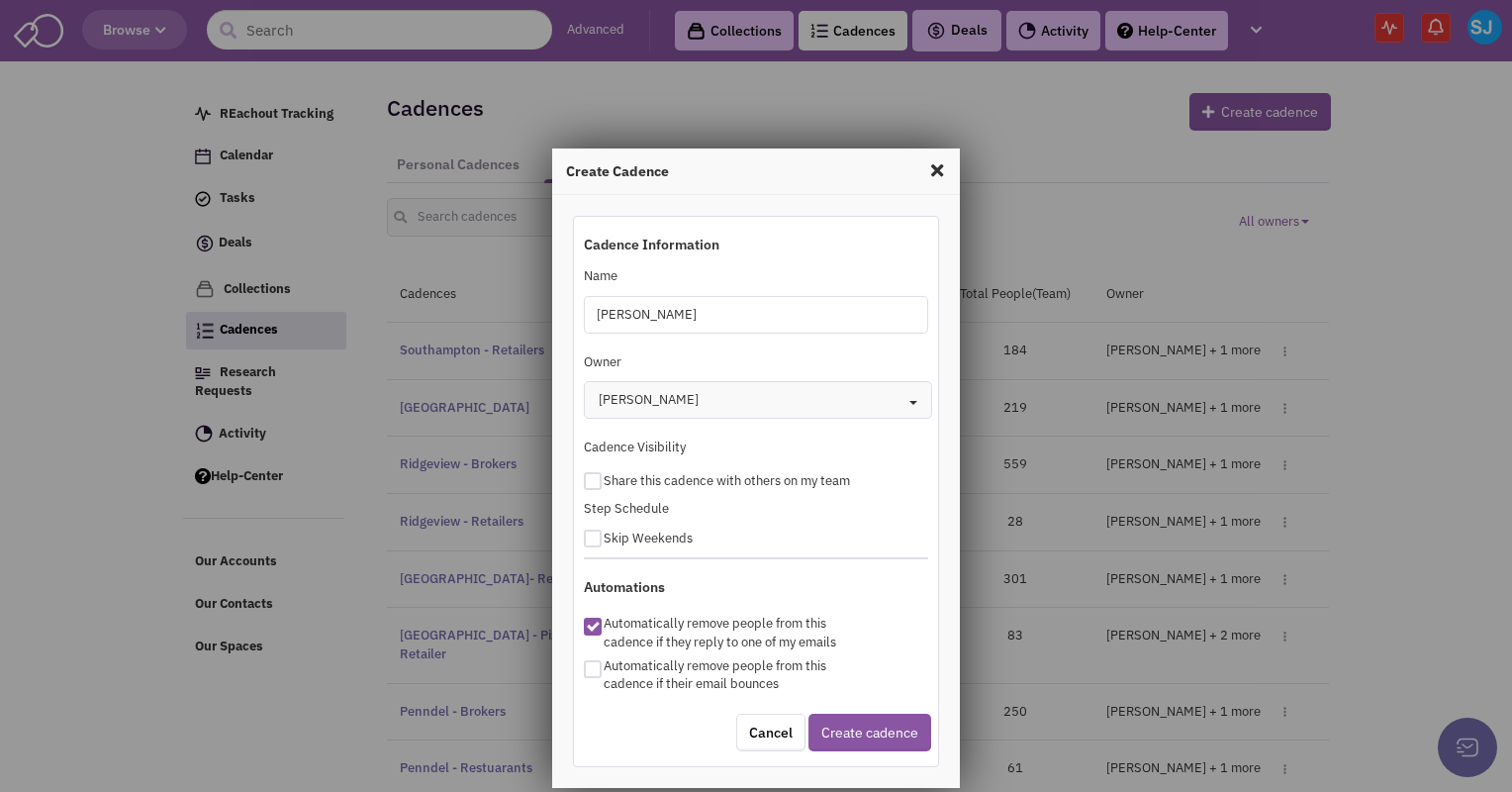 type on "[PERSON_NAME][GEOGRAPHIC_DATA]" 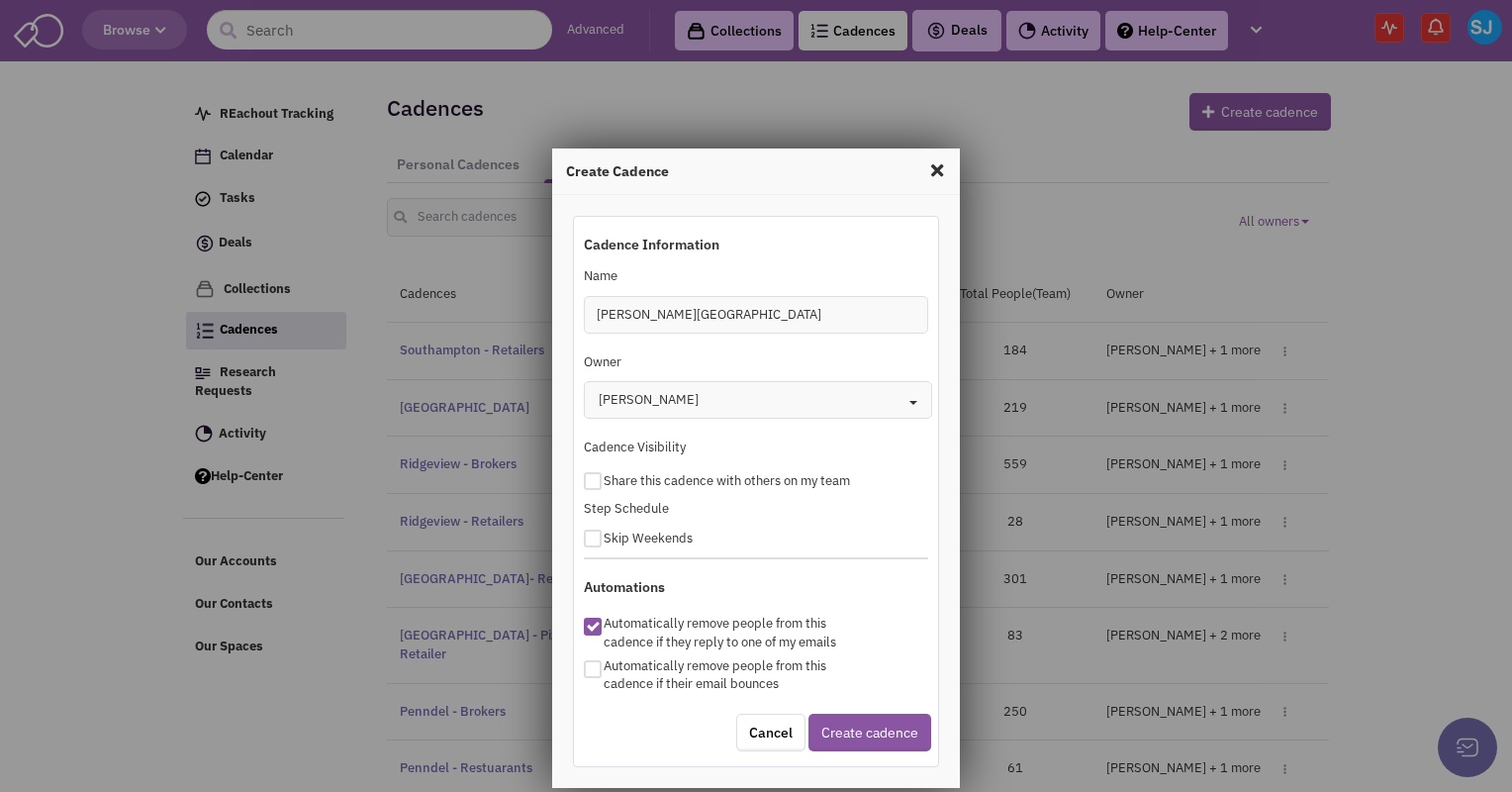 type 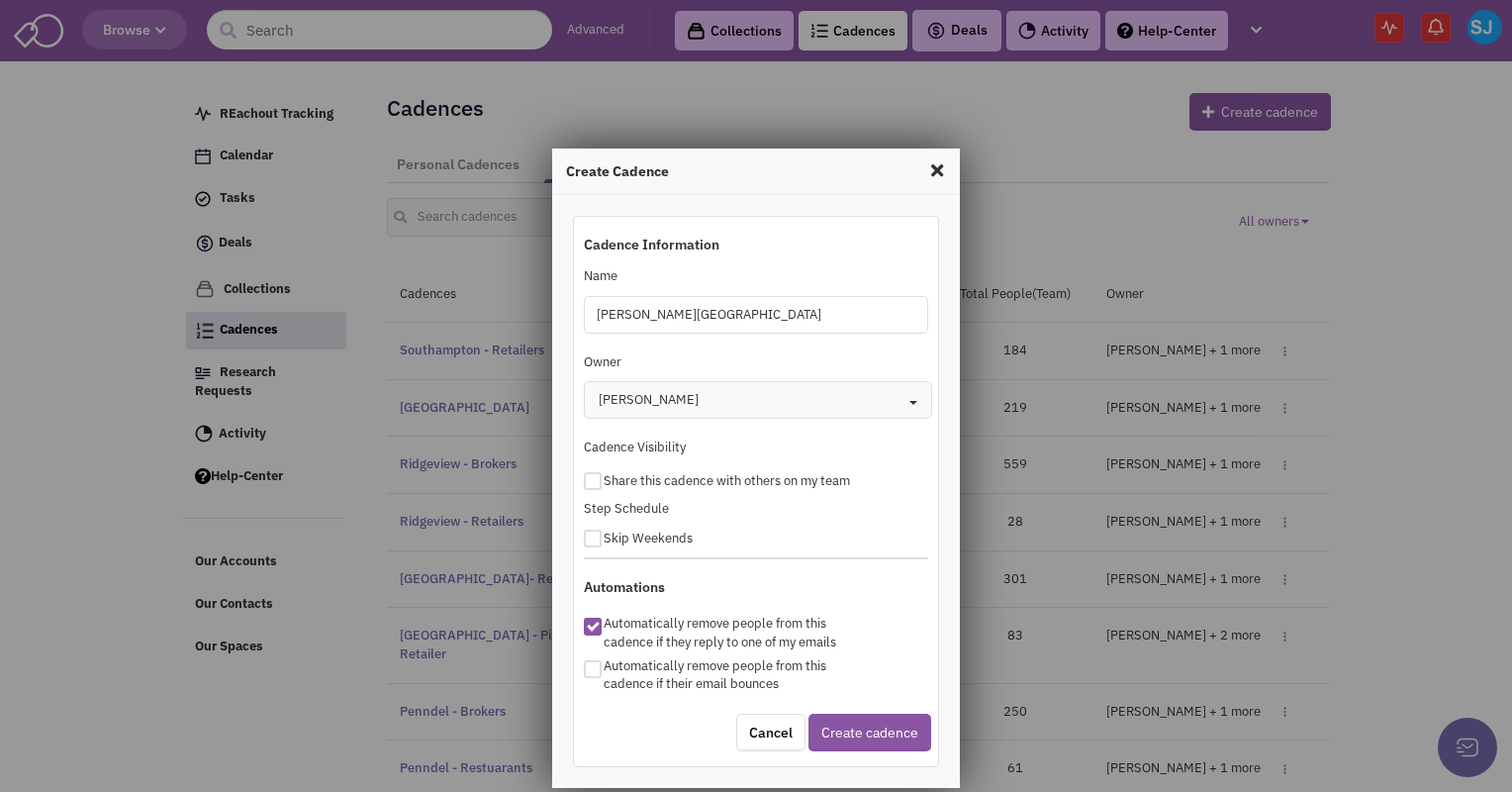 click on "[PERSON_NAME][GEOGRAPHIC_DATA]" at bounding box center (756, 315) 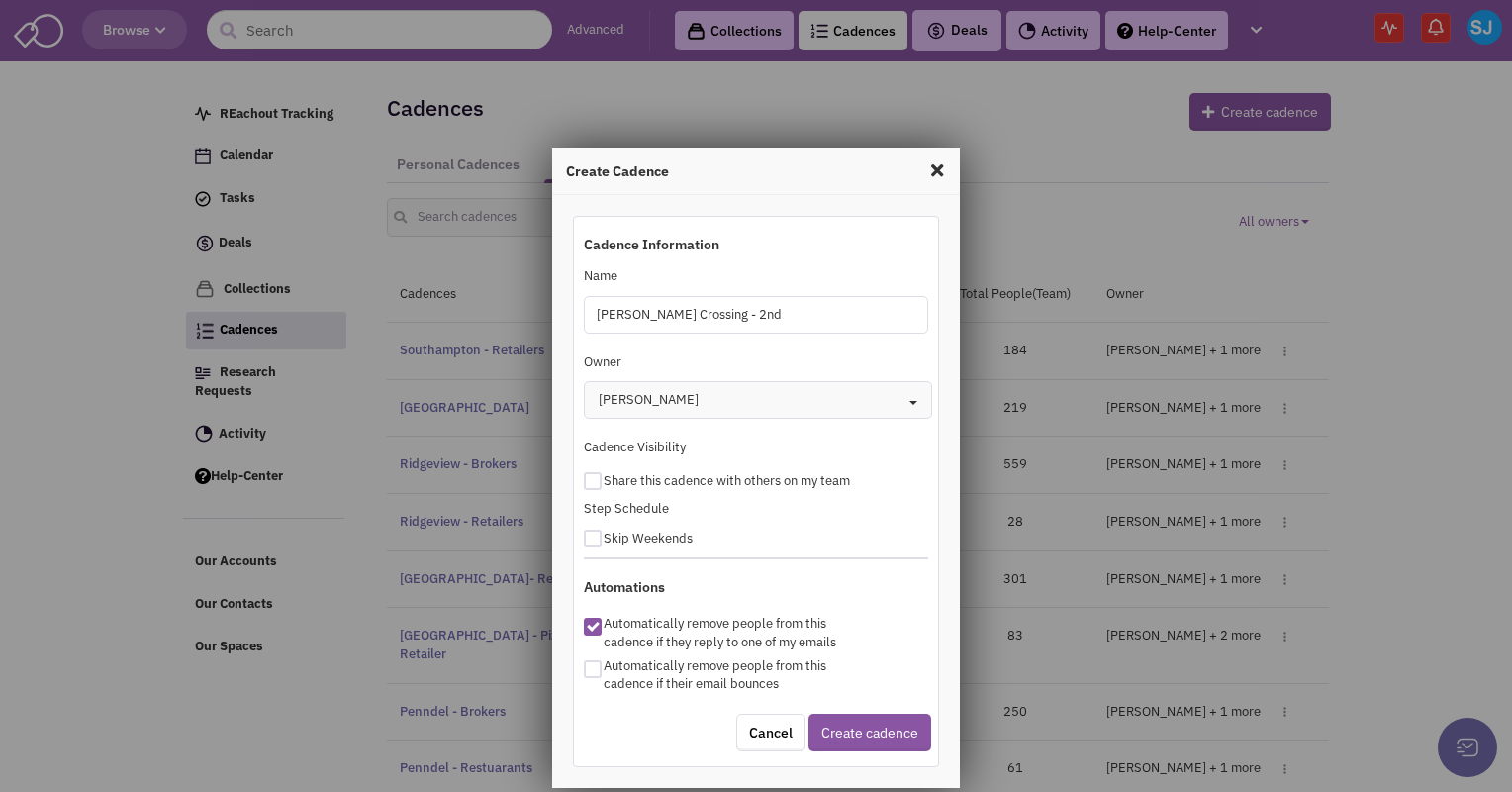 type on "[PERSON_NAME] Crossing - 2nd" 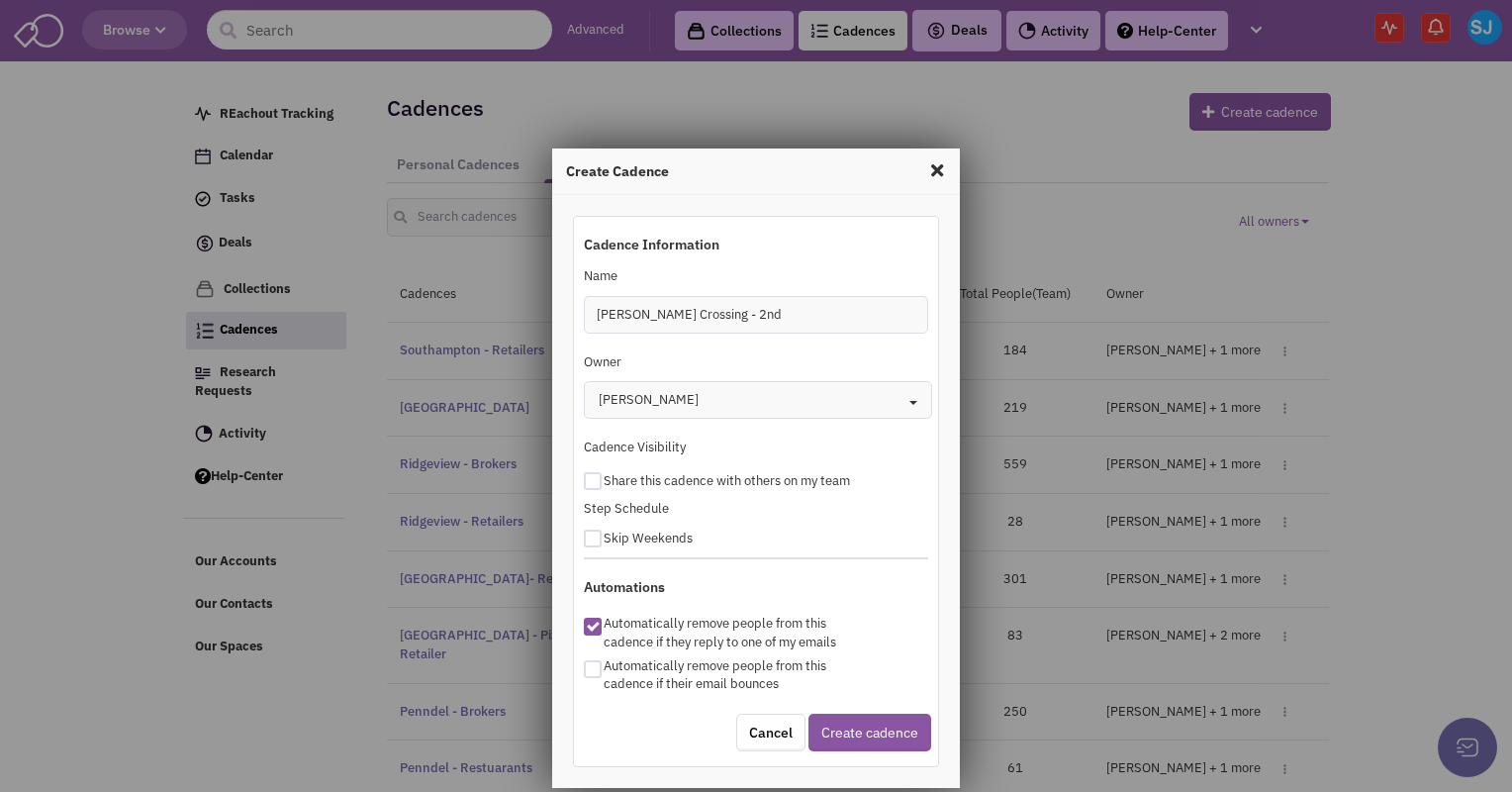 click at bounding box center (593, 481) 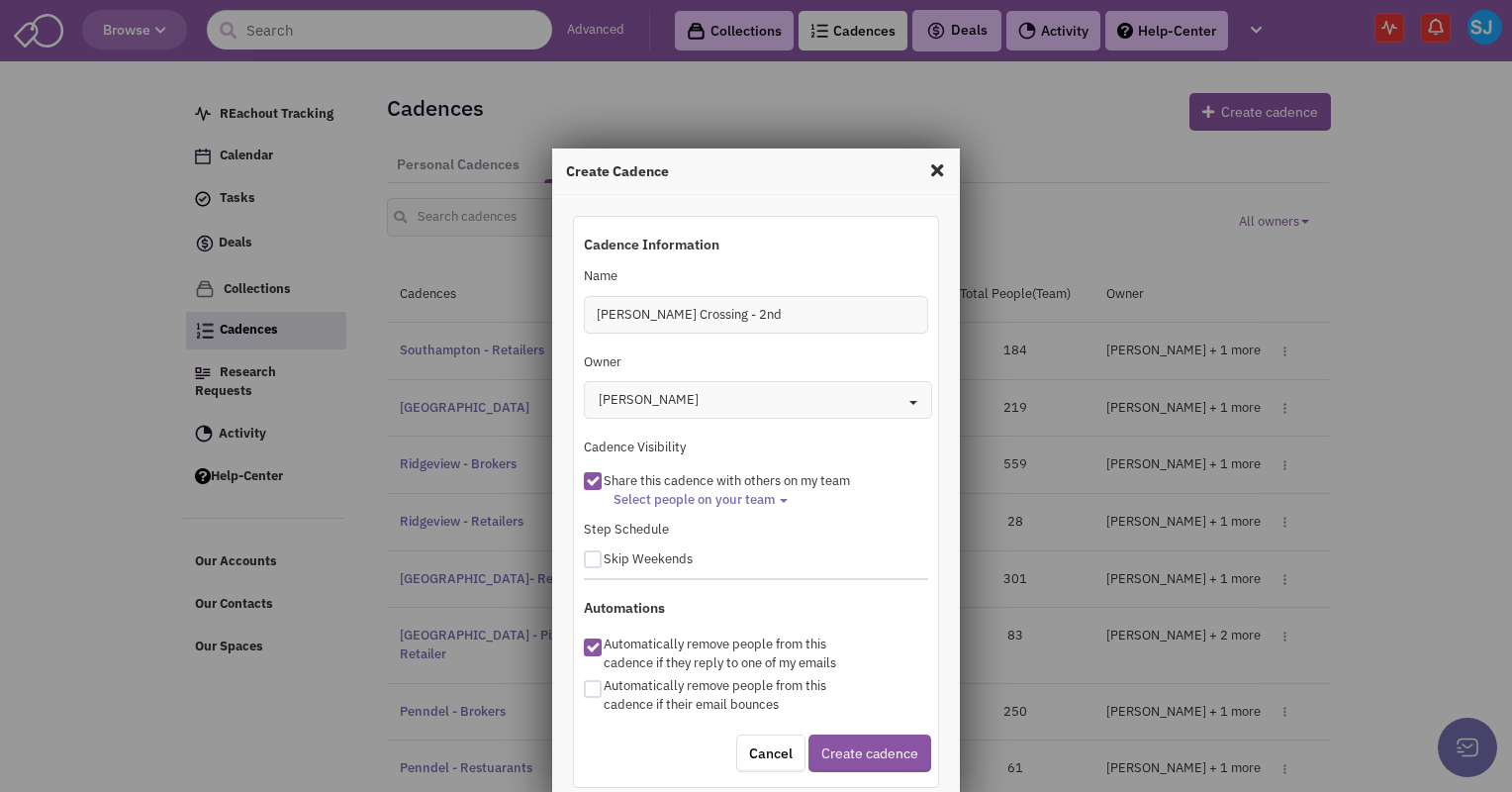 click on "Select people on your team" at bounding box center [694, 499] 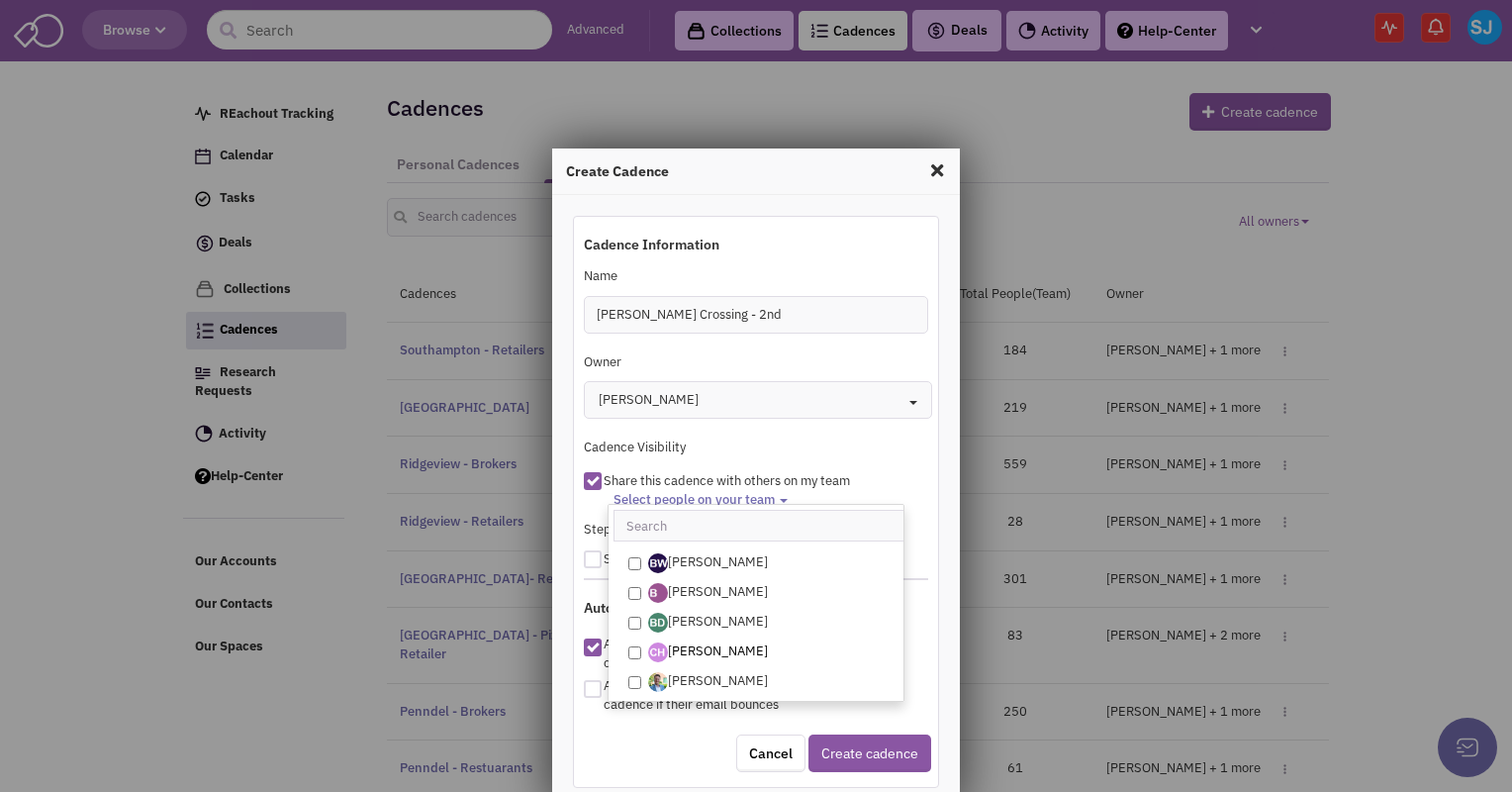 click on "[PERSON_NAME]" at bounding box center (634, 652) 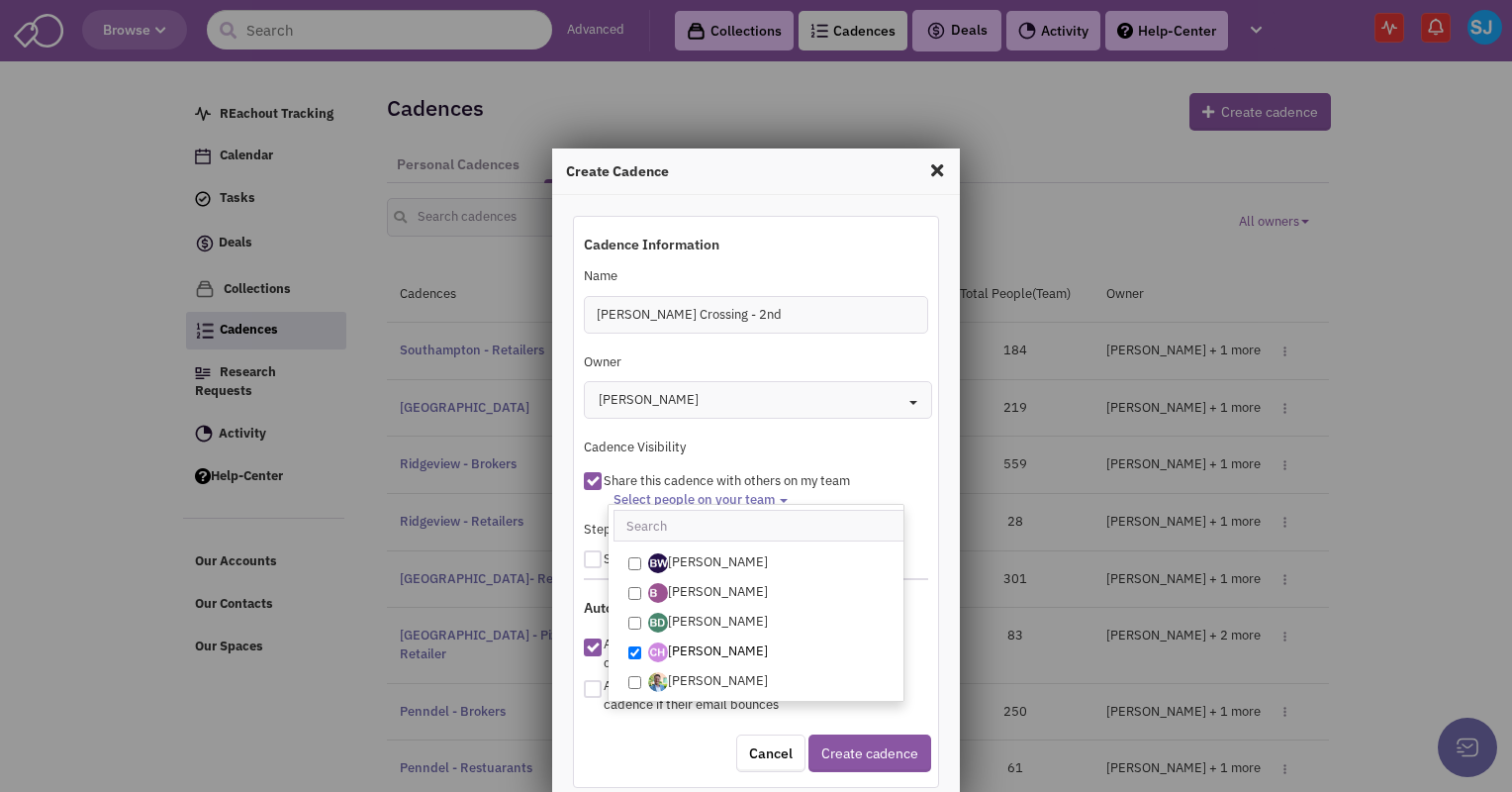 select on "2410" 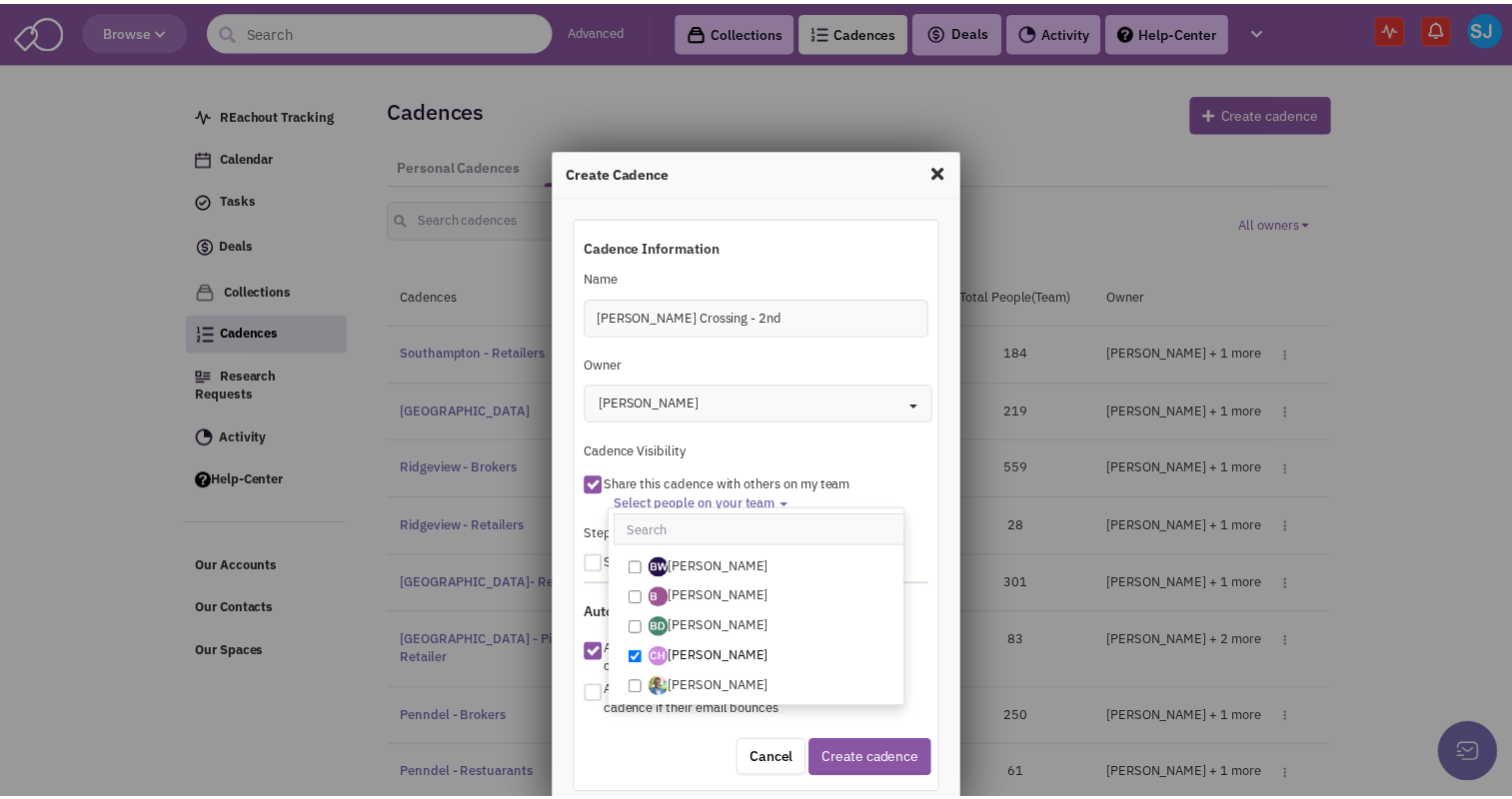 scroll, scrollTop: 53, scrollLeft: 0, axis: vertical 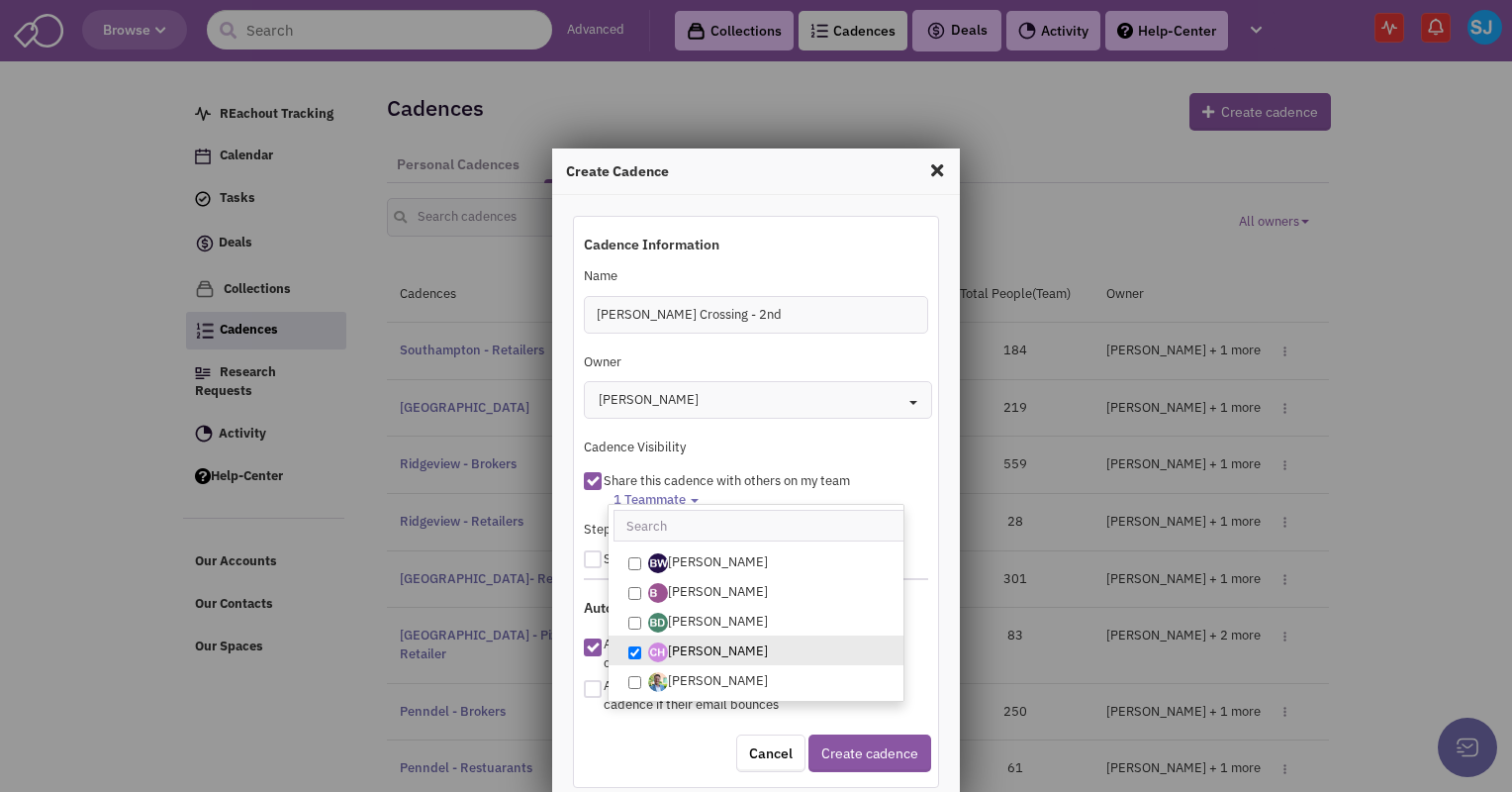 click on "Automatically remove people from this
cadence if their email bounces" at bounding box center (756, 693) 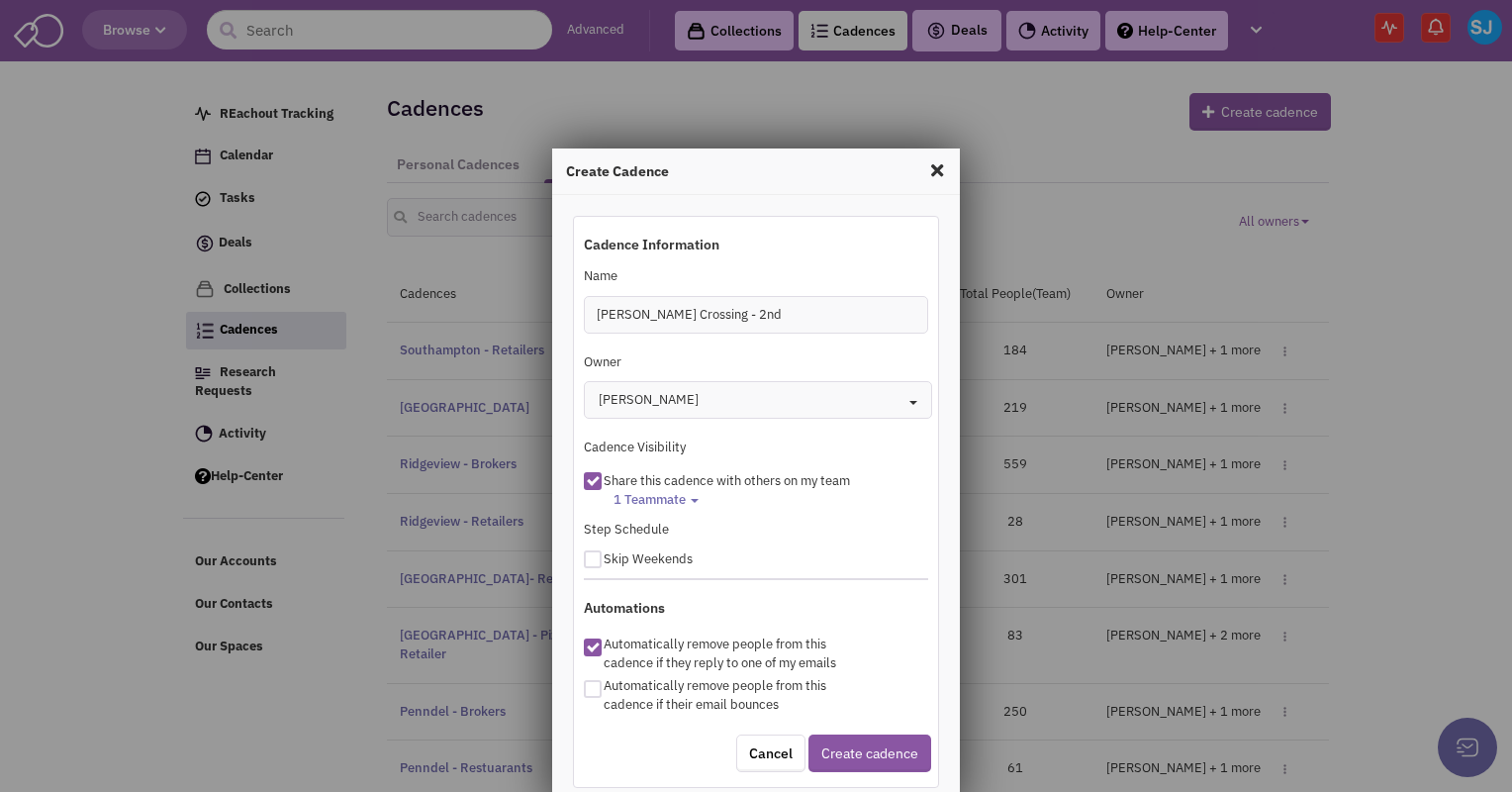 click at bounding box center [593, 689] 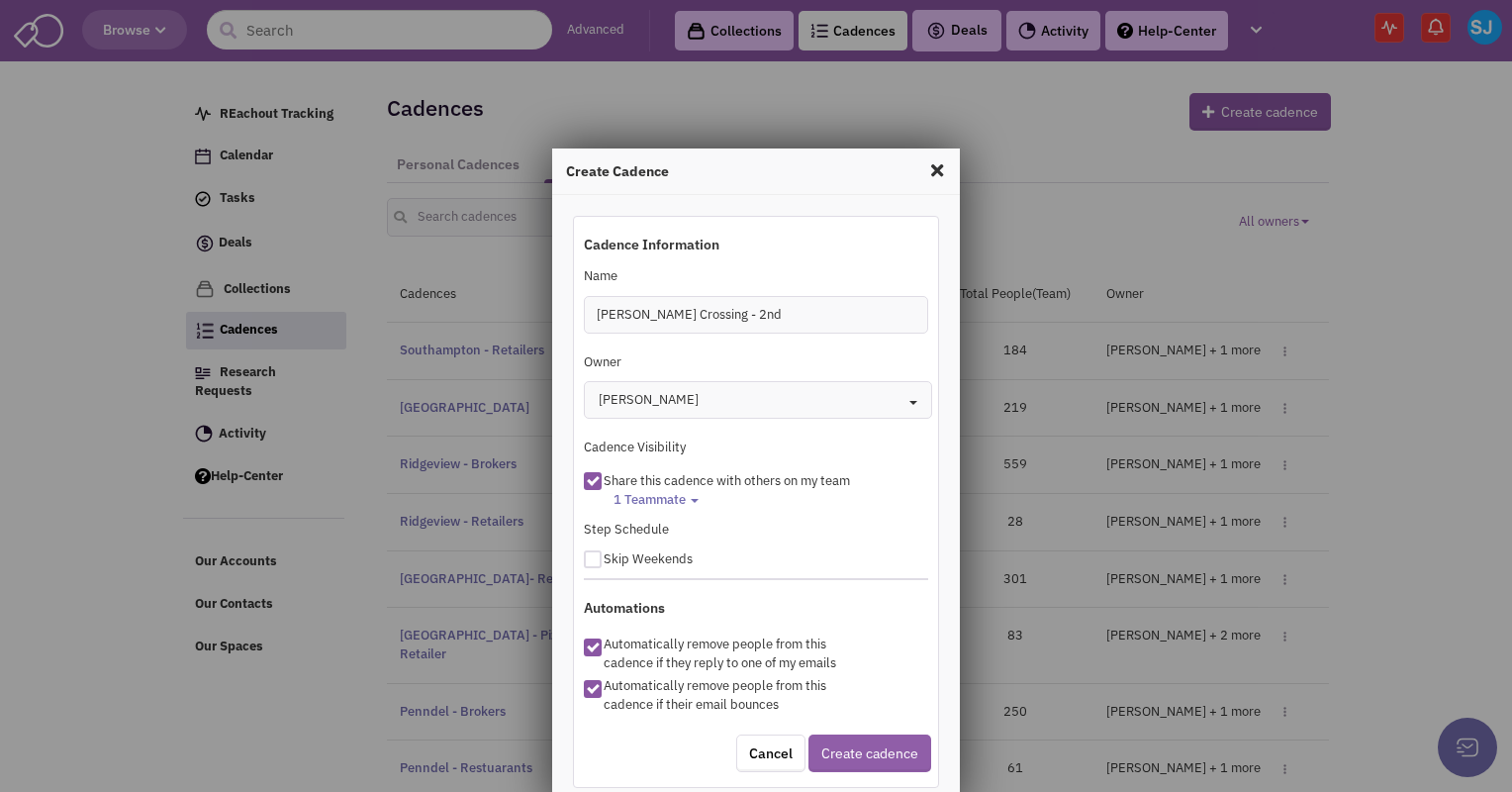 click on "Create cadence" at bounding box center (870, 753) 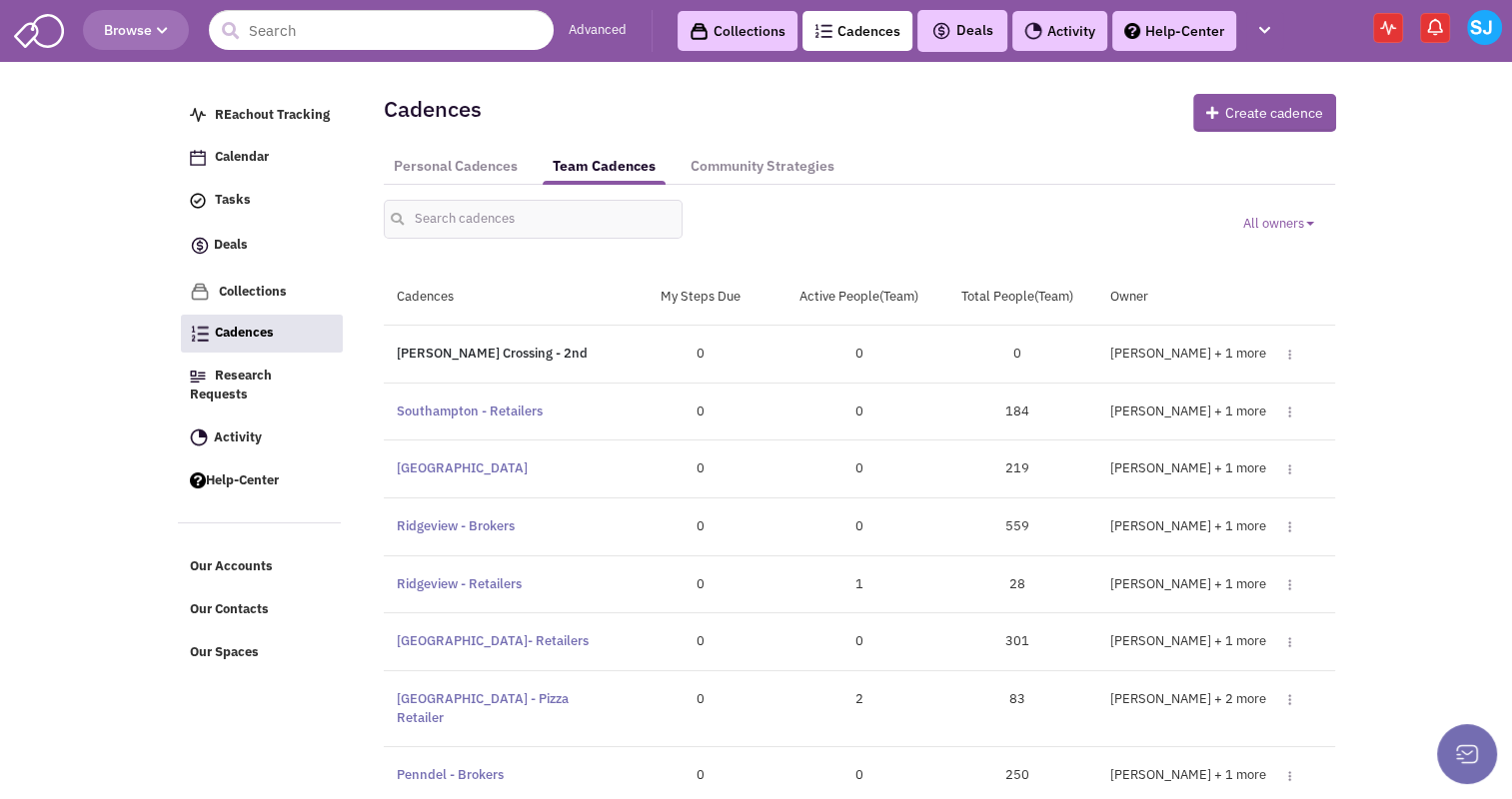 click on "[PERSON_NAME] Crossing - 2nd" at bounding box center (492, 353) 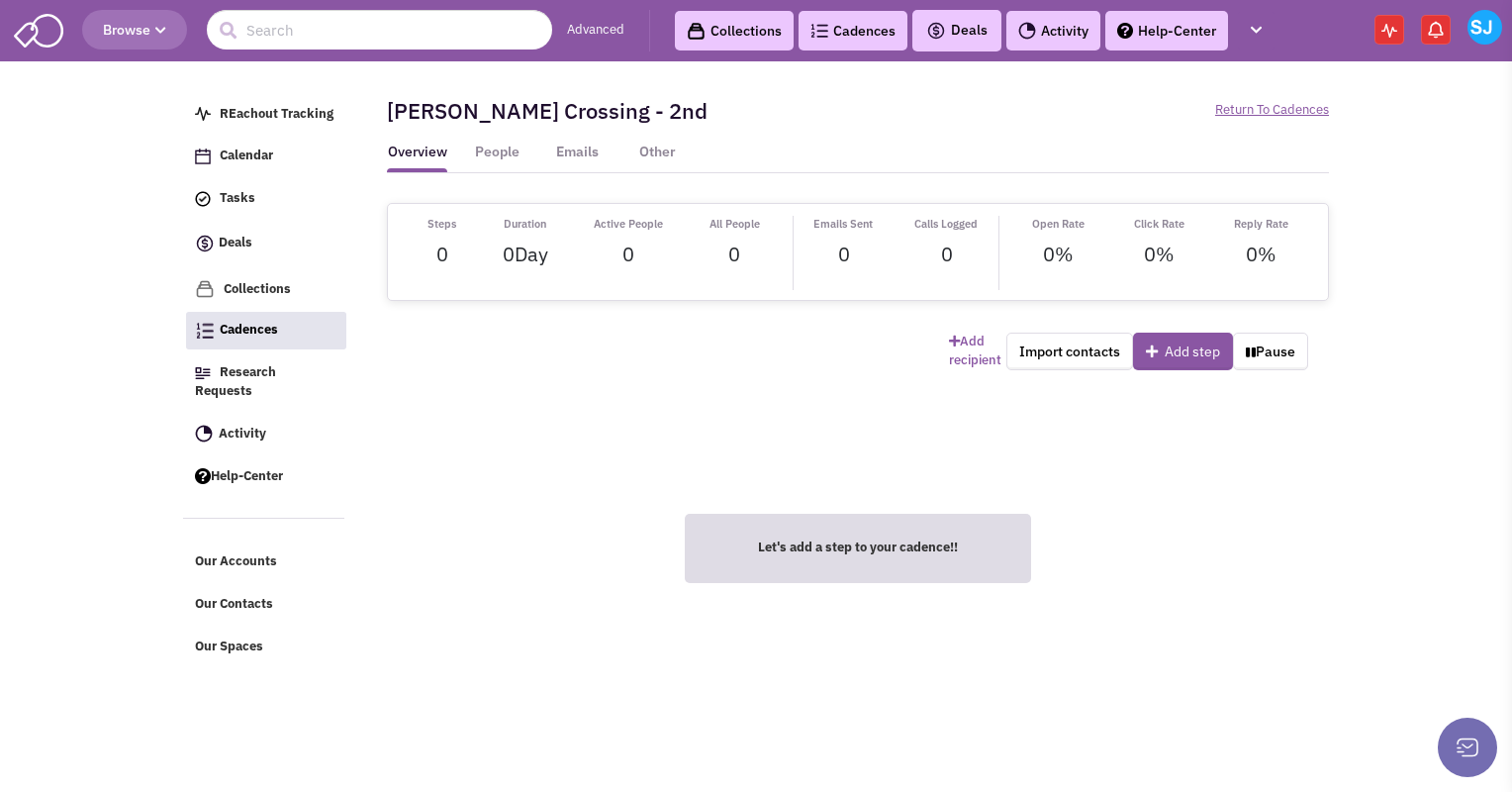 scroll, scrollTop: 0, scrollLeft: 0, axis: both 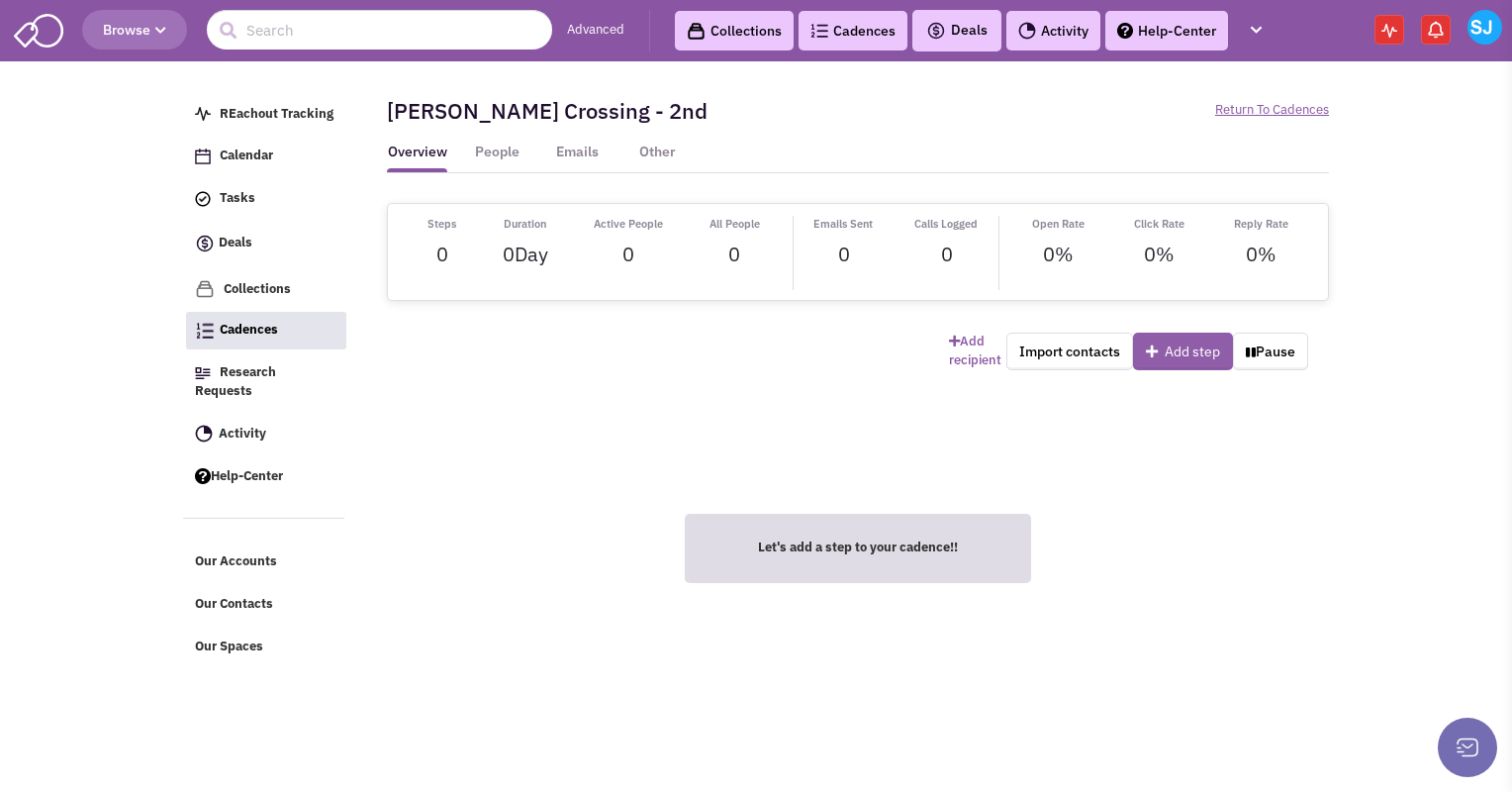 click on "Add step" at bounding box center (1182, 351) 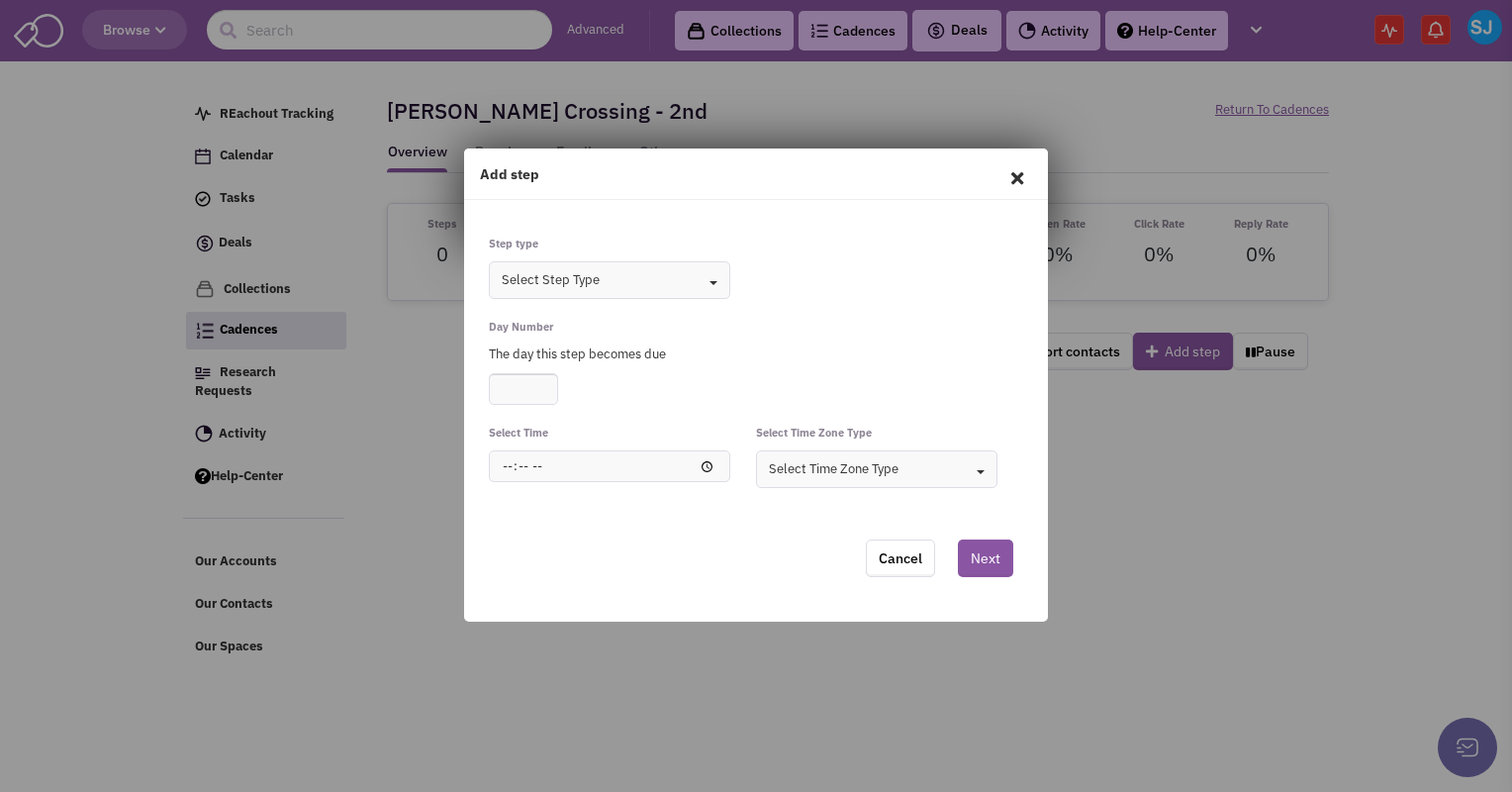 click at bounding box center [713, 283] 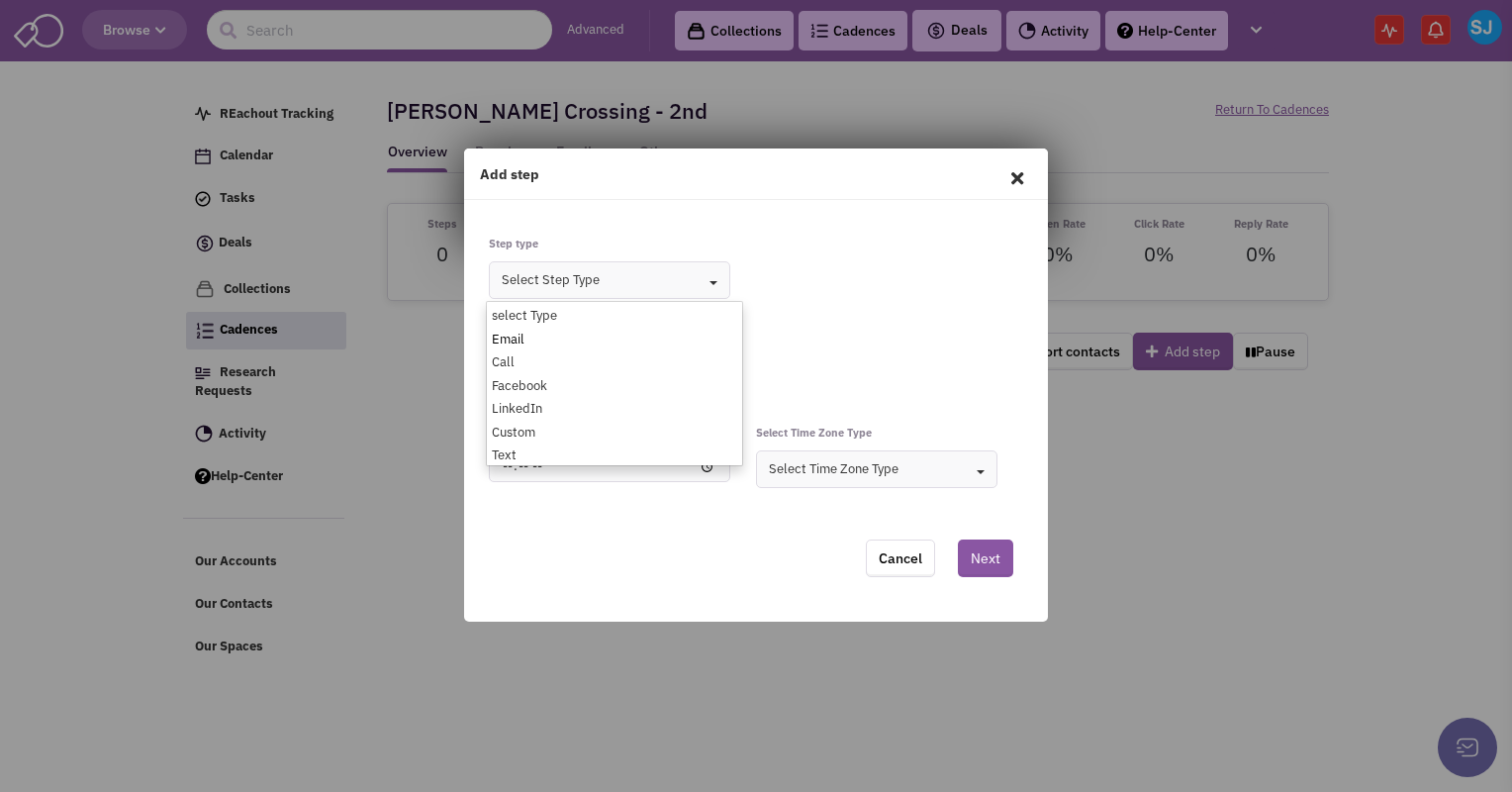 click on "Email" at bounding box center (593, 340) 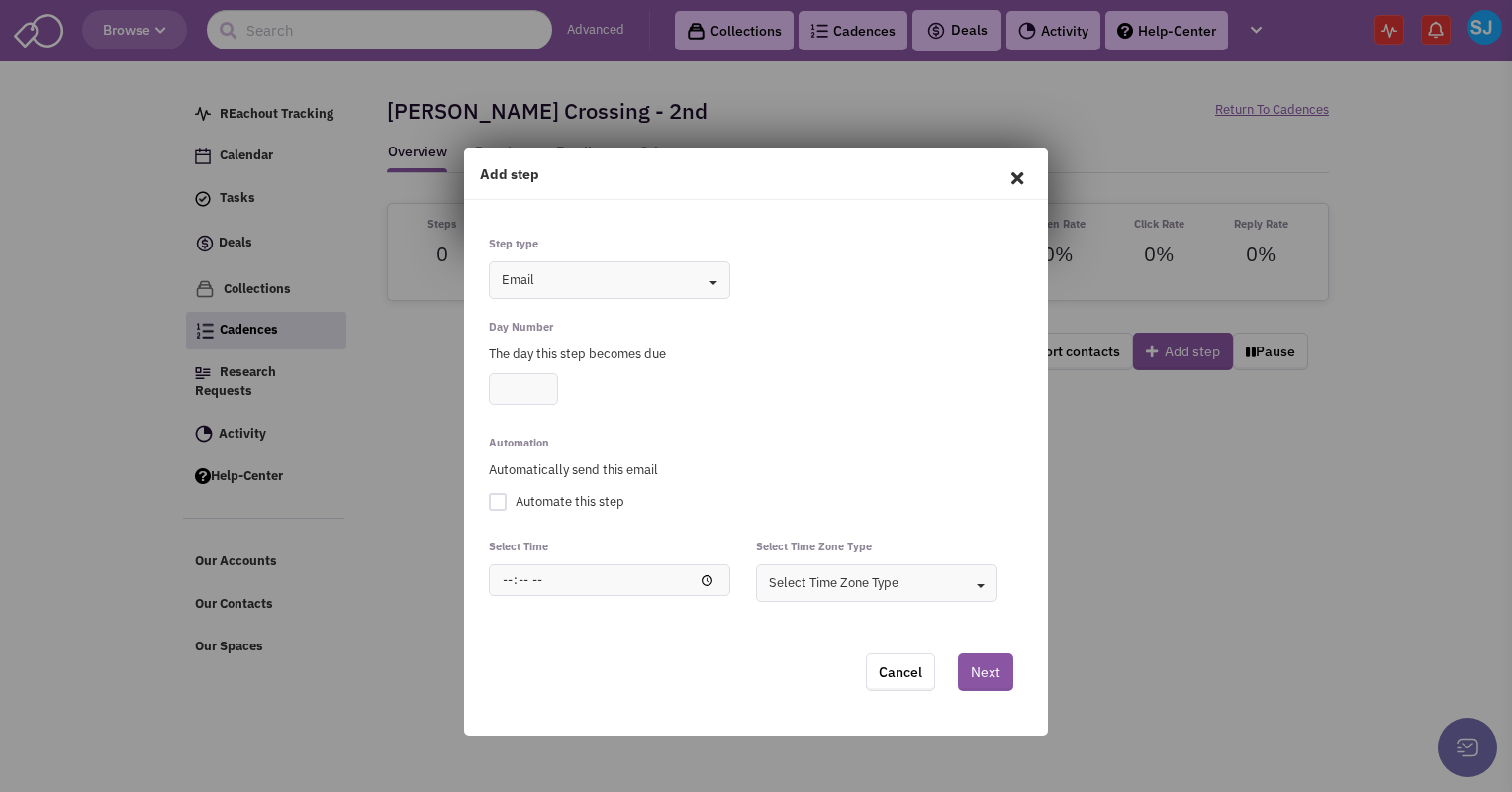 click at bounding box center (523, 389) 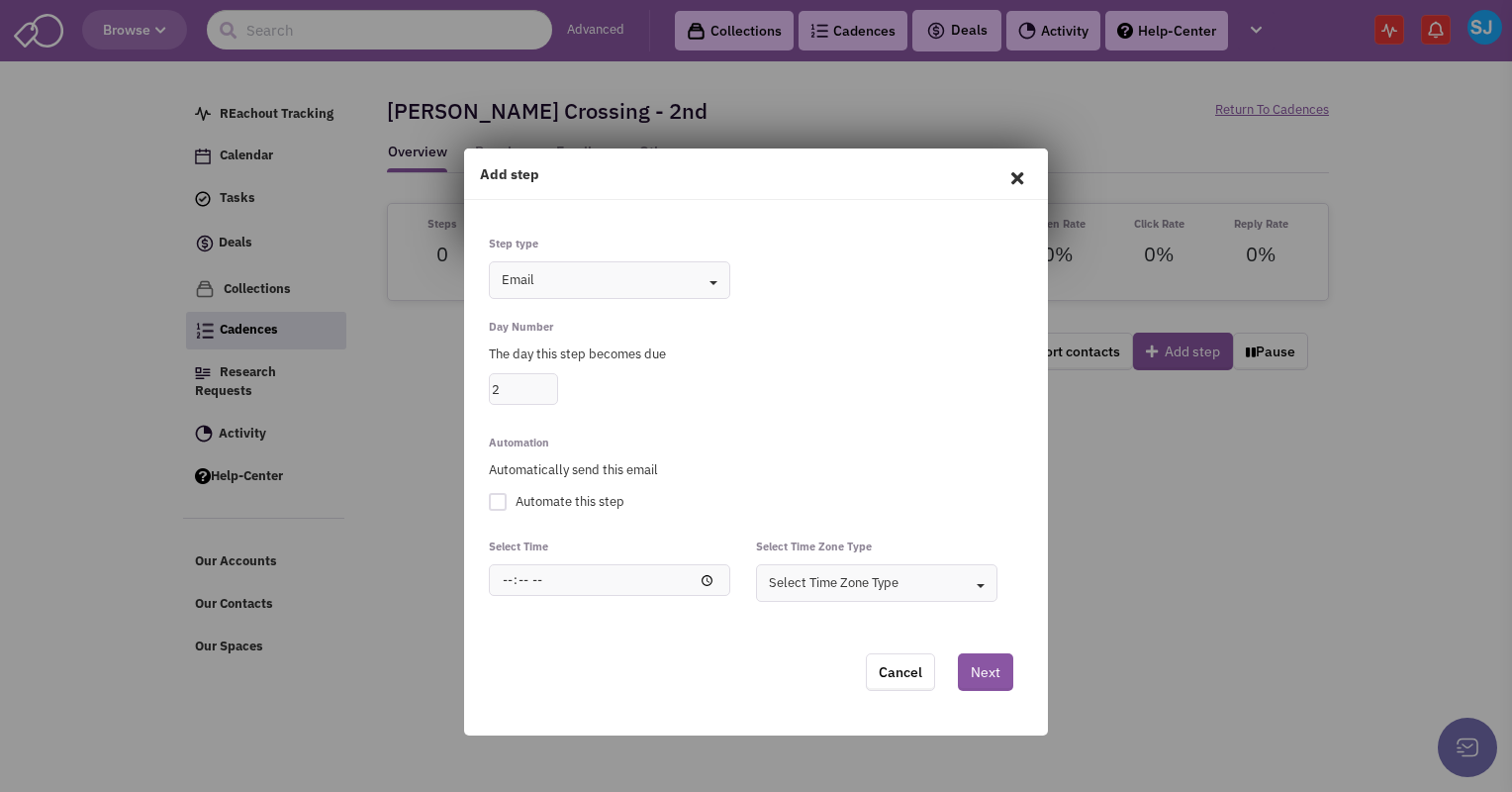 type on "2" 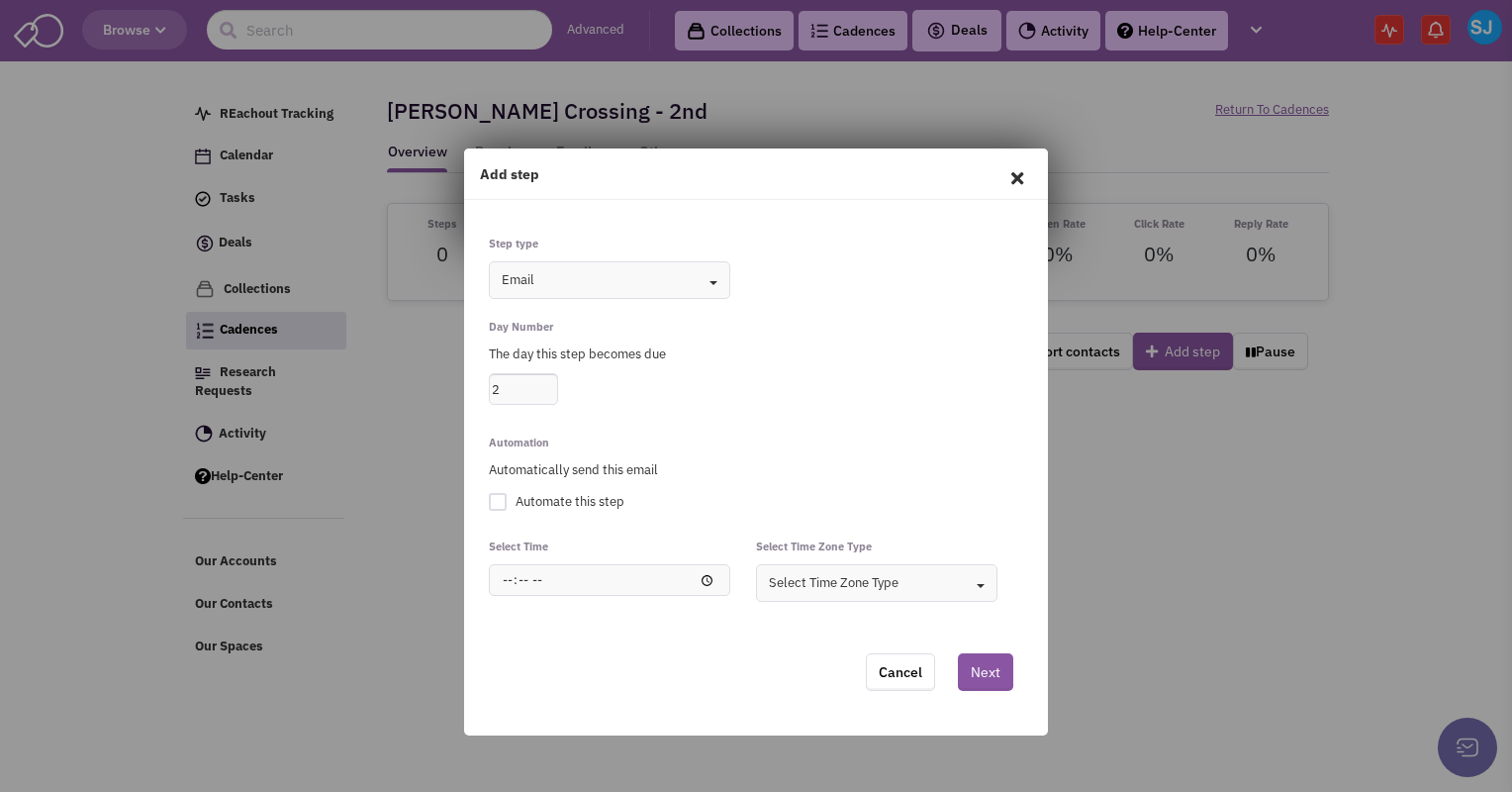 click at bounding box center (498, 502) 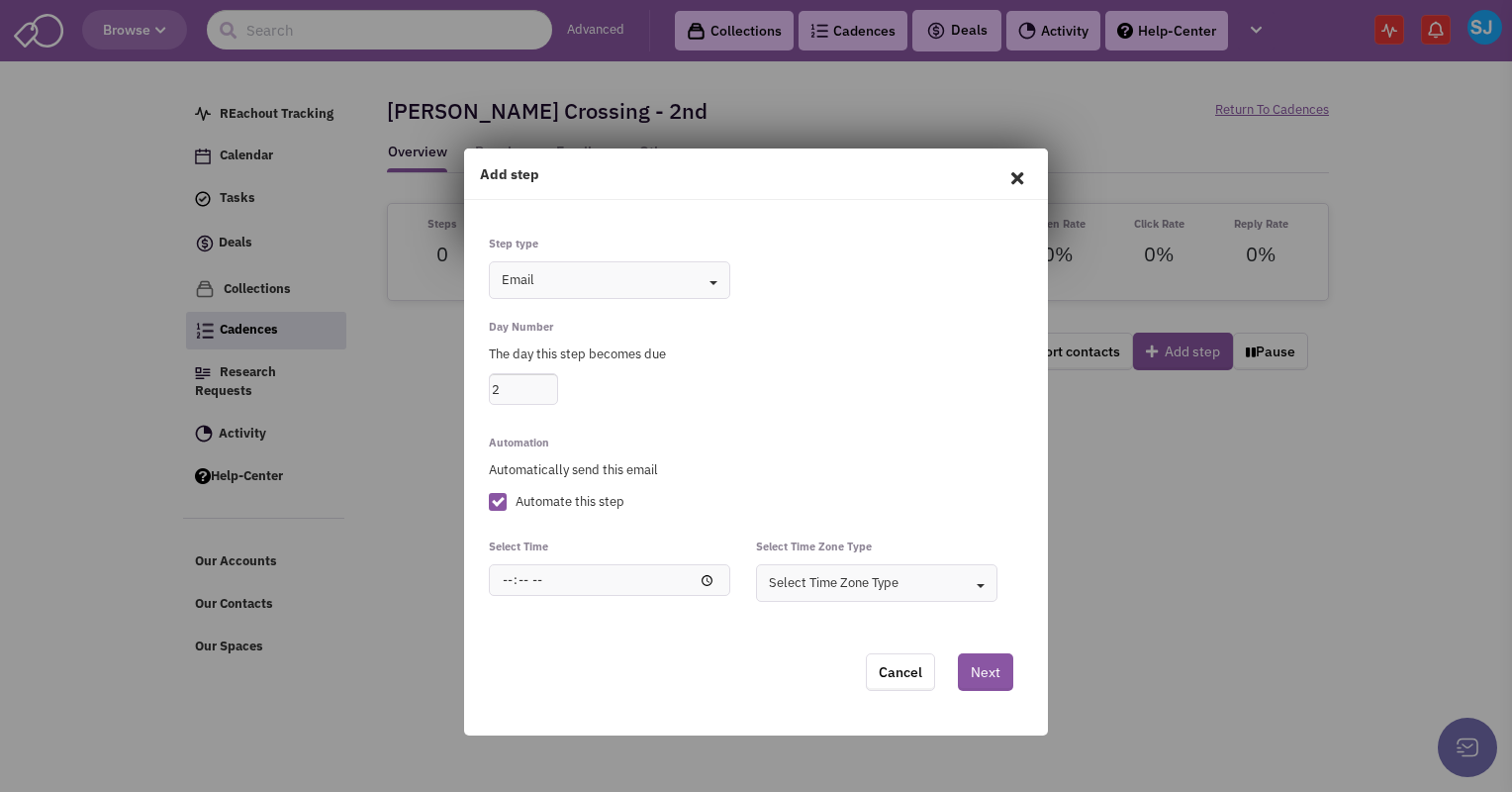 click at bounding box center [610, 580] 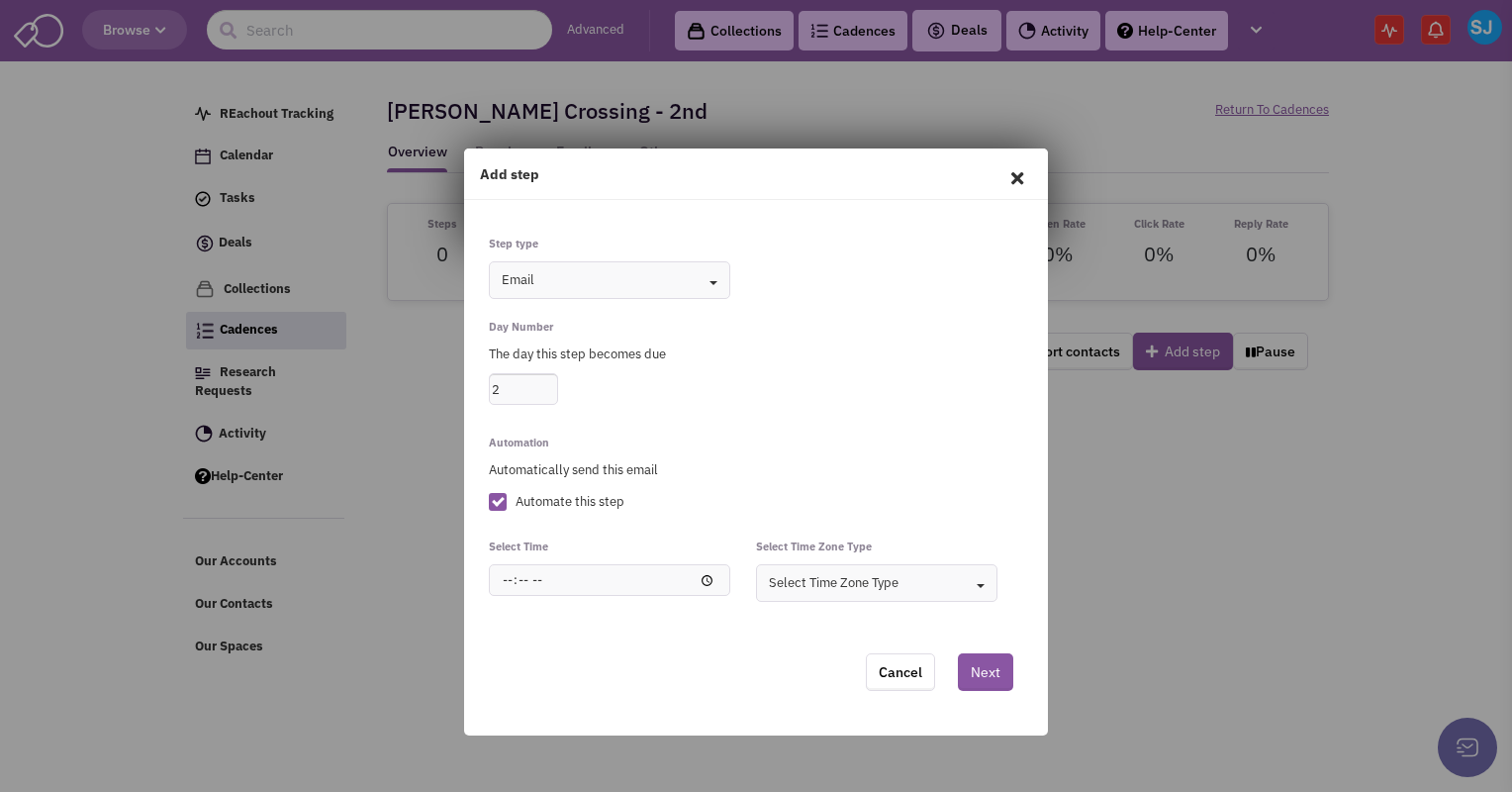 type on "08:00" 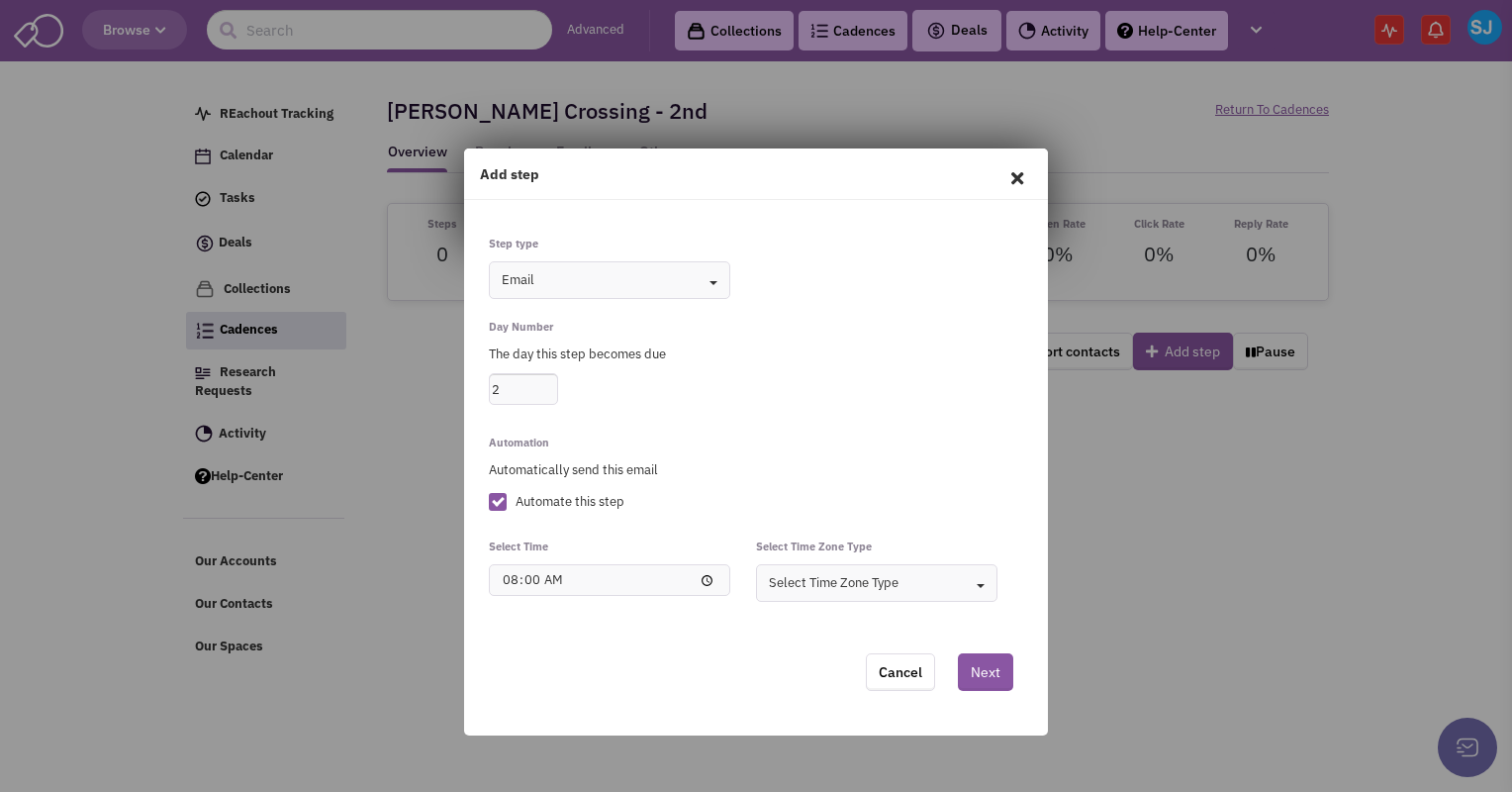 click on "Select Time Zone Type
Toggle Dropdown" at bounding box center (877, 583) 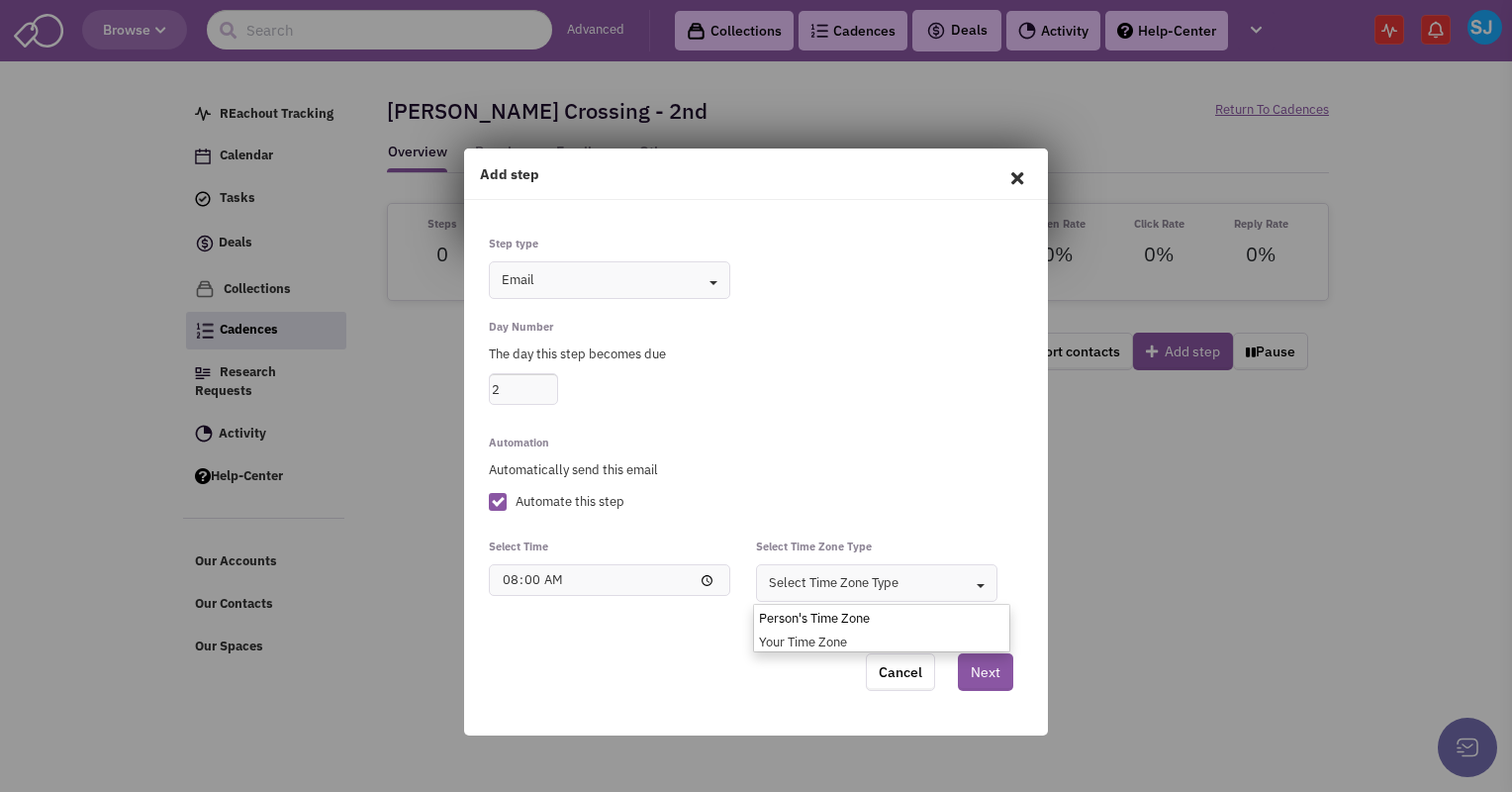 click on "Person's Time Zone" at bounding box center (860, 619) 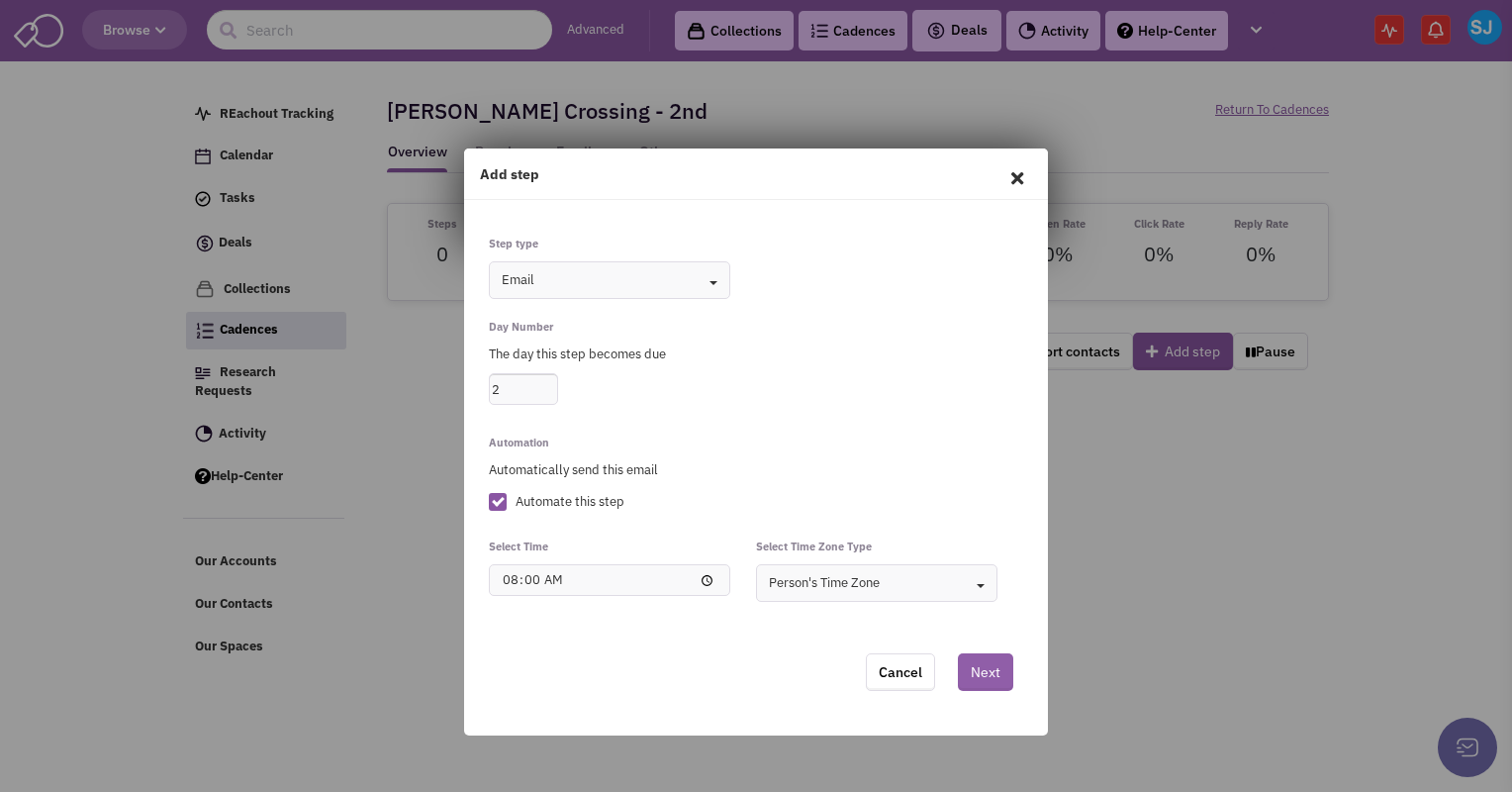 click on "Next" at bounding box center [986, 672] 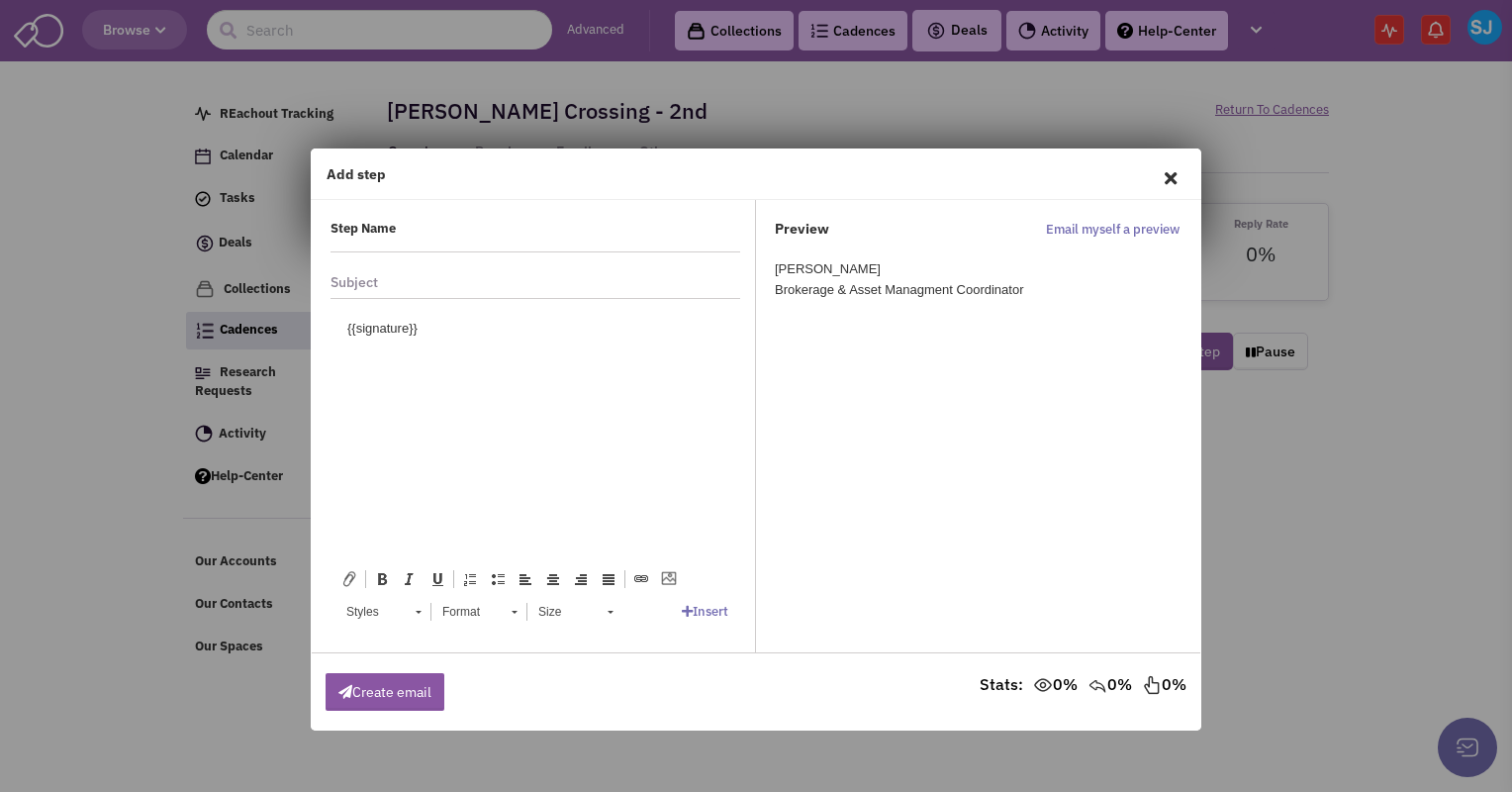 scroll, scrollTop: 0, scrollLeft: 0, axis: both 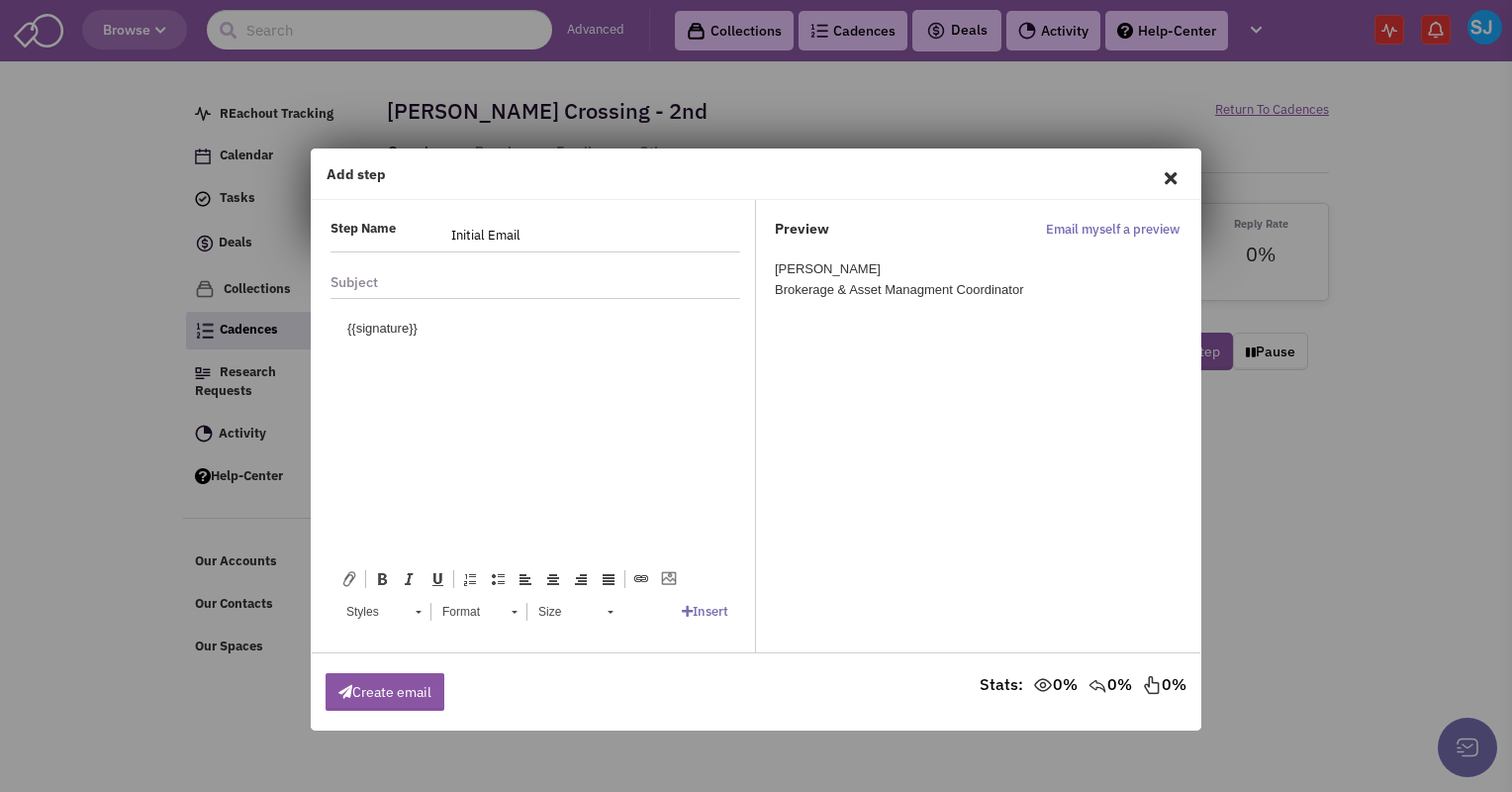 click at bounding box center [590, 282] 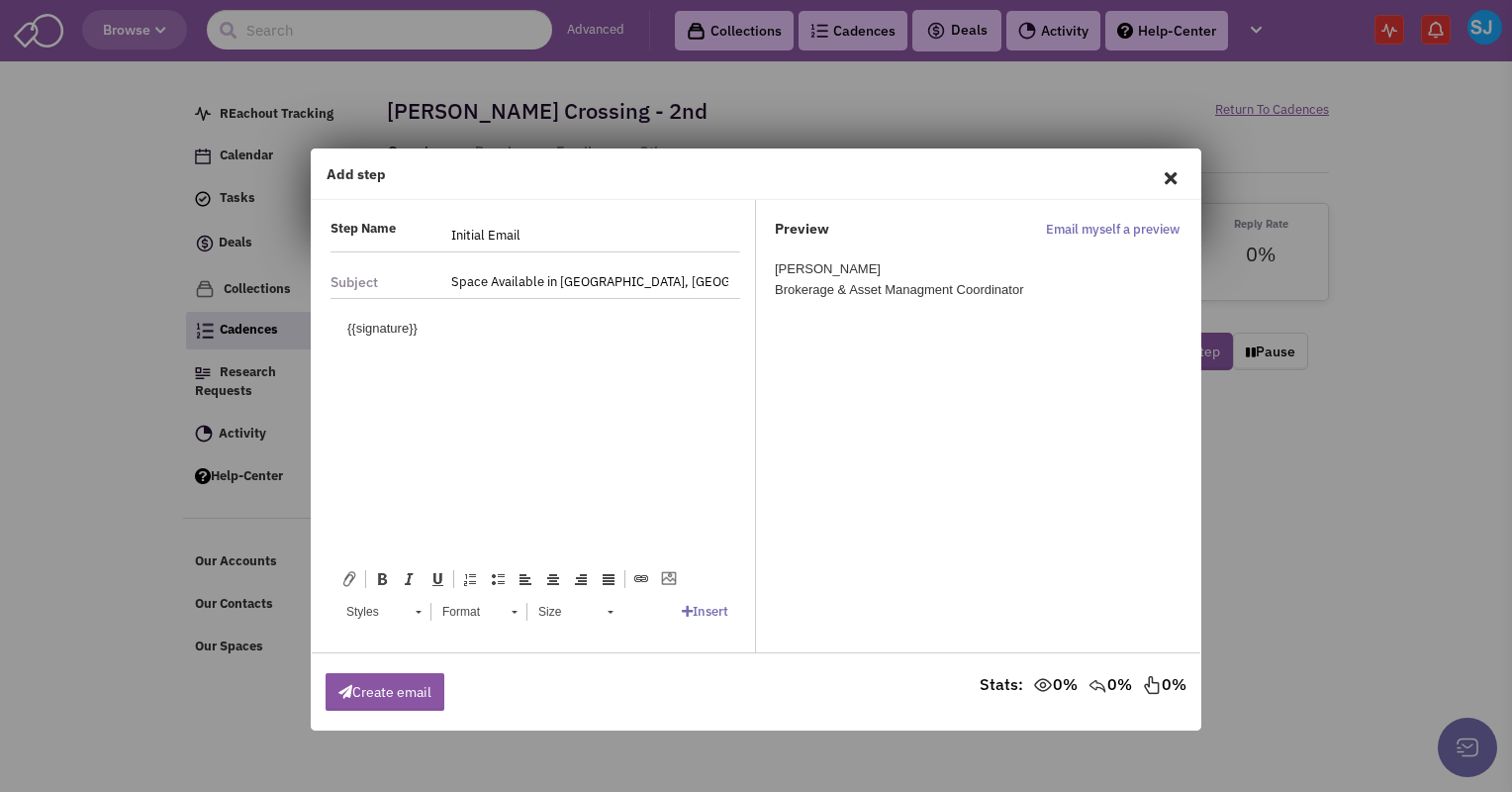 type on "Space Available in Stowe, PA!" 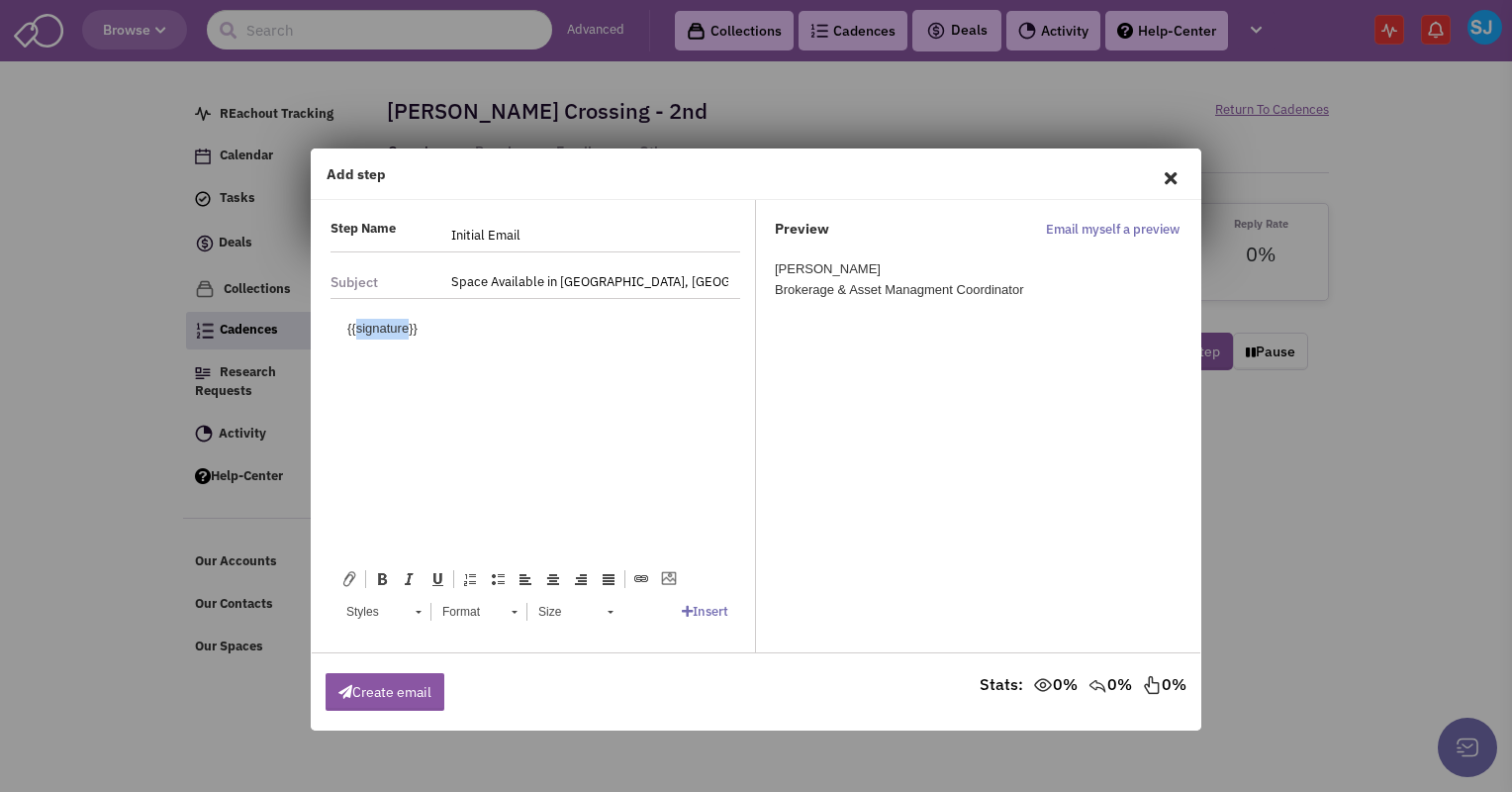 click on "{{signature}}" at bounding box center (535, 328) 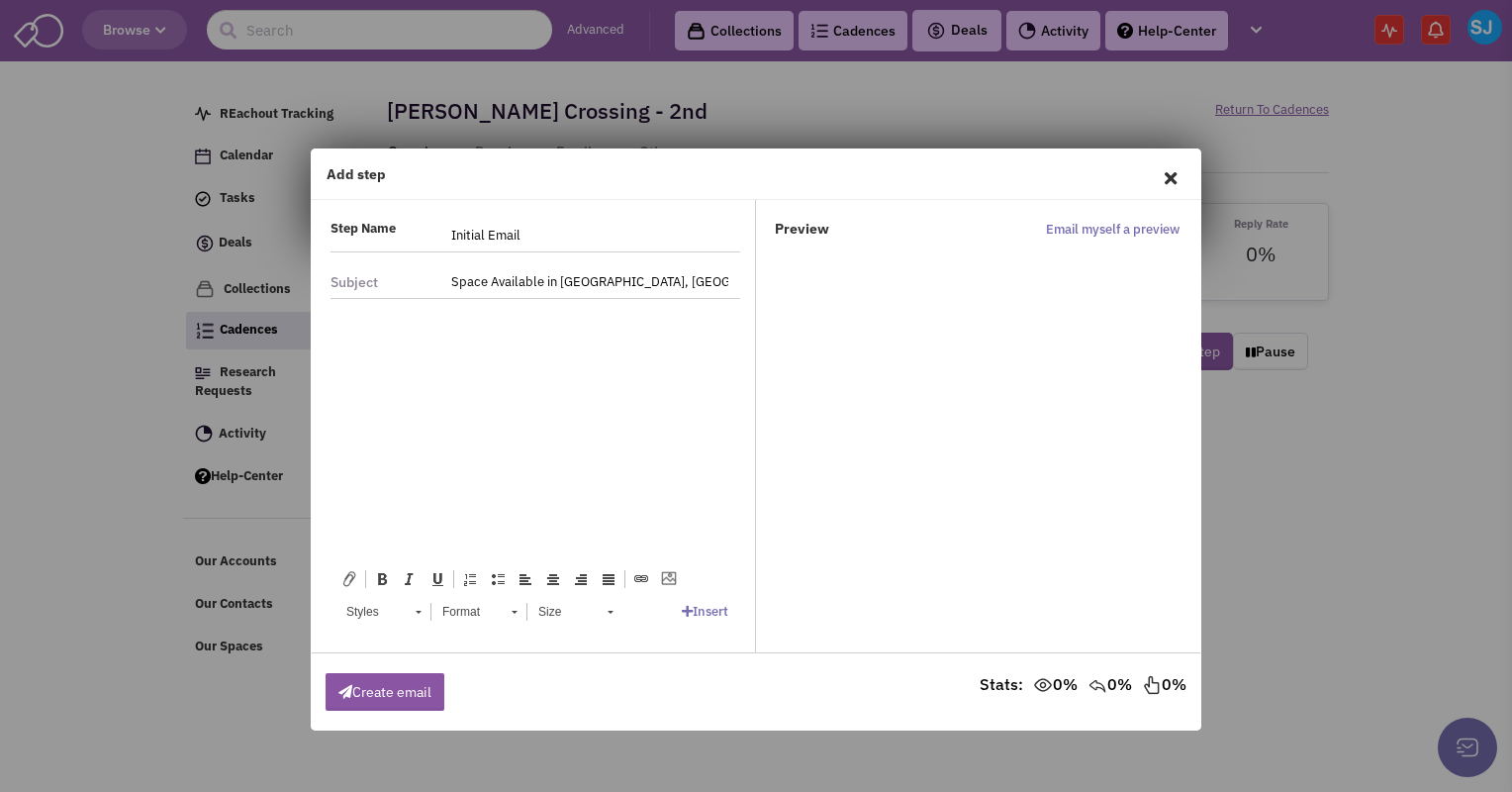 click at bounding box center [535, 328] 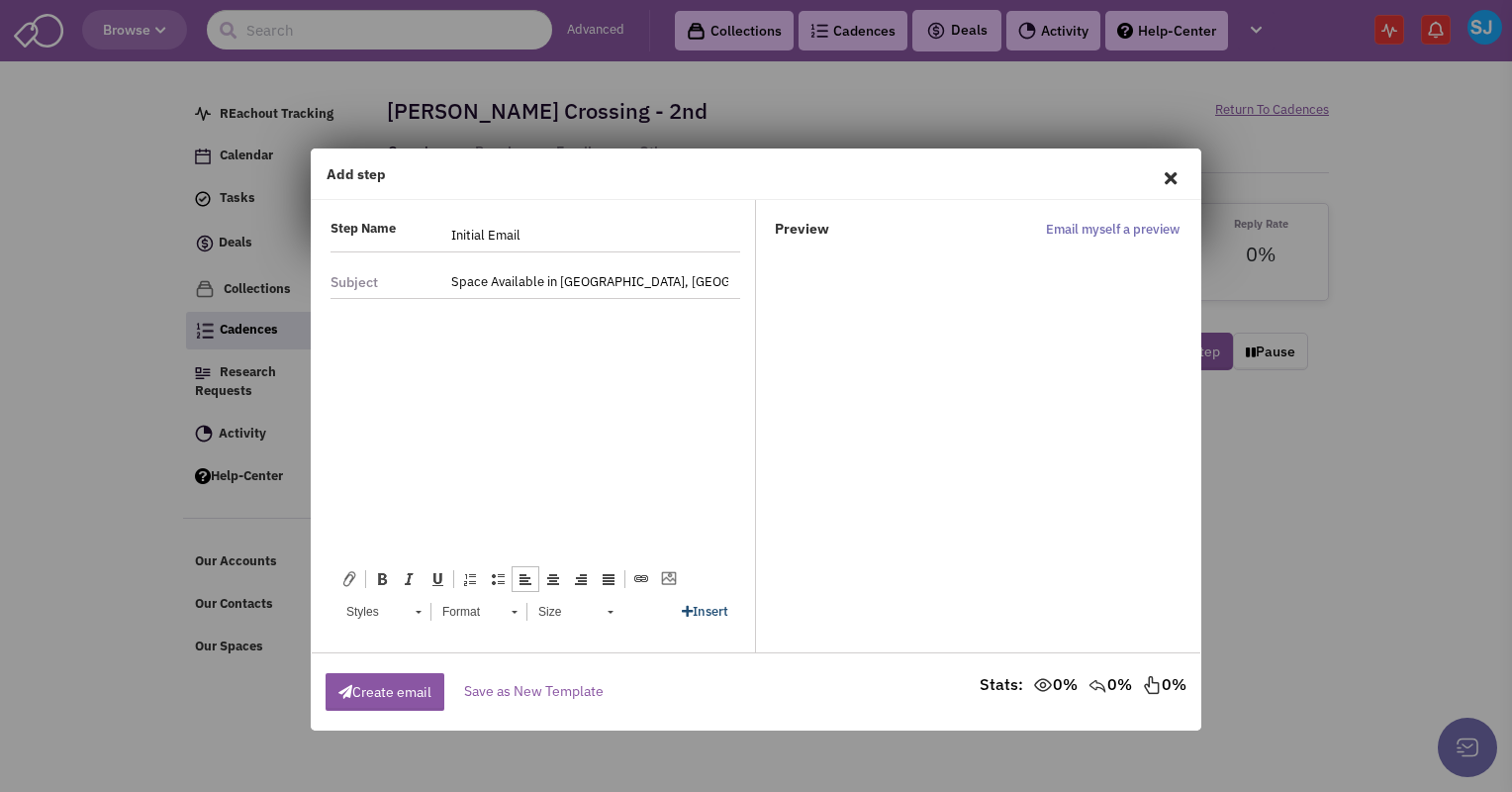 click on "Insert" at bounding box center [705, 611] 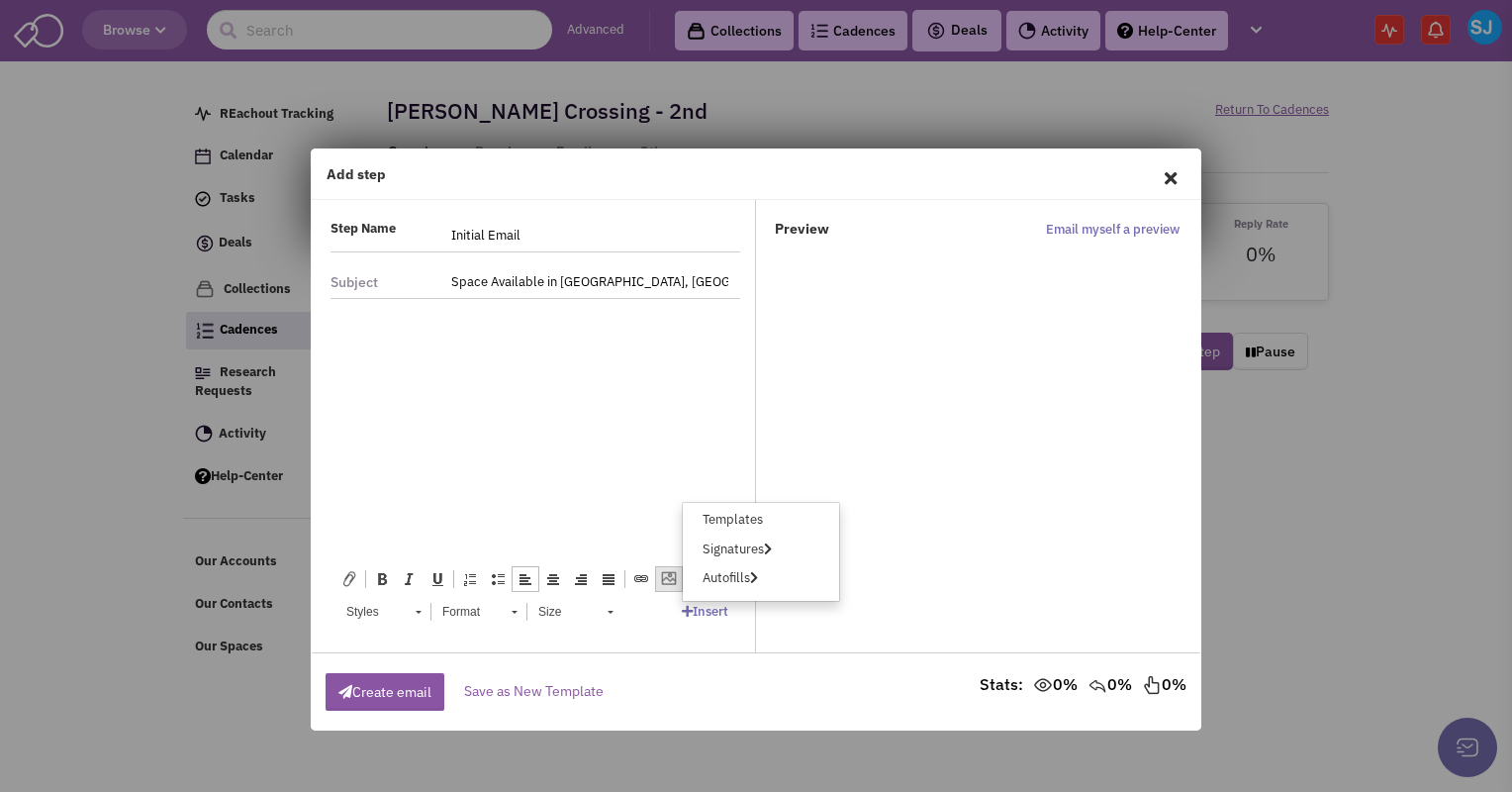 click at bounding box center [669, 579] 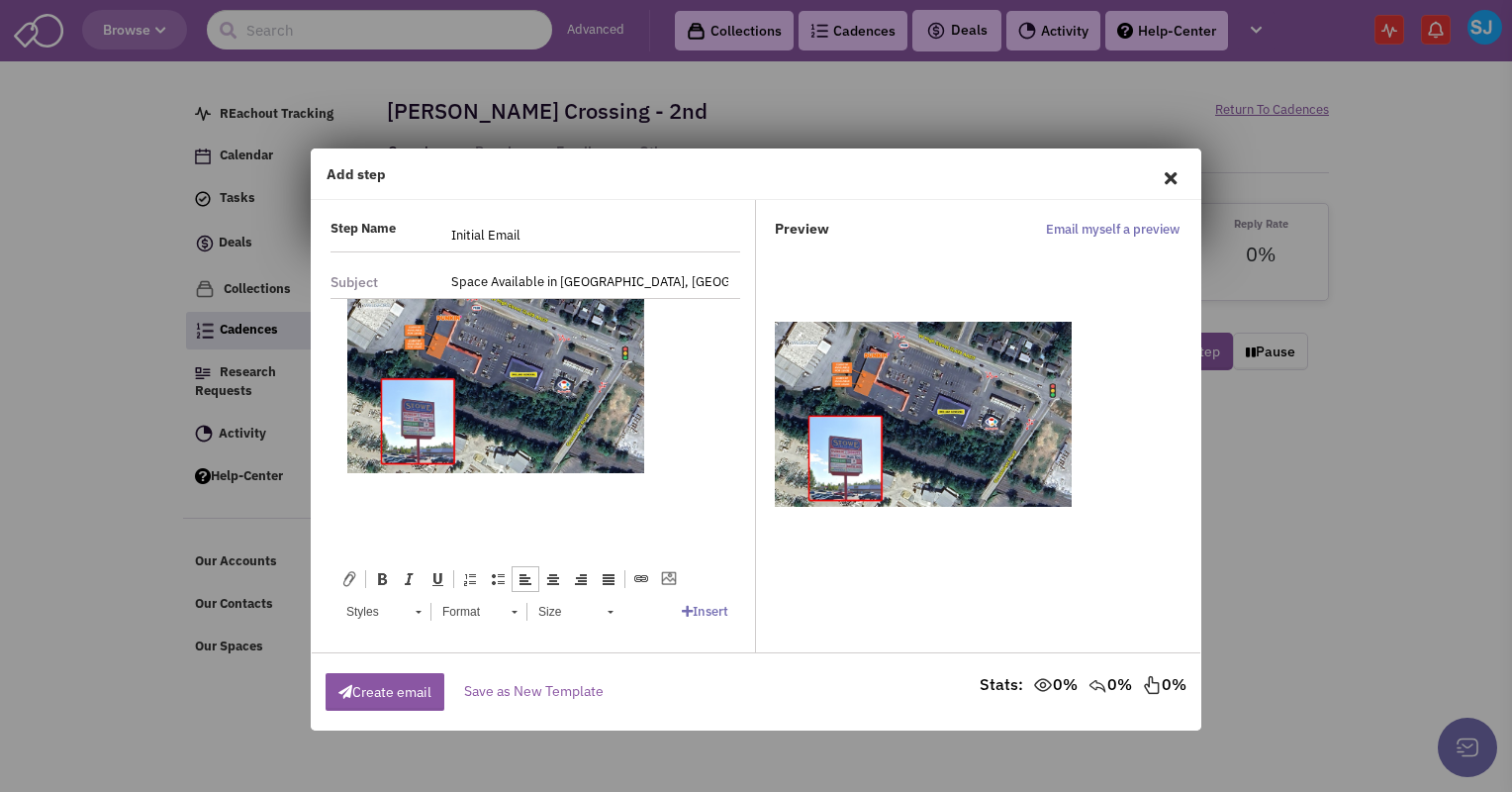 scroll, scrollTop: 0, scrollLeft: 0, axis: both 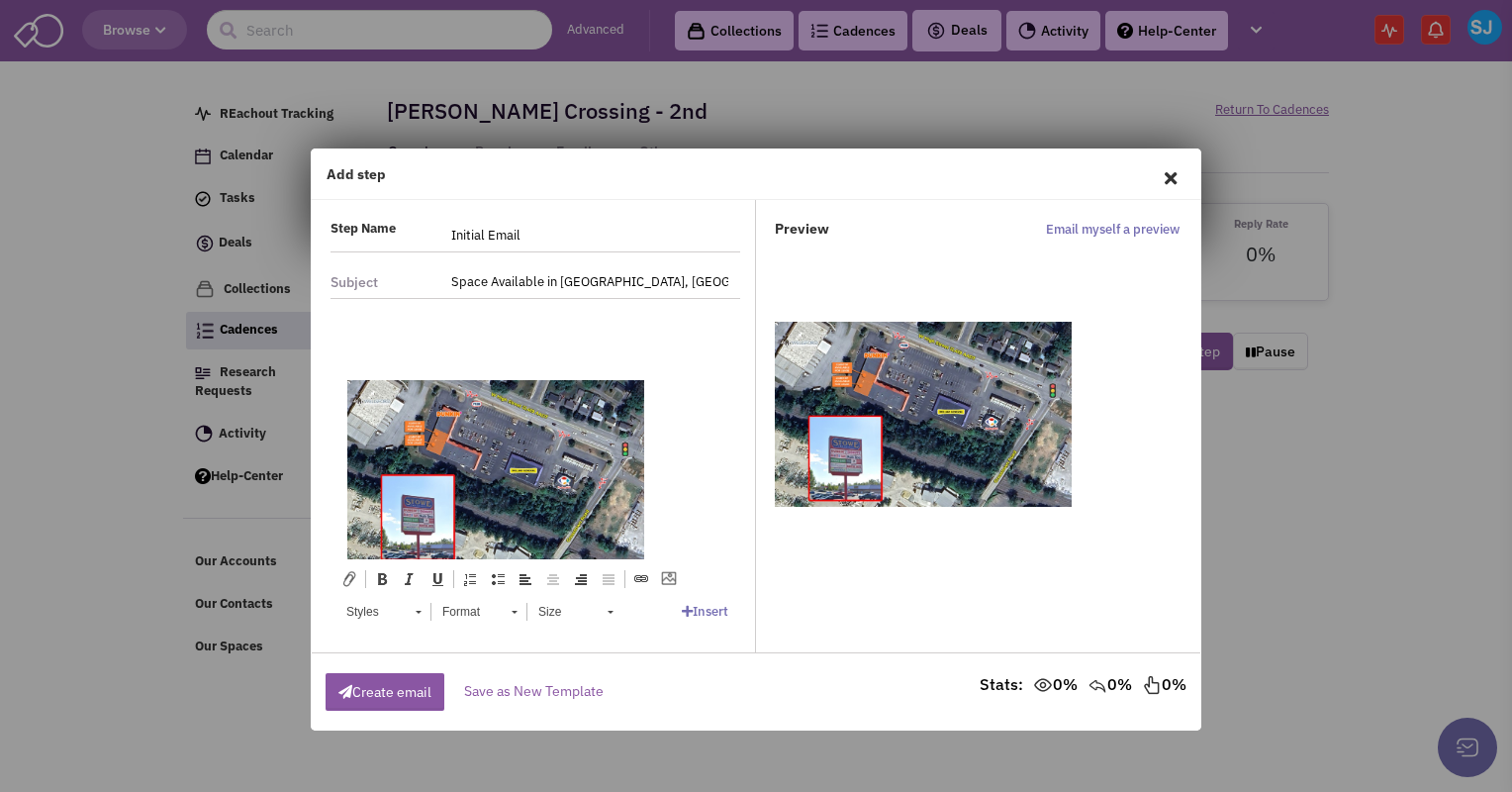 drag, startPoint x: 412, startPoint y: 431, endPoint x: 380, endPoint y: 461, distance: 43.863424 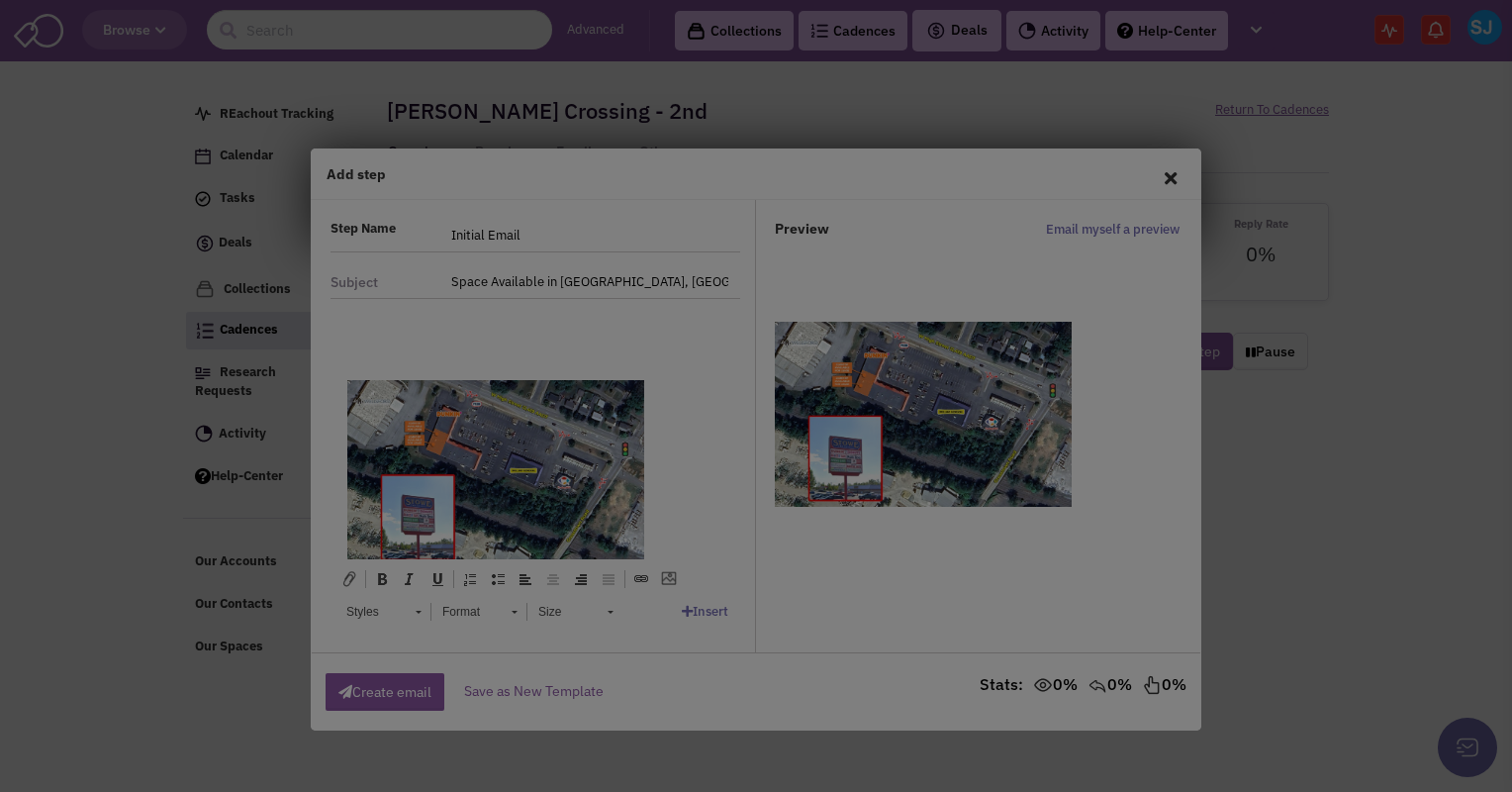 type on "https://frontend.retailsphere.com/BlobImages/EmailBody|xJekwza_SkGxjGemjxPB3A.jpg" 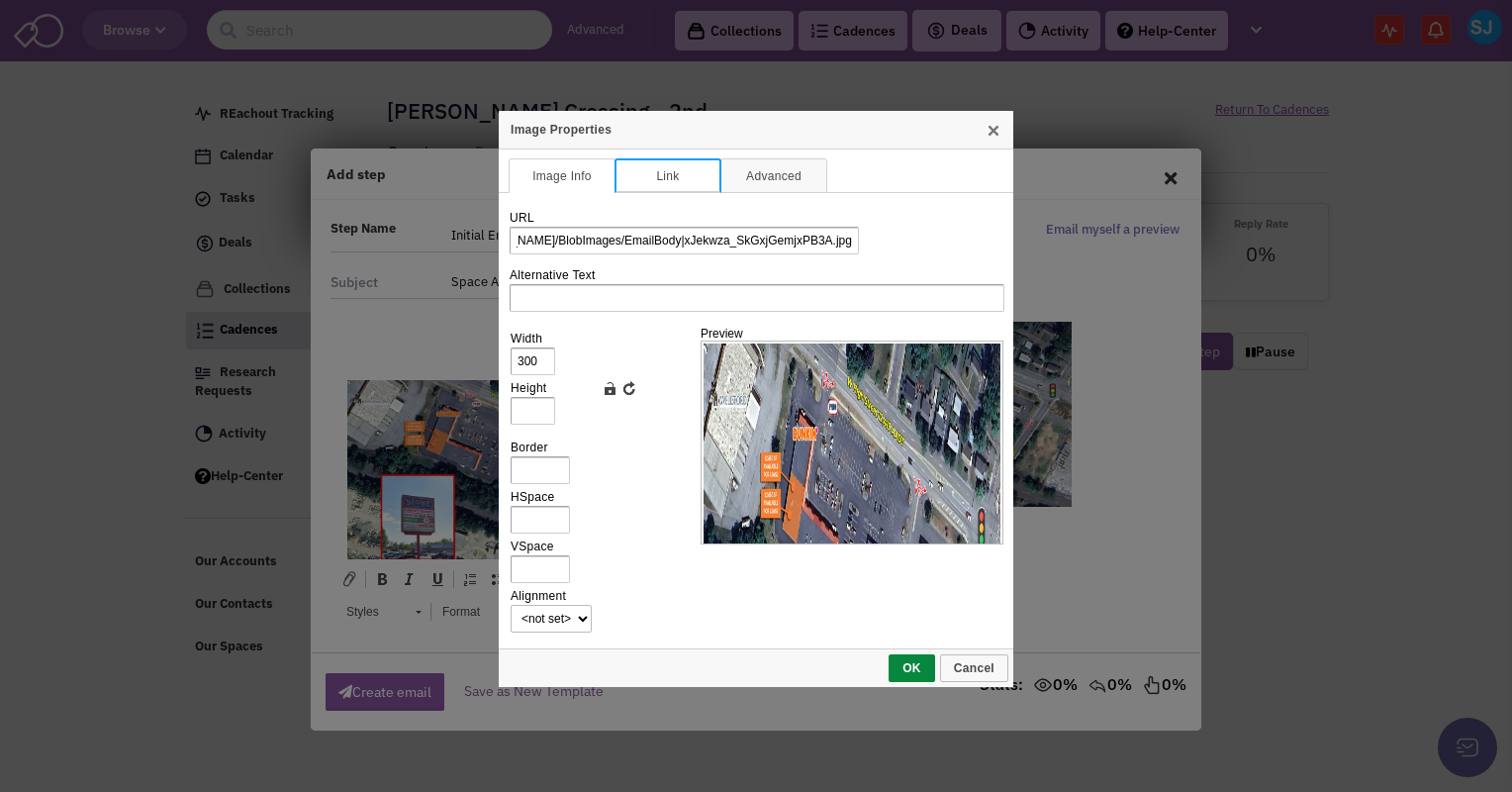 click on "Link" at bounding box center [668, 175] 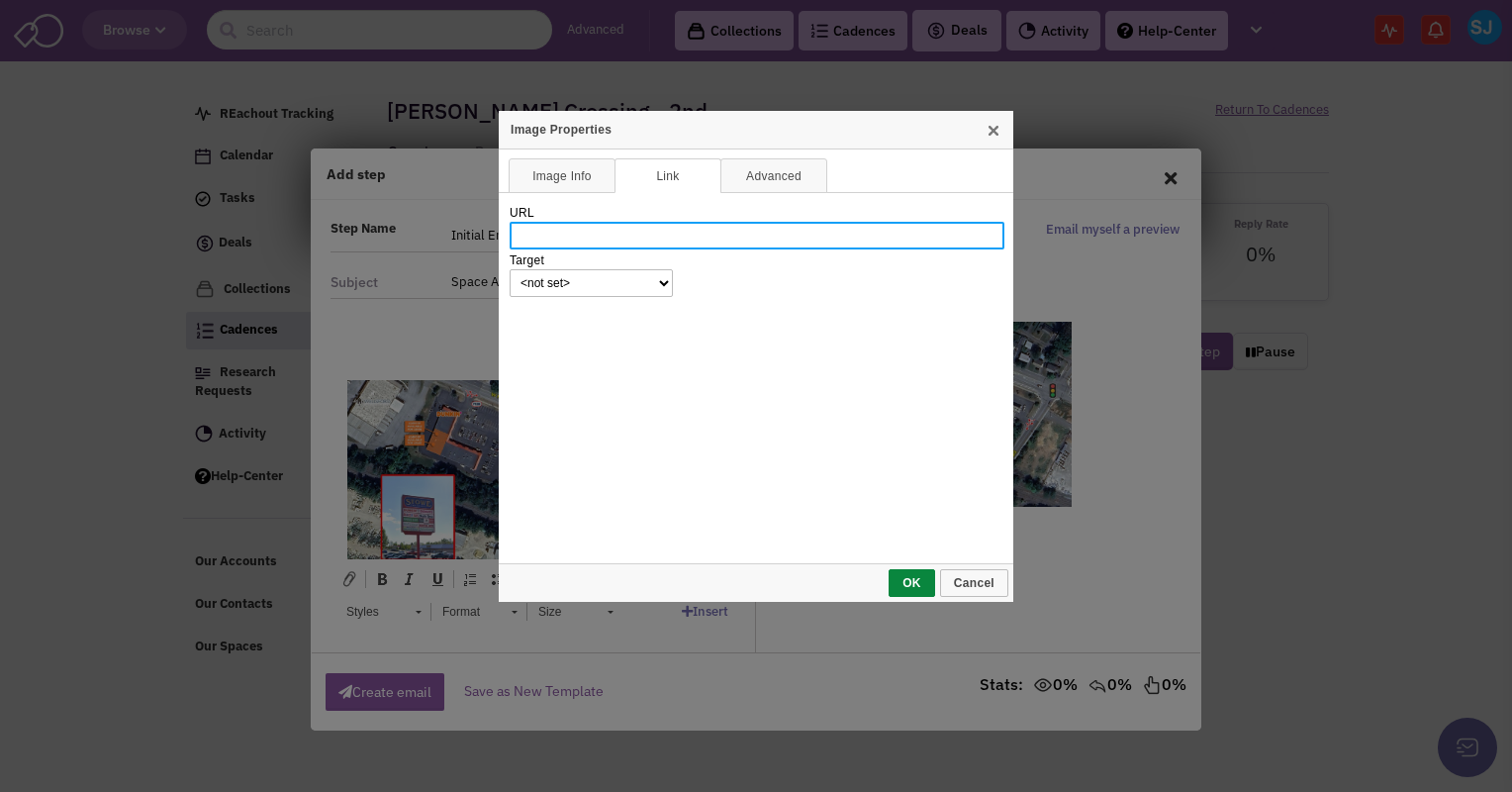 click on "URL" at bounding box center (757, 236) 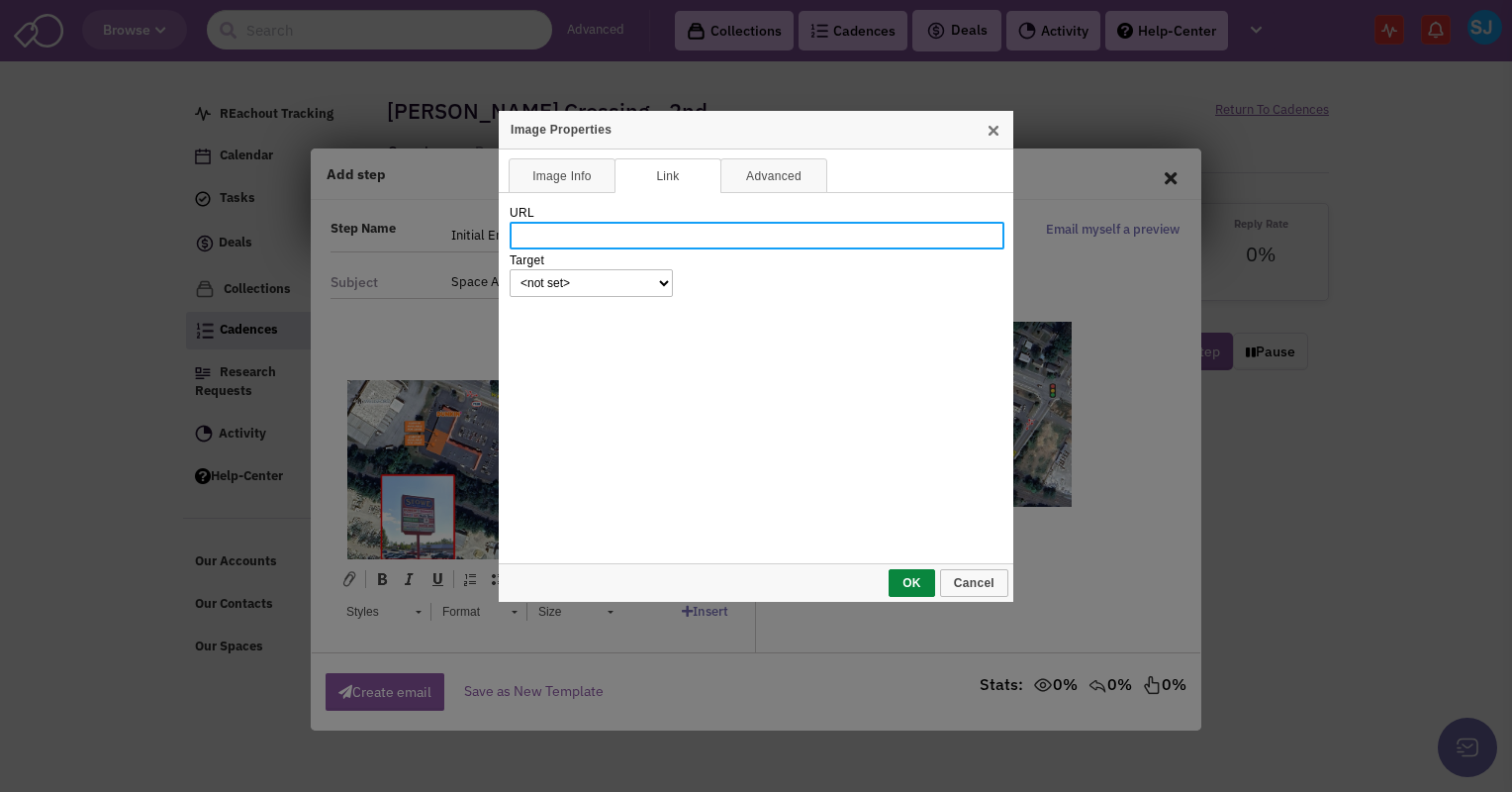 paste on "https://jcbarprop.com/properties/stowe-crossing" 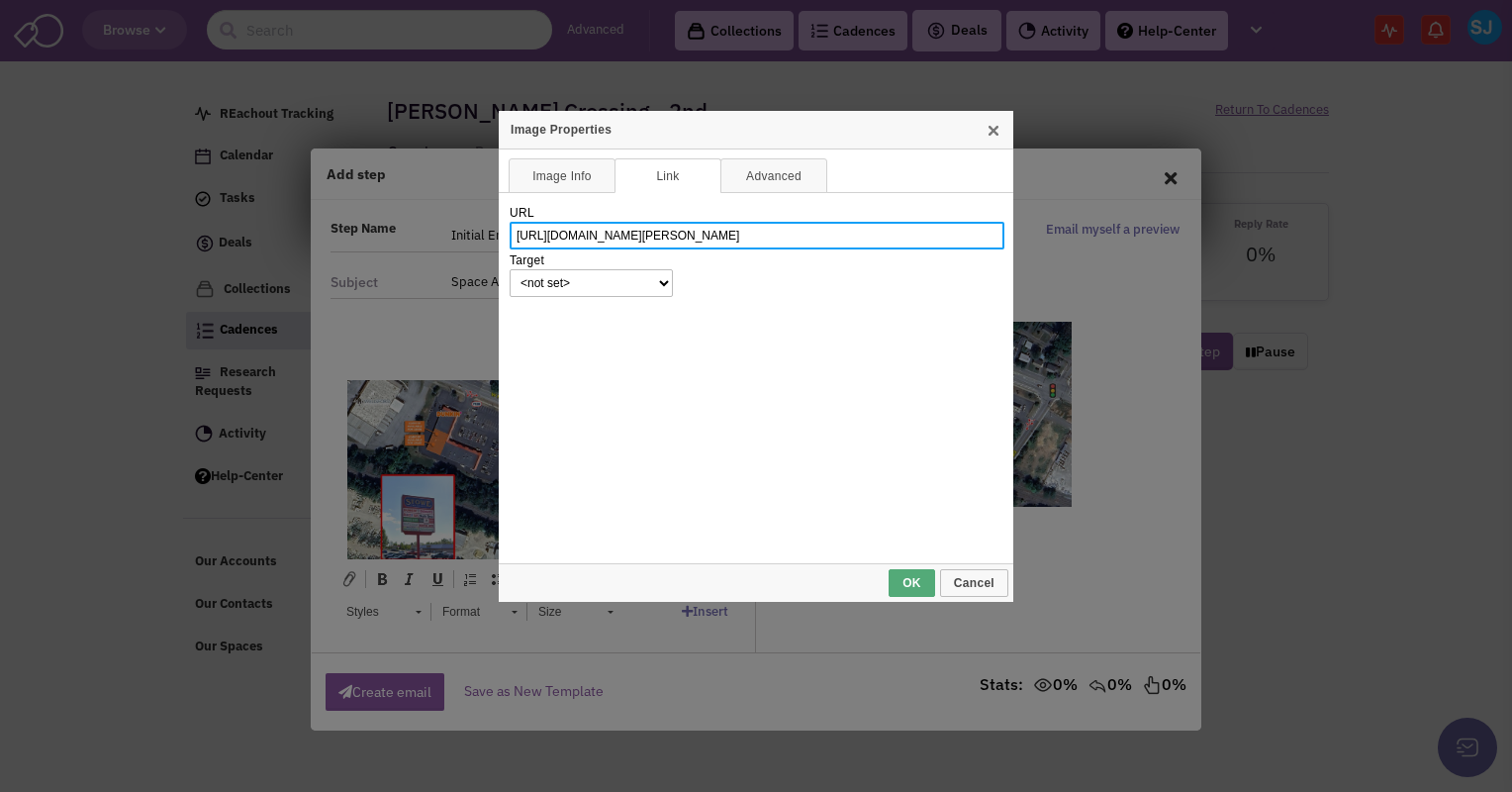 type on "https://jcbarprop.com/properties/stowe-crossing" 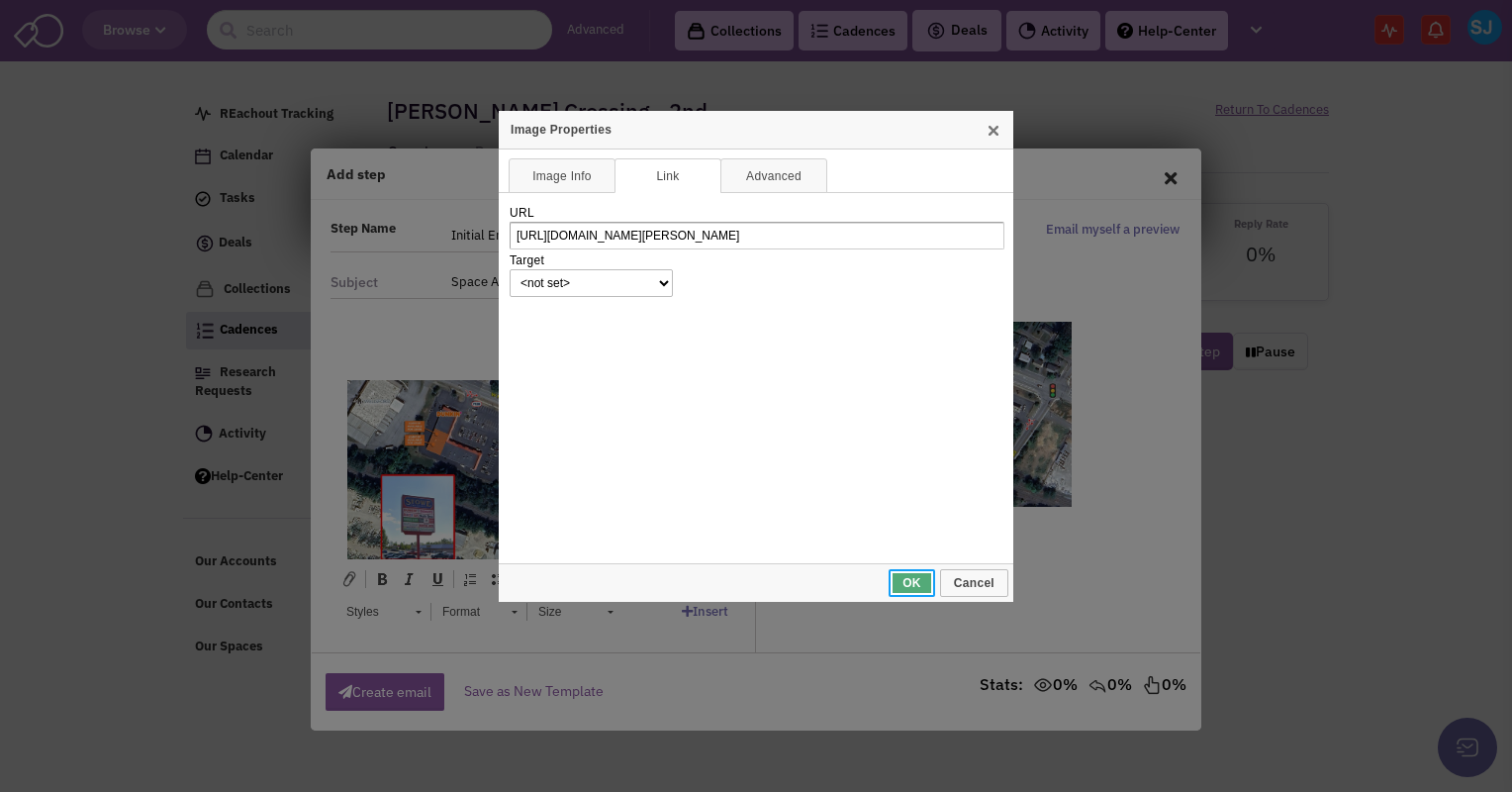 click on "OK" at bounding box center (911, 583) 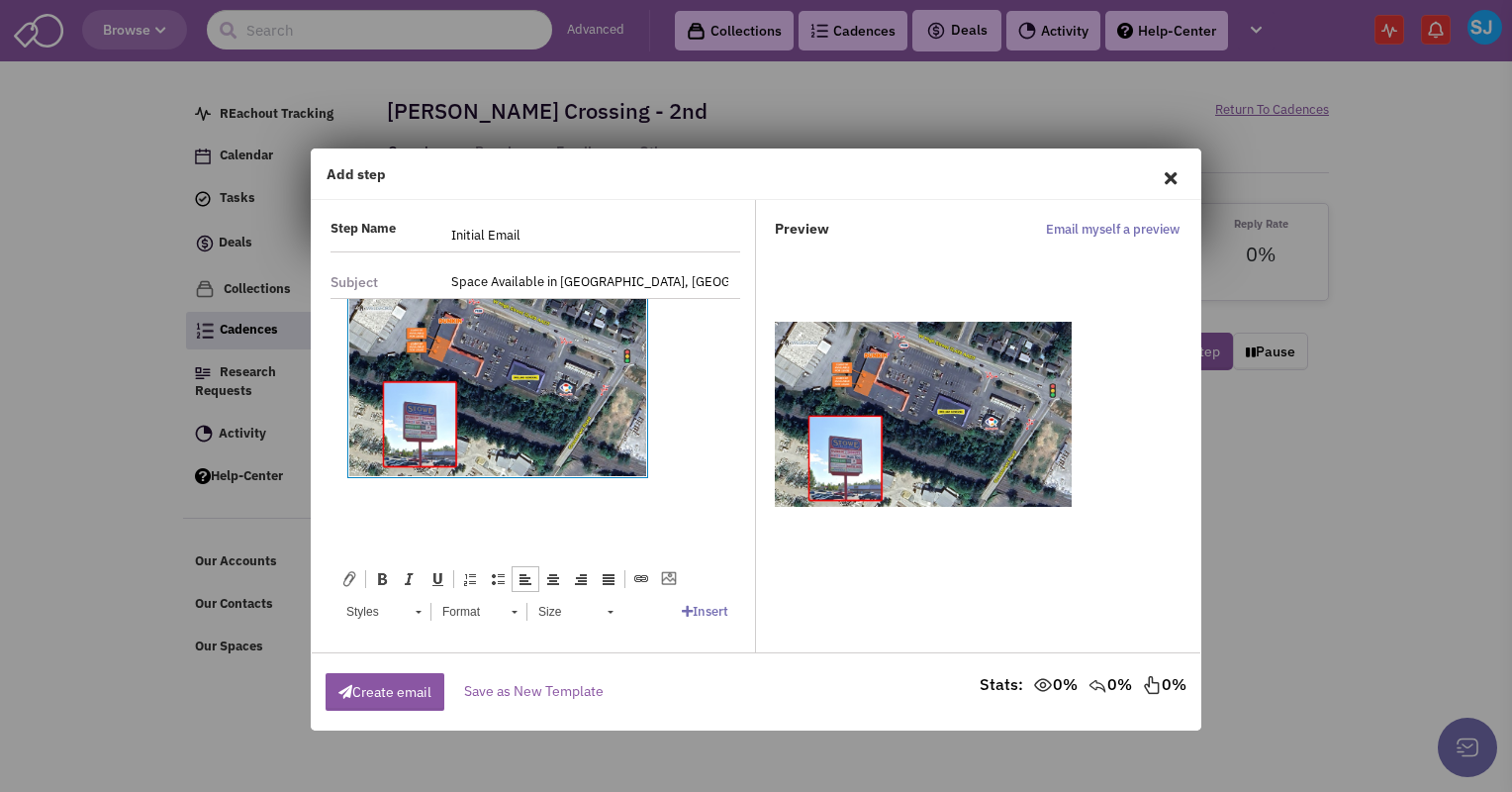 scroll, scrollTop: 95, scrollLeft: 0, axis: vertical 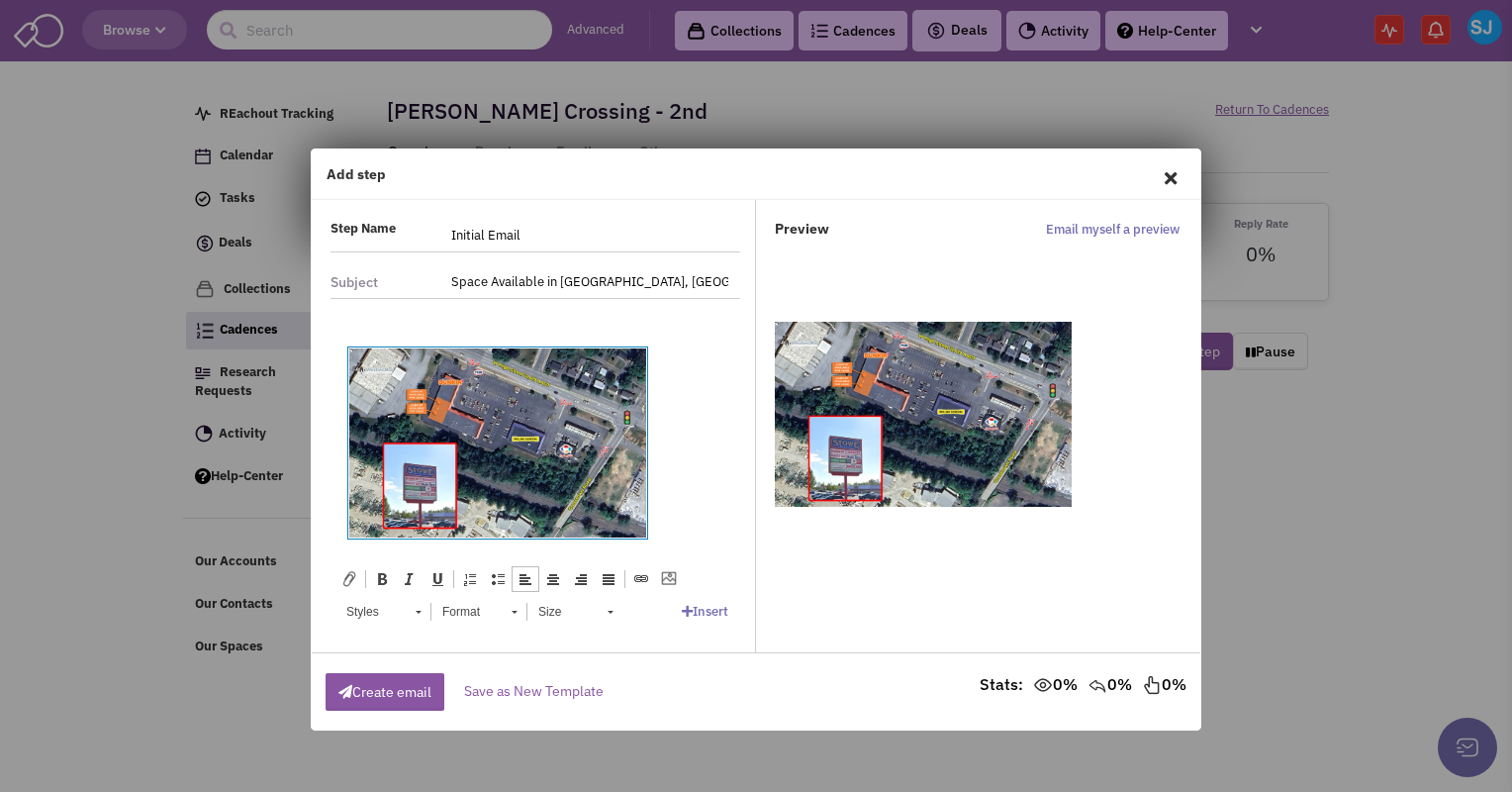 click 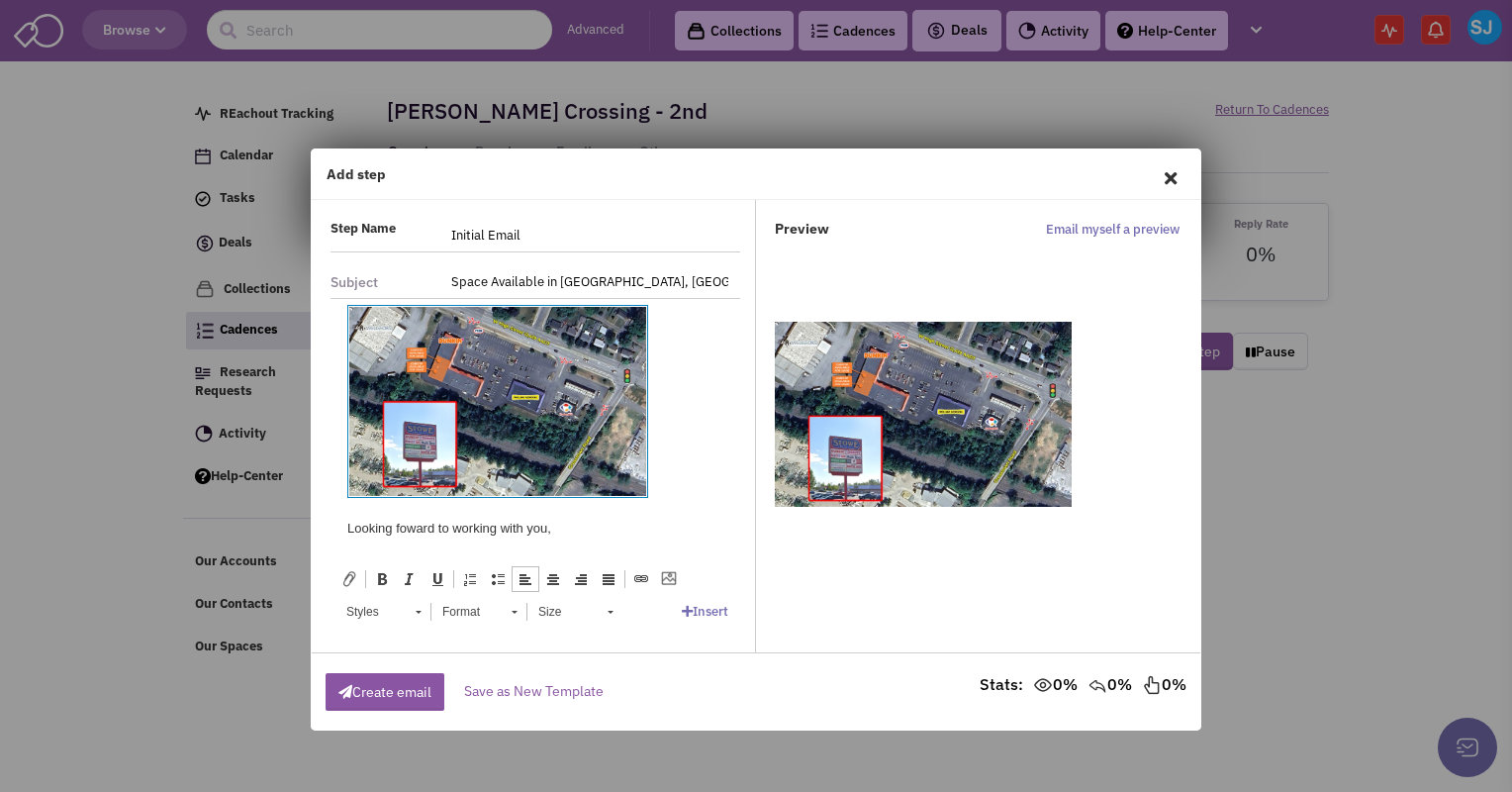 scroll, scrollTop: 0, scrollLeft: 0, axis: both 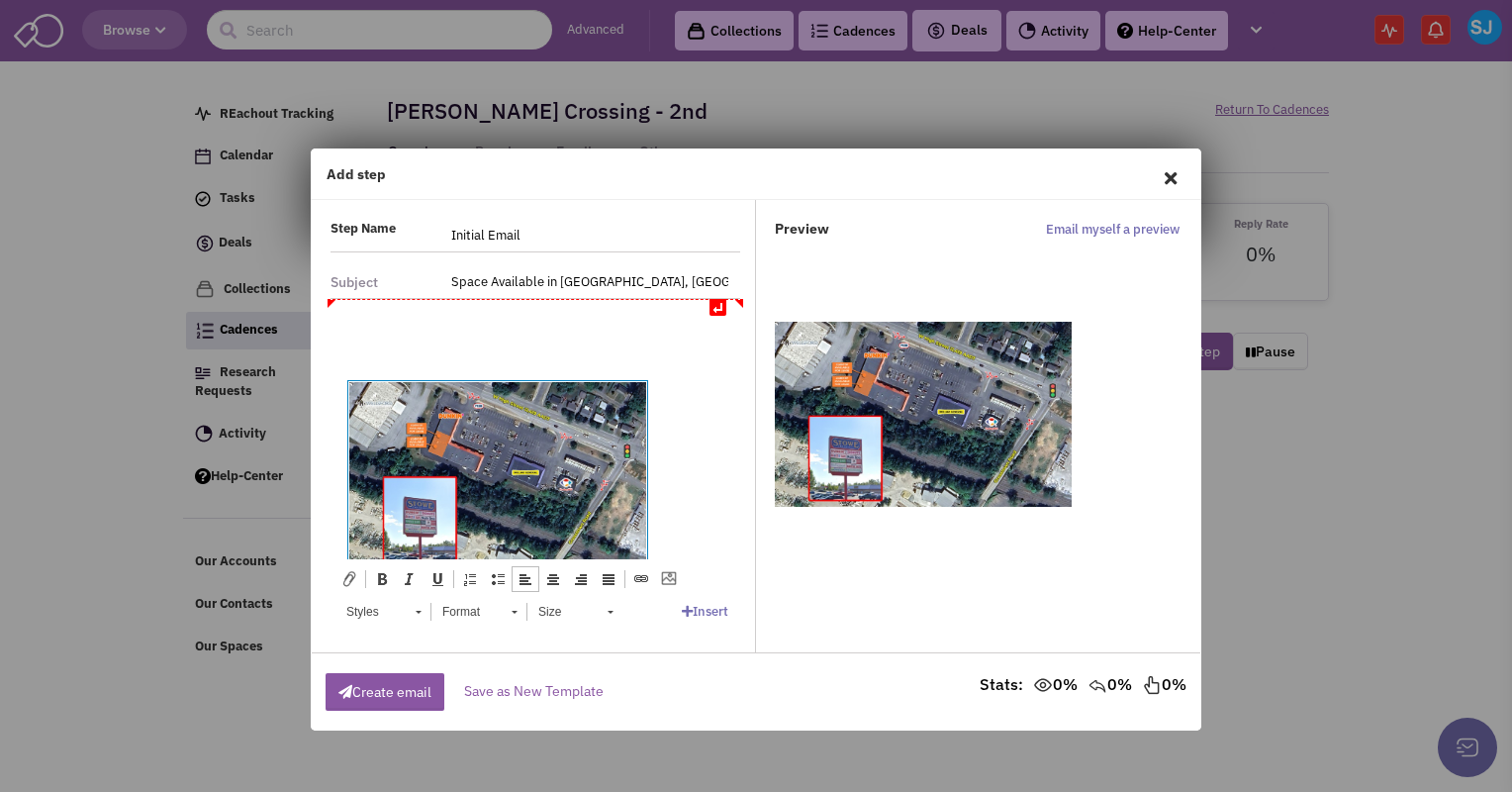 click at bounding box center [535, 328] 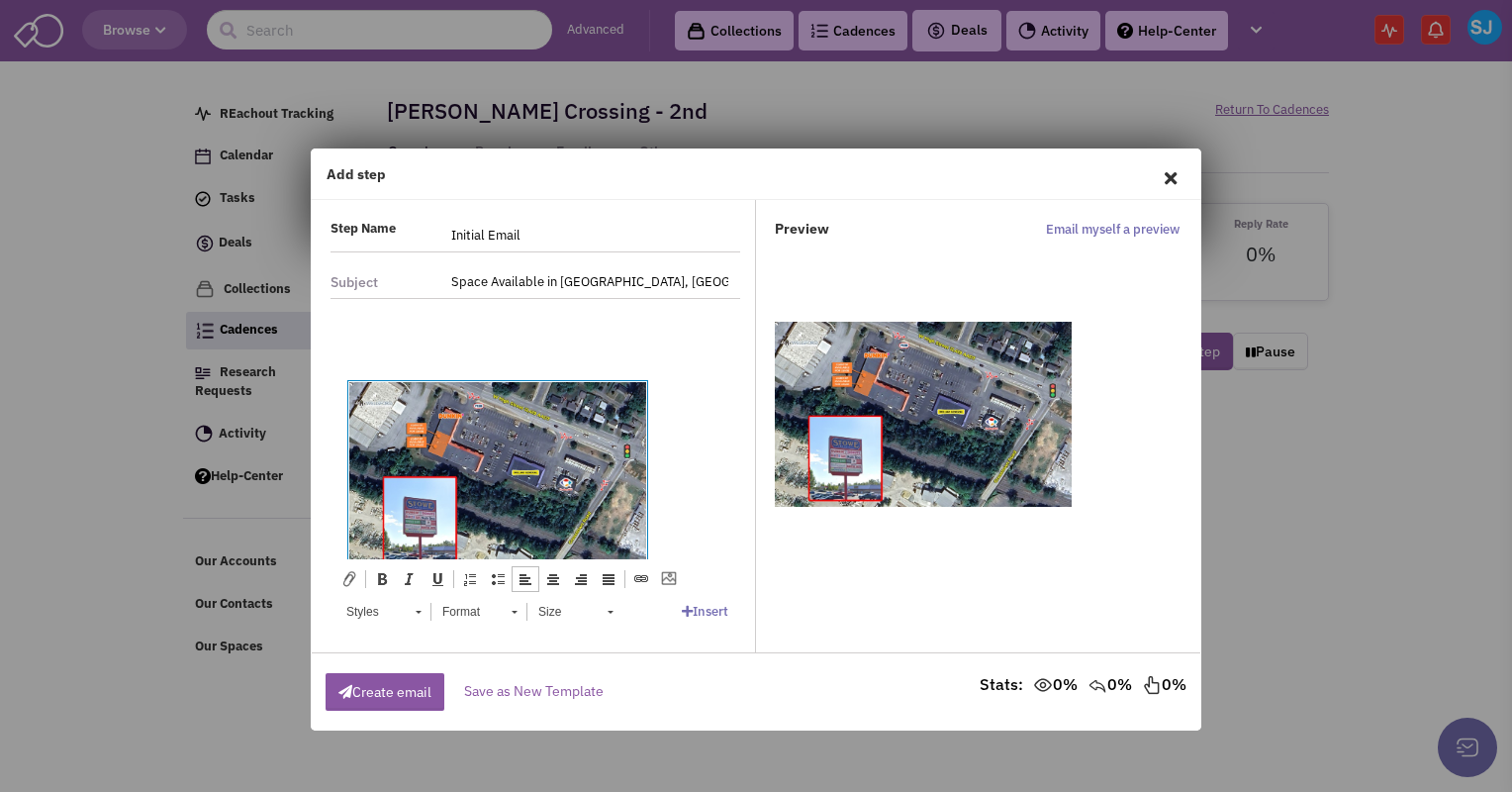 click at bounding box center [535, 348] 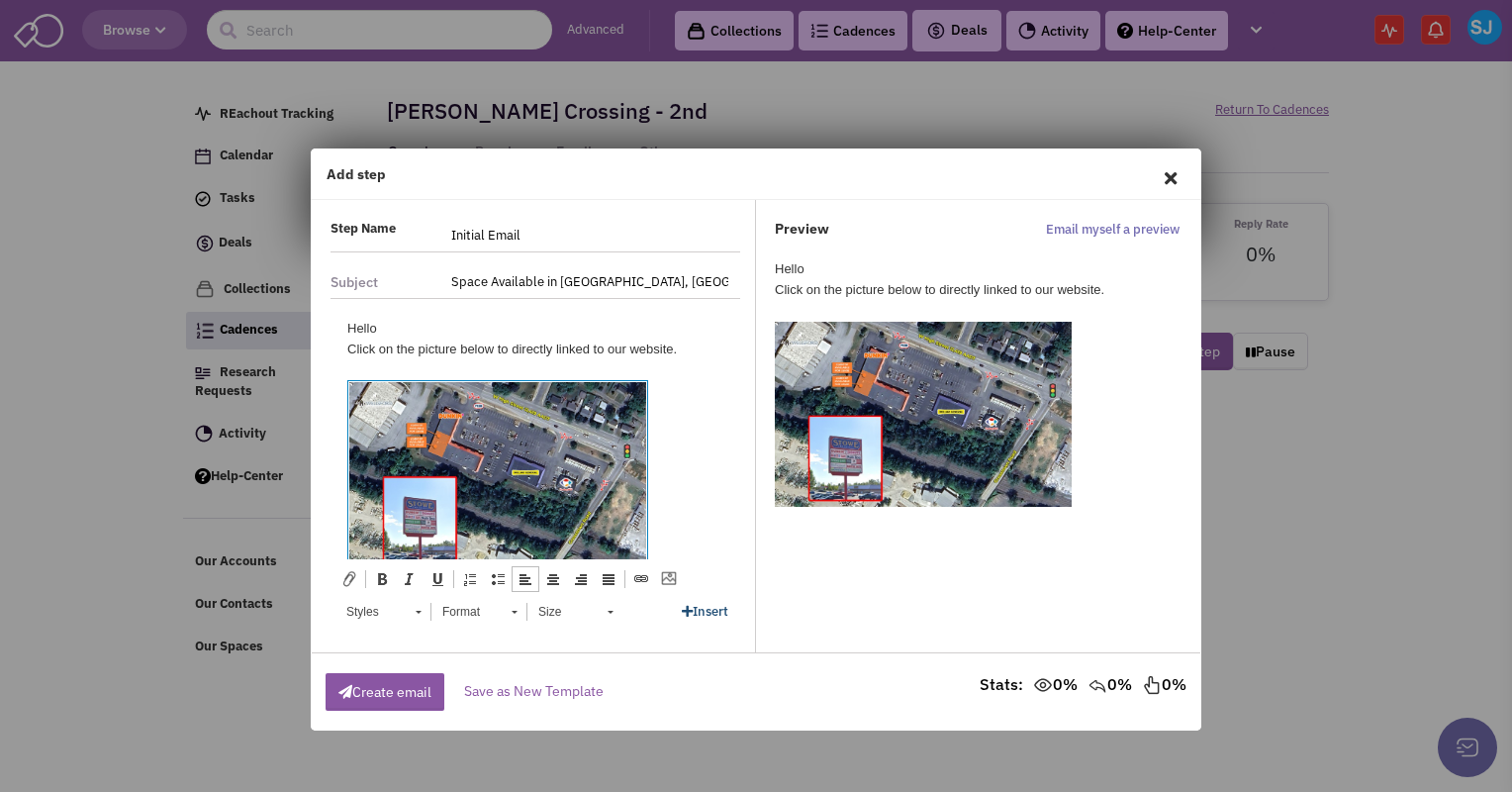 click at bounding box center (687, 611) 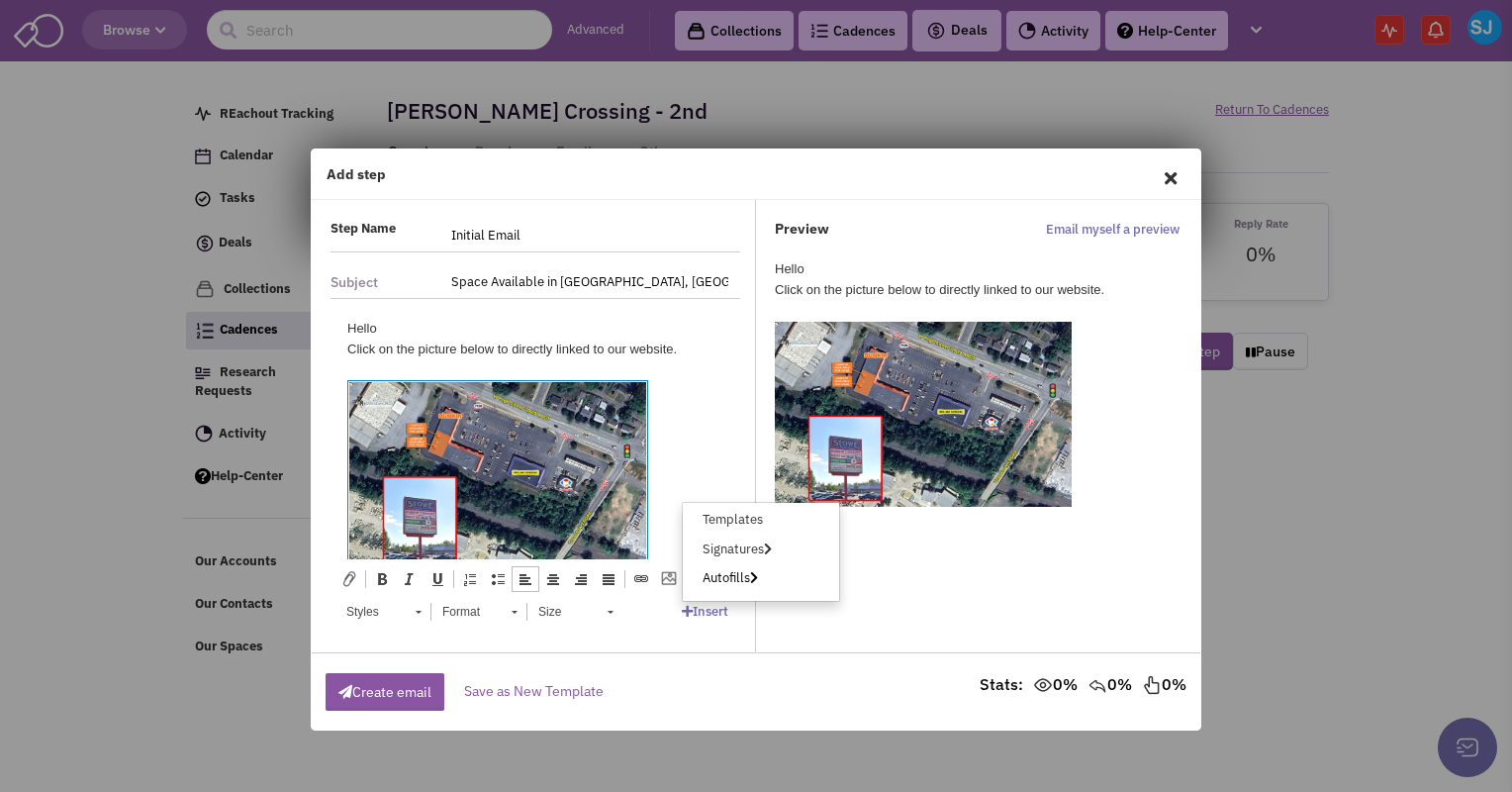 click on "Autofills" at bounding box center (730, 578) 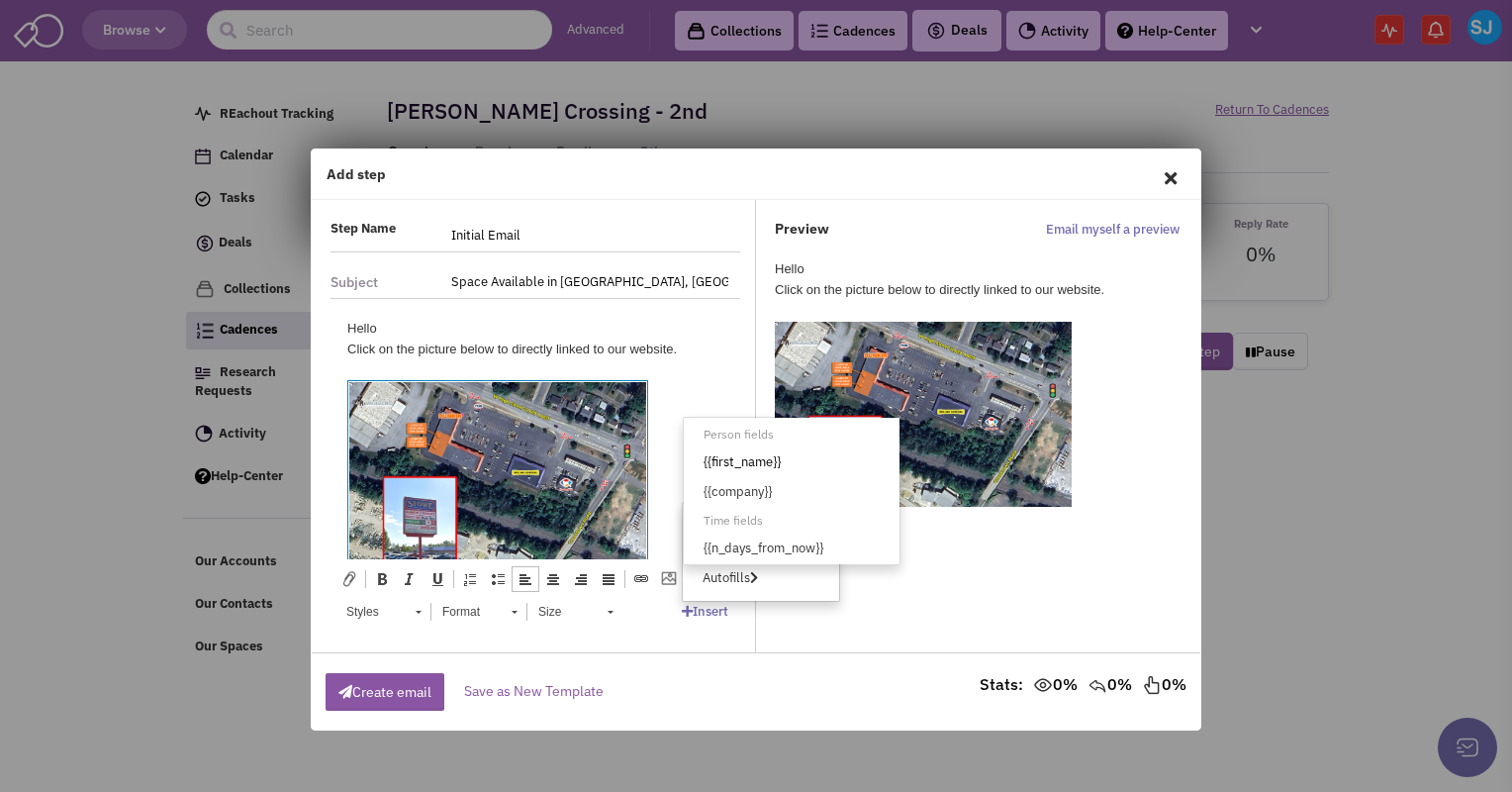 click on "{{first_name}}" at bounding box center (792, 462) 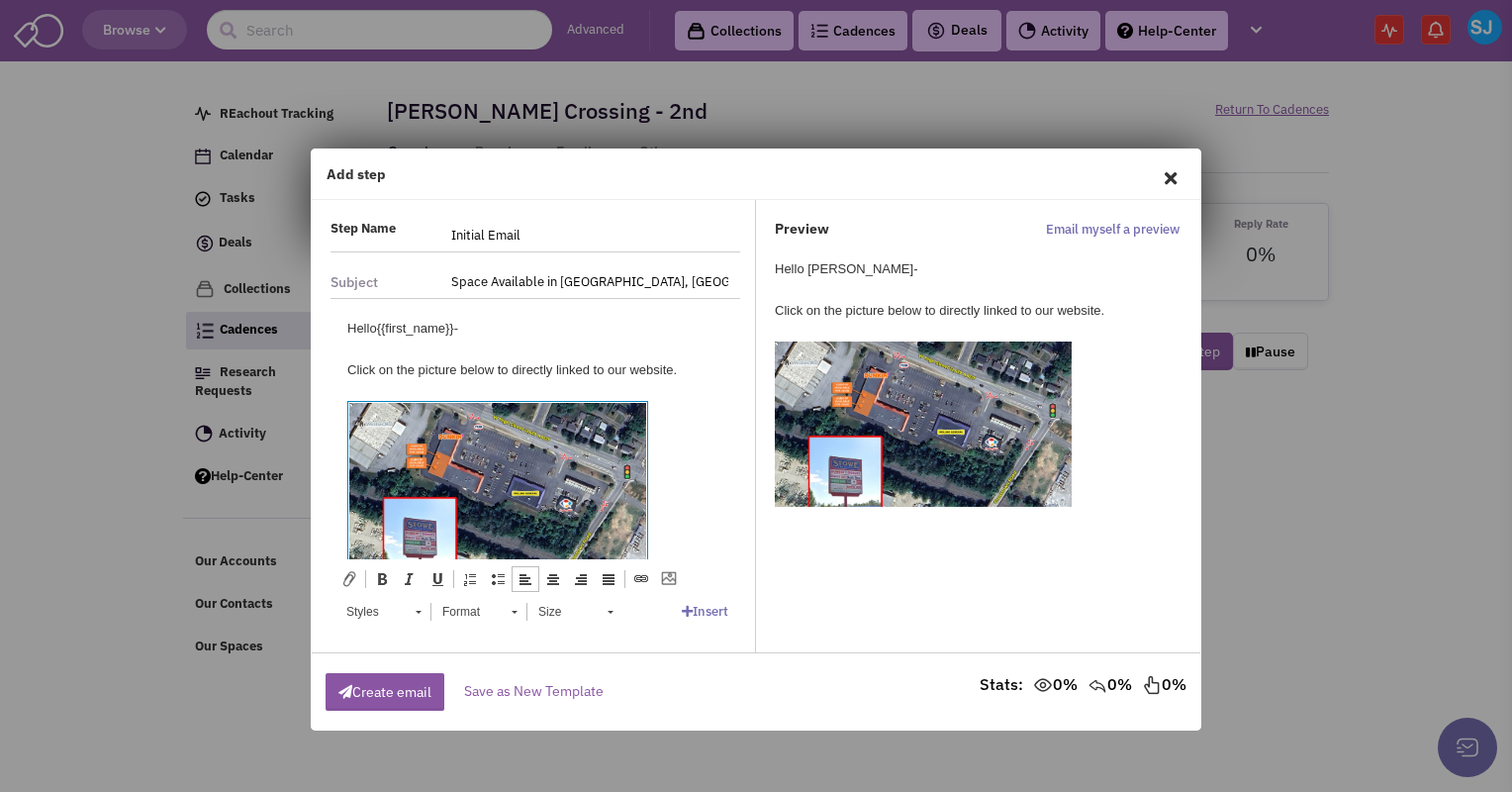 click at bounding box center [535, 348] 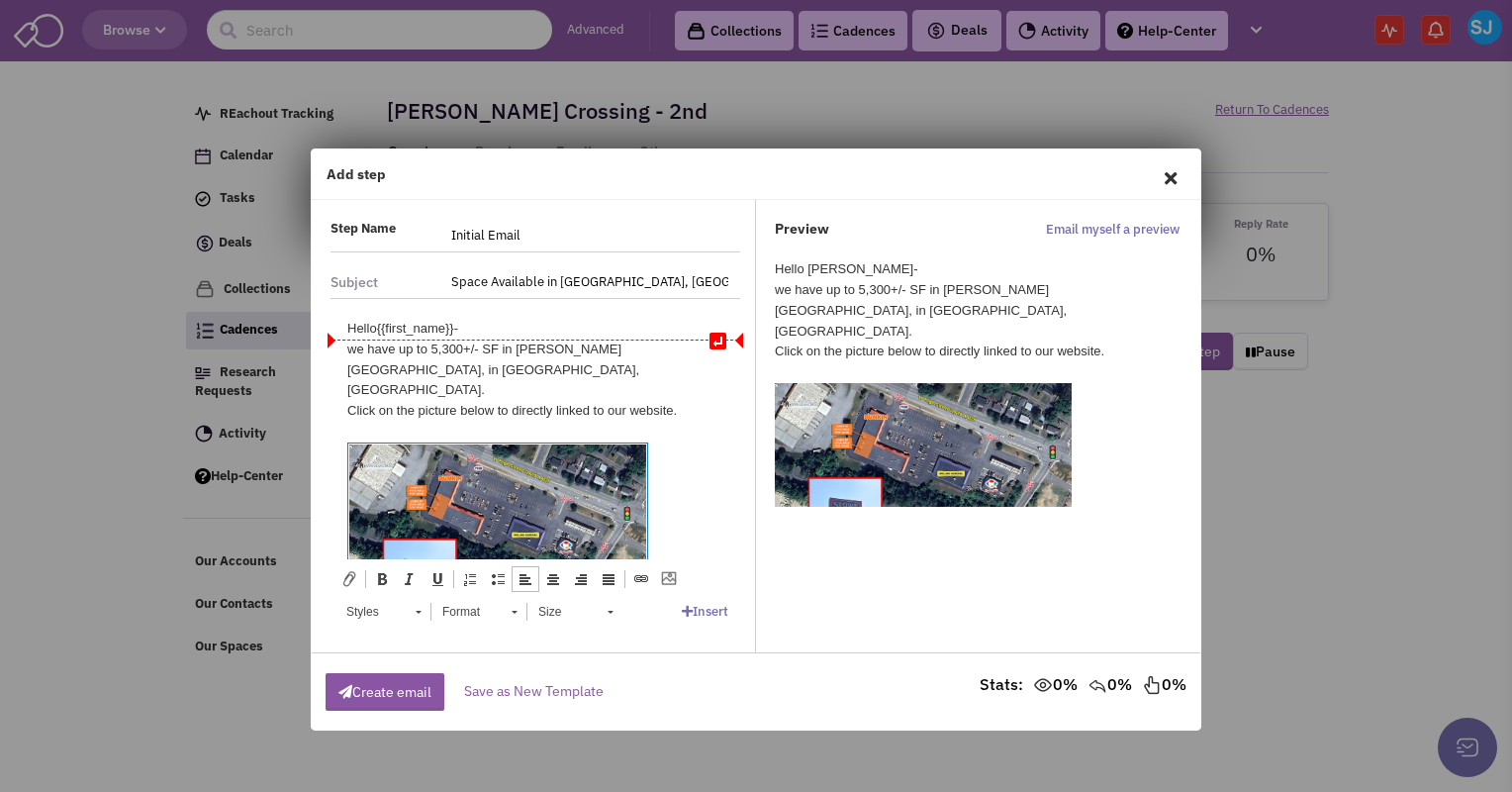 click on "we have up to 5,300+/- SF in Stowe Crossing, in Stowe, PA." at bounding box center (535, 369) 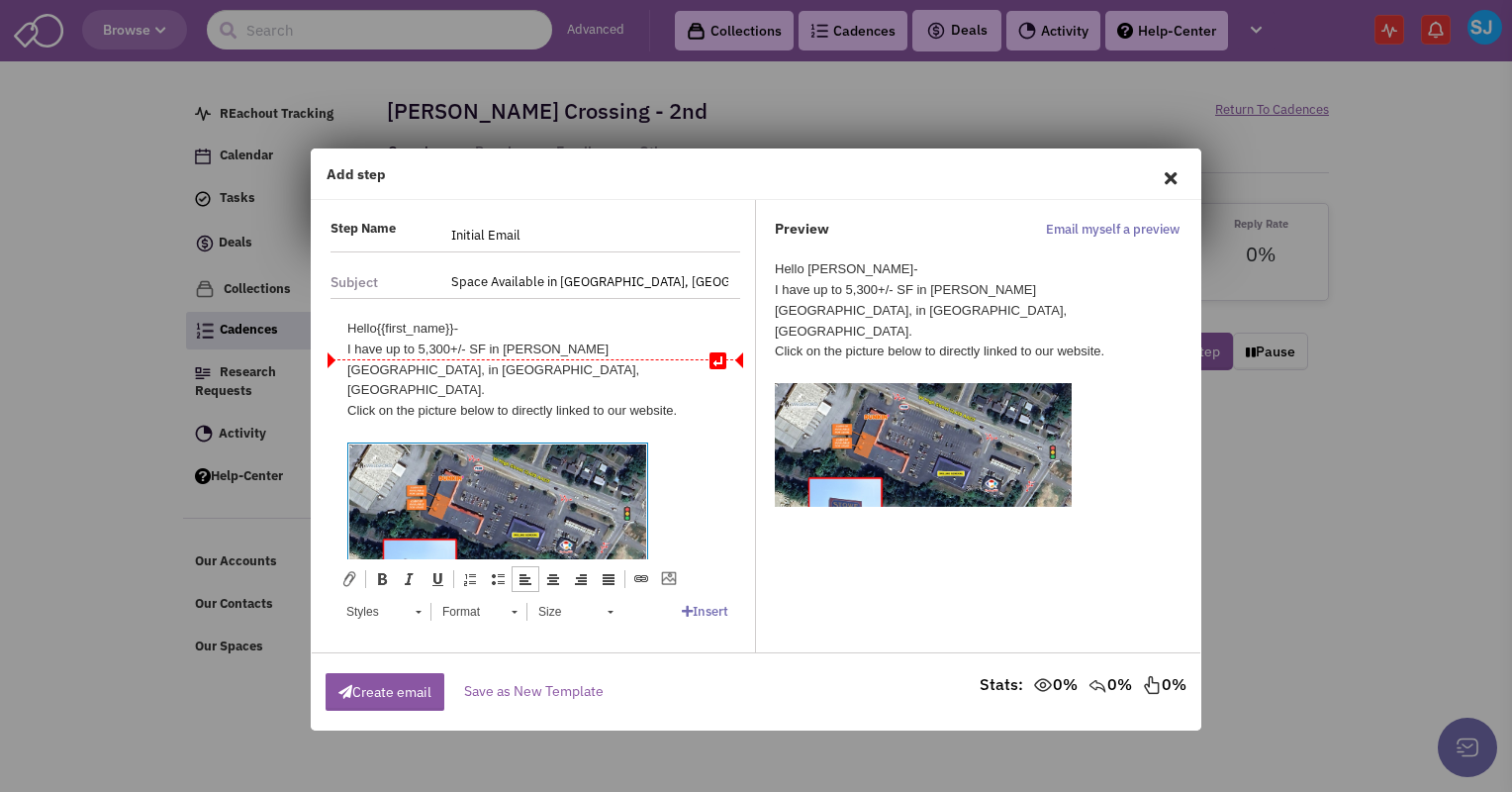 click on "I have up to 5,300+/- SF in Stowe Crossing, in Stowe, PA." at bounding box center [535, 369] 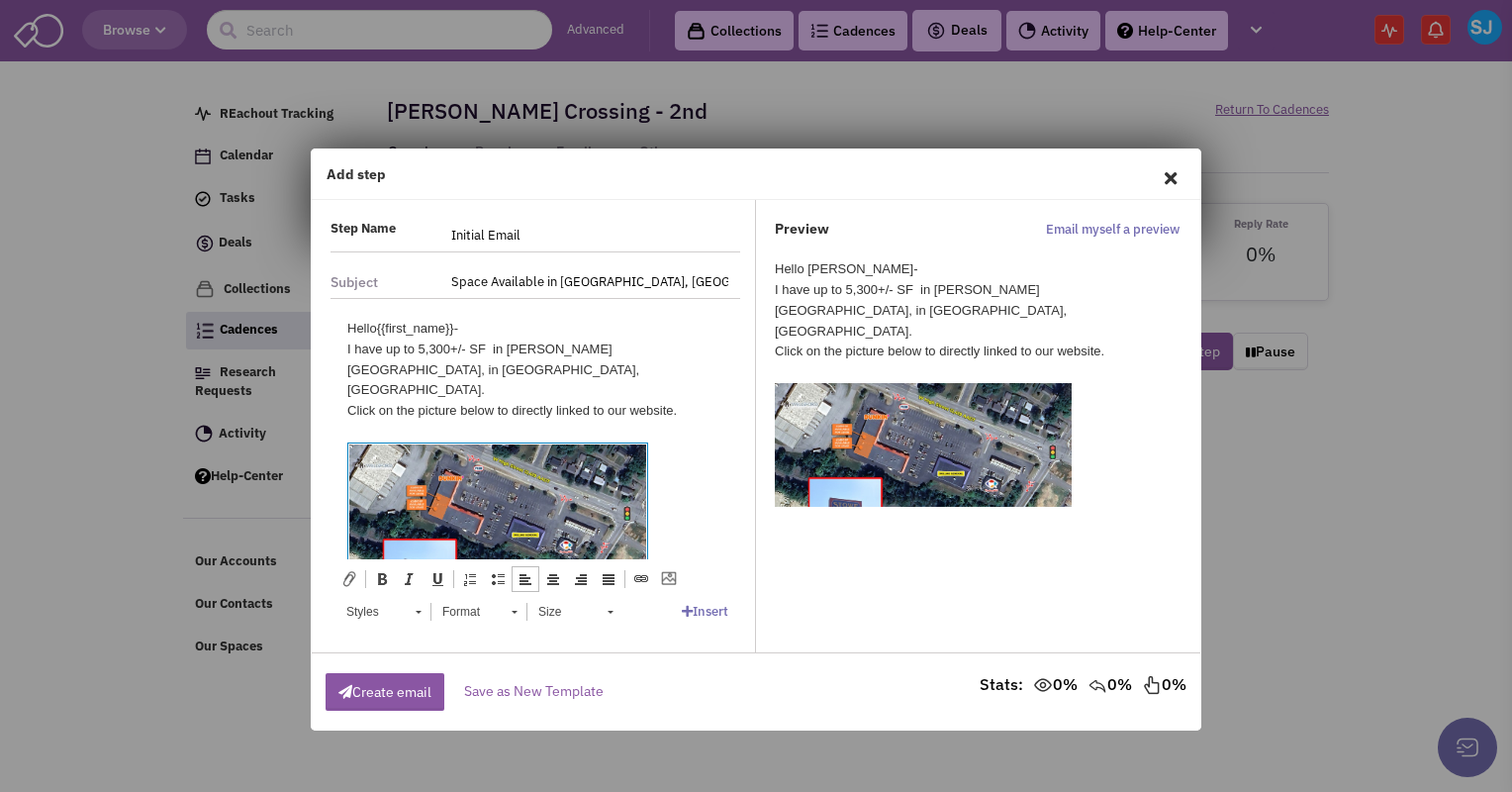 click on "I have up to 5,300+/- SF  in Stowe Crossing, in Stowe, PA." at bounding box center [535, 369] 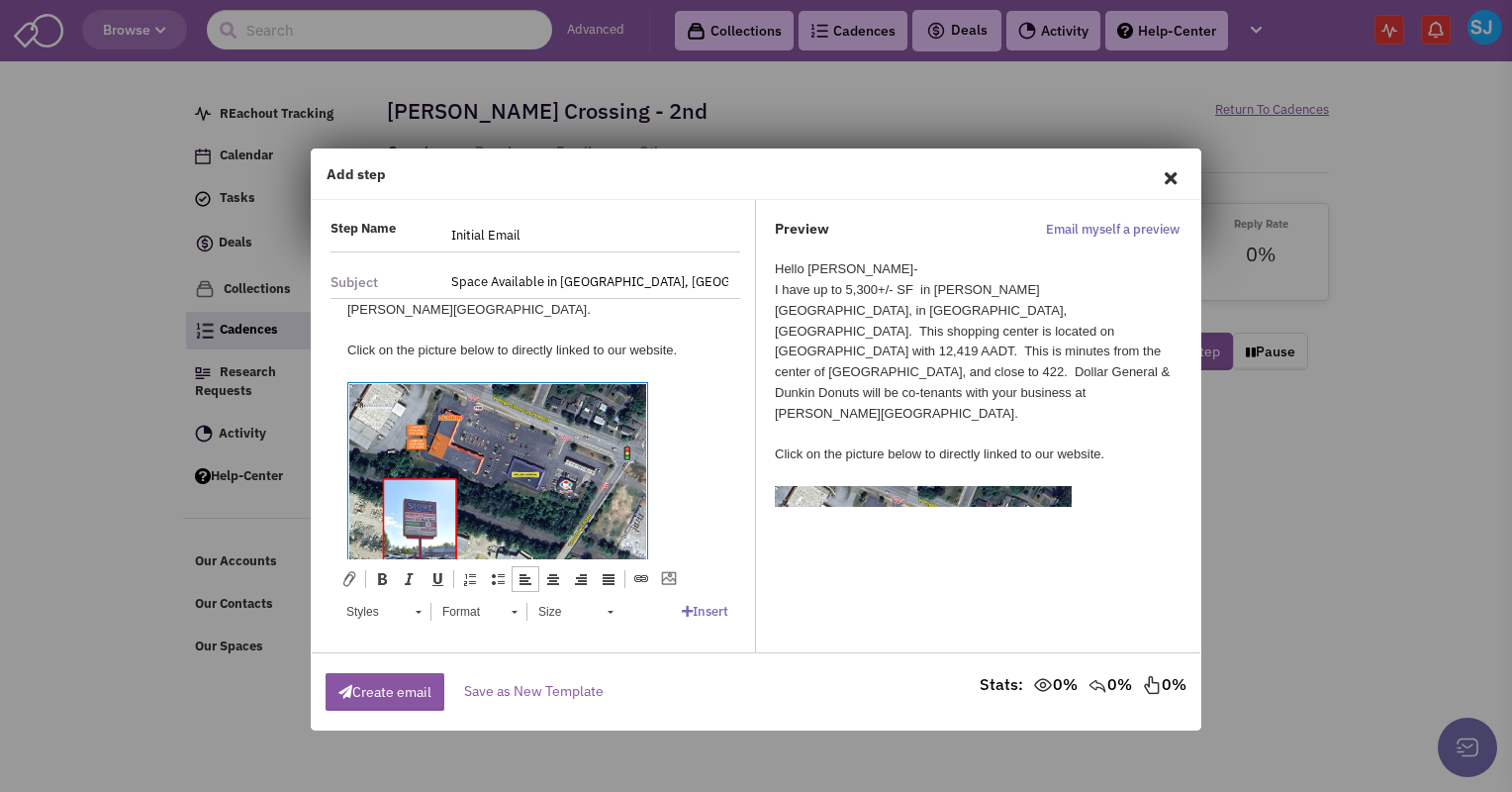 scroll, scrollTop: 198, scrollLeft: 0, axis: vertical 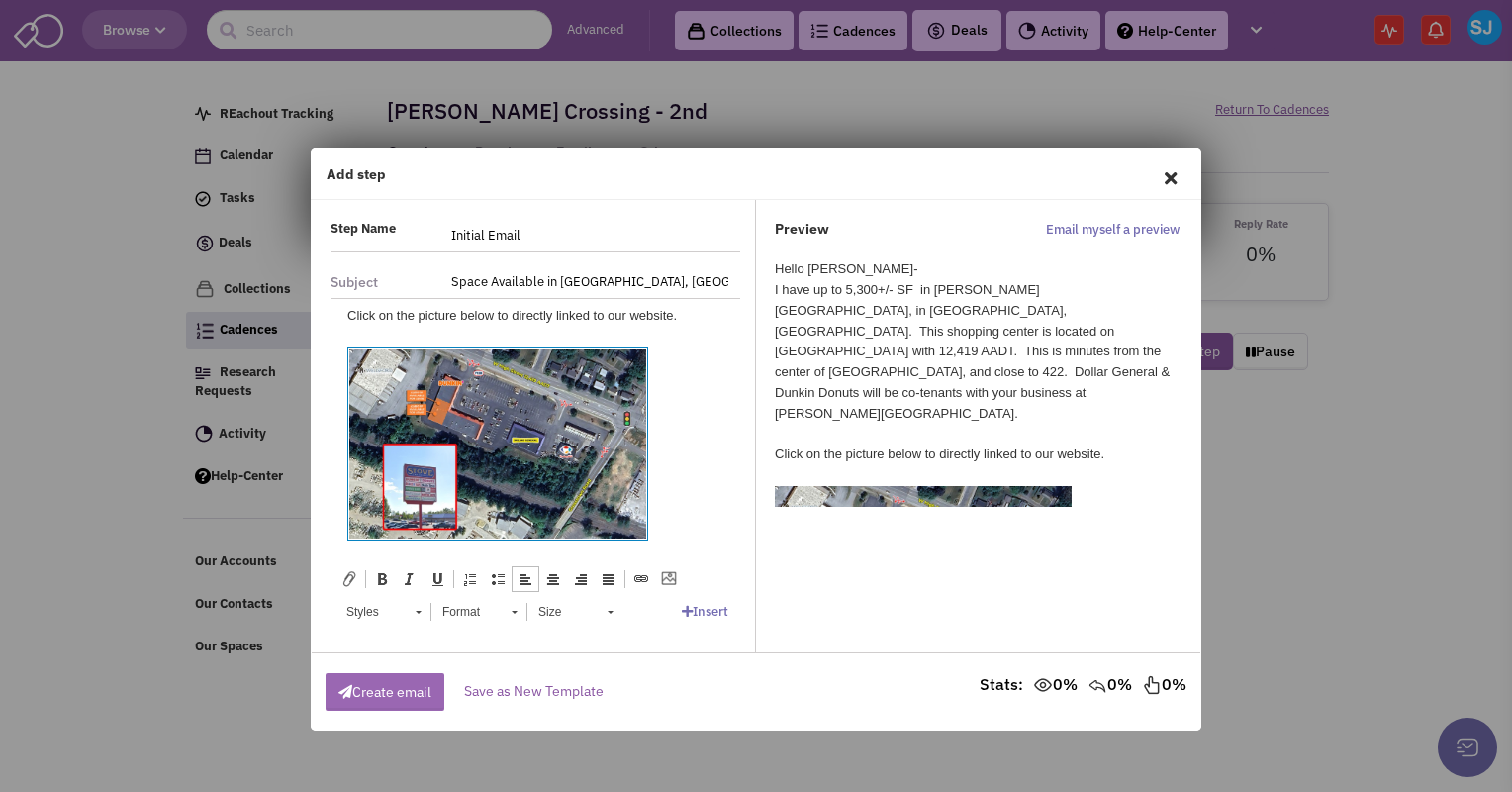 click on "Create email" at bounding box center (385, 692) 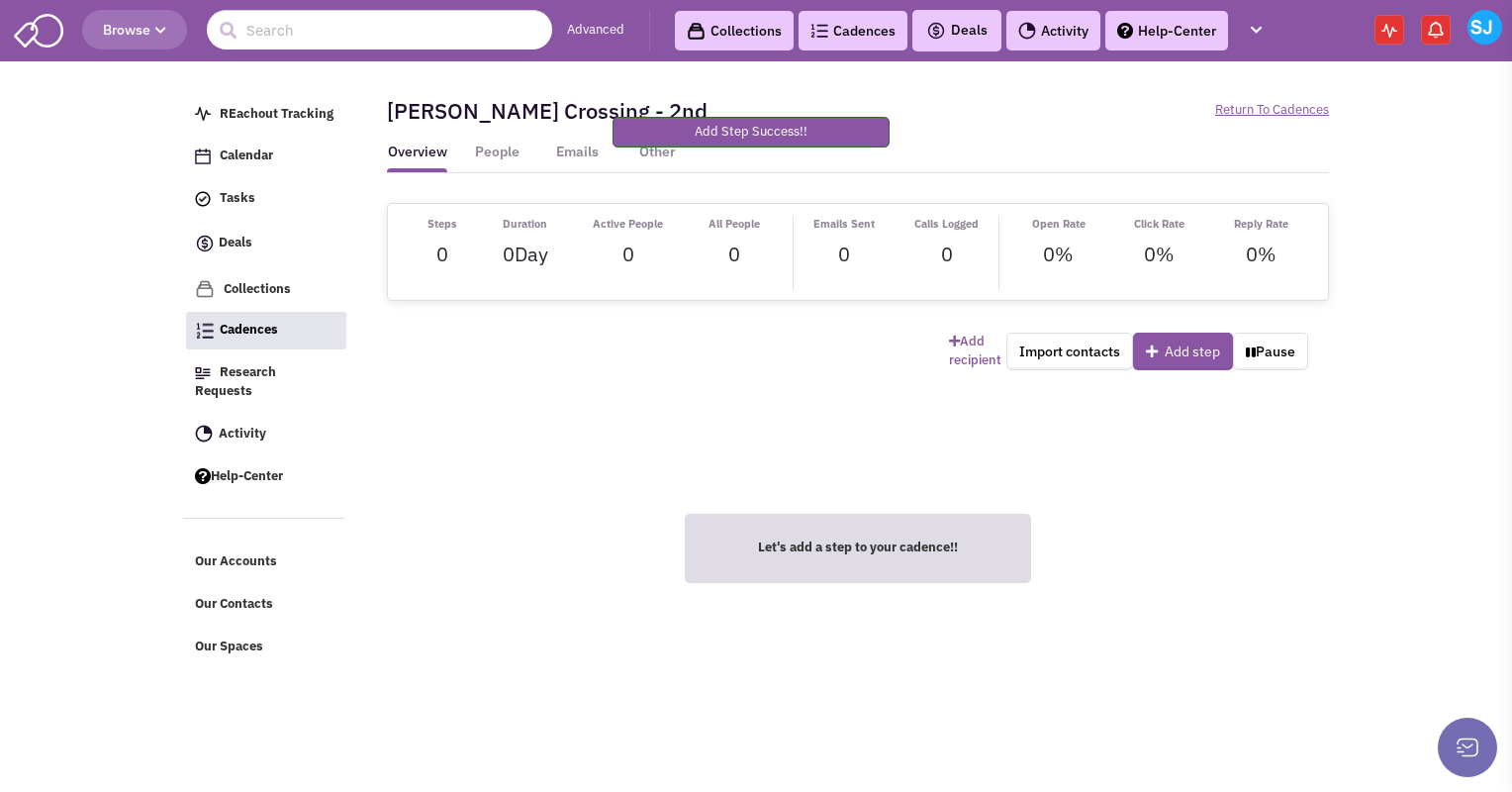 scroll, scrollTop: 0, scrollLeft: 0, axis: both 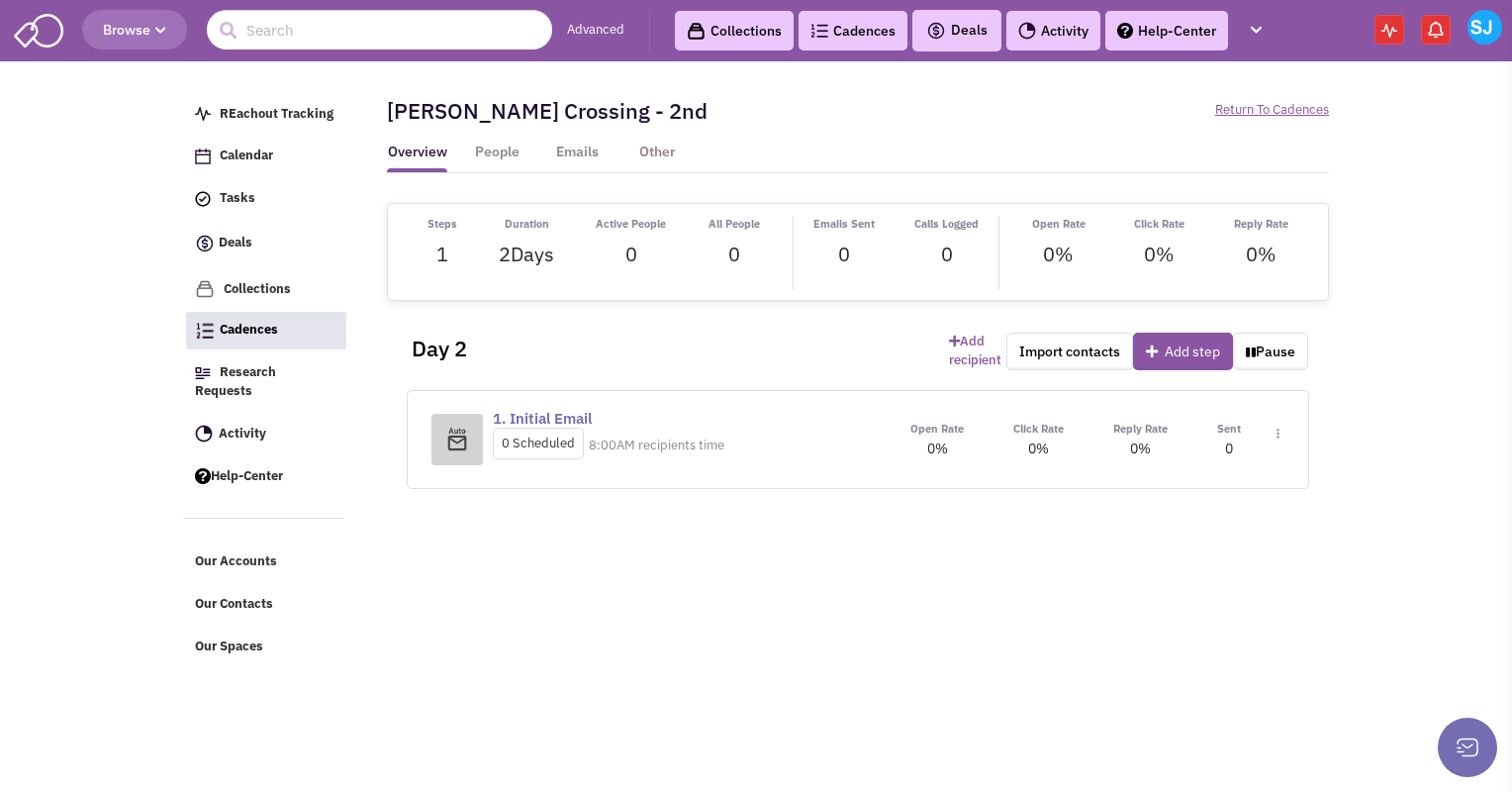click on "Browse" at bounding box center [135, 30] 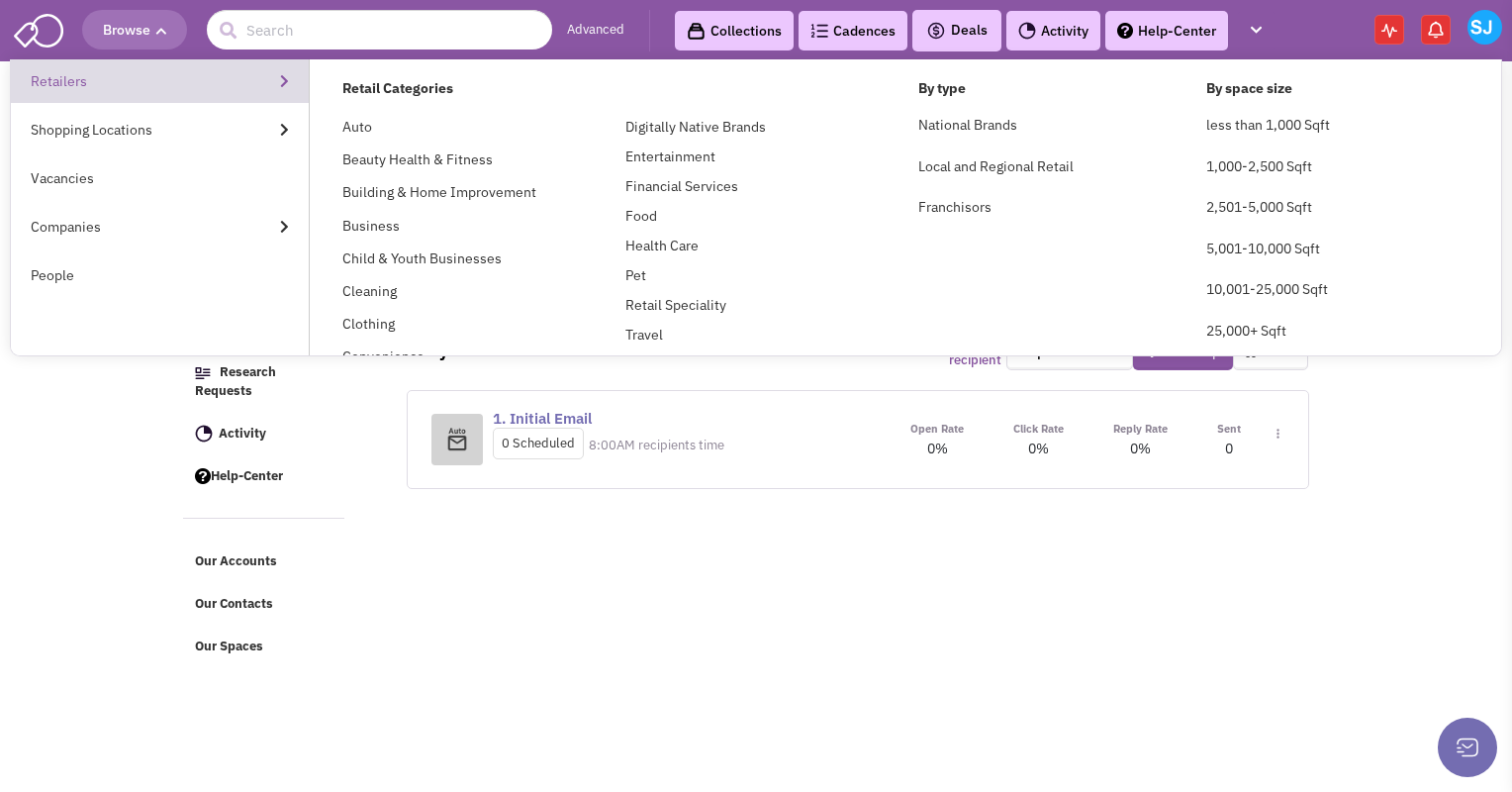 click on "Retailers" at bounding box center [159, 81] 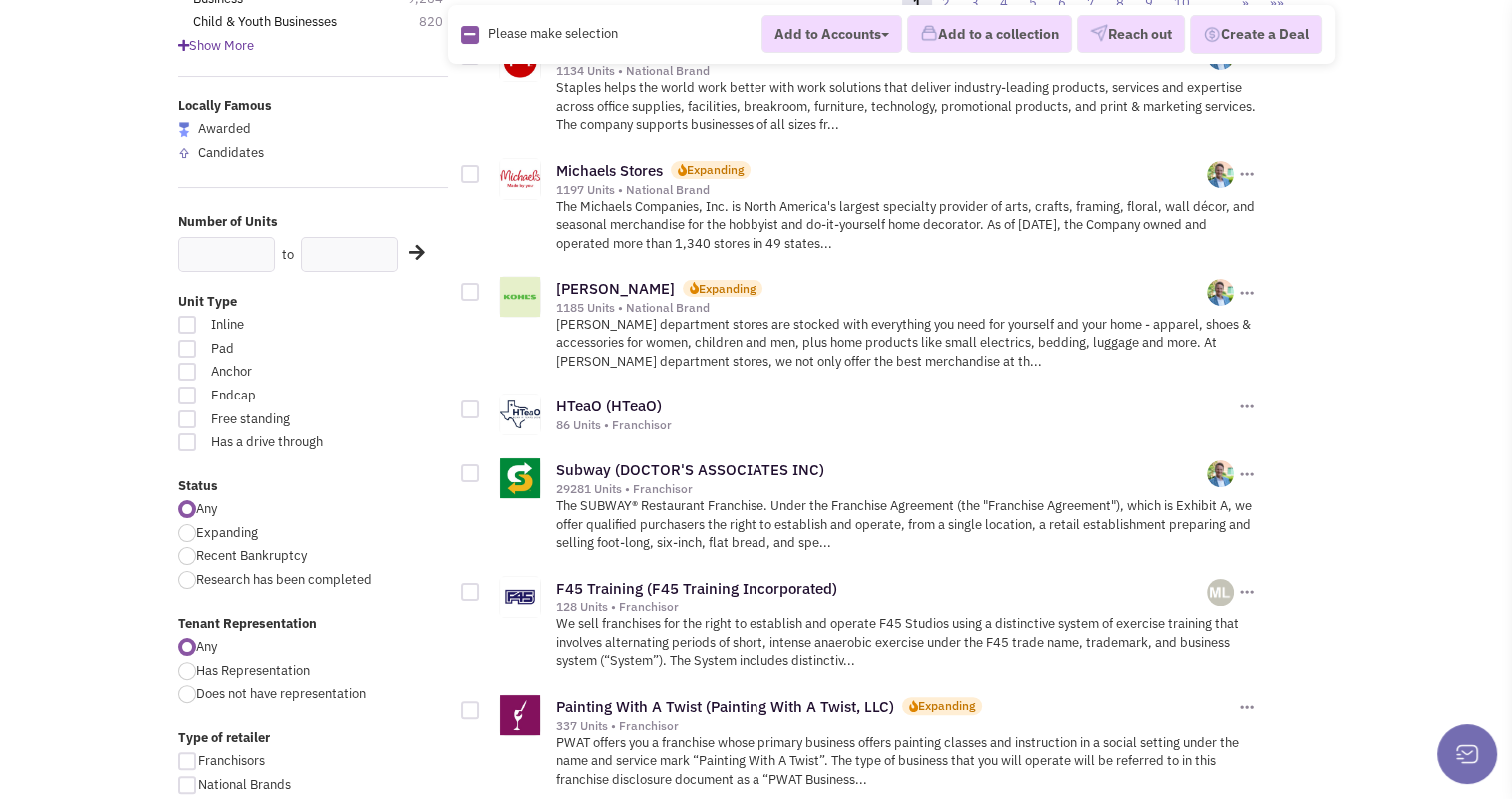 scroll, scrollTop: 294, scrollLeft: 0, axis: vertical 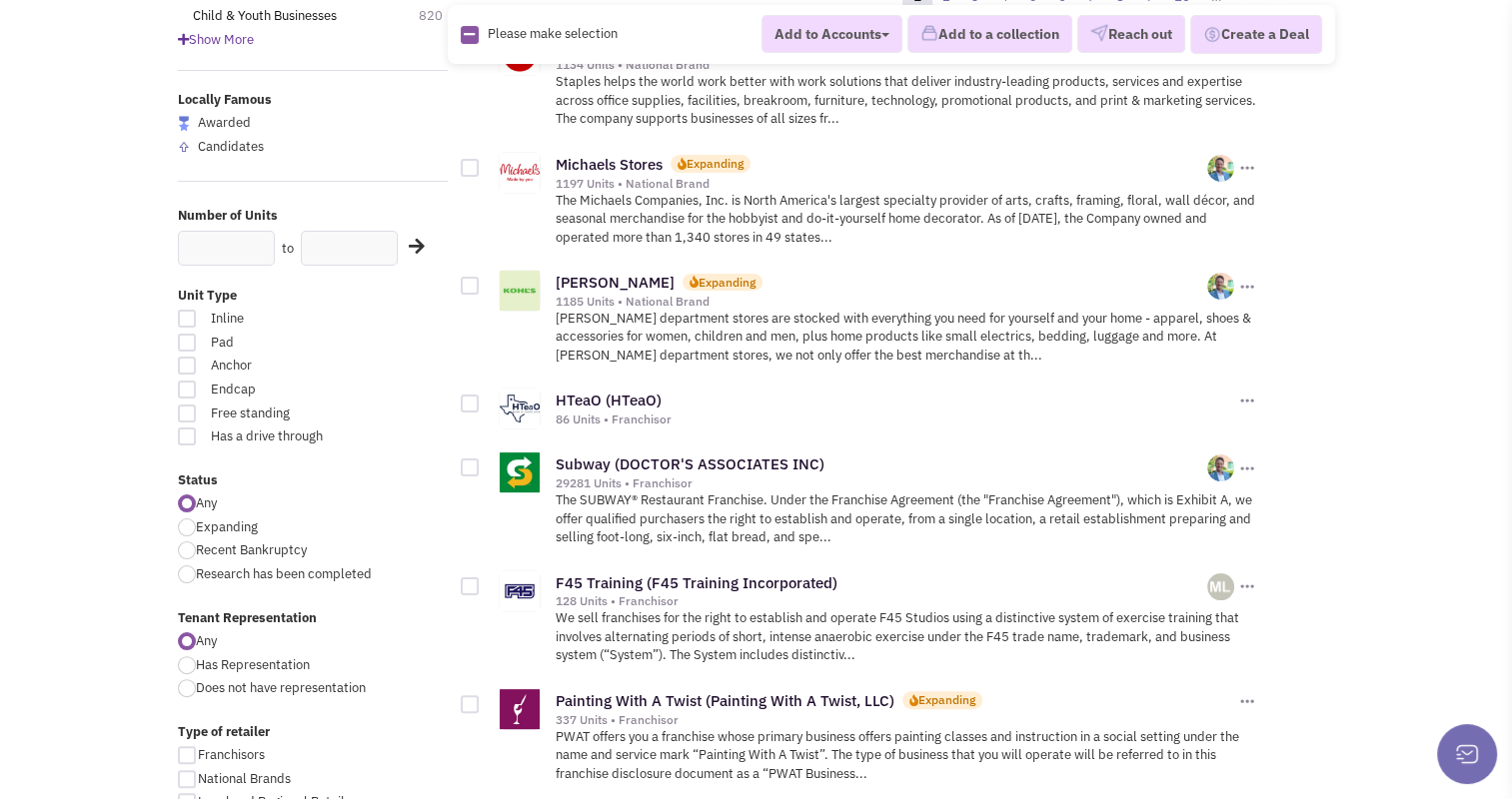 click at bounding box center (187, 527) 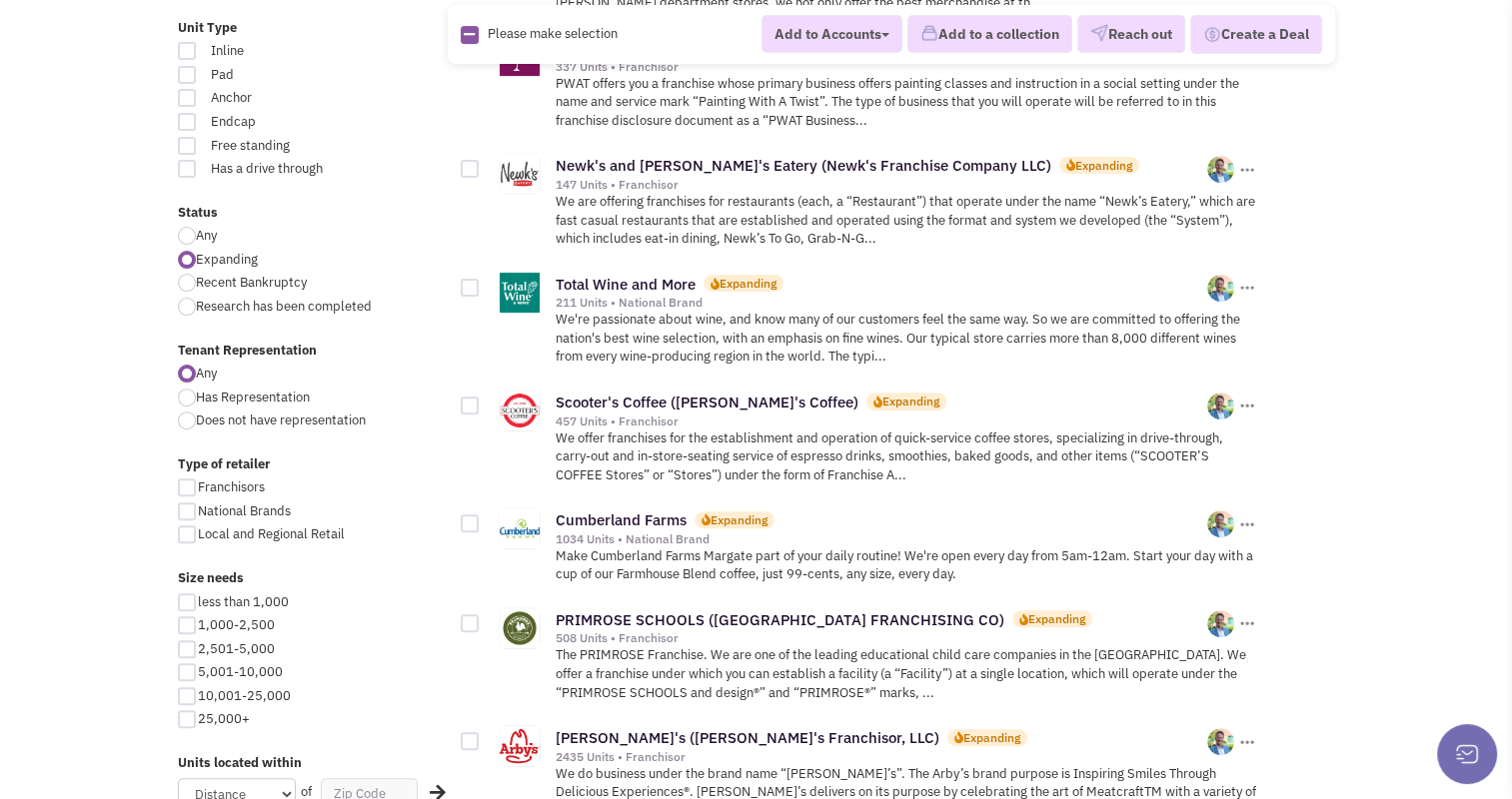 scroll, scrollTop: 562, scrollLeft: 0, axis: vertical 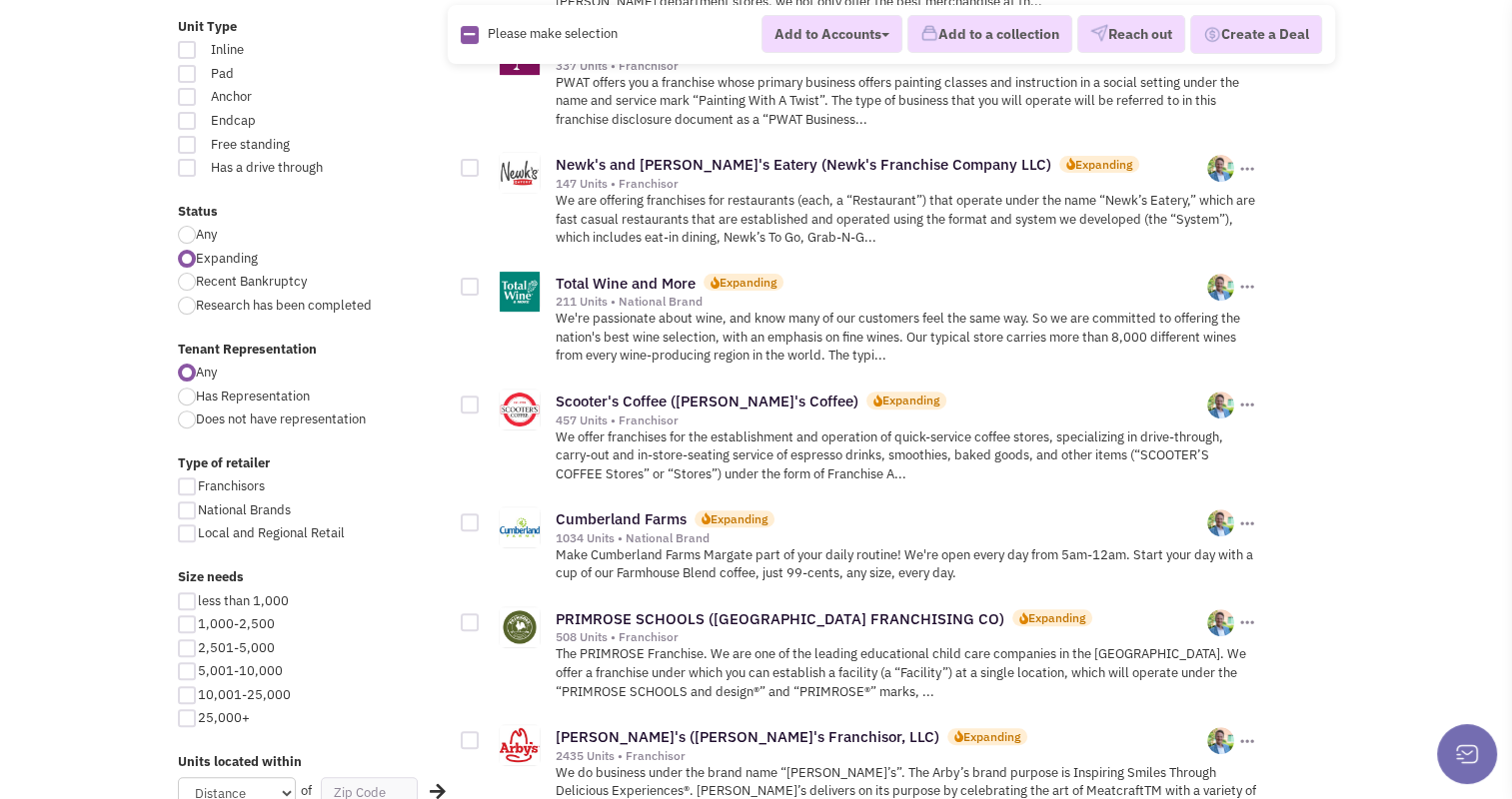 click at bounding box center [187, 601] 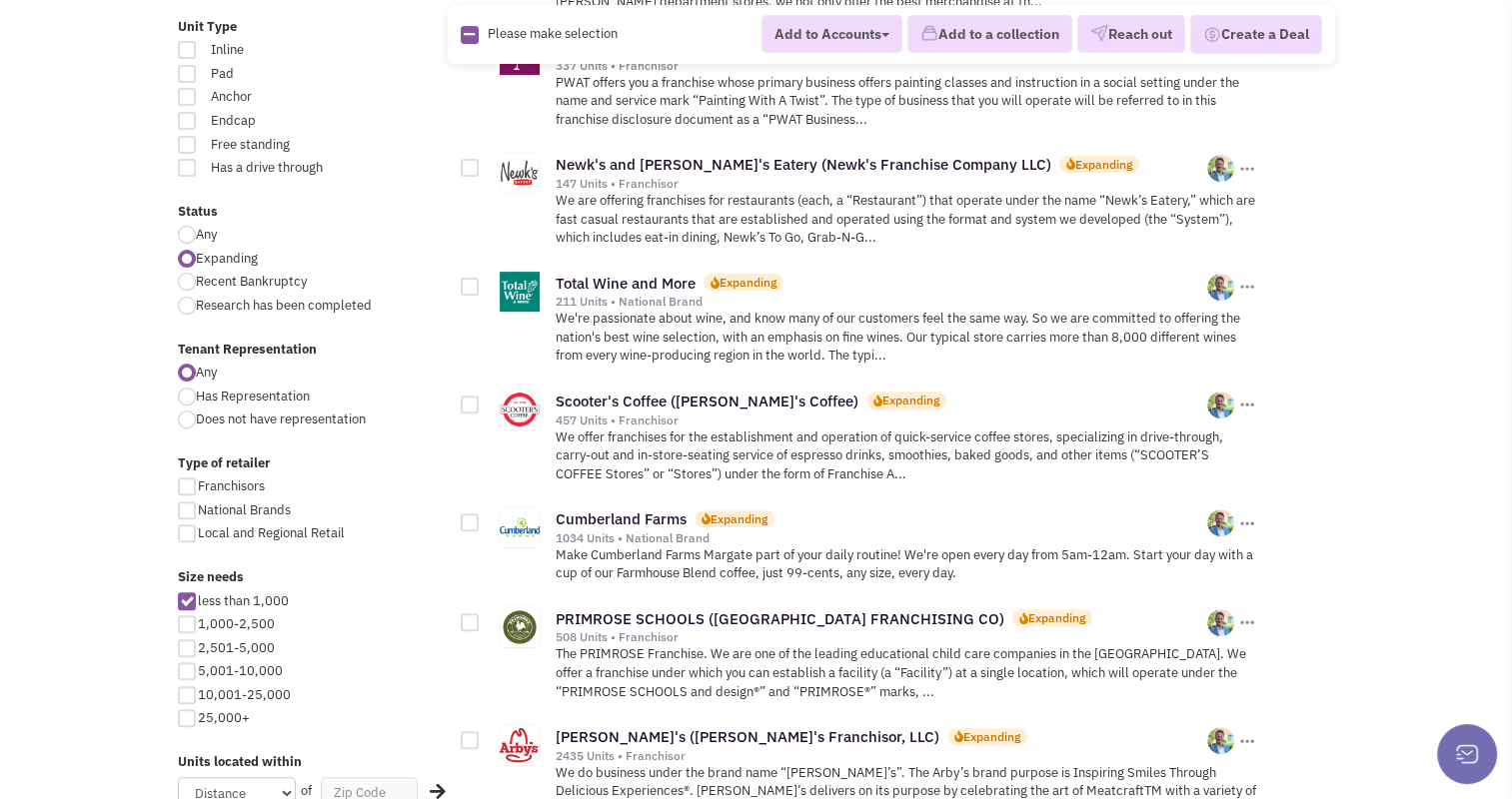 click at bounding box center (187, 624) 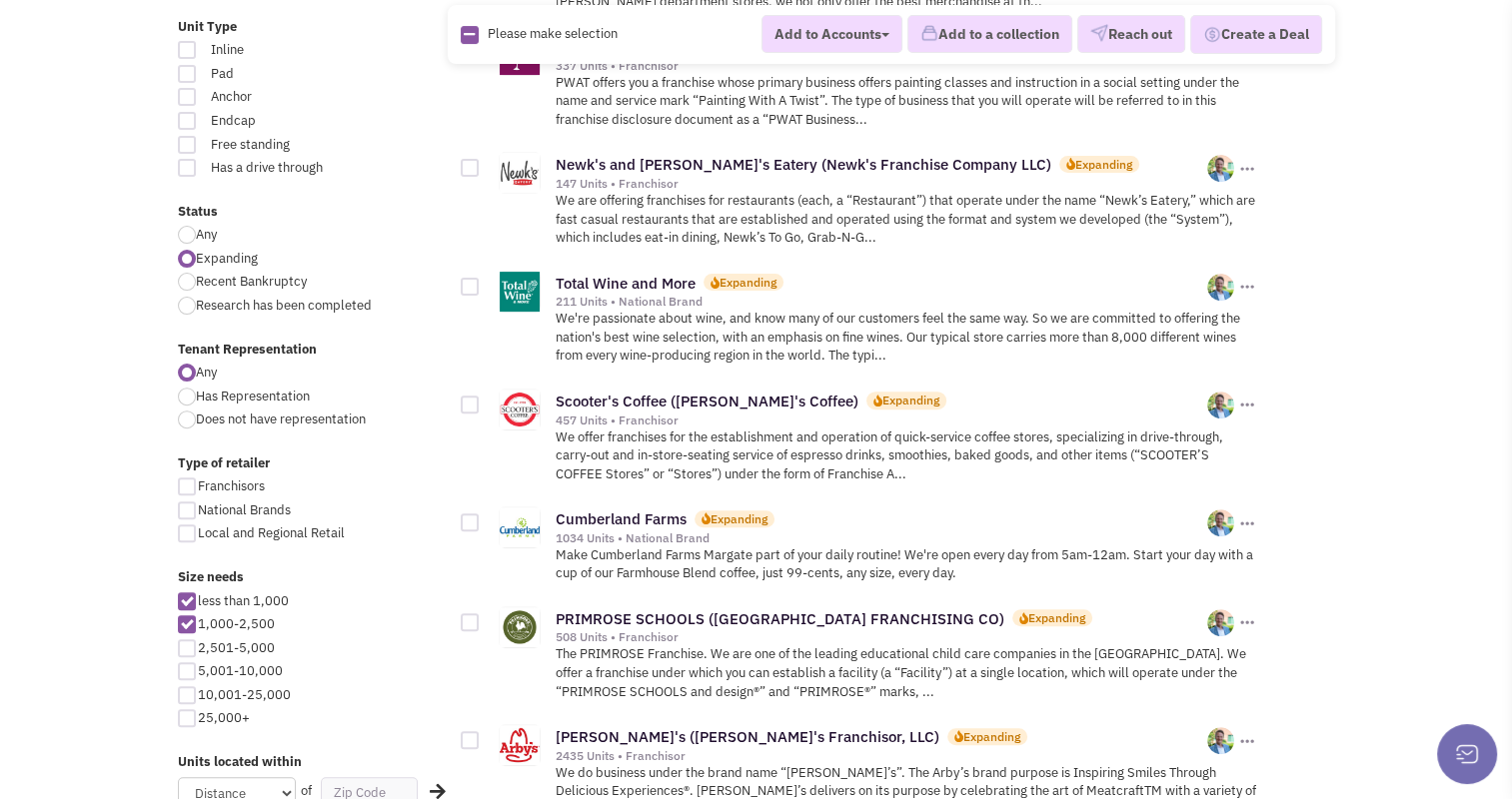 click at bounding box center (187, 648) 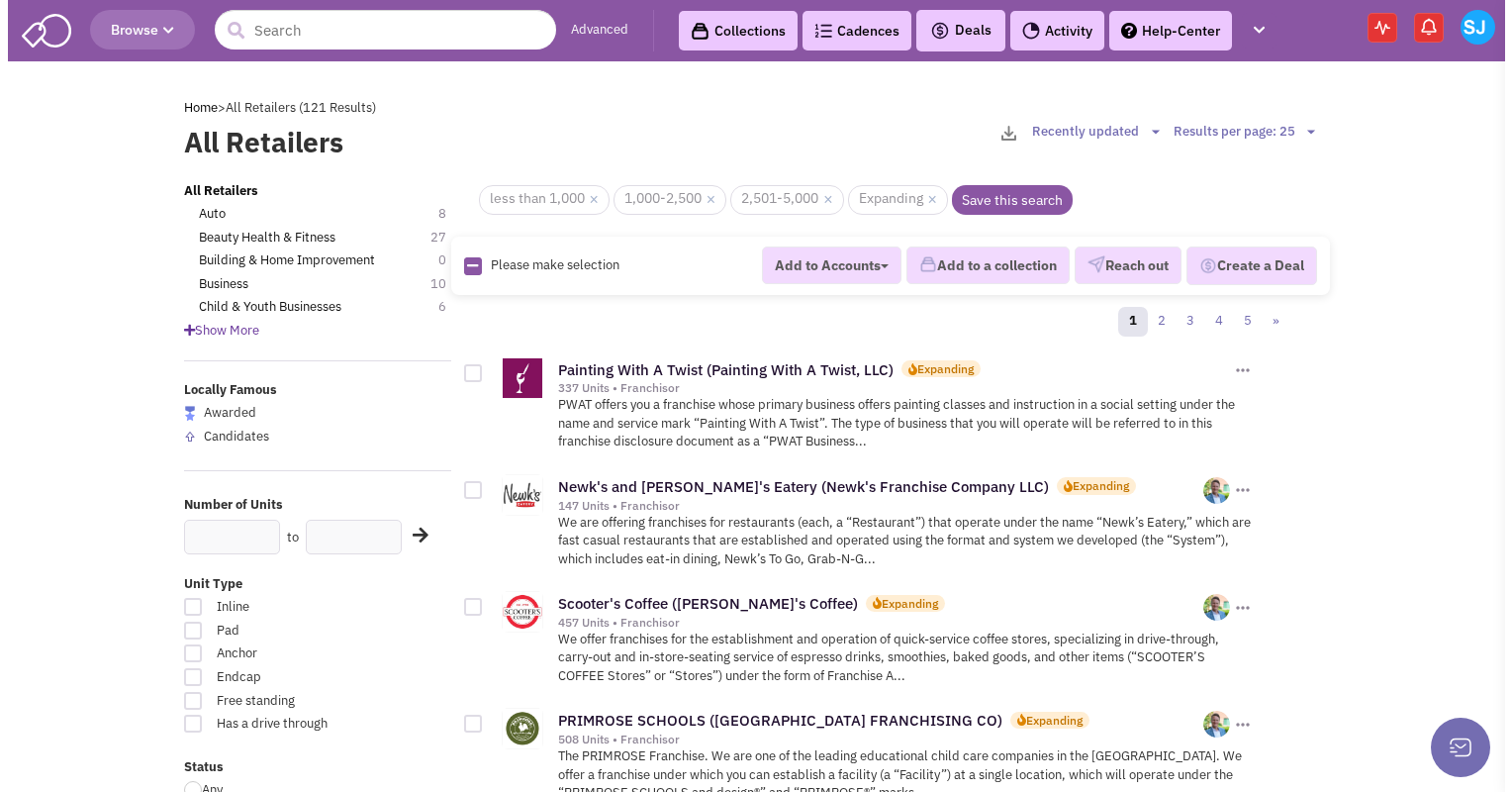 scroll, scrollTop: 0, scrollLeft: 0, axis: both 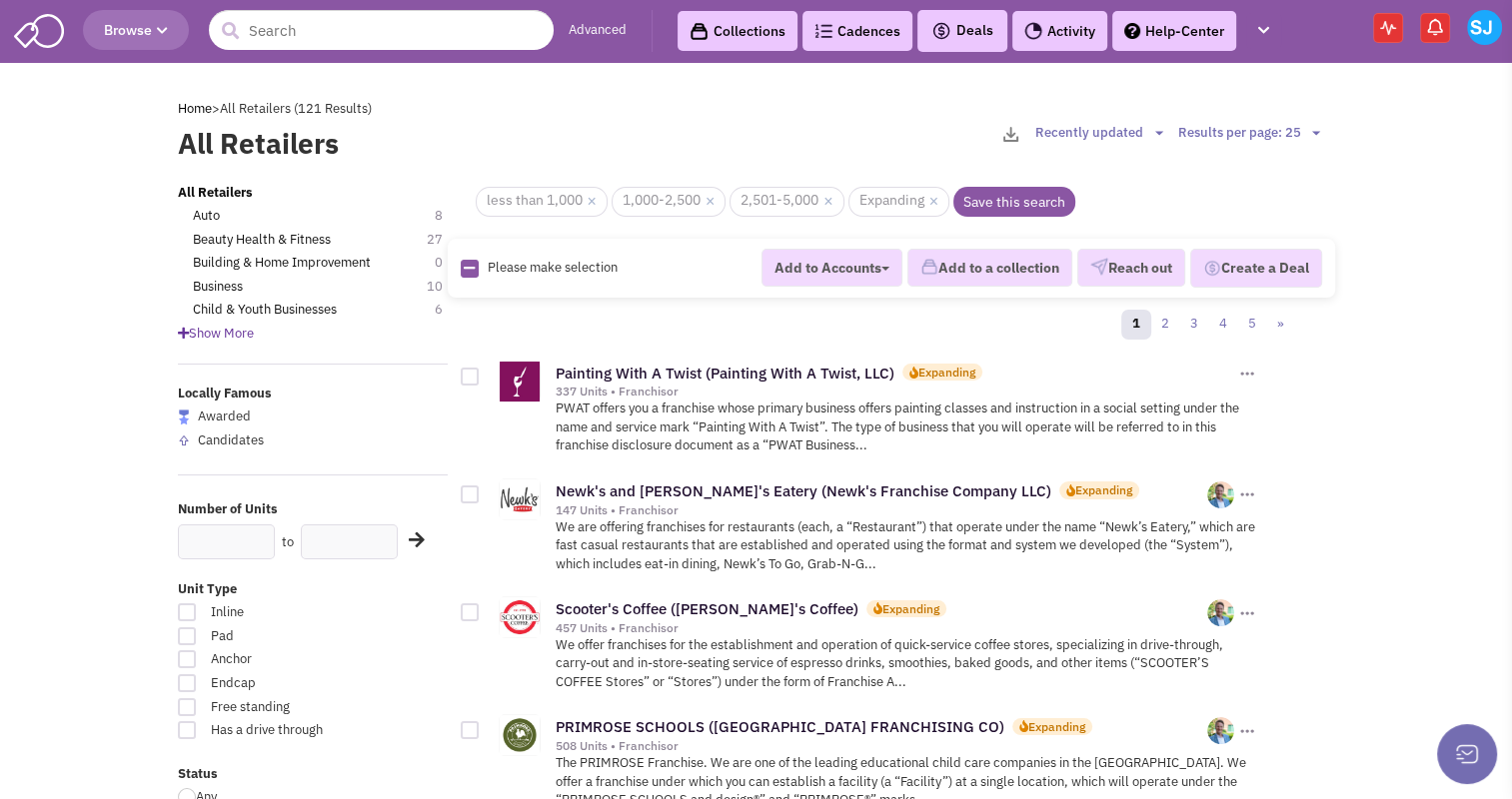 click at bounding box center (469, 268) 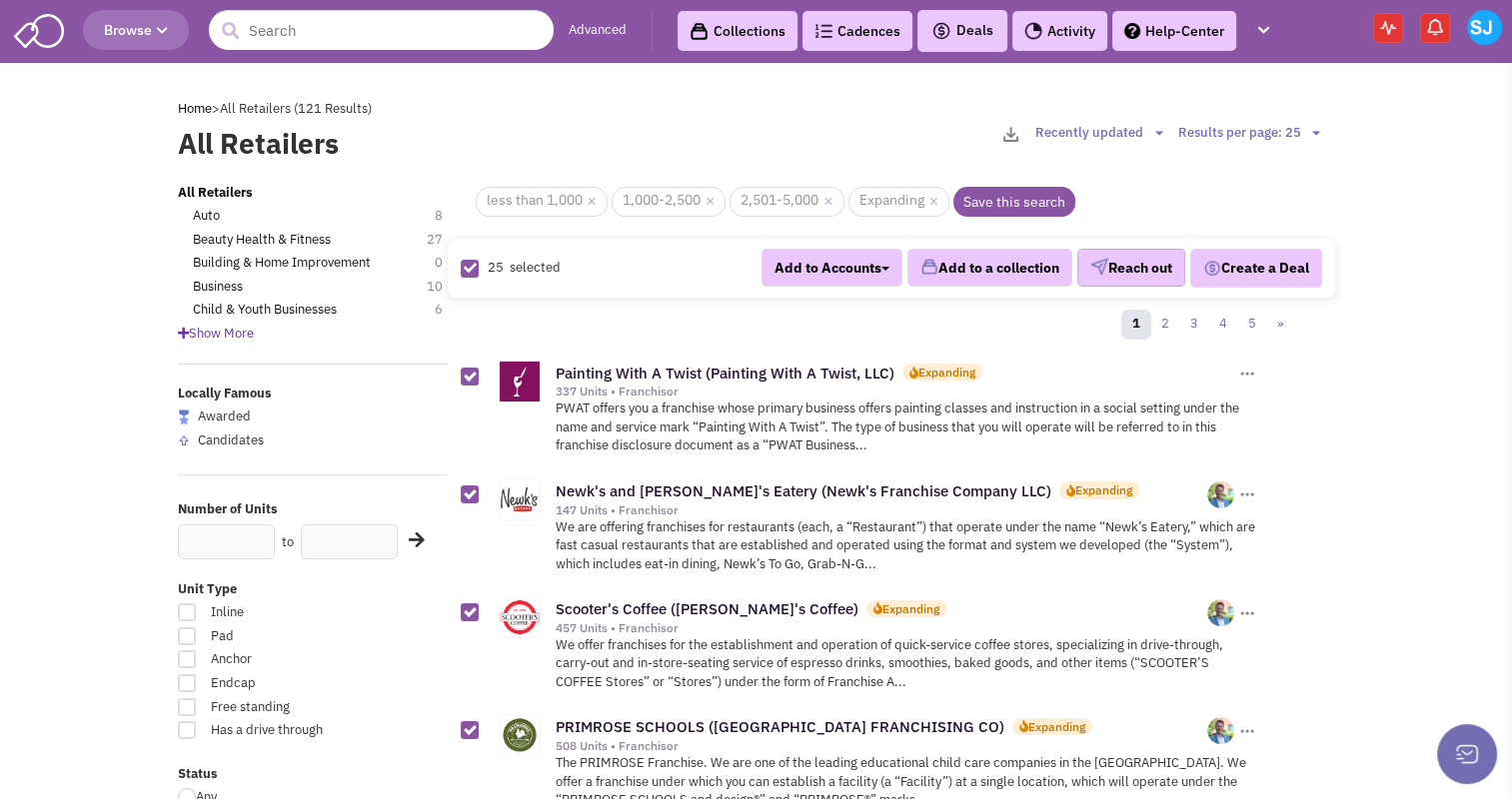 click on "Reach out" at bounding box center (1131, 268) 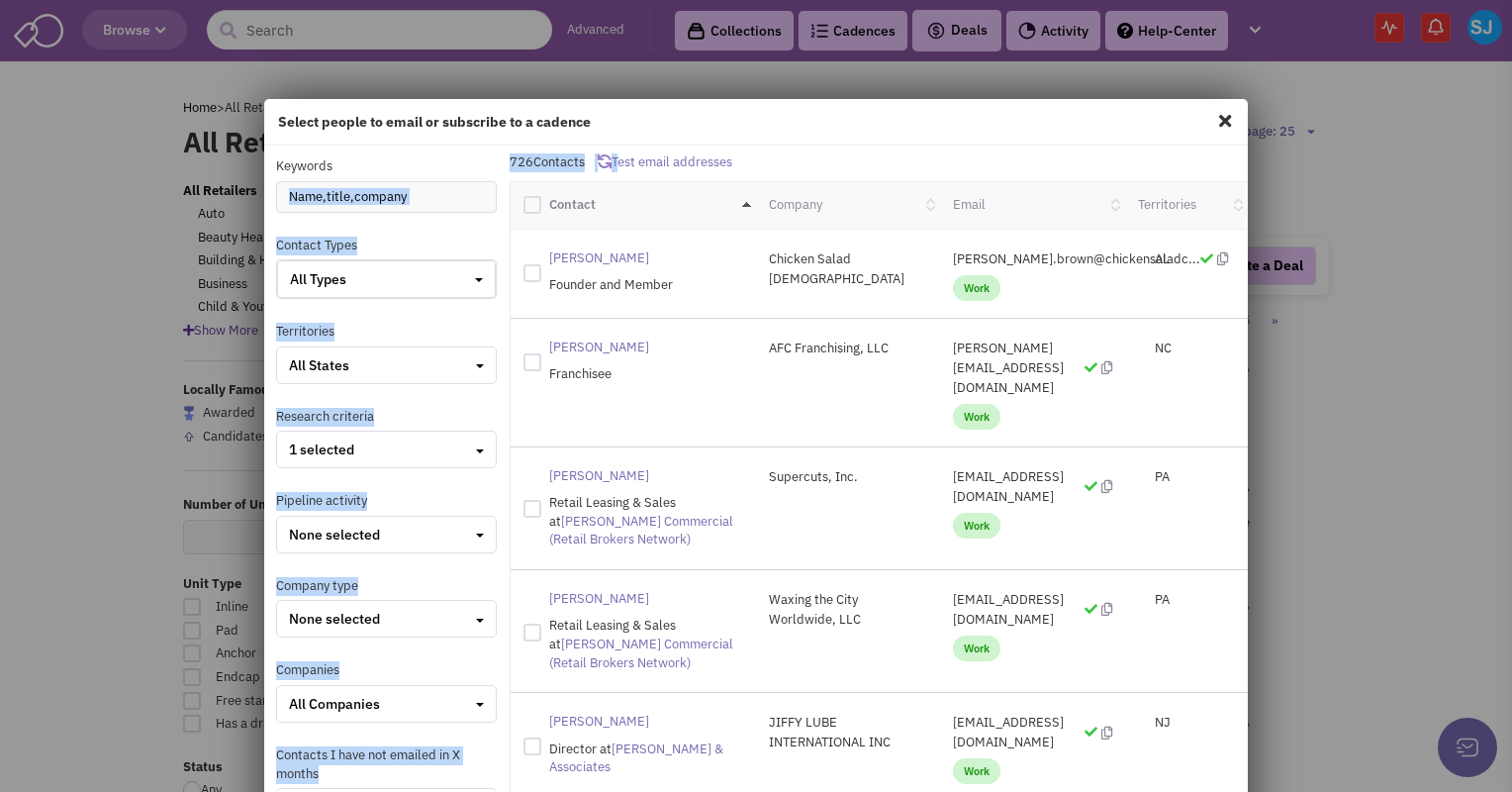 drag, startPoint x: 611, startPoint y: 155, endPoint x: 443, endPoint y: 216, distance: 178.73164 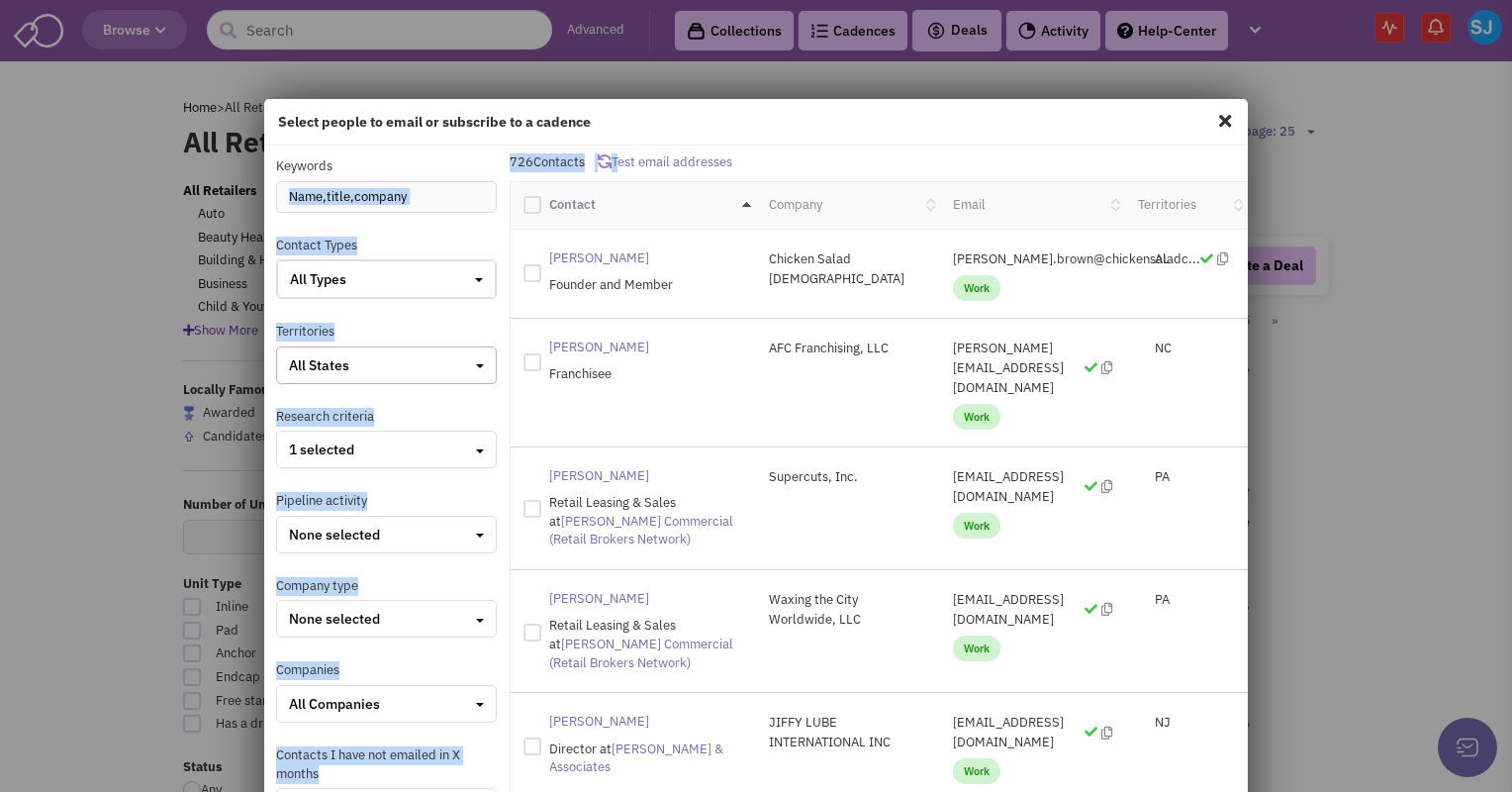 click on "All States" at bounding box center (386, 365) 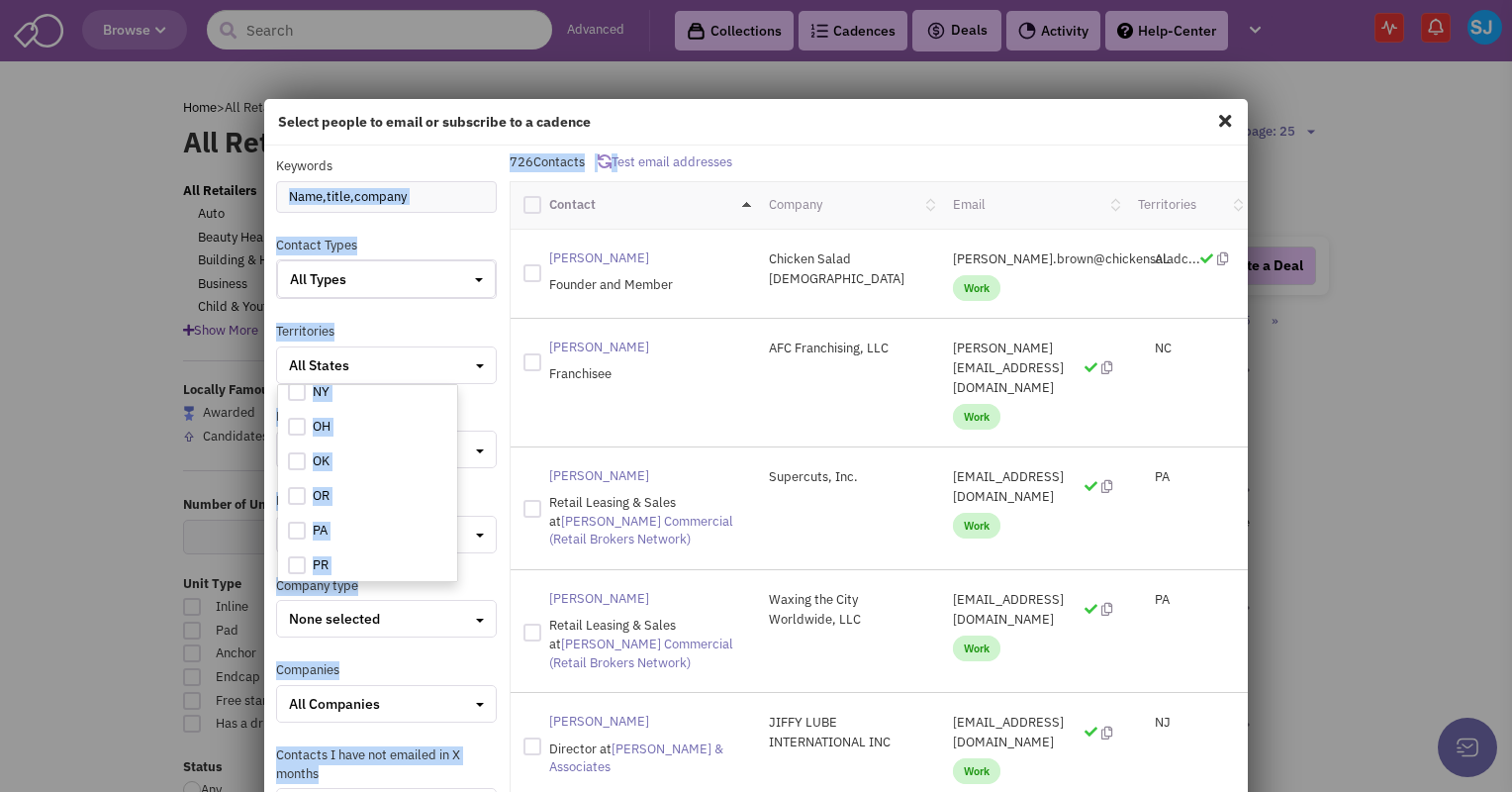 scroll, scrollTop: 1255, scrollLeft: 0, axis: vertical 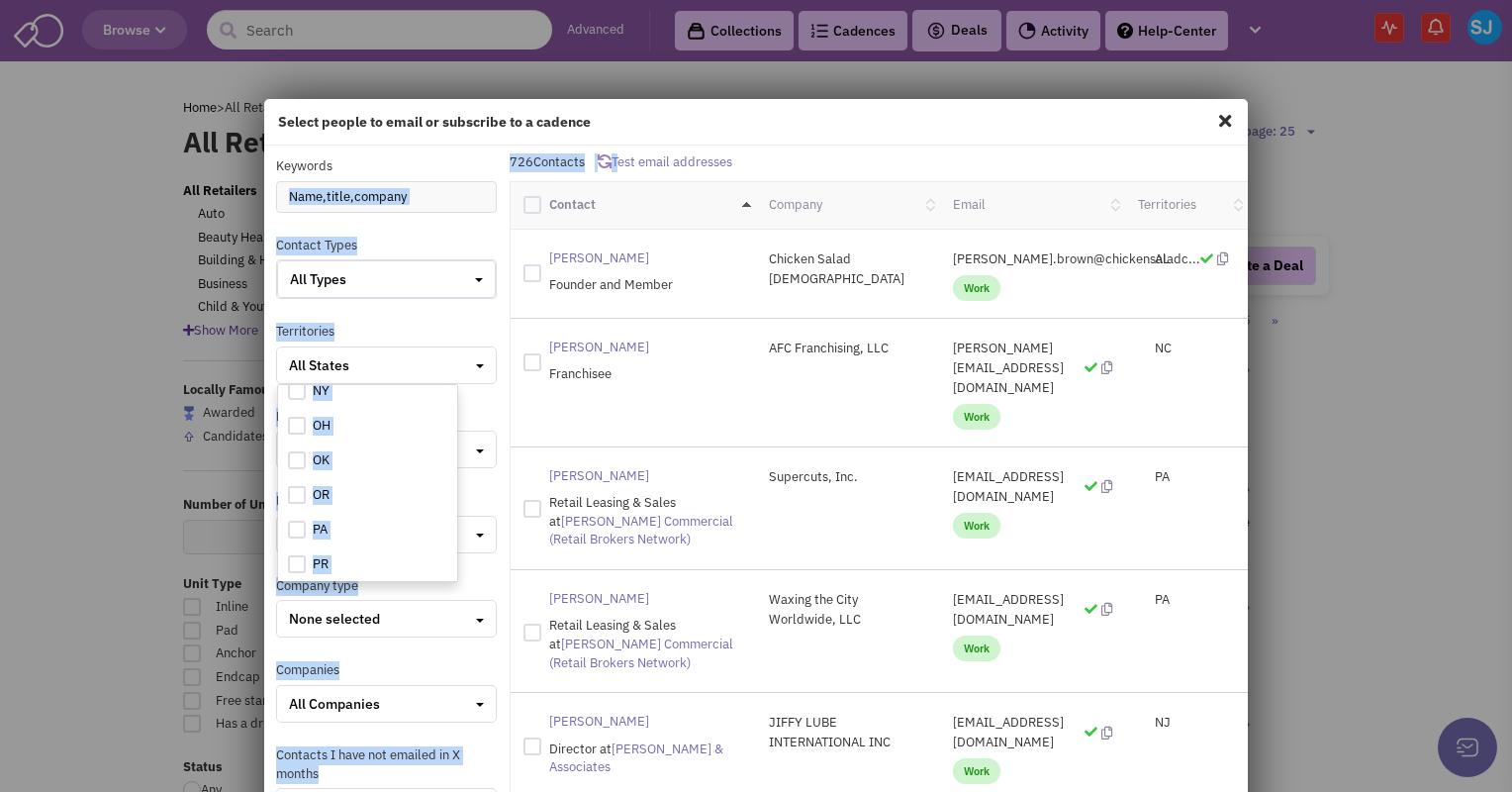 click on "PA" at bounding box center (367, 533) 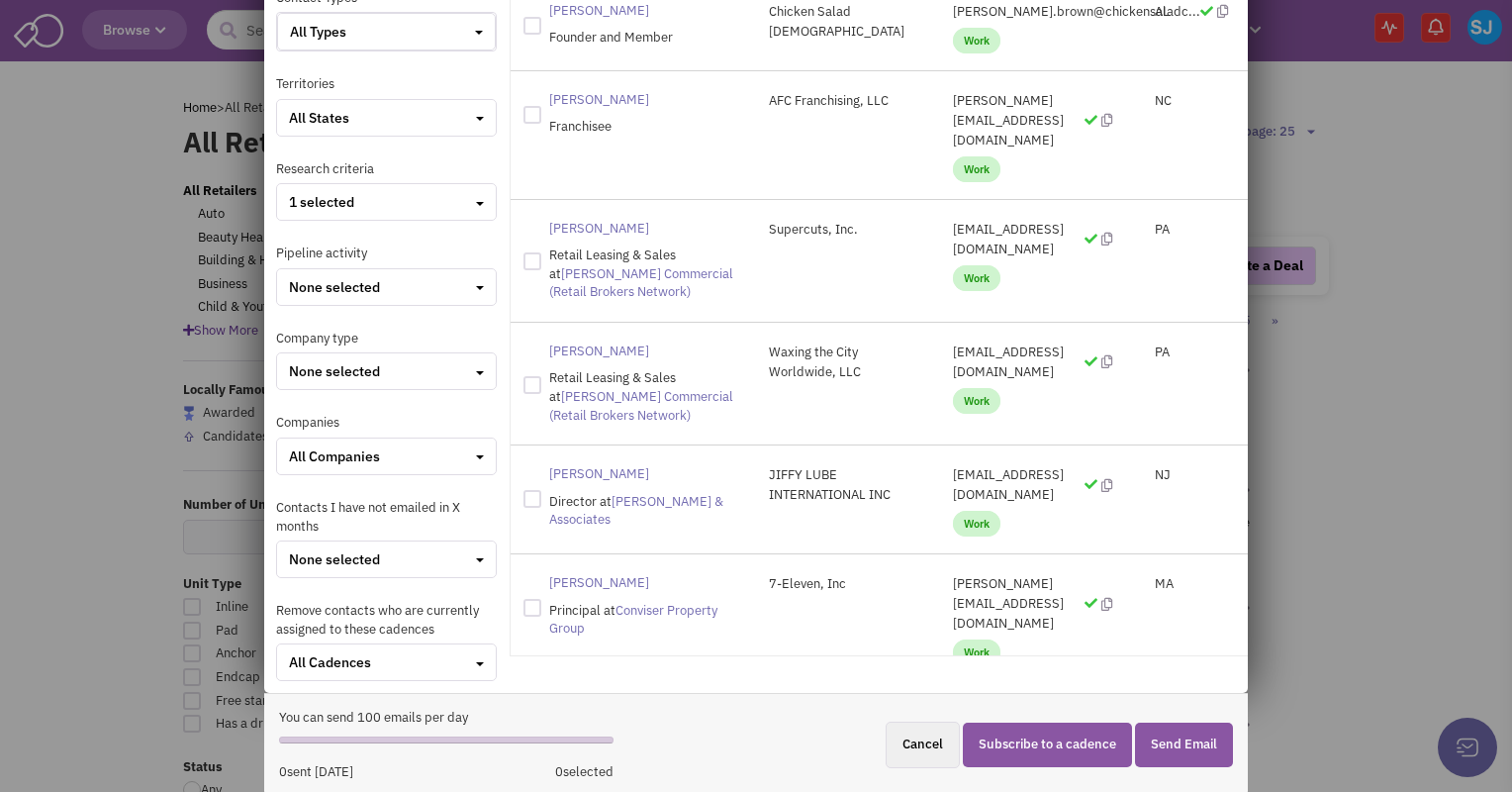 scroll, scrollTop: 0, scrollLeft: 0, axis: both 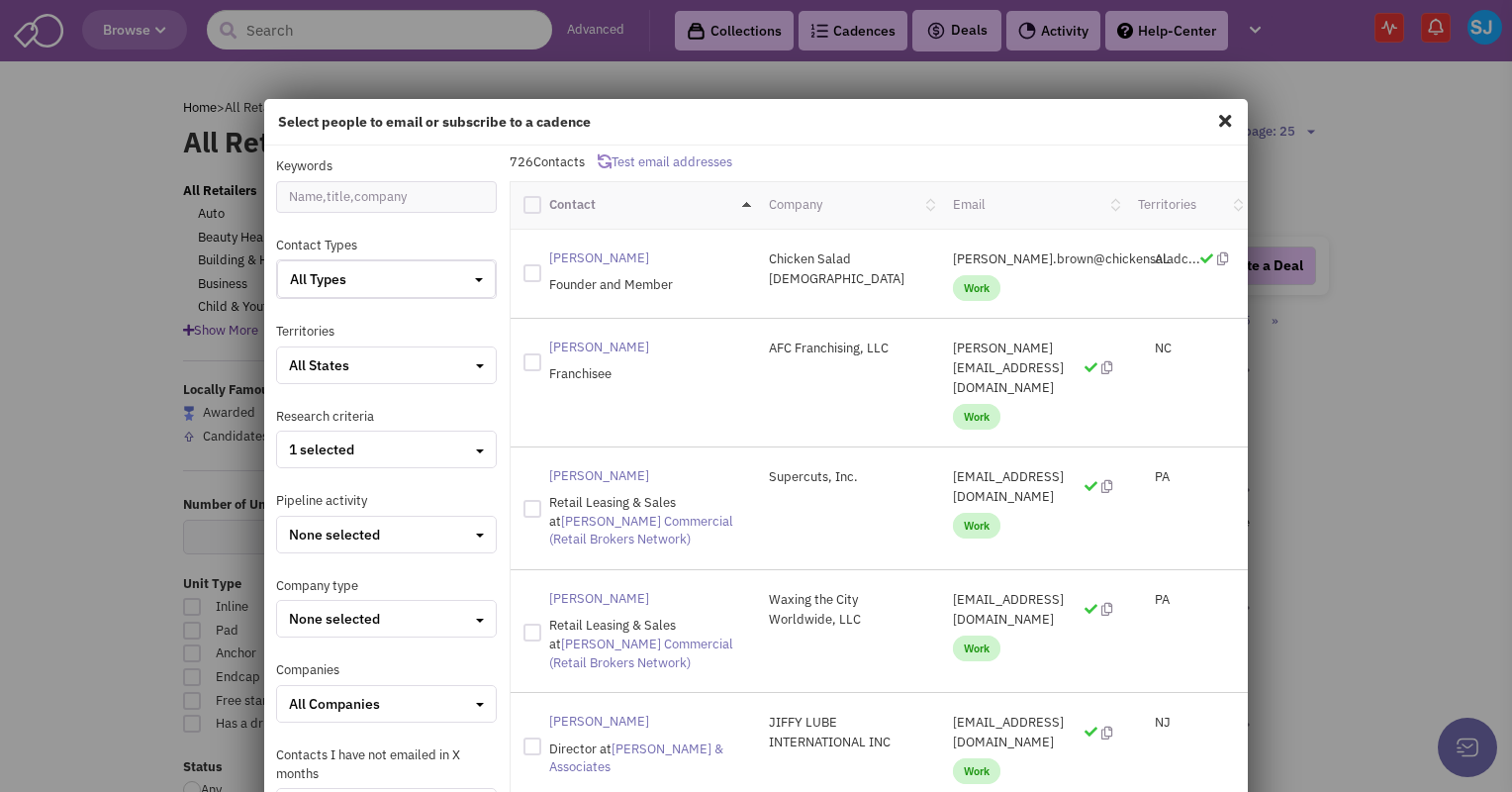 click at bounding box center (532, 205) 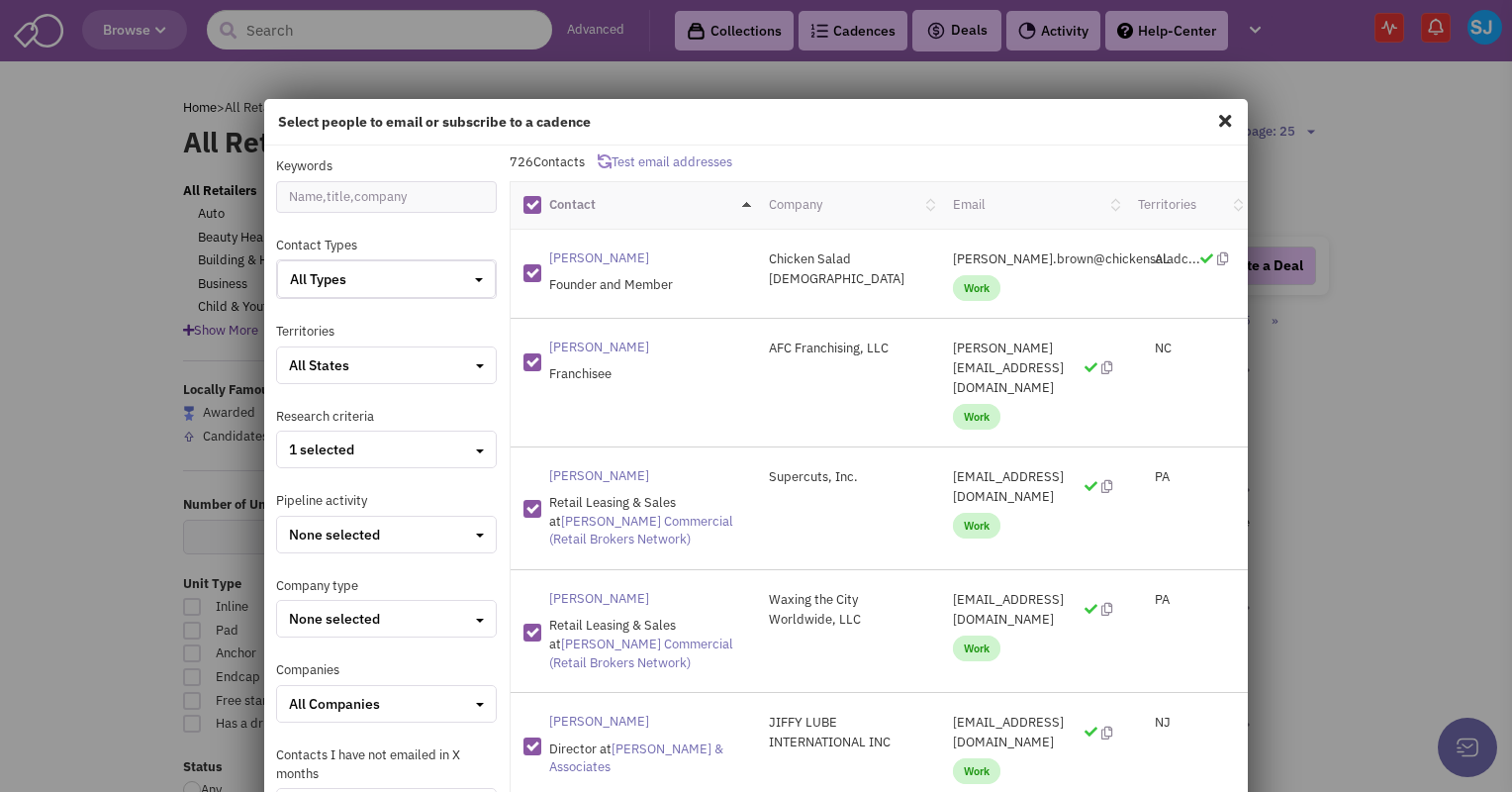 click on "Test email addresses" at bounding box center [672, 161] 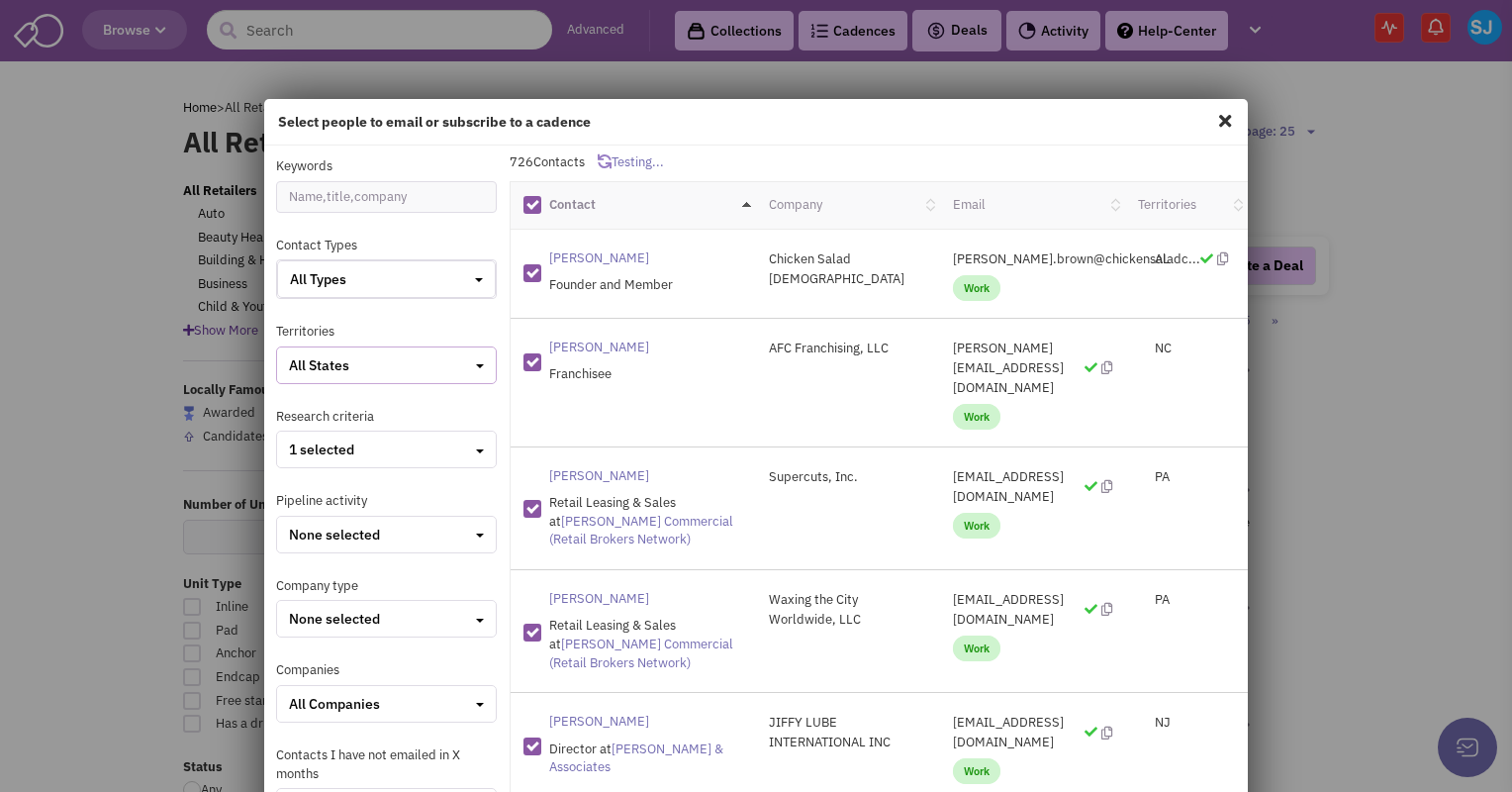 click on "All States" at bounding box center [386, 365] 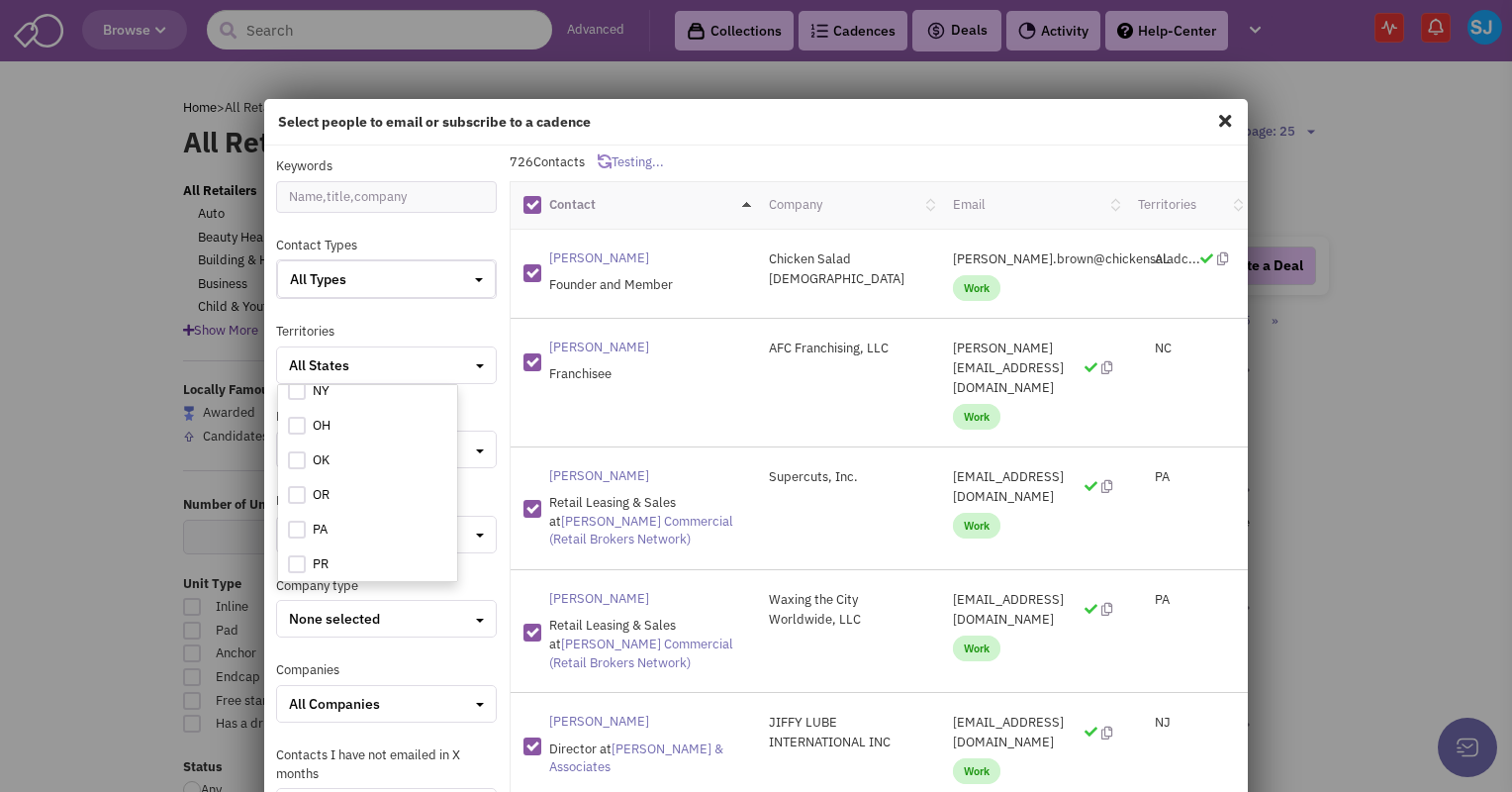 click at bounding box center (297, 530) 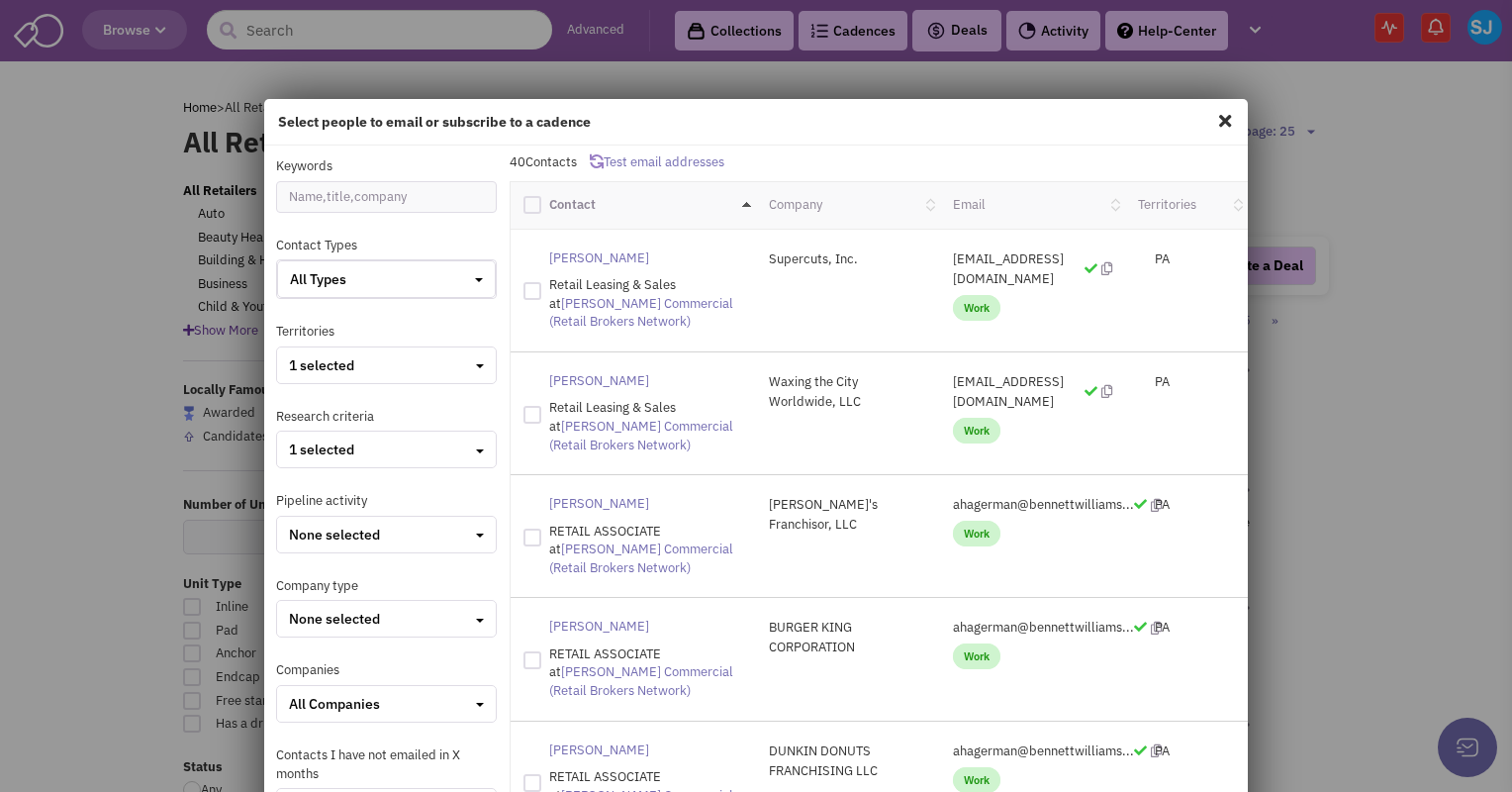 click at bounding box center (532, 205) 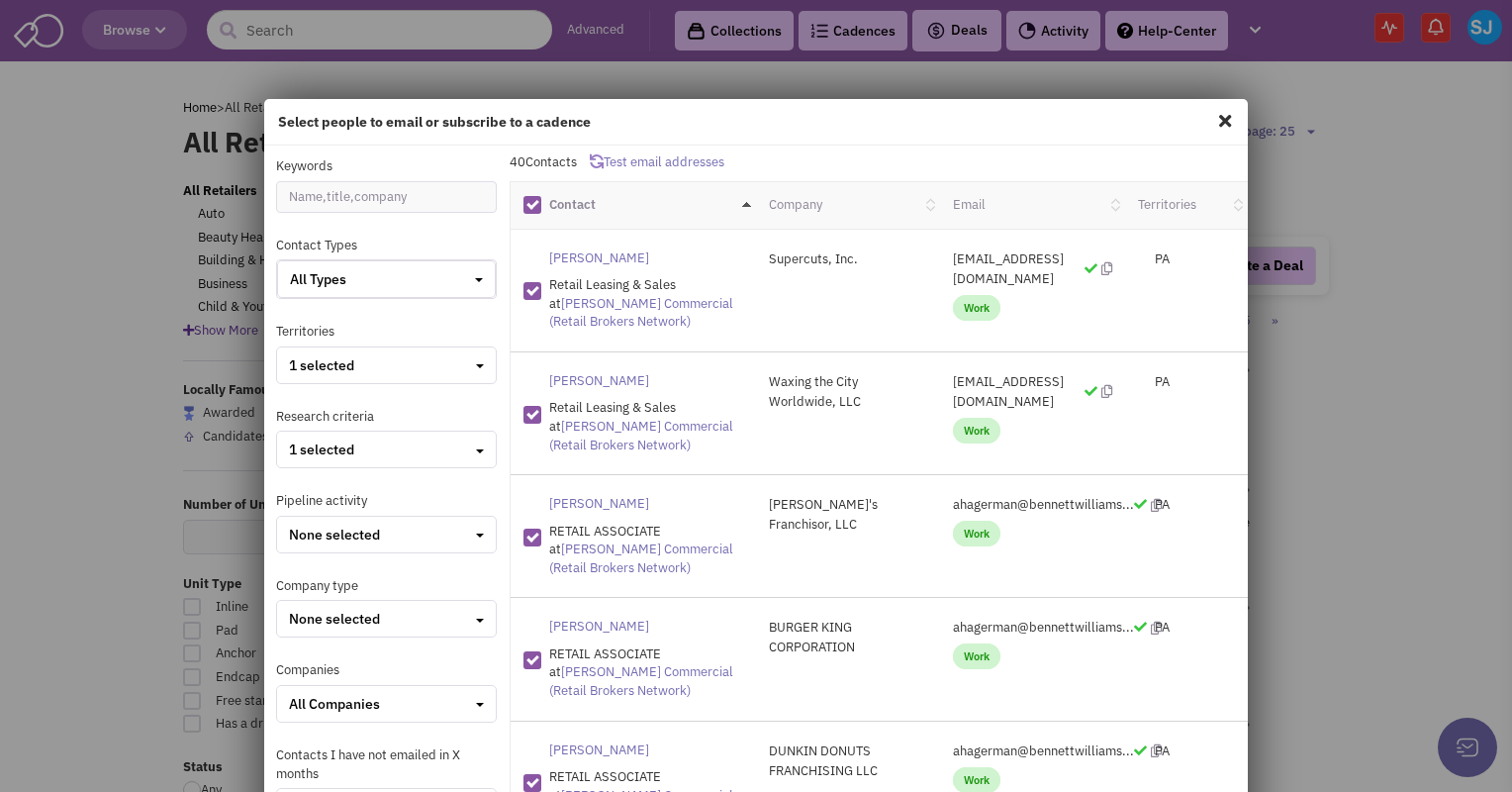 click on "40  Contacts
Test email addresses" at bounding box center (878, 162) 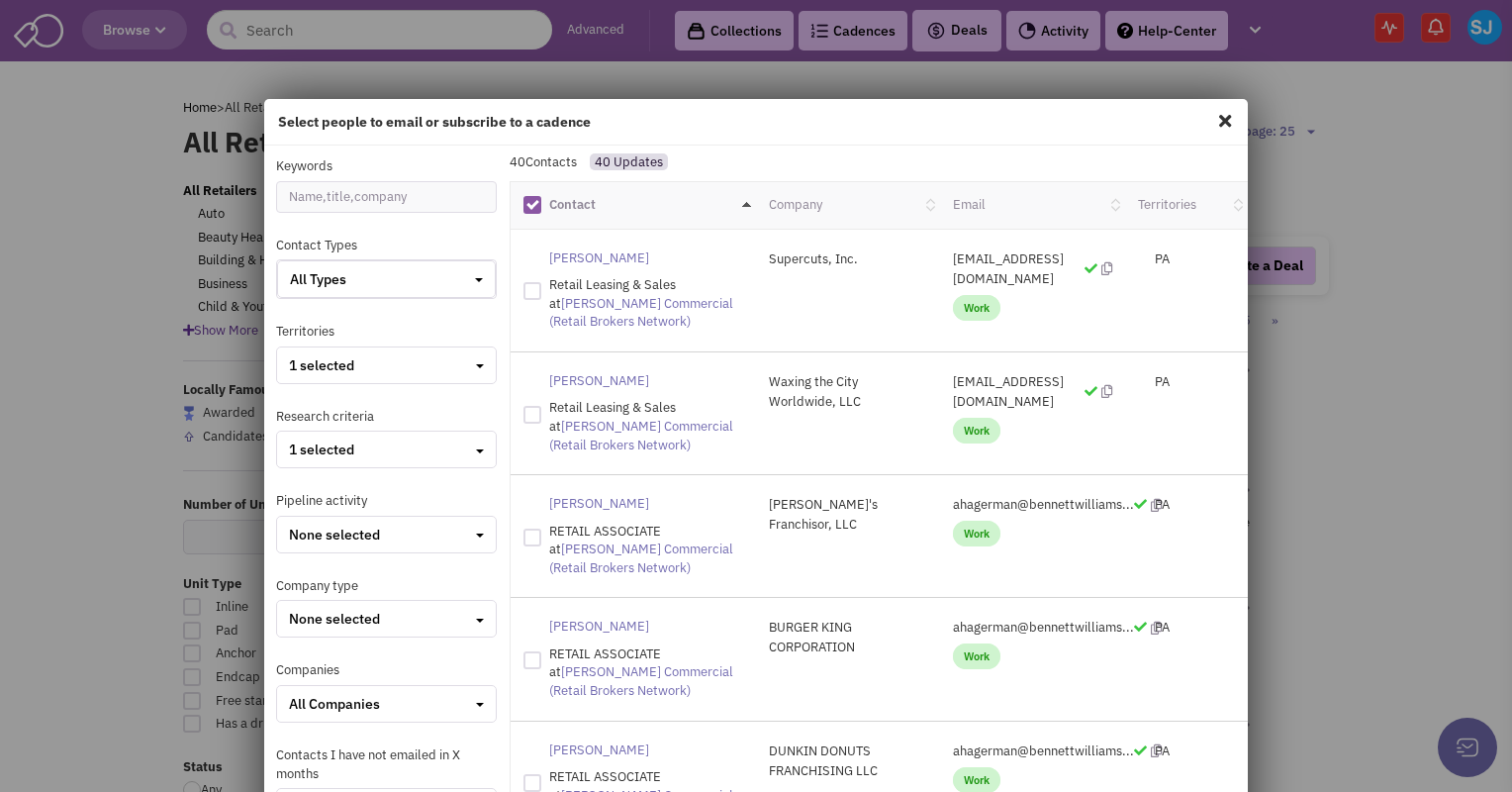 click at bounding box center (532, 205) 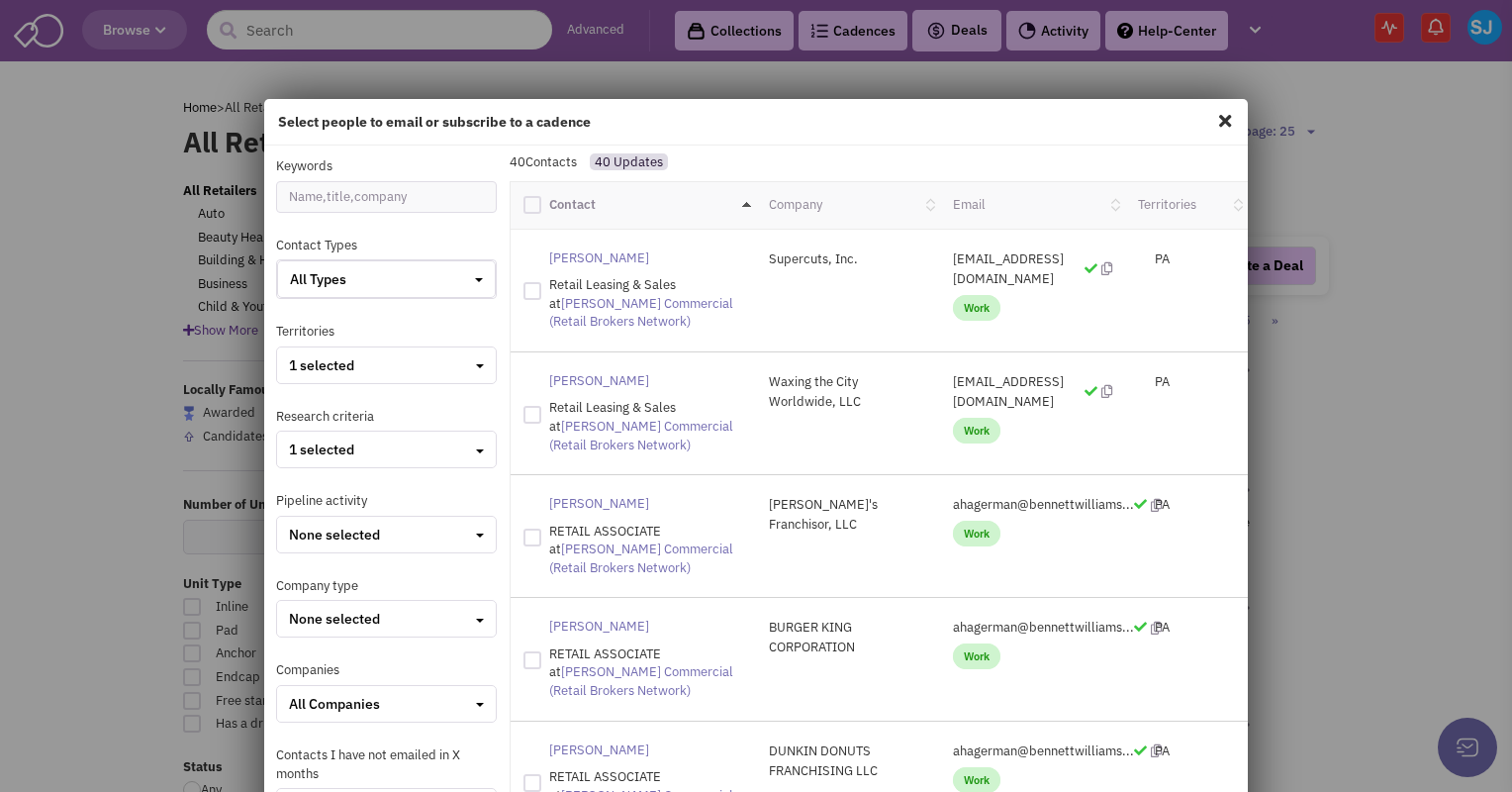 click at bounding box center [532, 205] 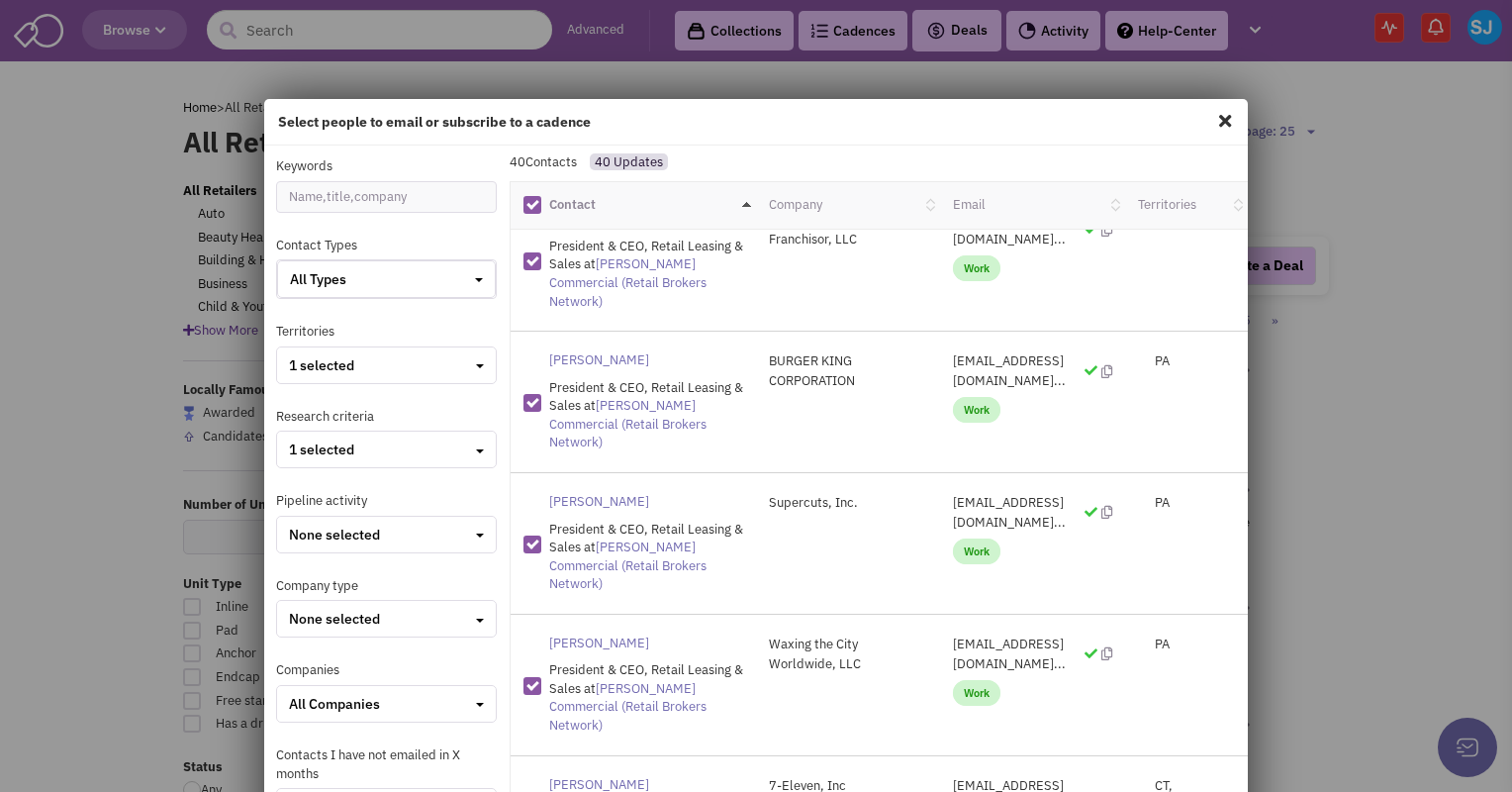 scroll, scrollTop: 3055, scrollLeft: 0, axis: vertical 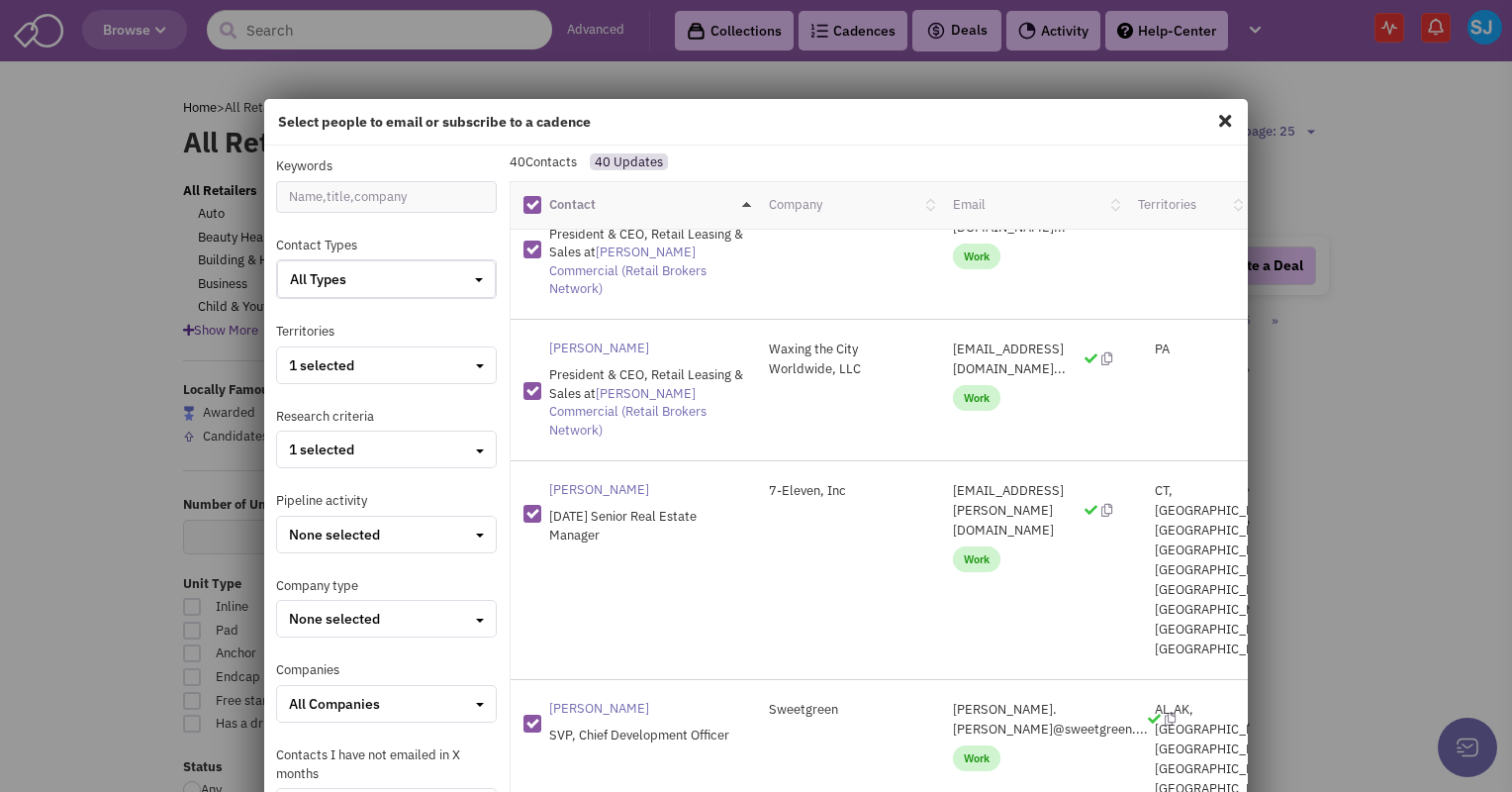 click at bounding box center [532, 4712] 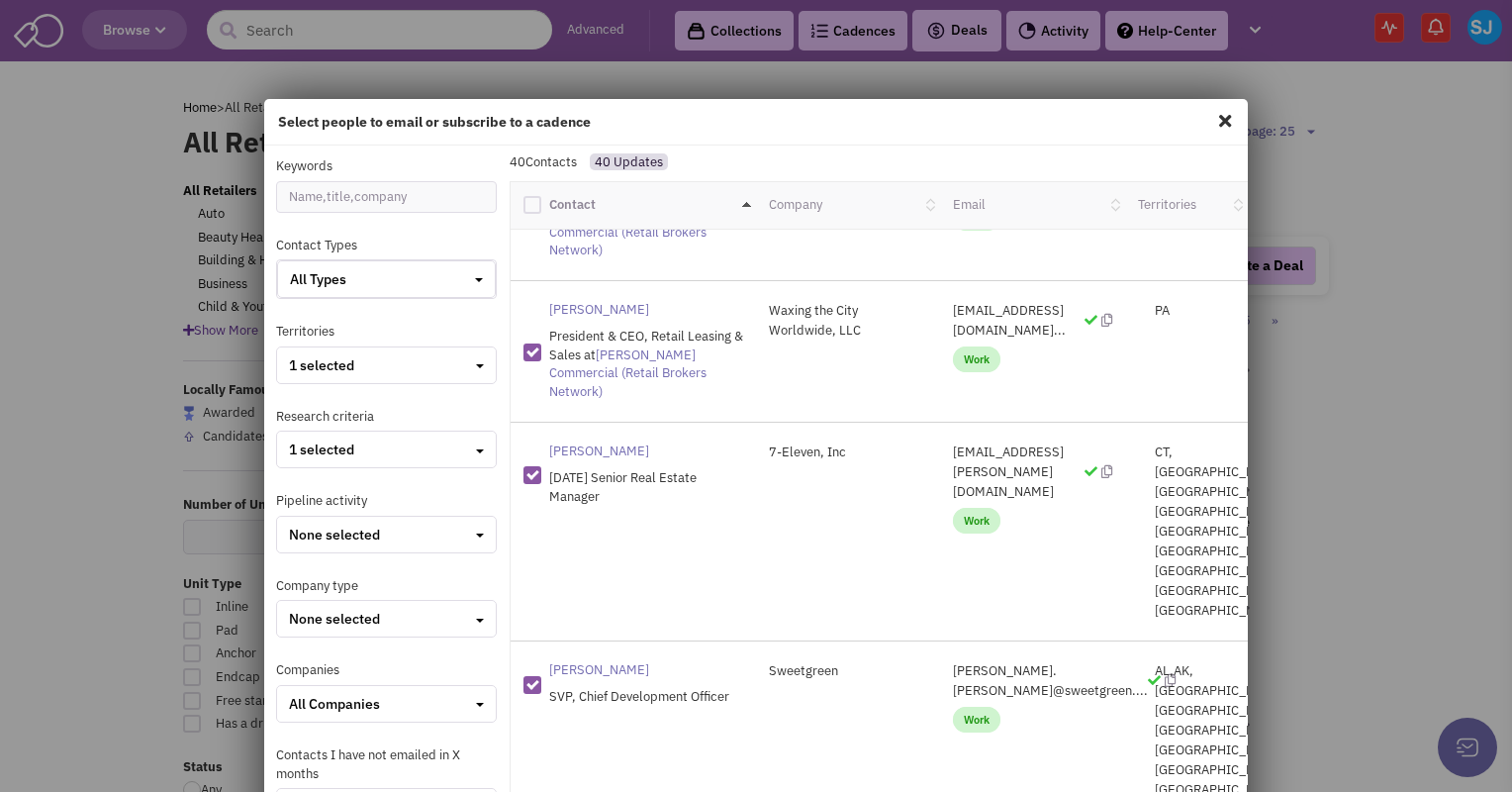 scroll, scrollTop: 3095, scrollLeft: 0, axis: vertical 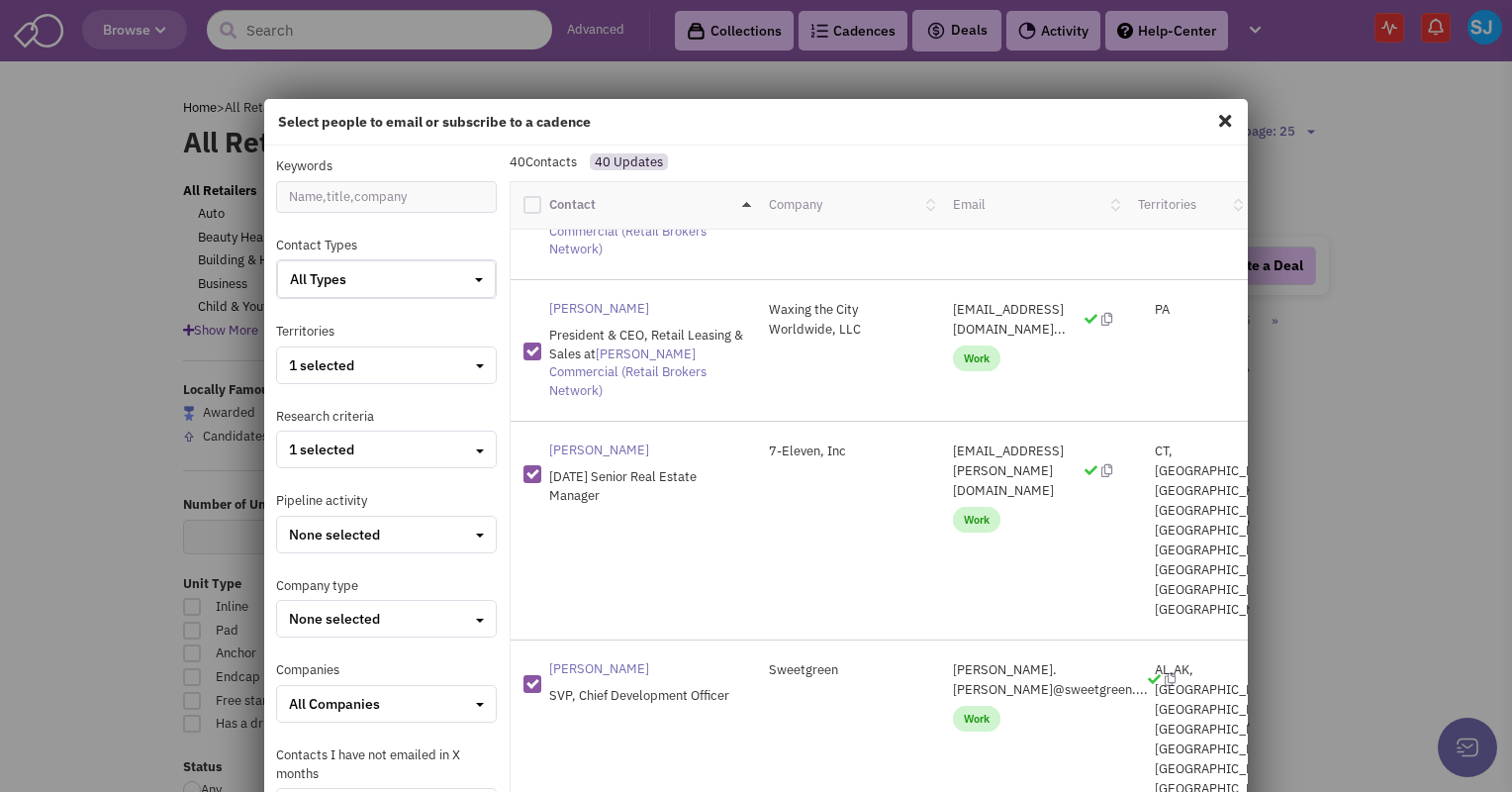 click at bounding box center [532, 6764] 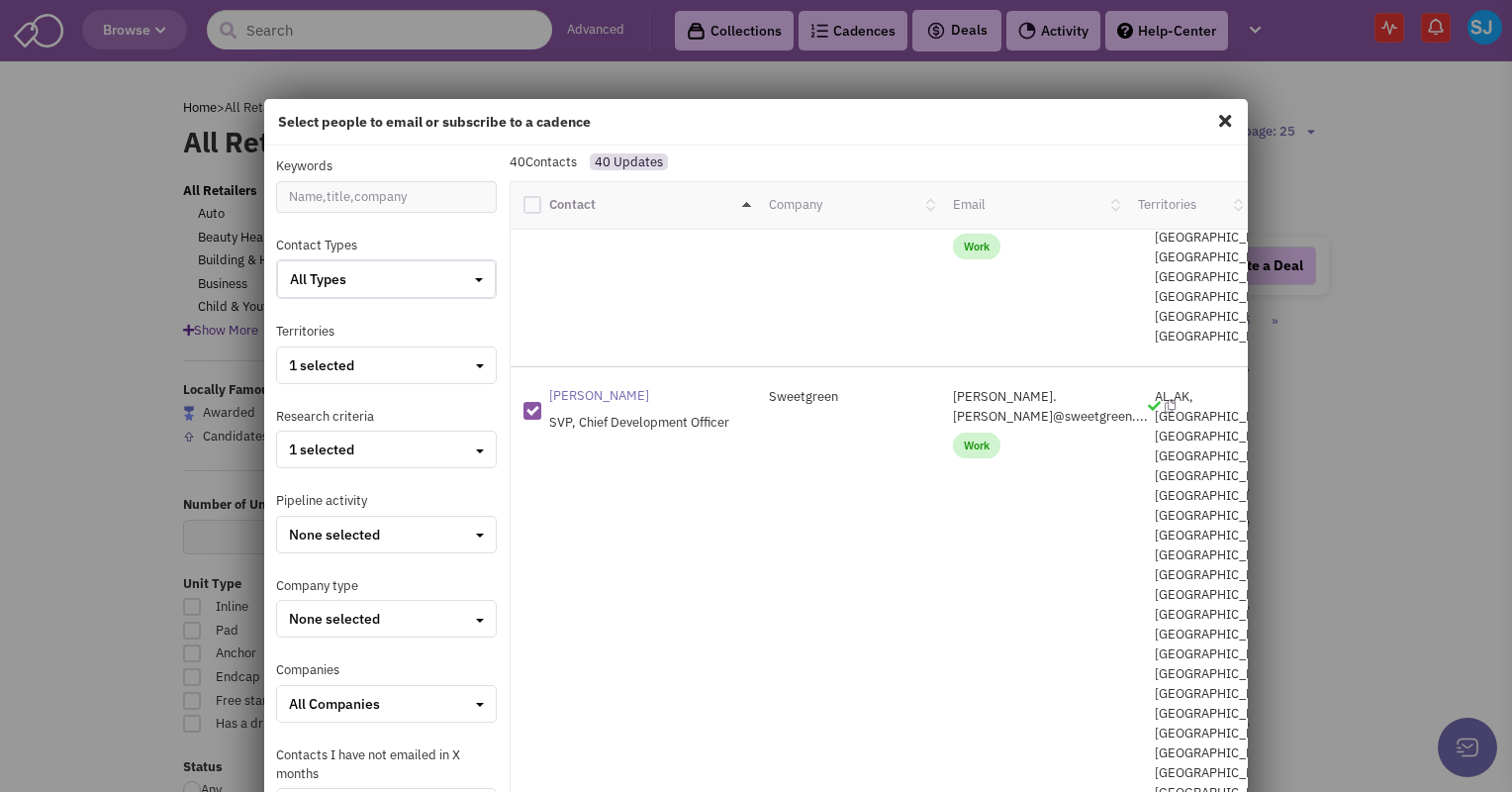 scroll, scrollTop: 3371, scrollLeft: 0, axis: vertical 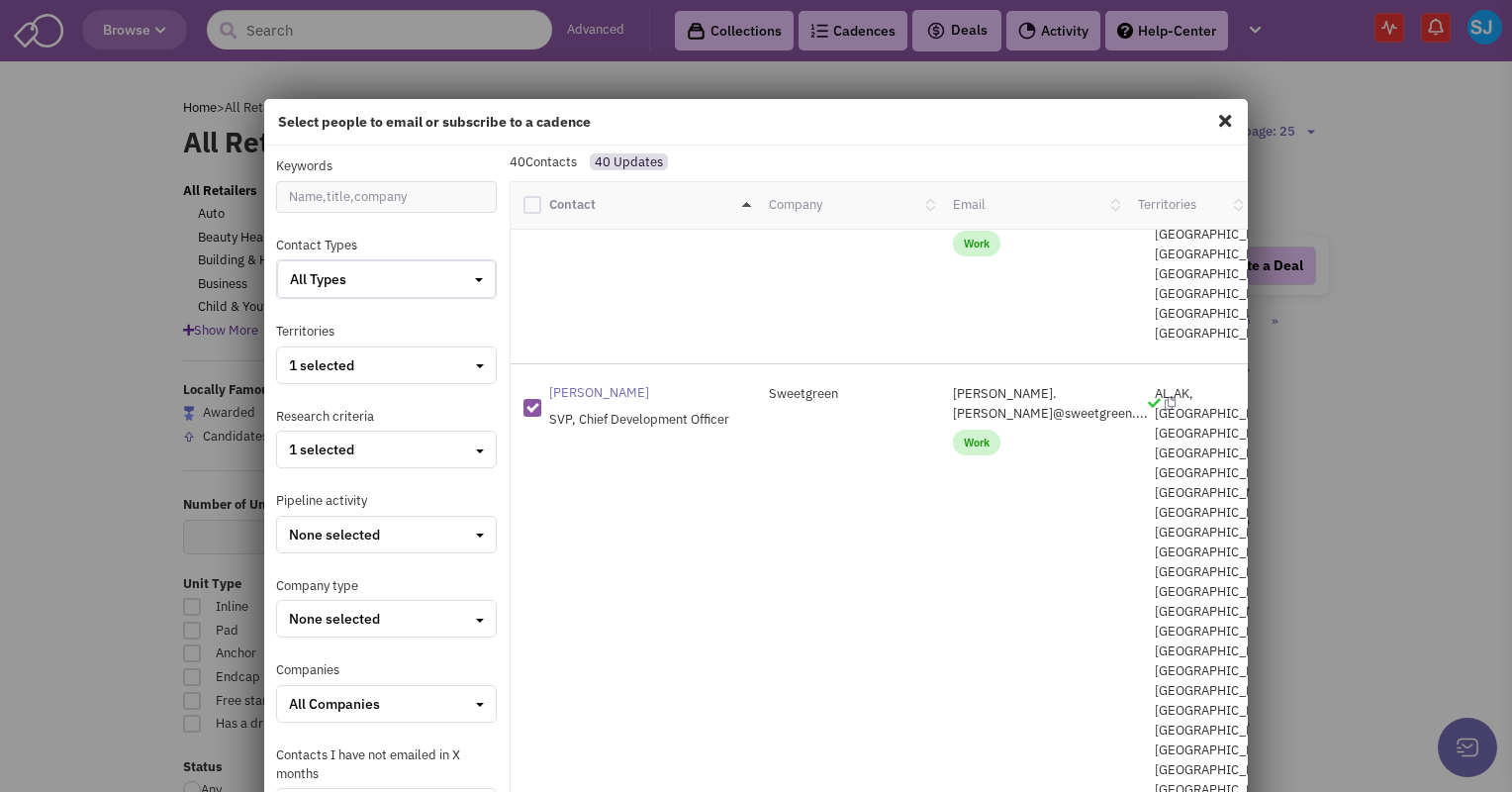 click at bounding box center (532, 7696) 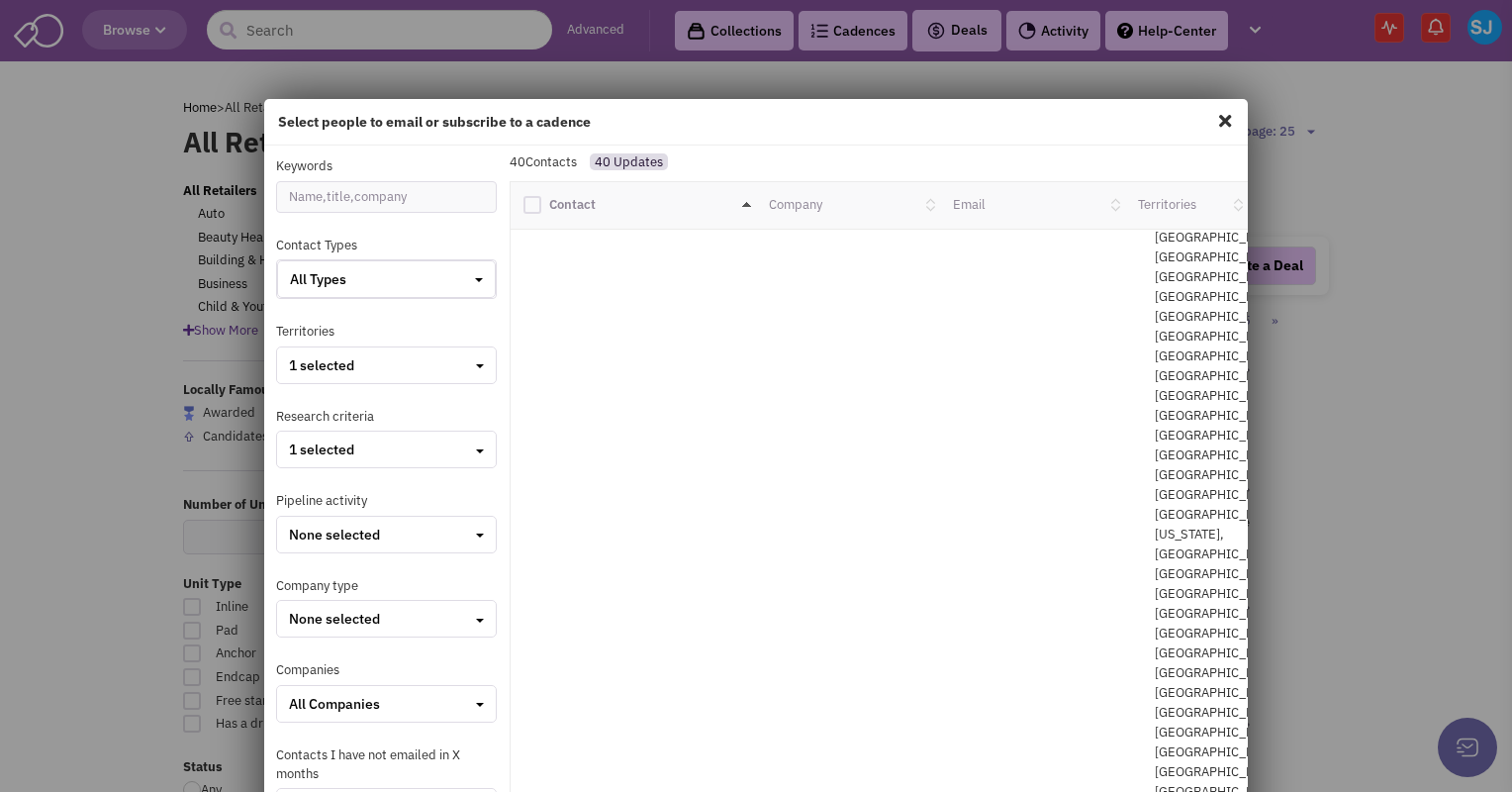 scroll, scrollTop: 3963, scrollLeft: 0, axis: vertical 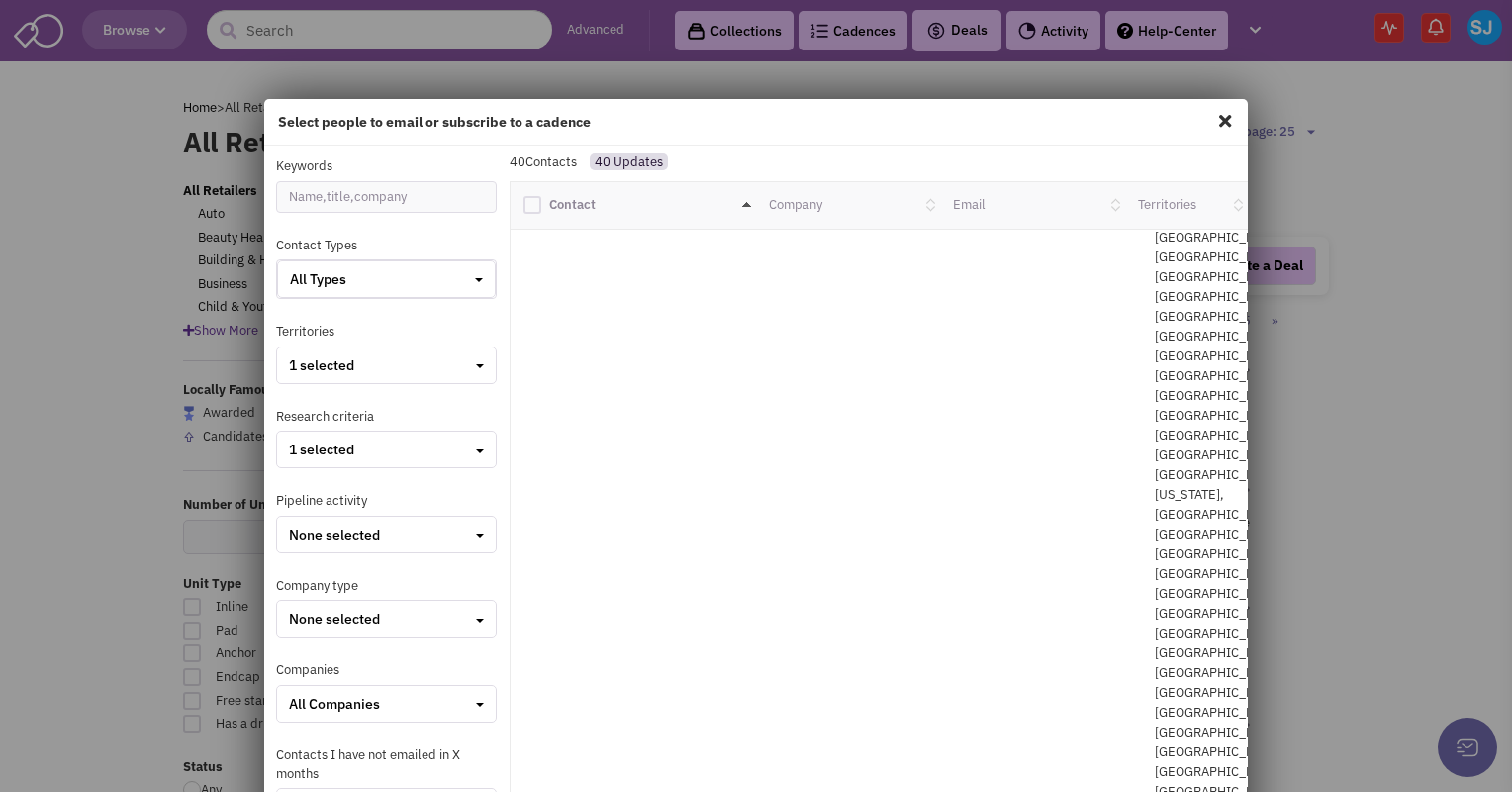 click at bounding box center [532, 9507] 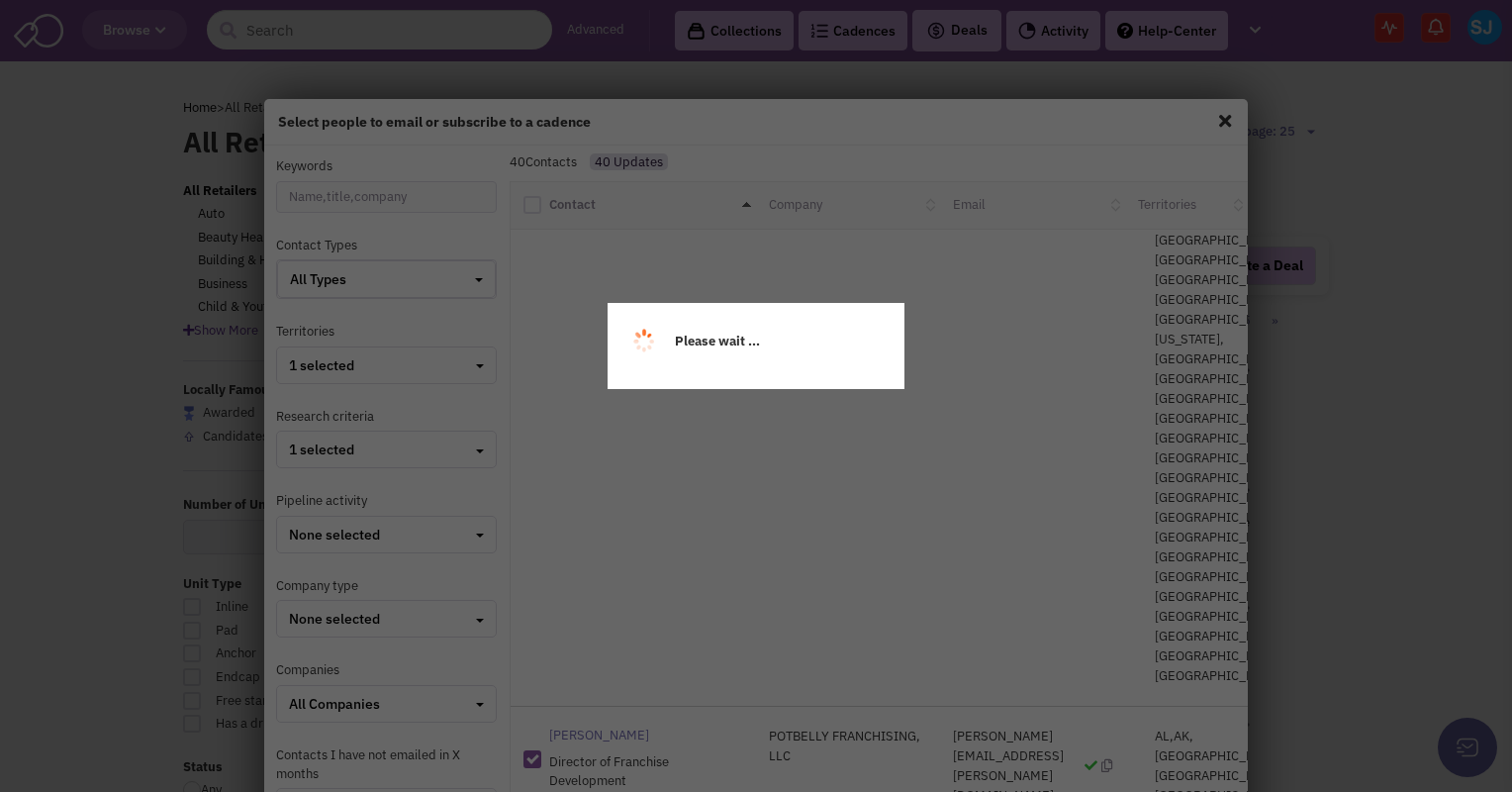 click on "Please wait ..." at bounding box center (756, 396) 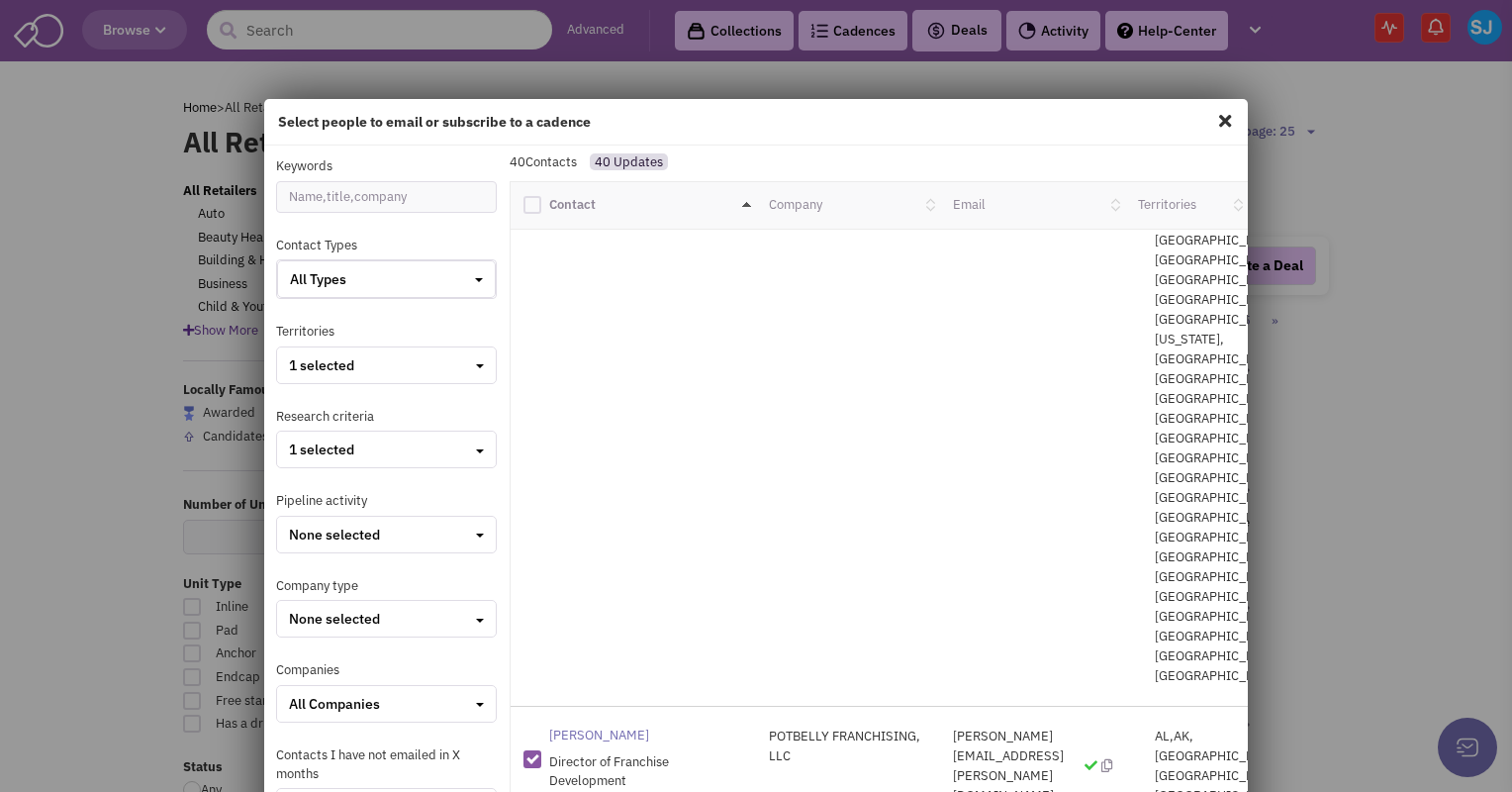 click at bounding box center (532, 11751) 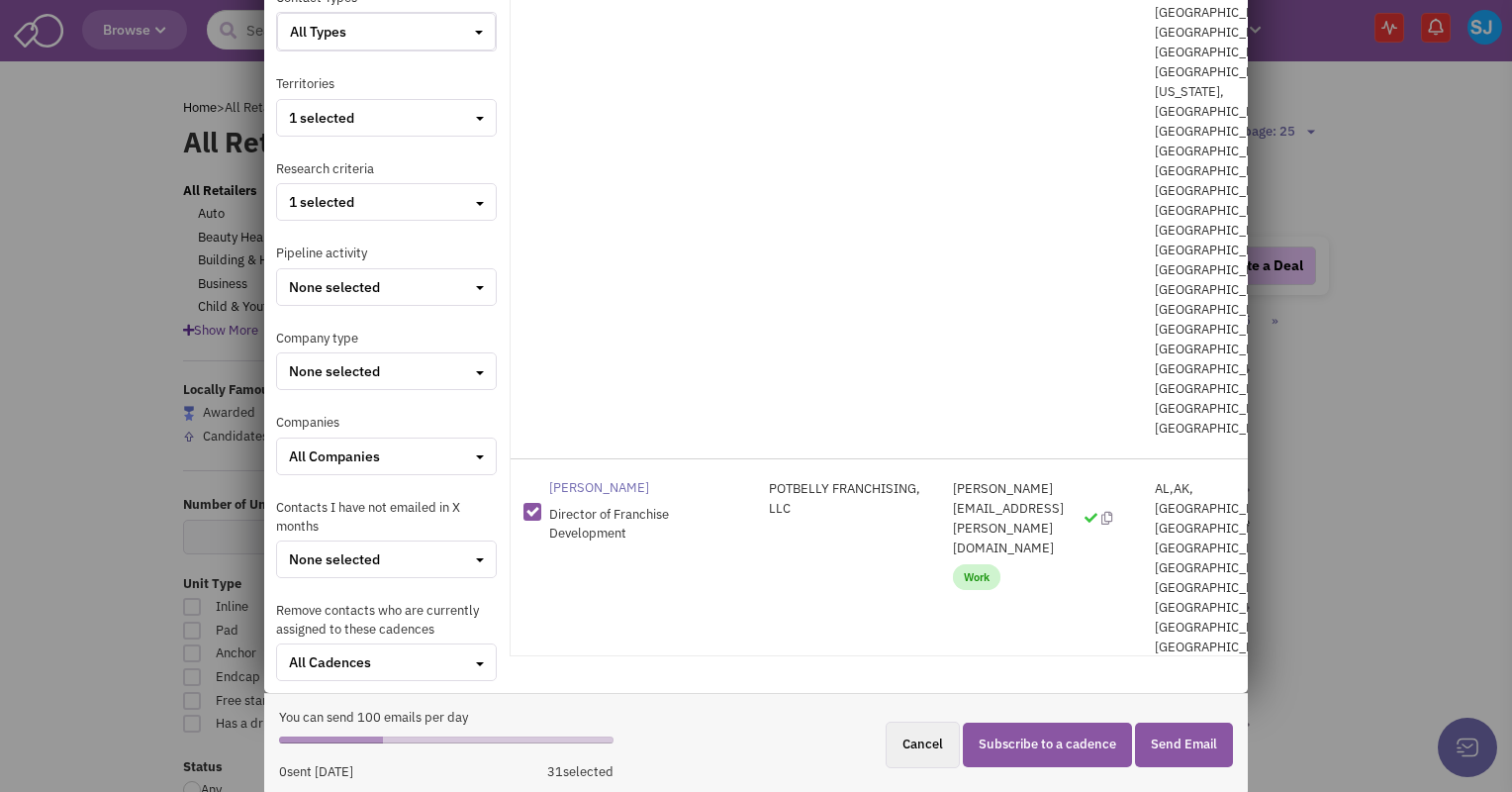 click at bounding box center [532, 12652] 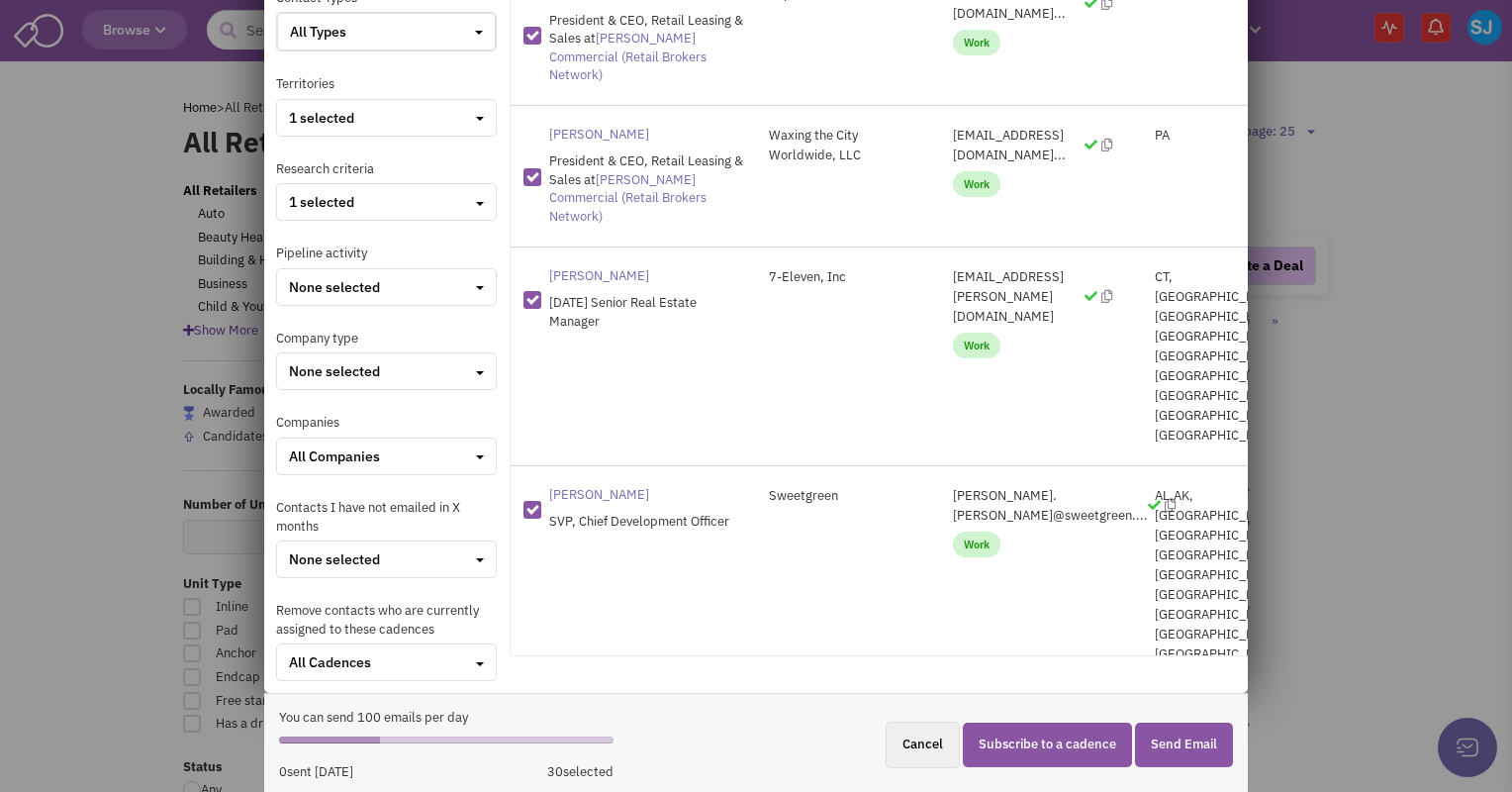 scroll, scrollTop: 2620, scrollLeft: 0, axis: vertical 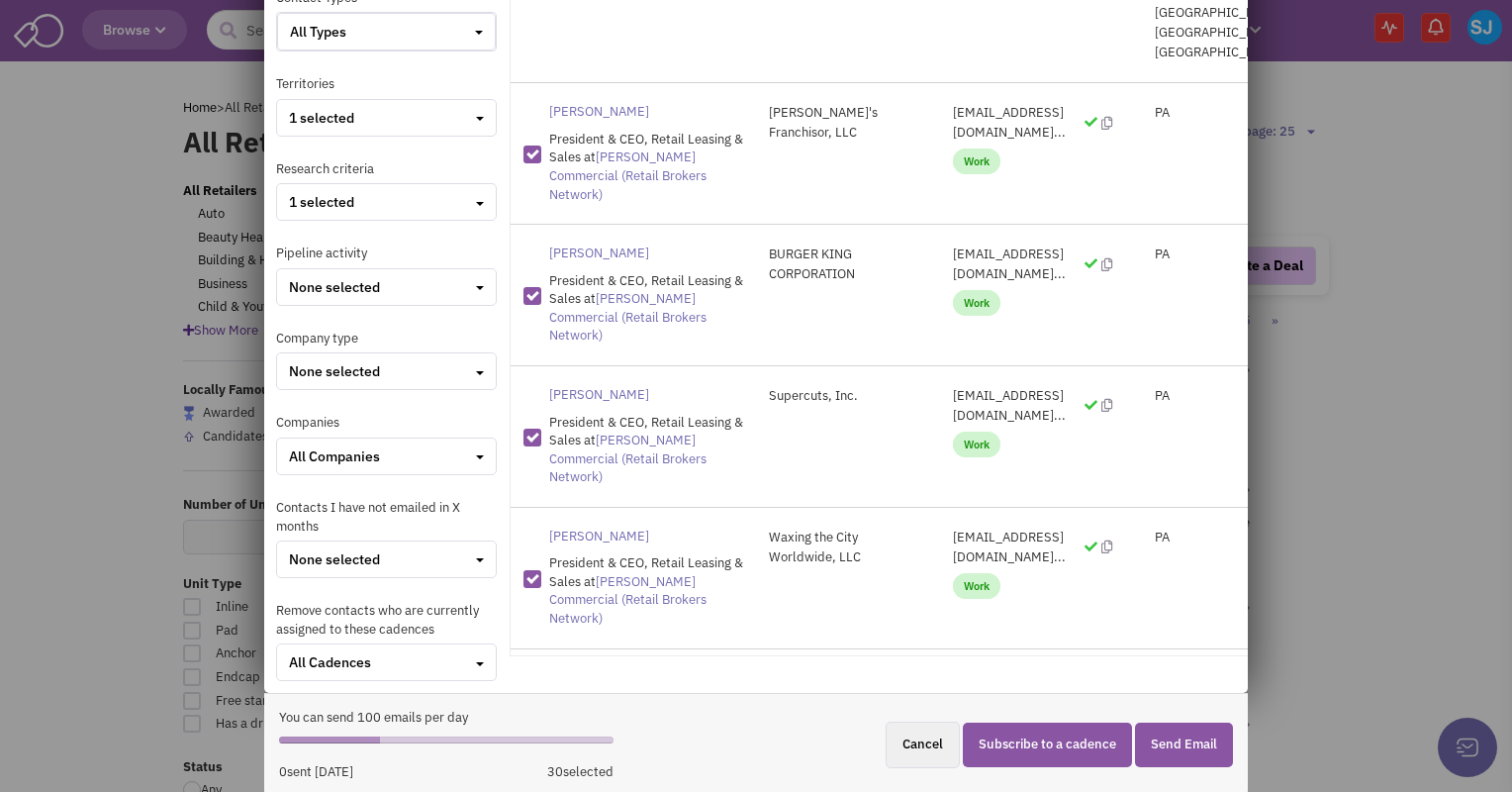 click at bounding box center (532, 3709) 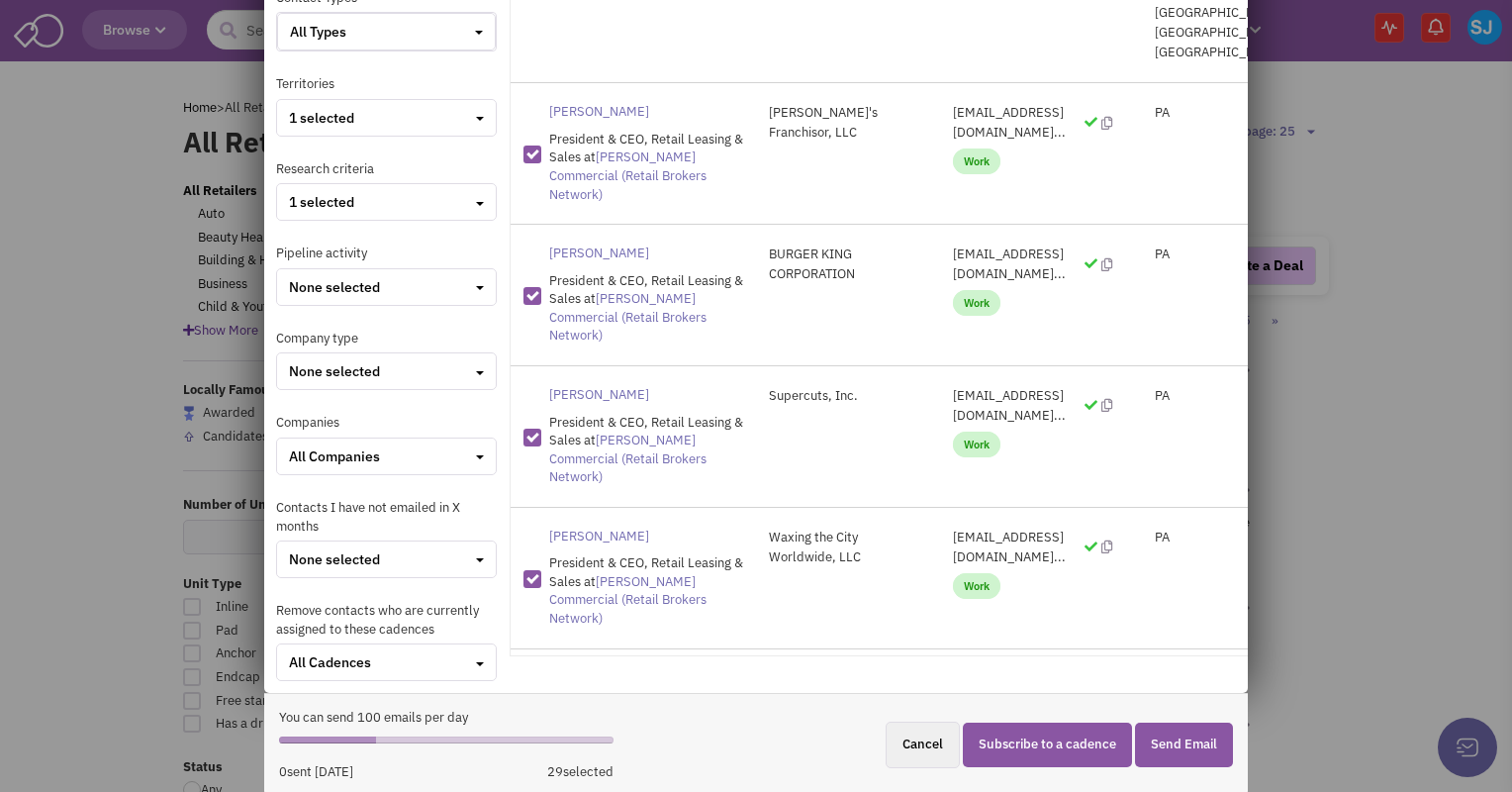 click at bounding box center (532, 3483) 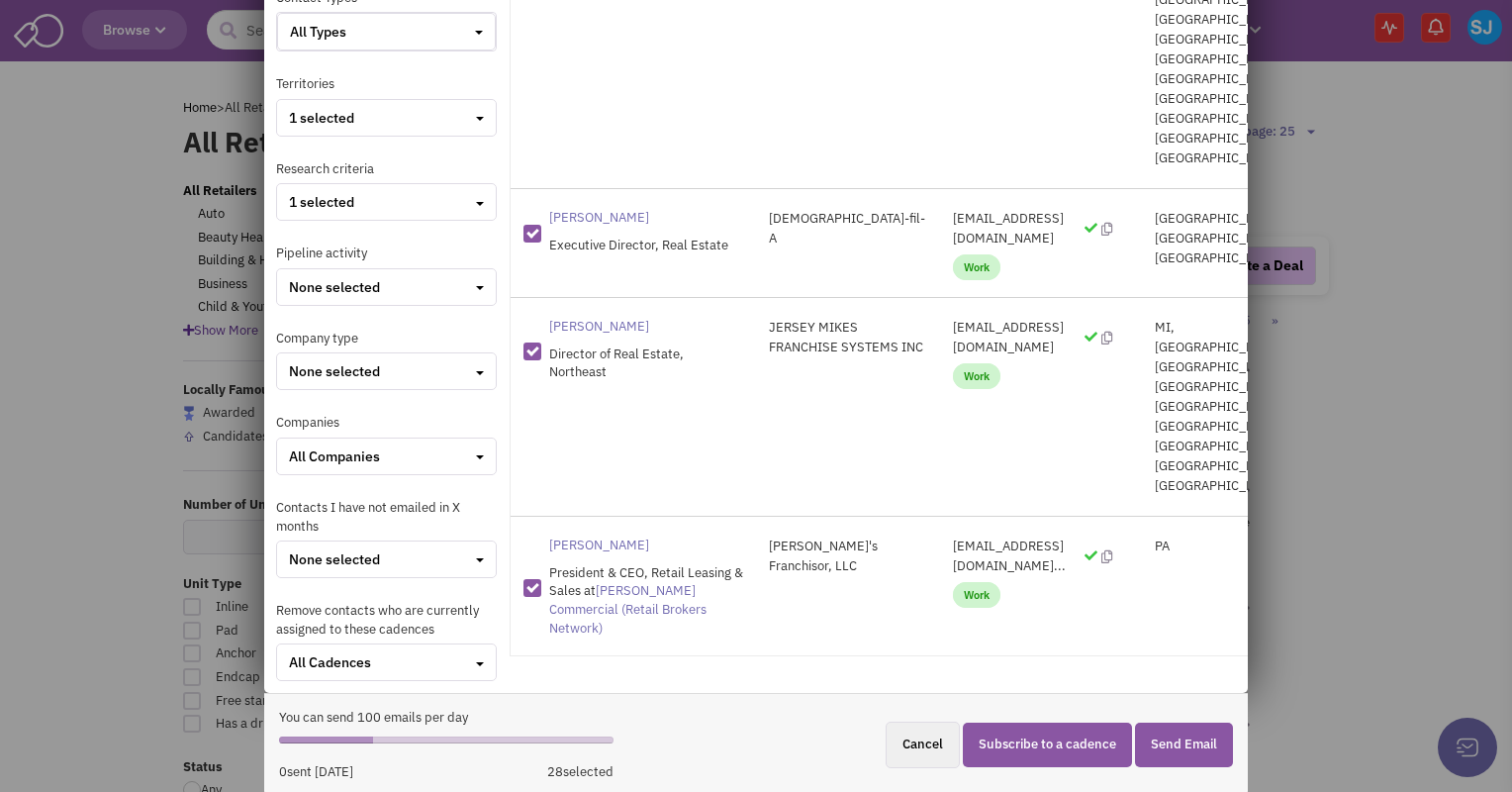 scroll, scrollTop: 2164, scrollLeft: 0, axis: vertical 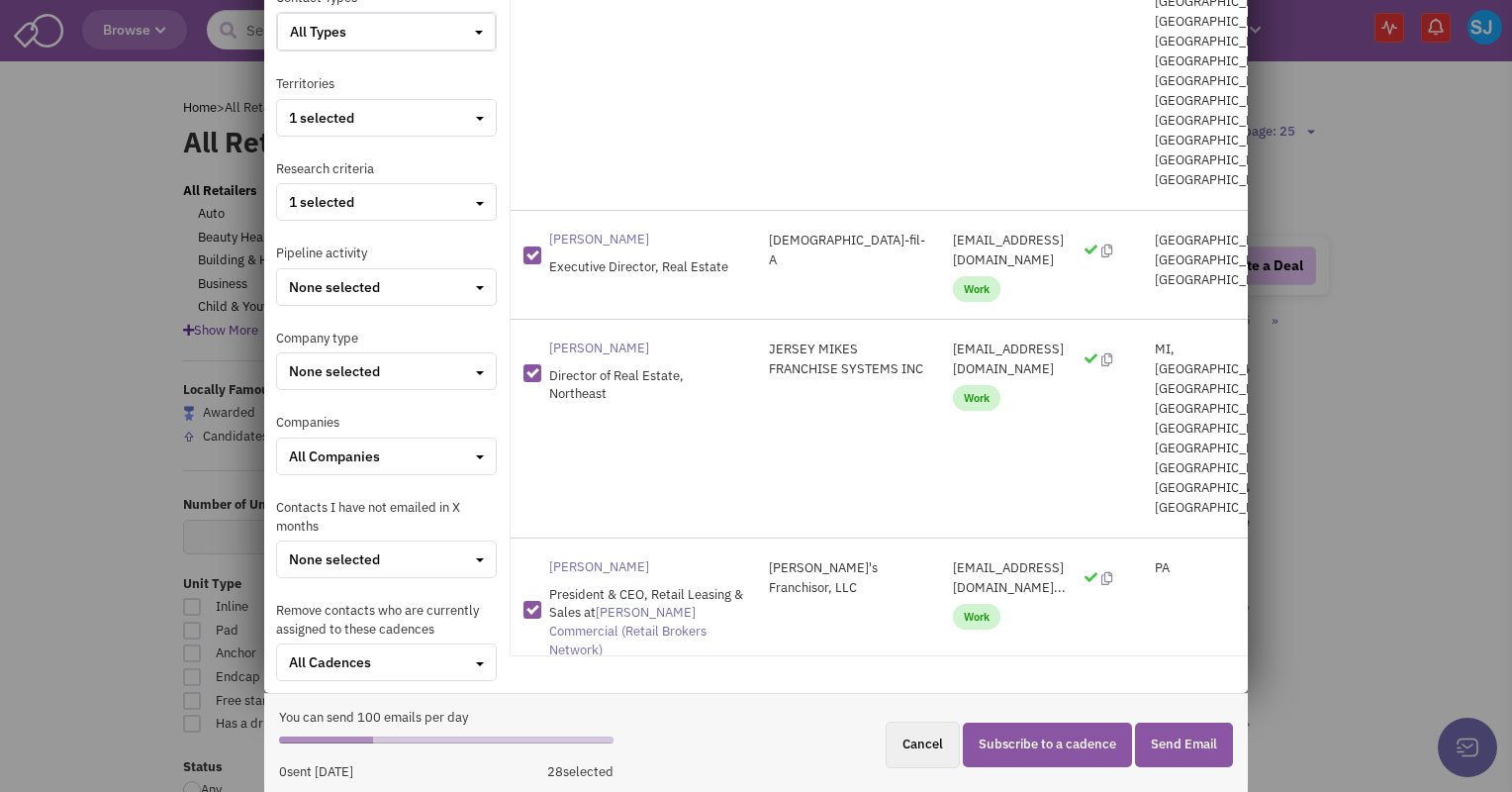 click at bounding box center (532, 3547) 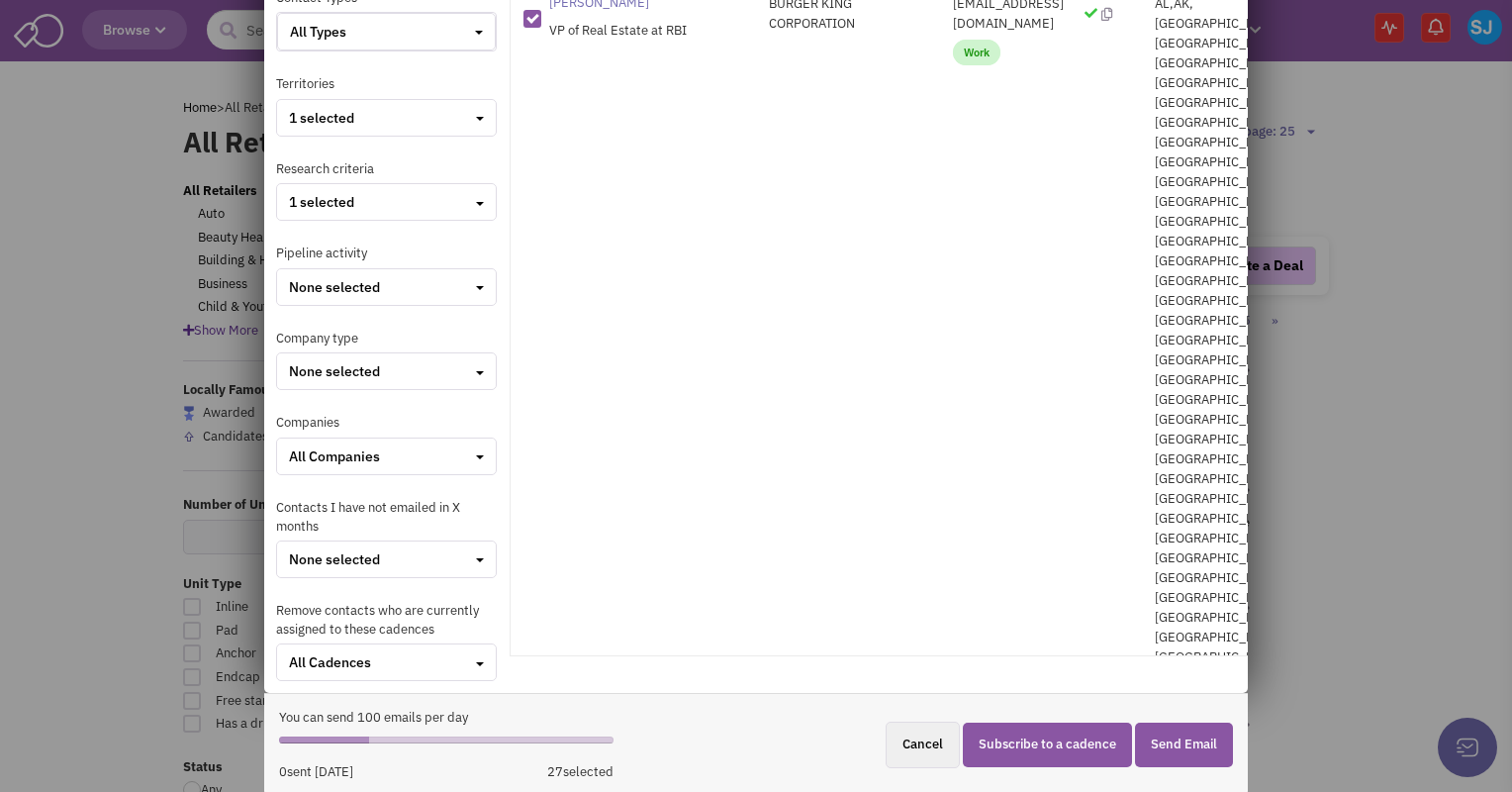 scroll, scrollTop: 1309, scrollLeft: 0, axis: vertical 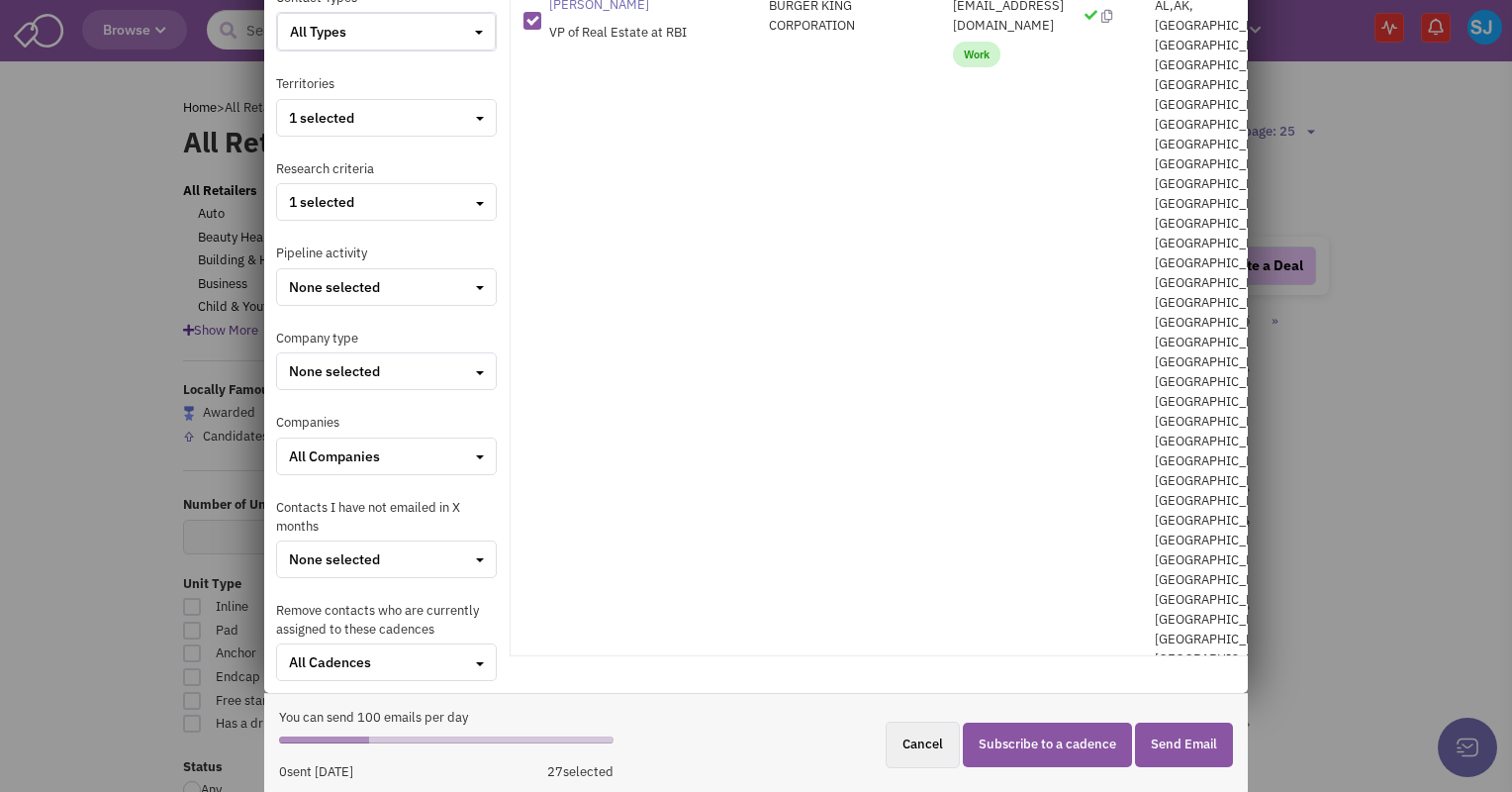 click at bounding box center (532, 1607) 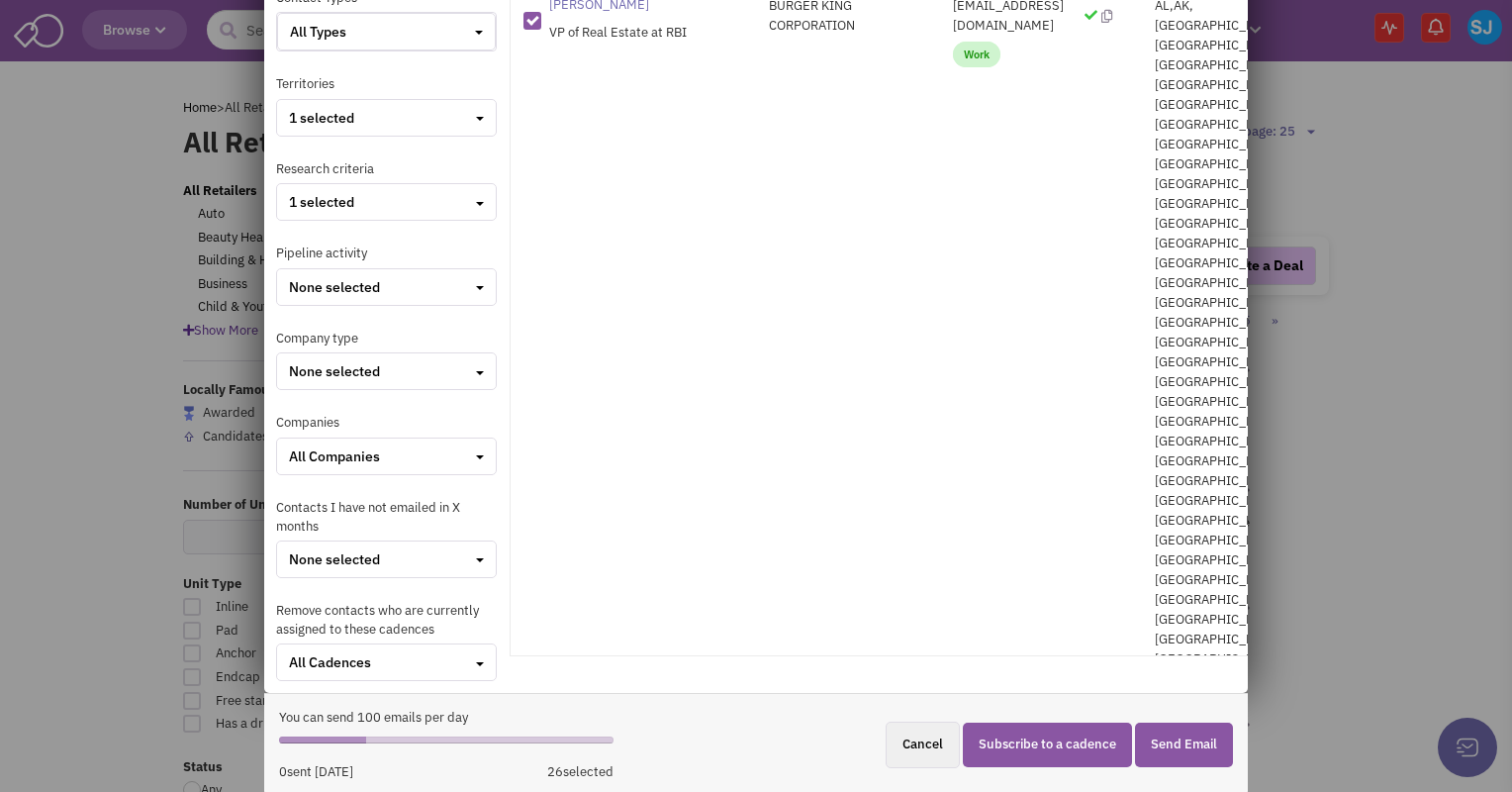 click on "Chad Stine
President & CEO, Retail Leasing & Sales
at  Bennett Williams Commercial (Retail Brokers Network)" at bounding box center [633, 1464] 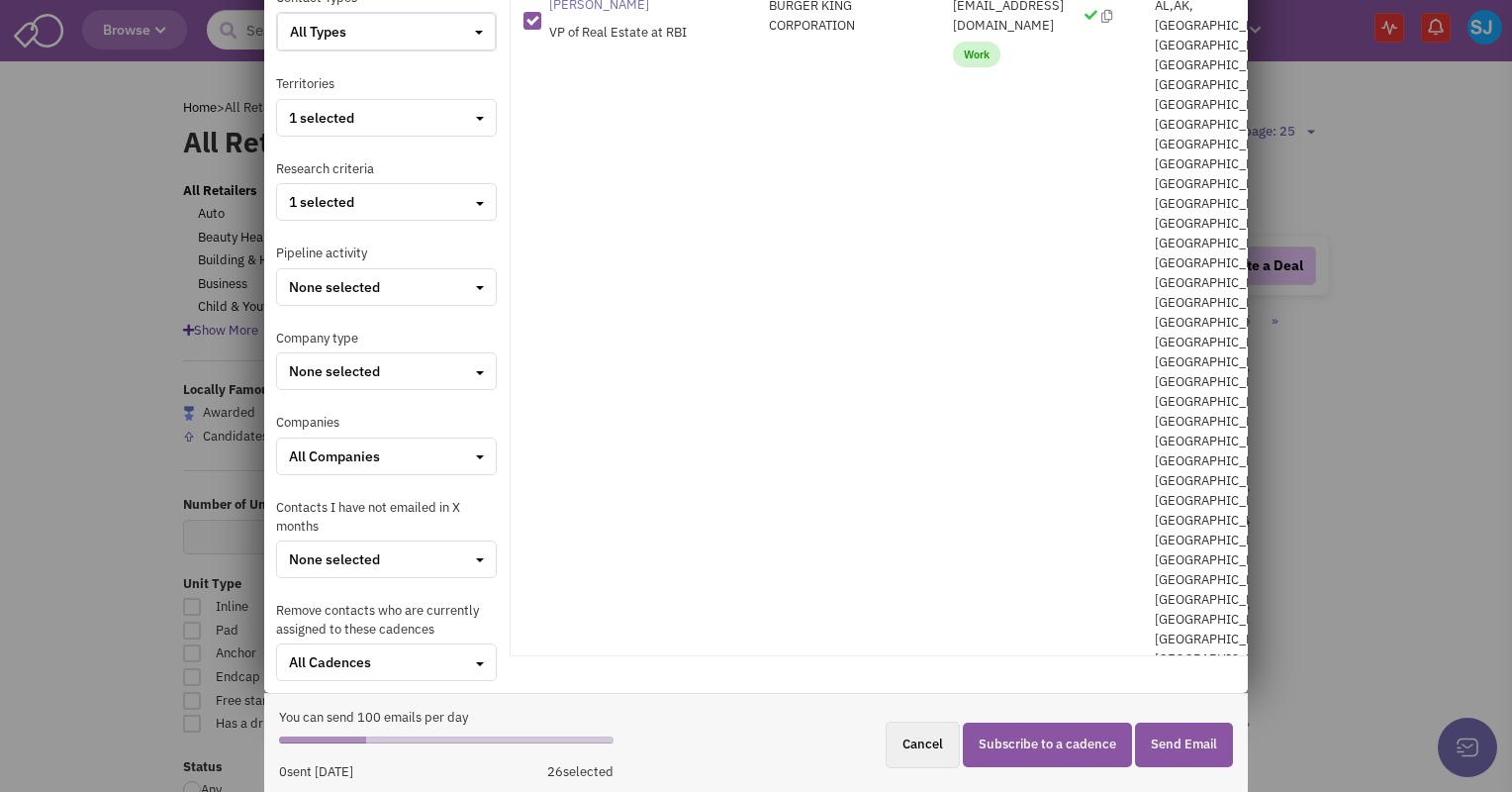 click at bounding box center [532, 1465] 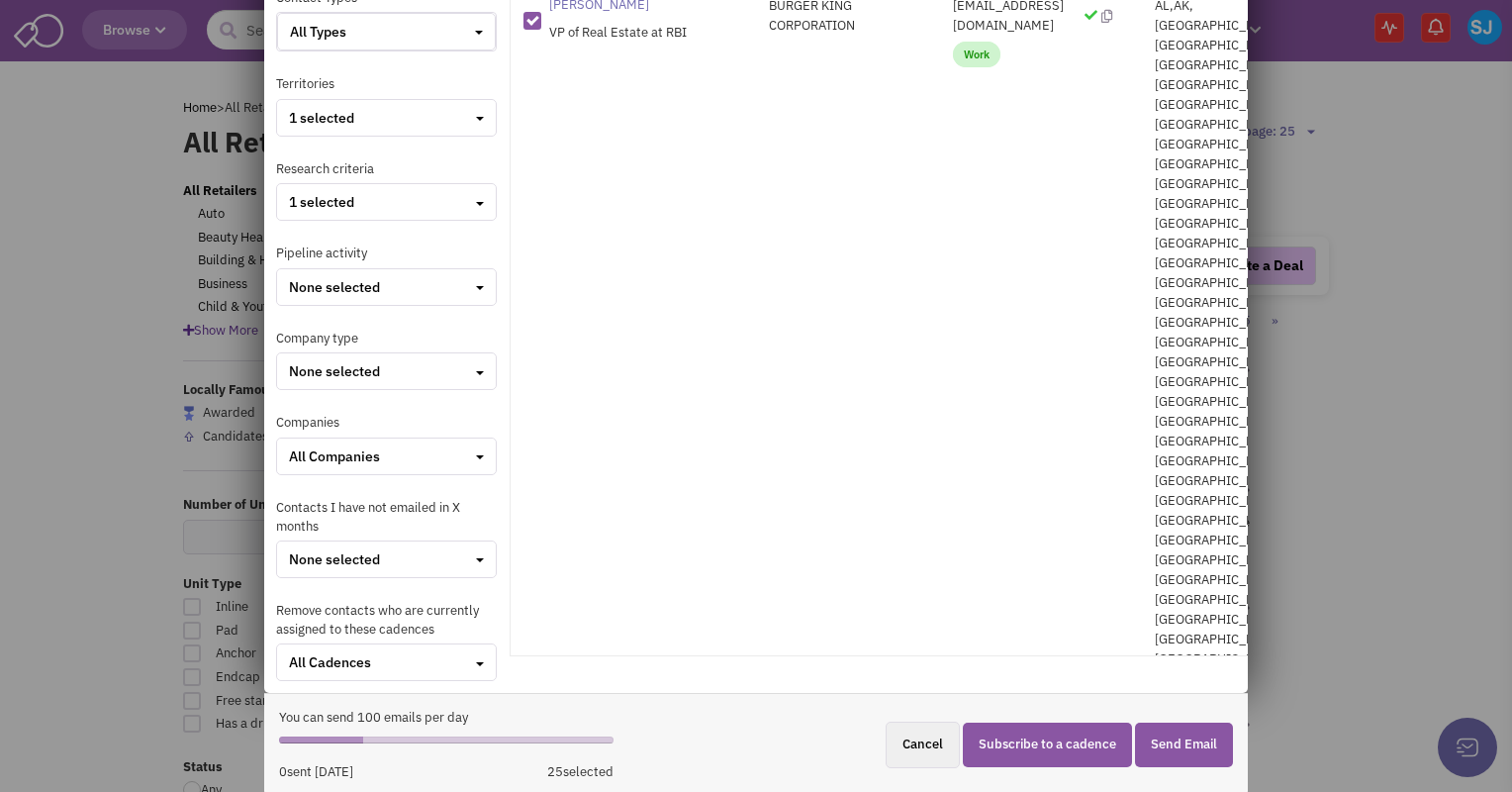 click on "Brian Lindley
VP of Real Estate at RBI" at bounding box center (633, 19) 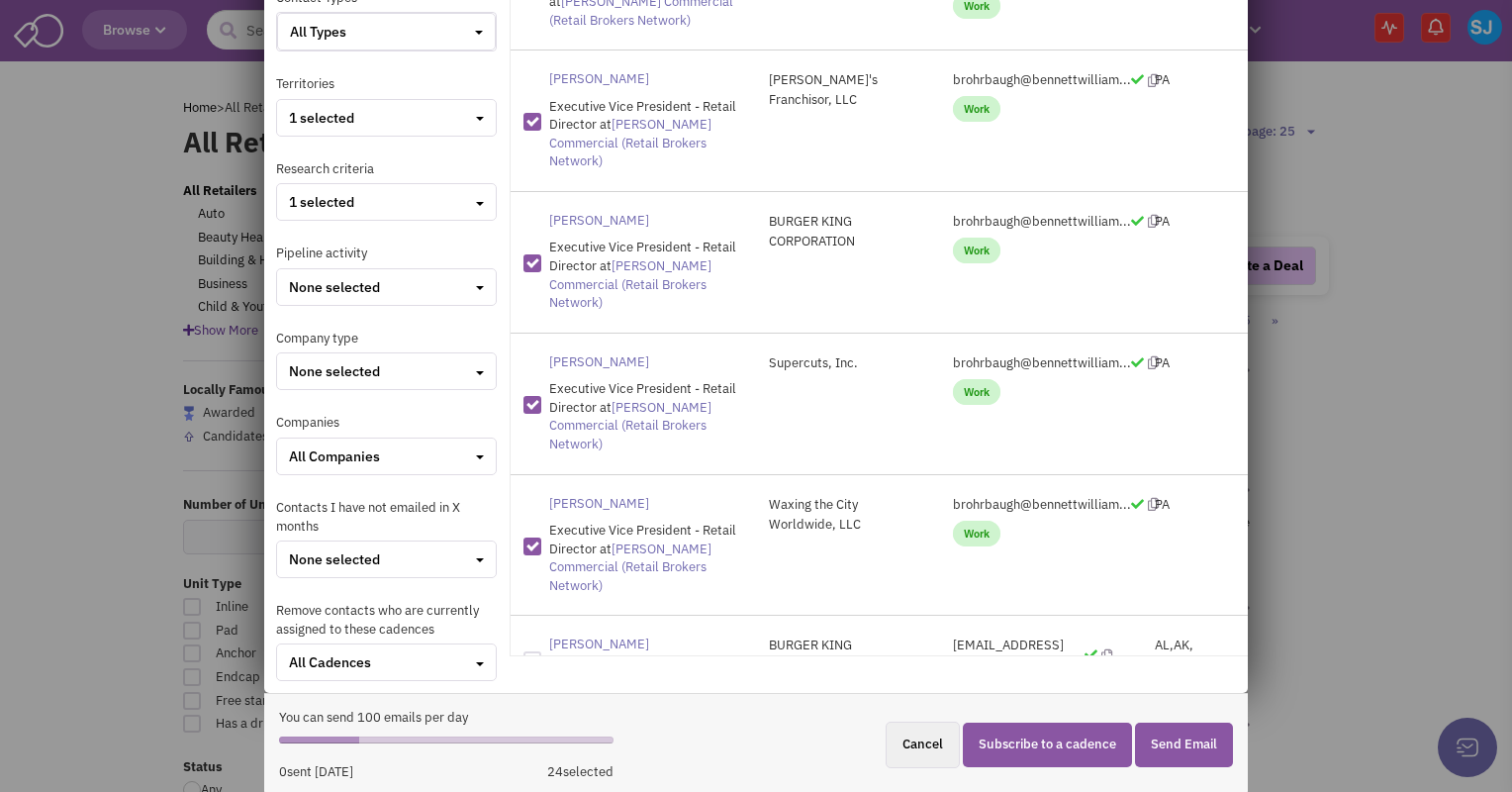 scroll, scrollTop: 668, scrollLeft: 0, axis: vertical 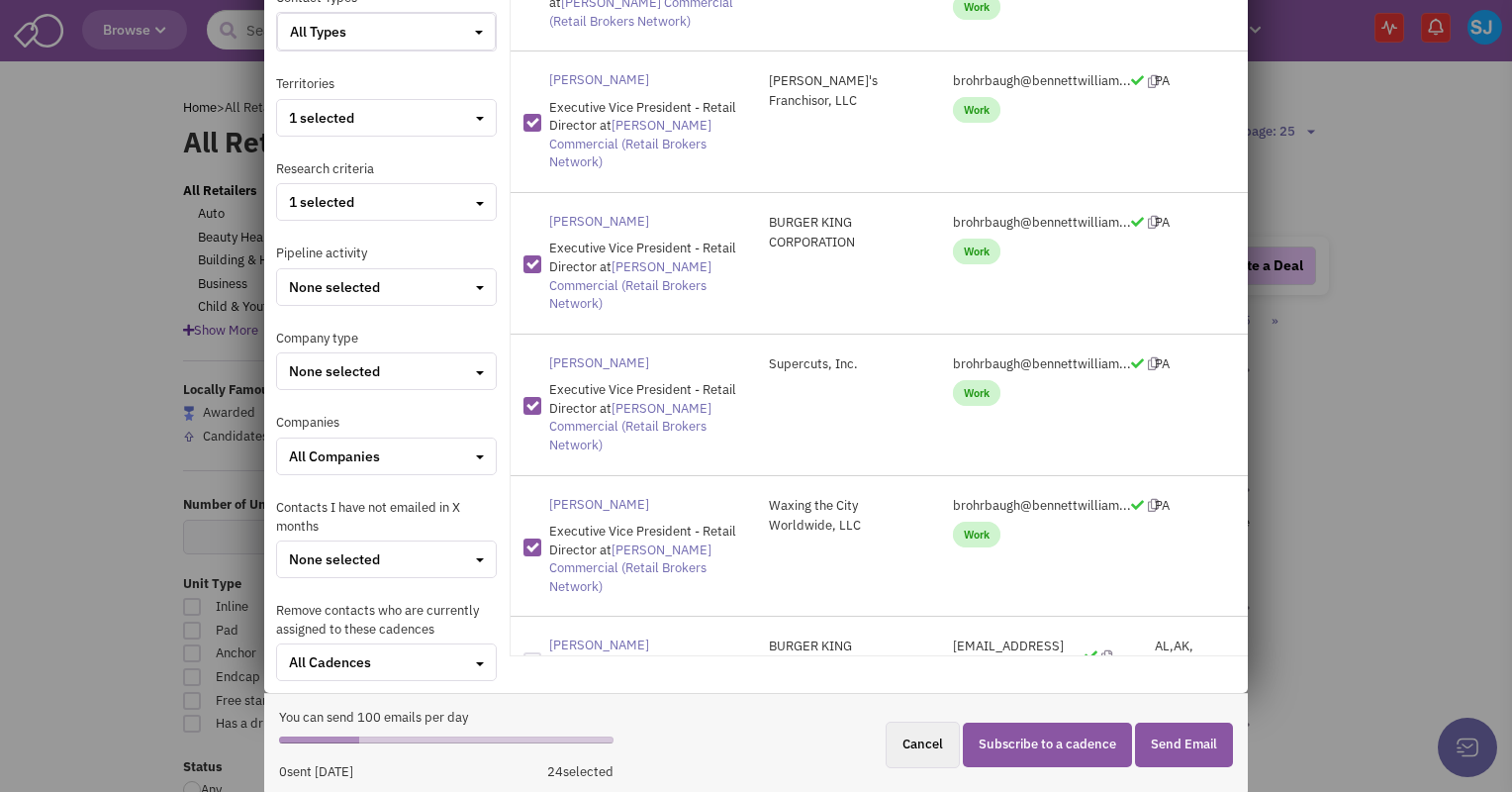 click at bounding box center [532, 264] 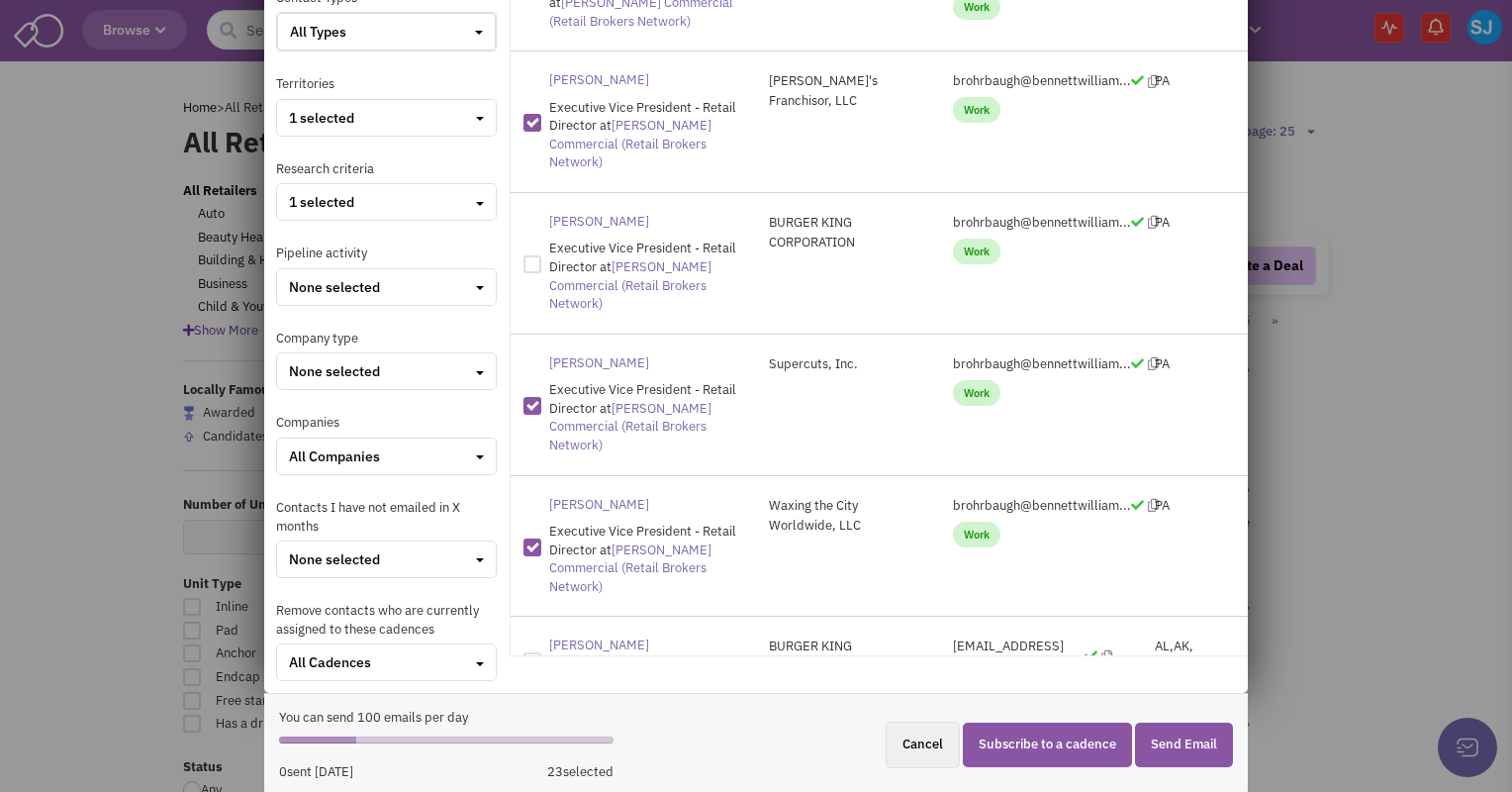 click at bounding box center [532, 123] 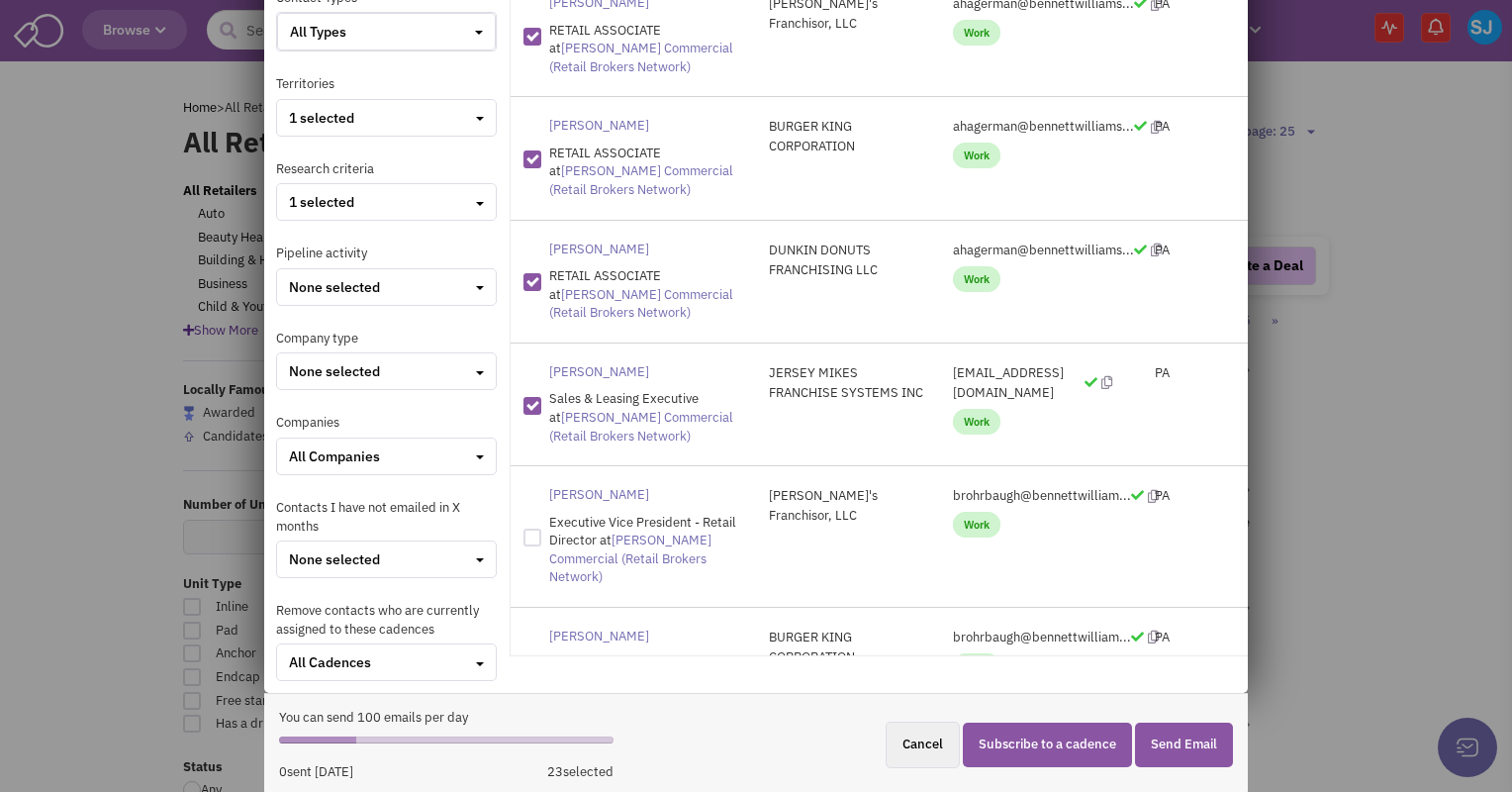 scroll, scrollTop: 249, scrollLeft: 0, axis: vertical 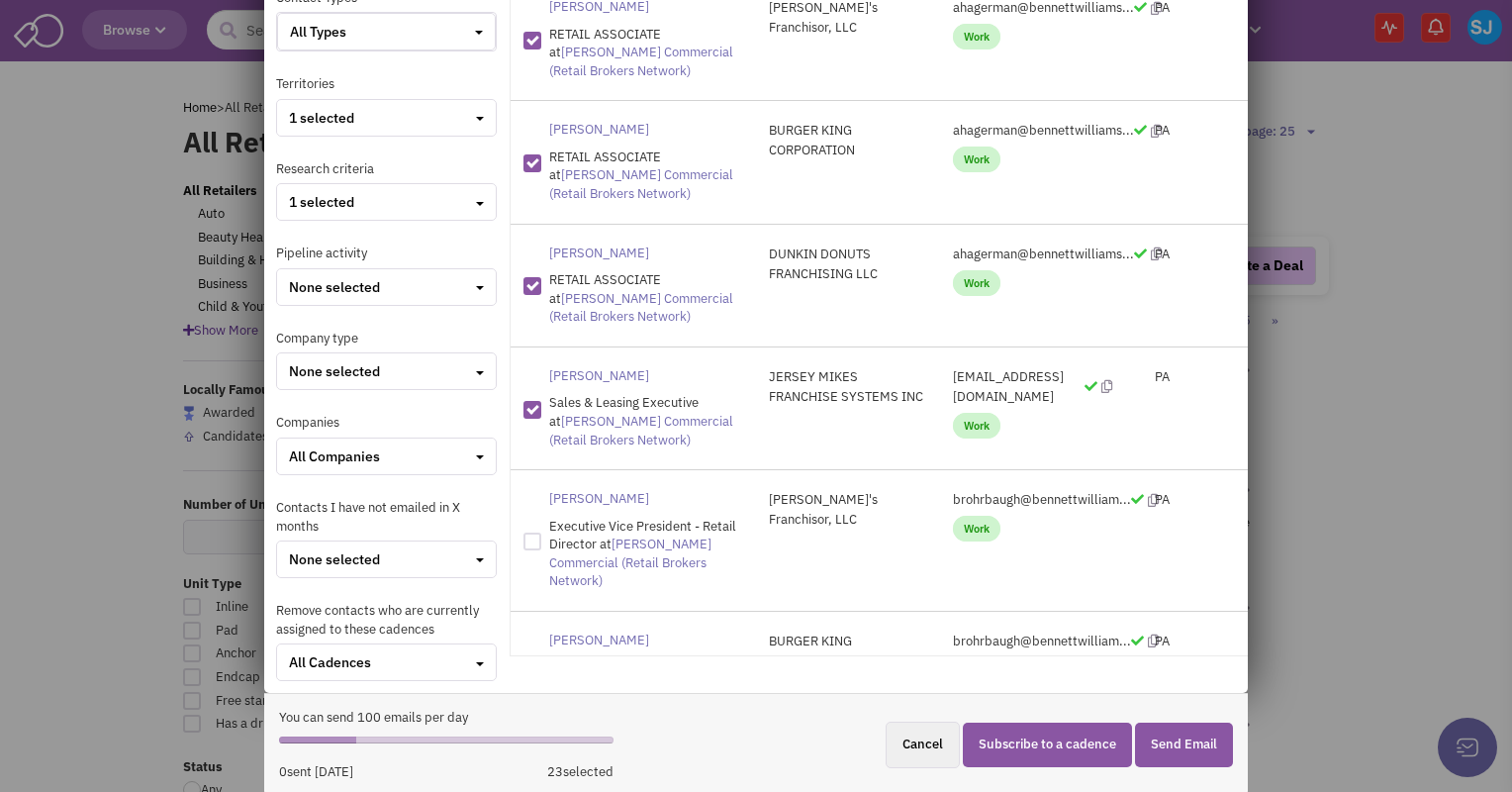 click at bounding box center (532, 163) 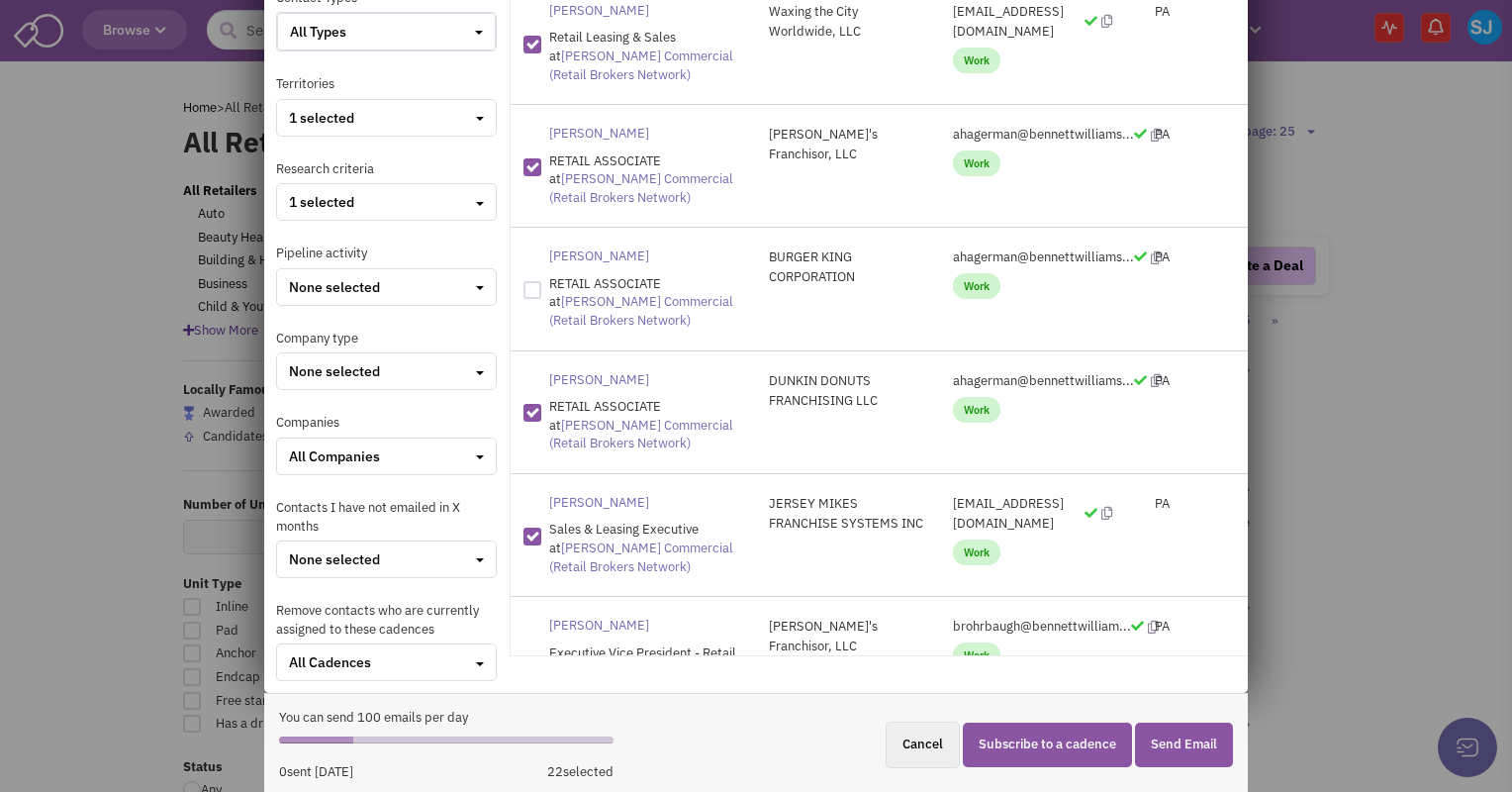 scroll, scrollTop: 67, scrollLeft: 0, axis: vertical 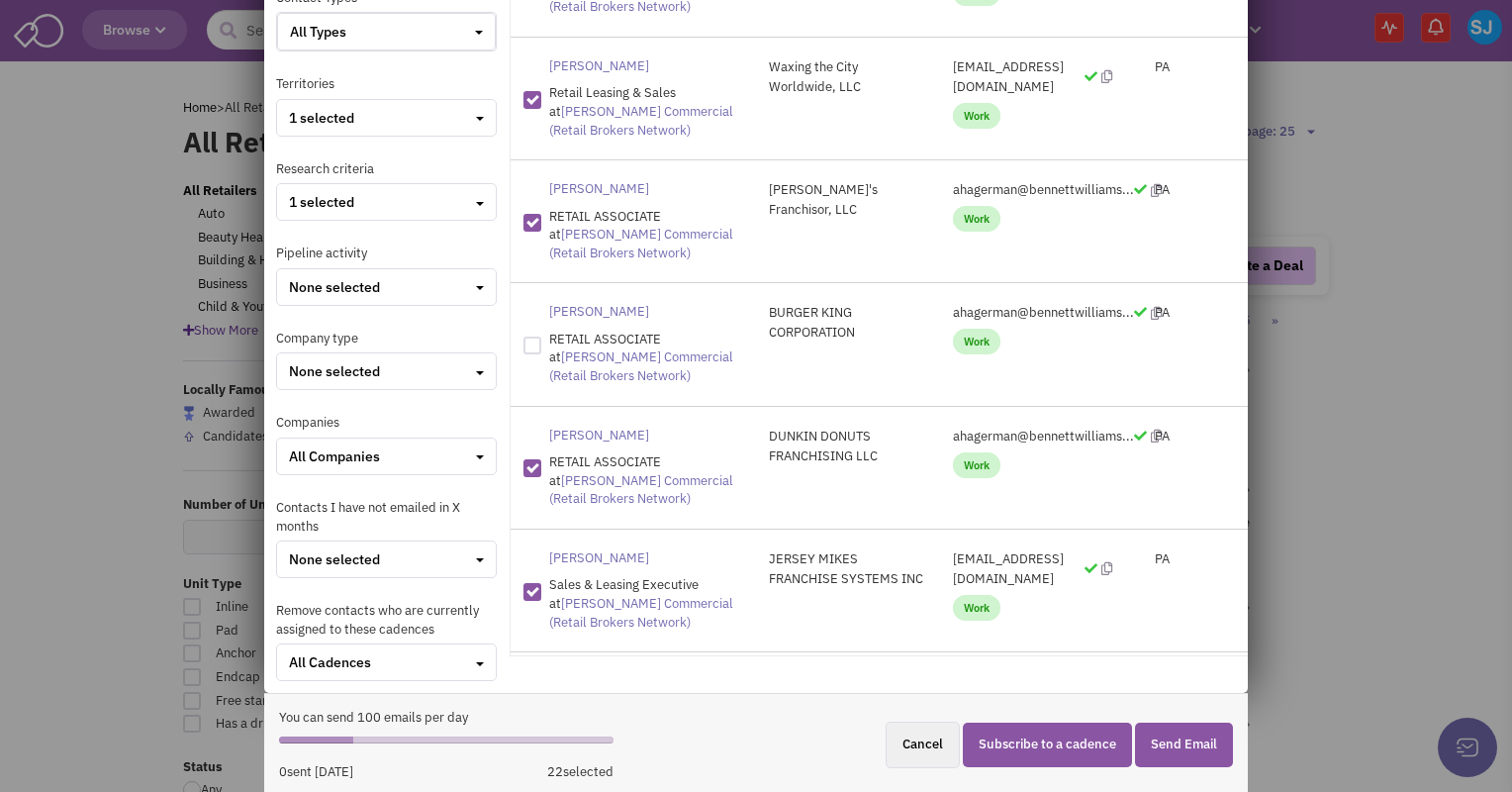 click at bounding box center [532, 223] 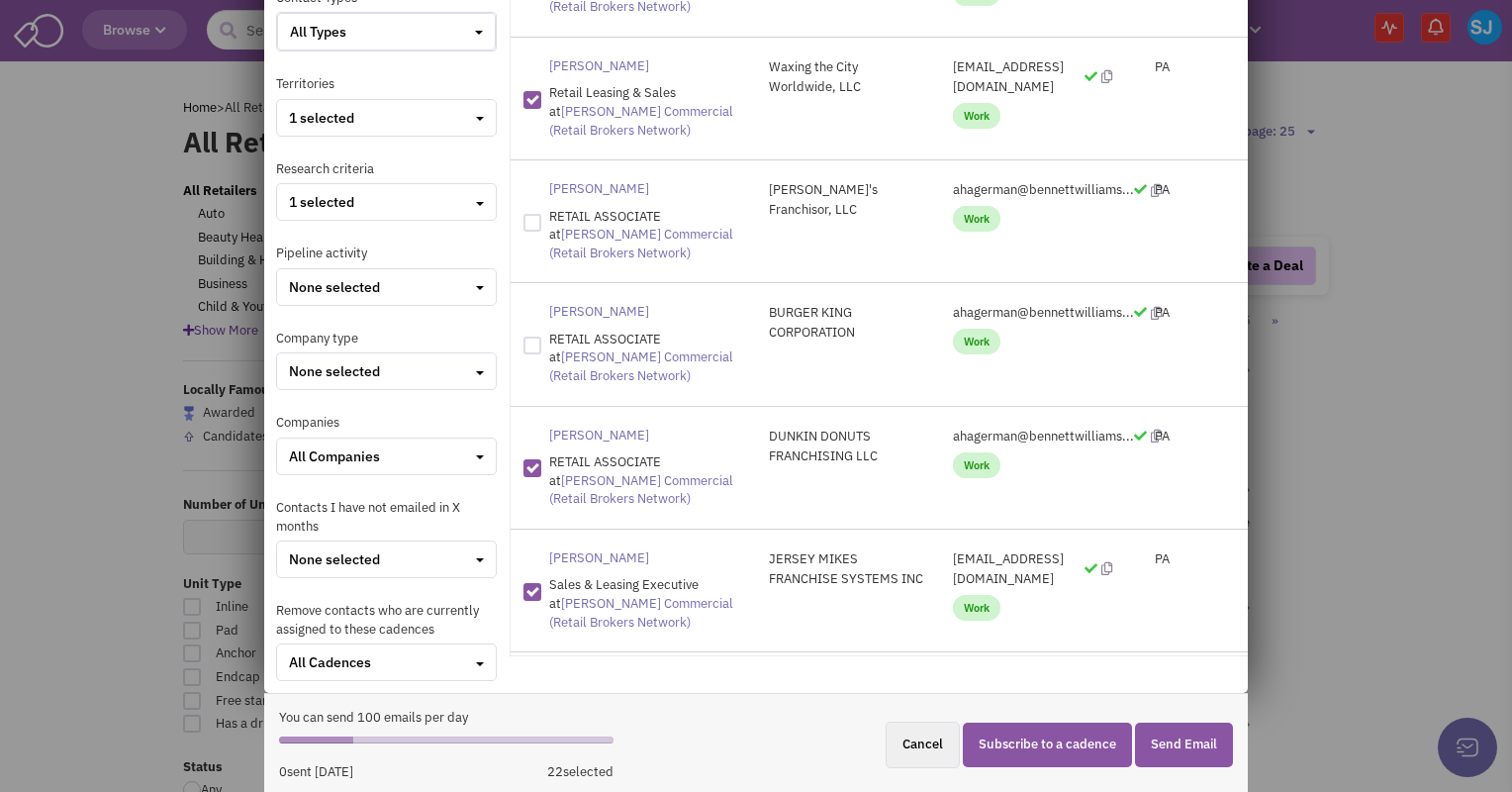 scroll, scrollTop: 0, scrollLeft: 0, axis: both 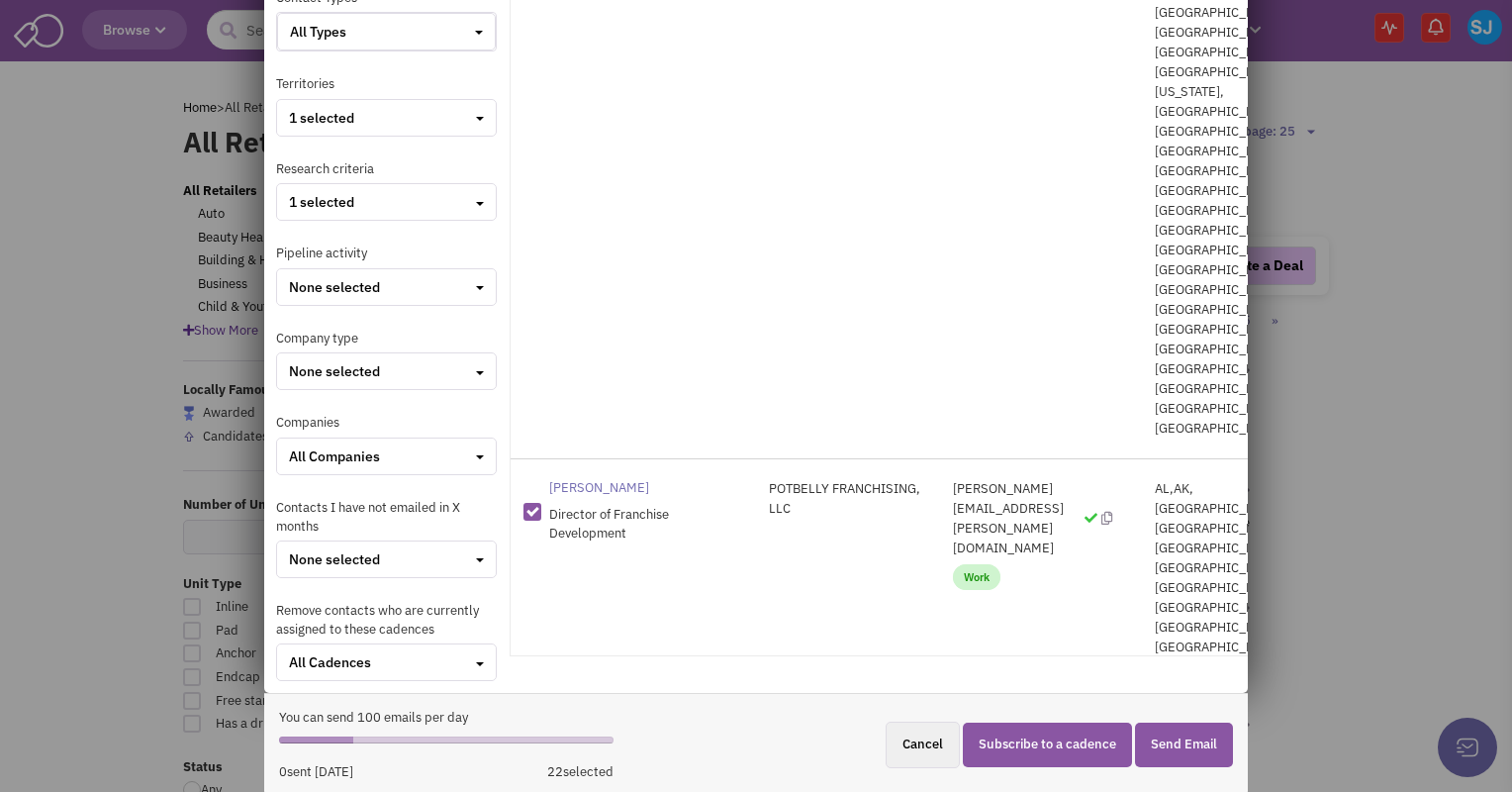 click on "Subscribe to a cadence" at bounding box center (1047, 744) 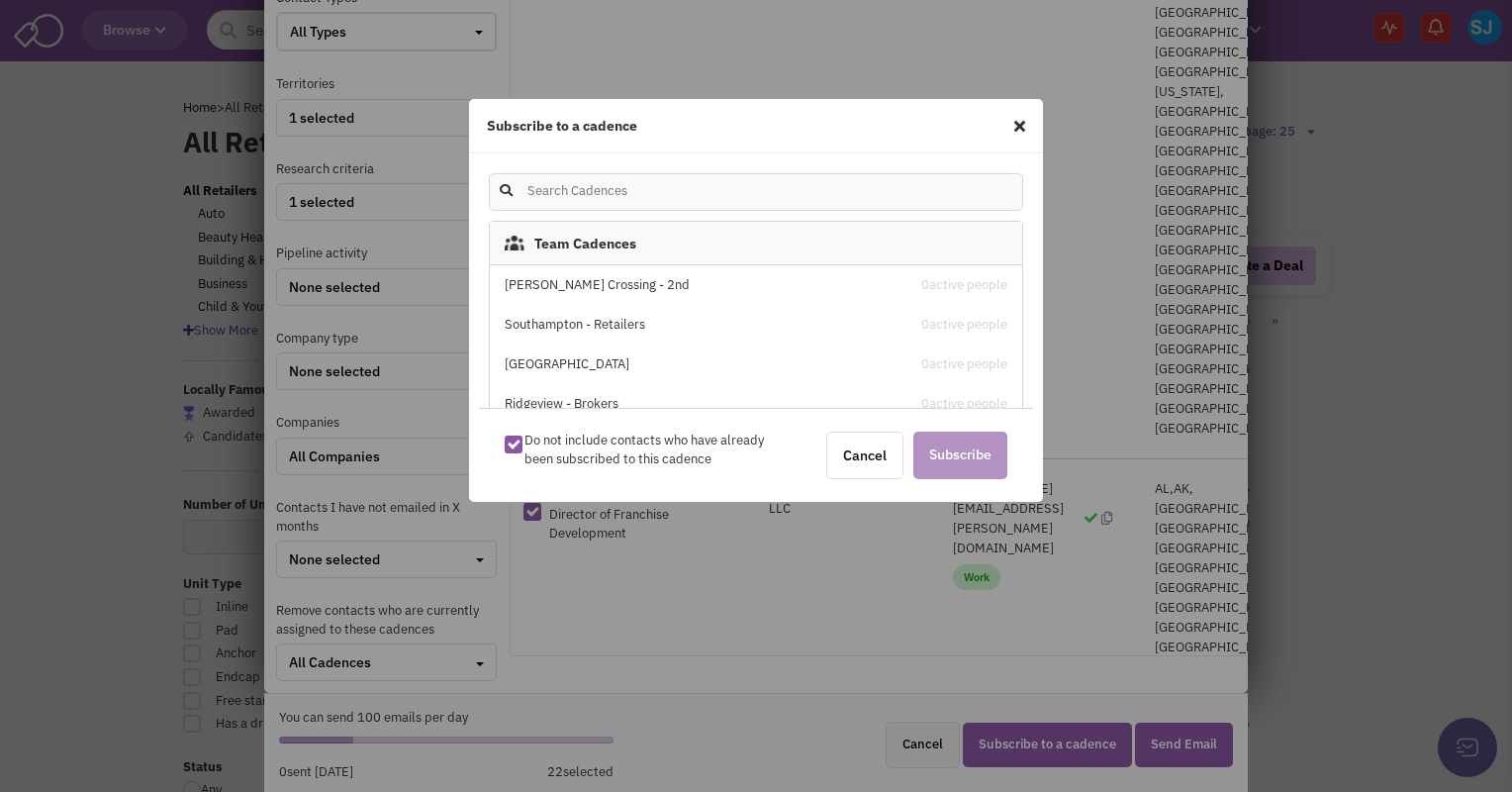 click on "Stowe Crossing - 2nd
0  active people" at bounding box center [756, 285] 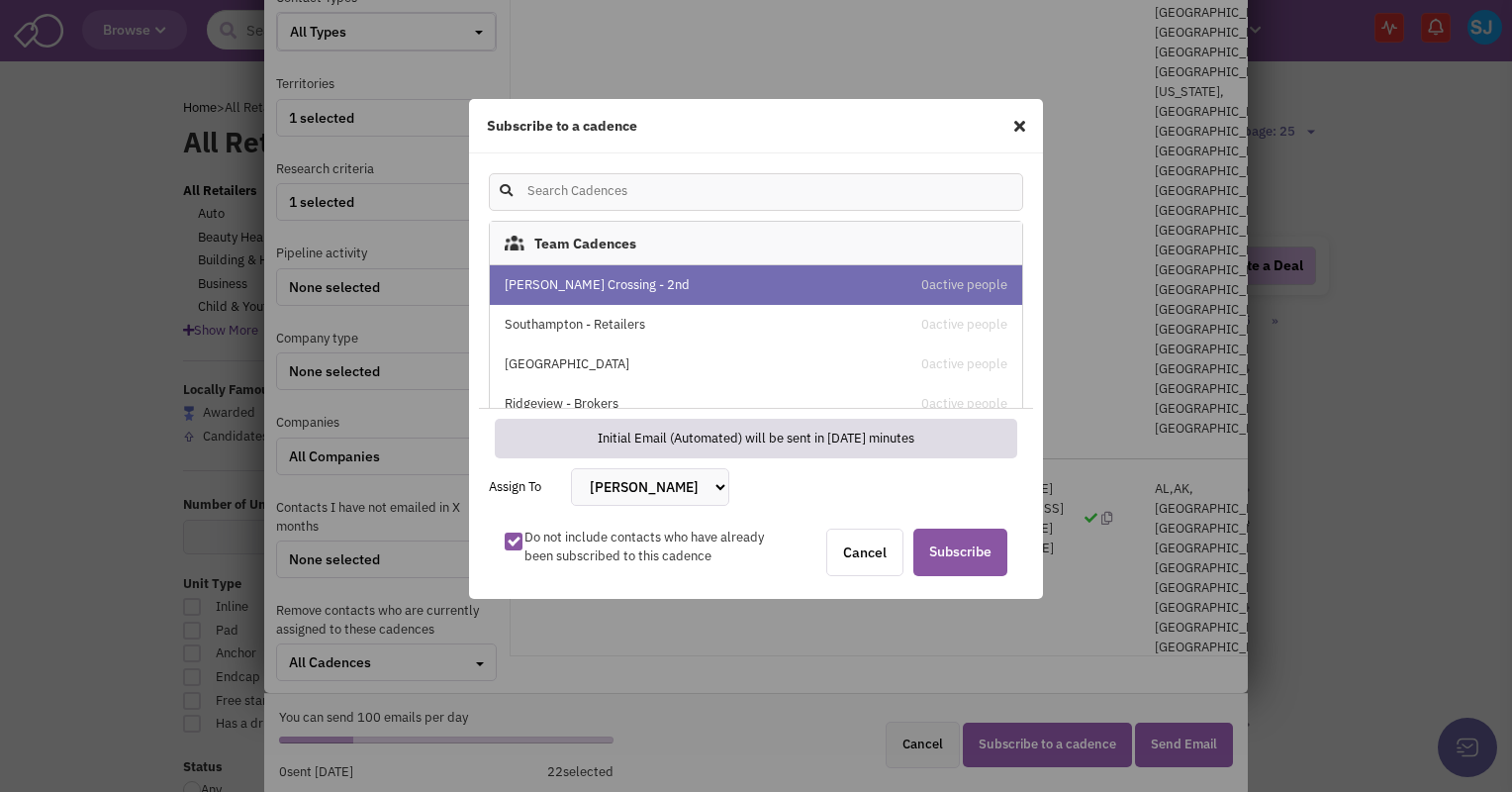 click on "Bakari White
Brett Michaels
Brett Davidoff
Colin Hodgson
Gregory Jones
Melissa Lippe
Robert Gothier III
Sarah Jones" at bounding box center [650, 487] 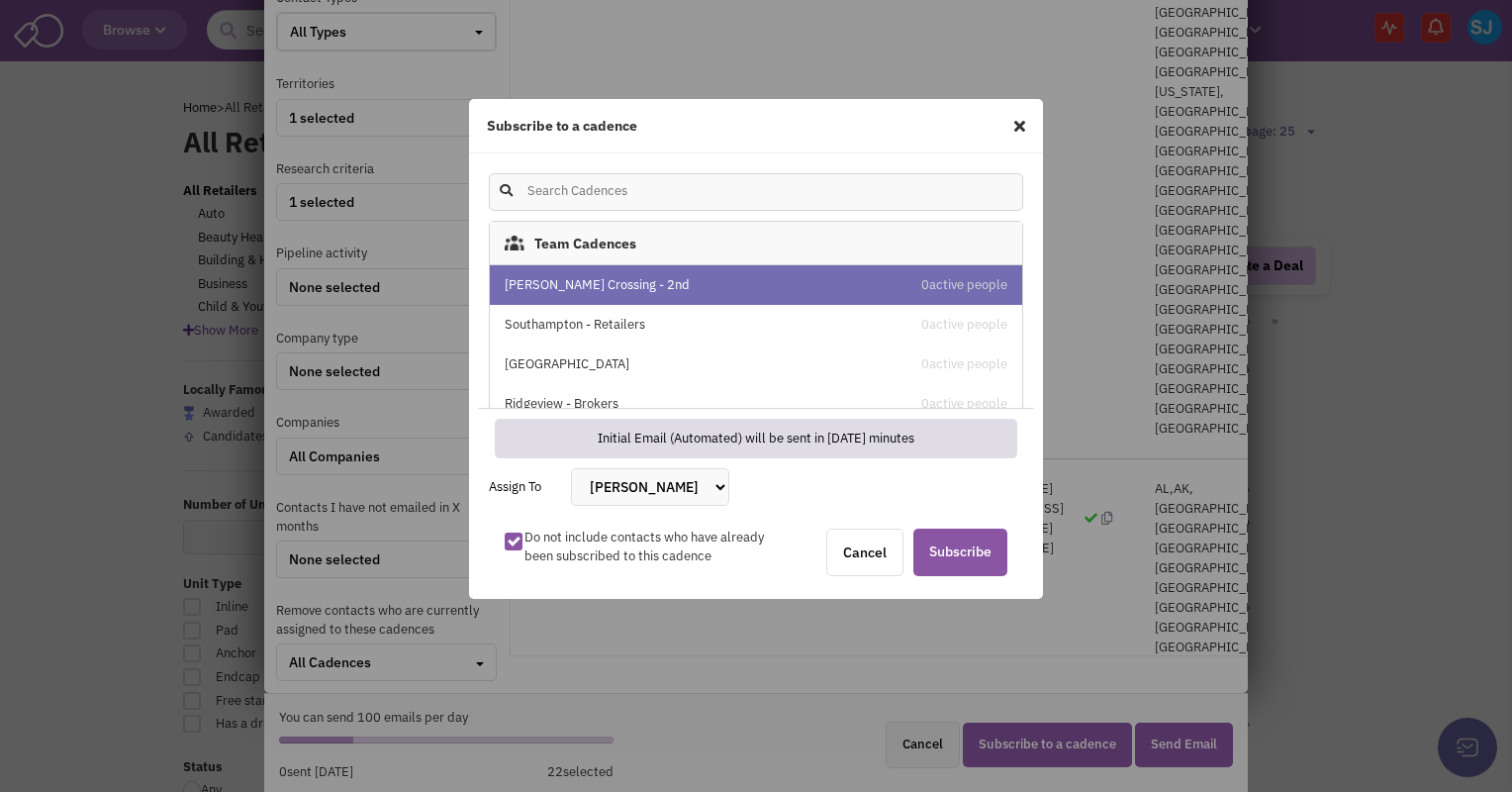 select on "2410" 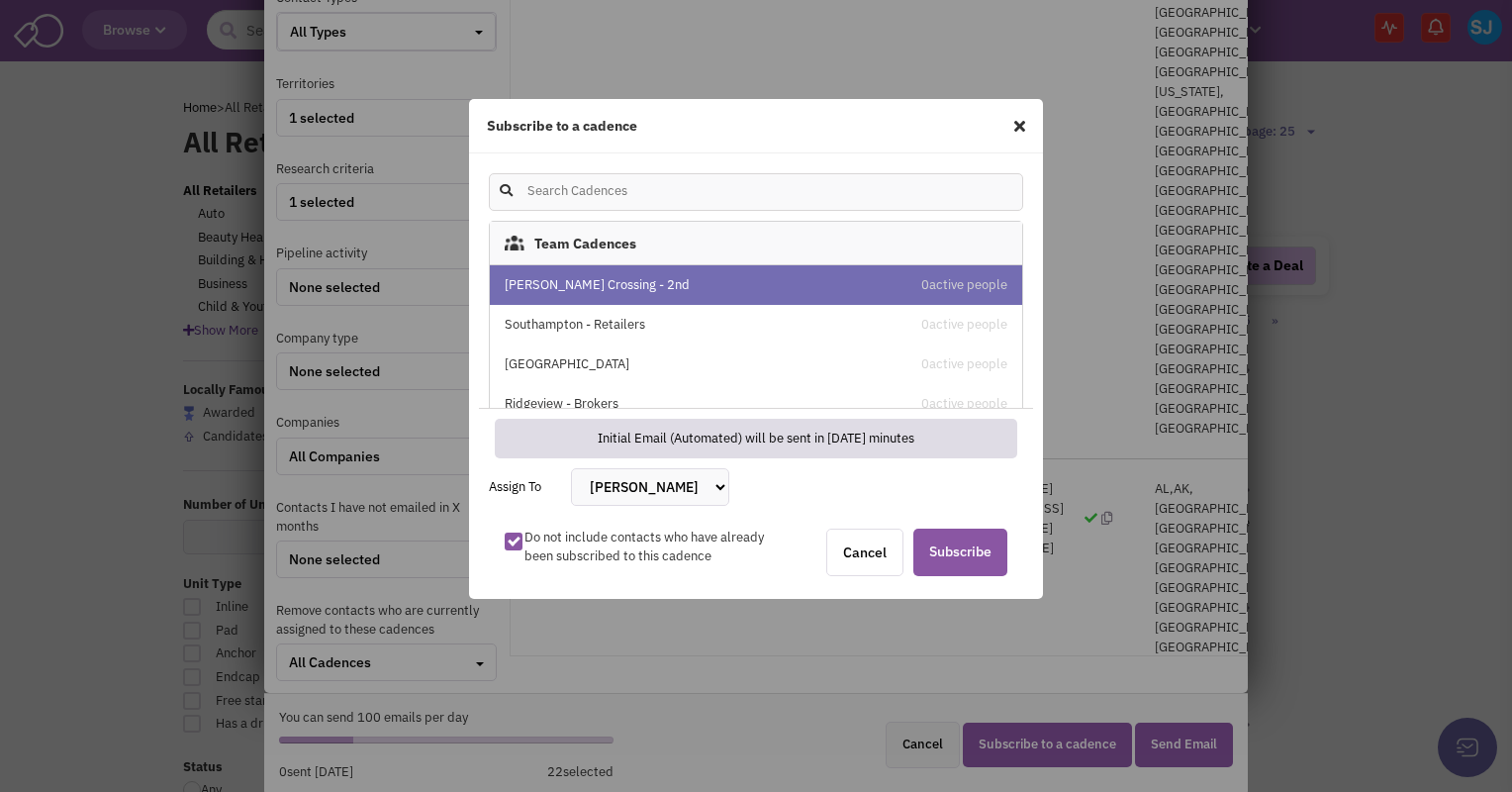 click on "Bakari White
Brett Michaels
Brett Davidoff
Colin Hodgson
Gregory Jones
Melissa Lippe
Robert Gothier III
Sarah Jones" at bounding box center (650, 487) 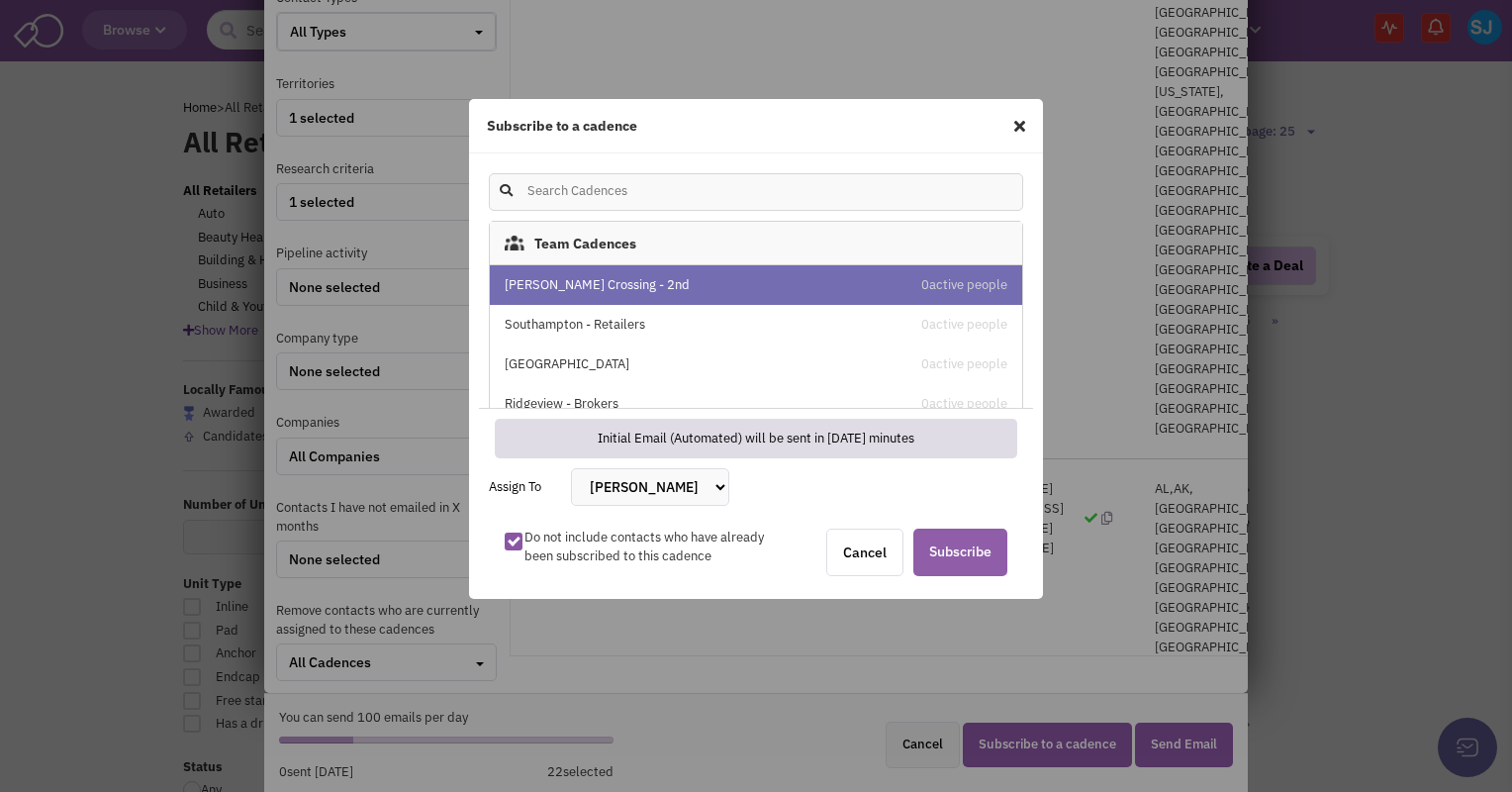 click on "Subscribe" at bounding box center (960, 552) 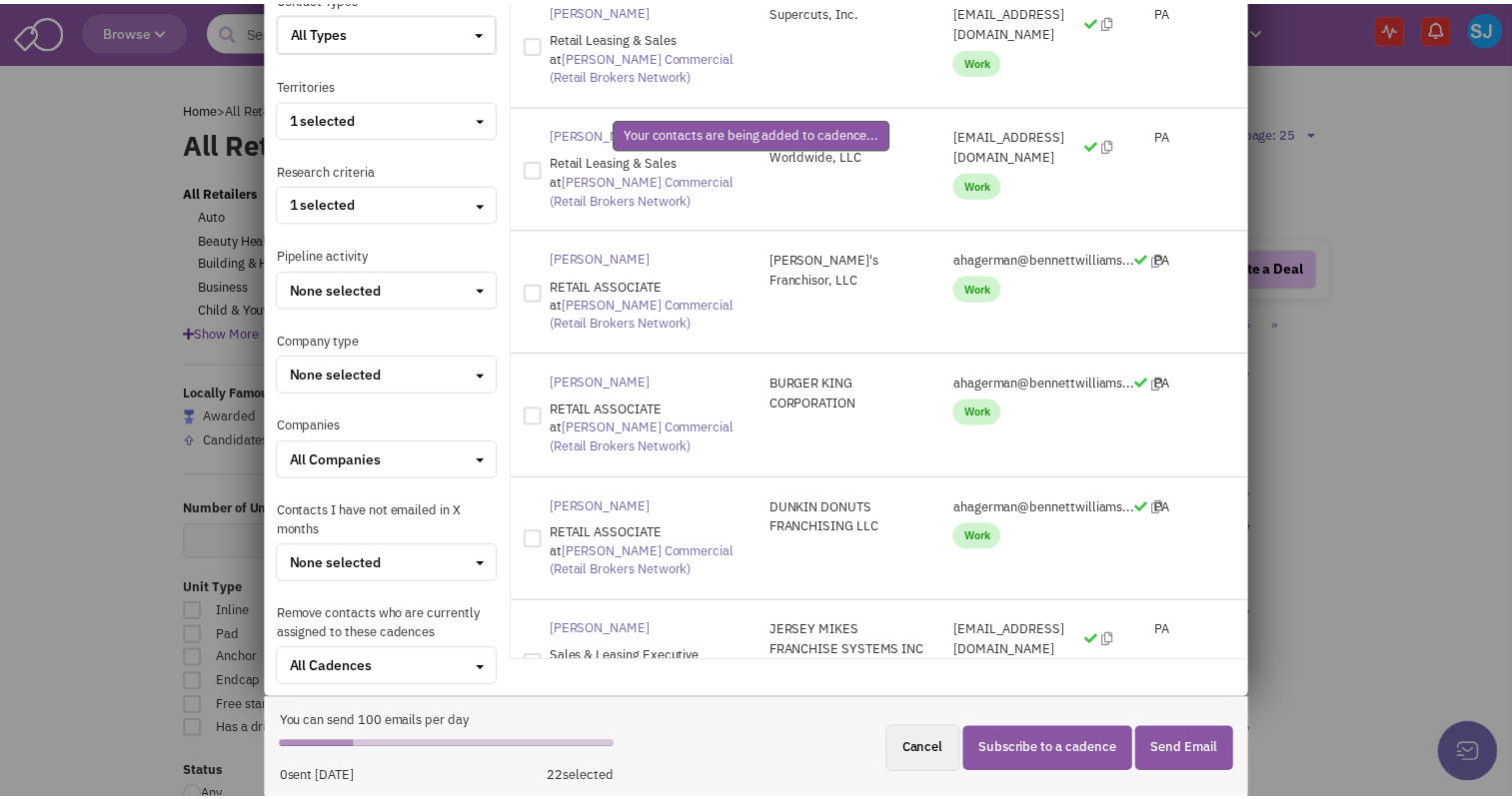 scroll, scrollTop: 0, scrollLeft: 0, axis: both 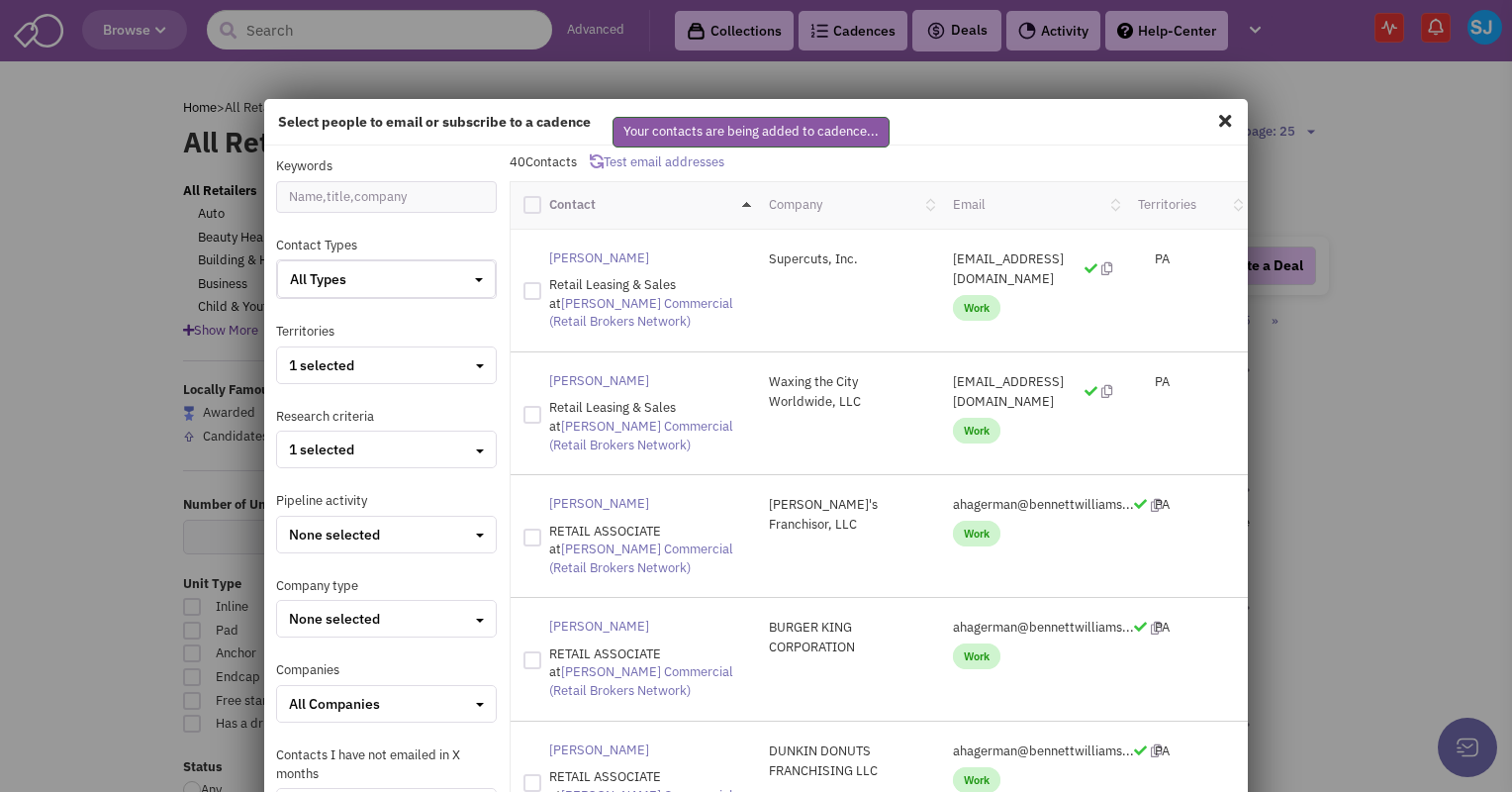 click at bounding box center [1225, 121] 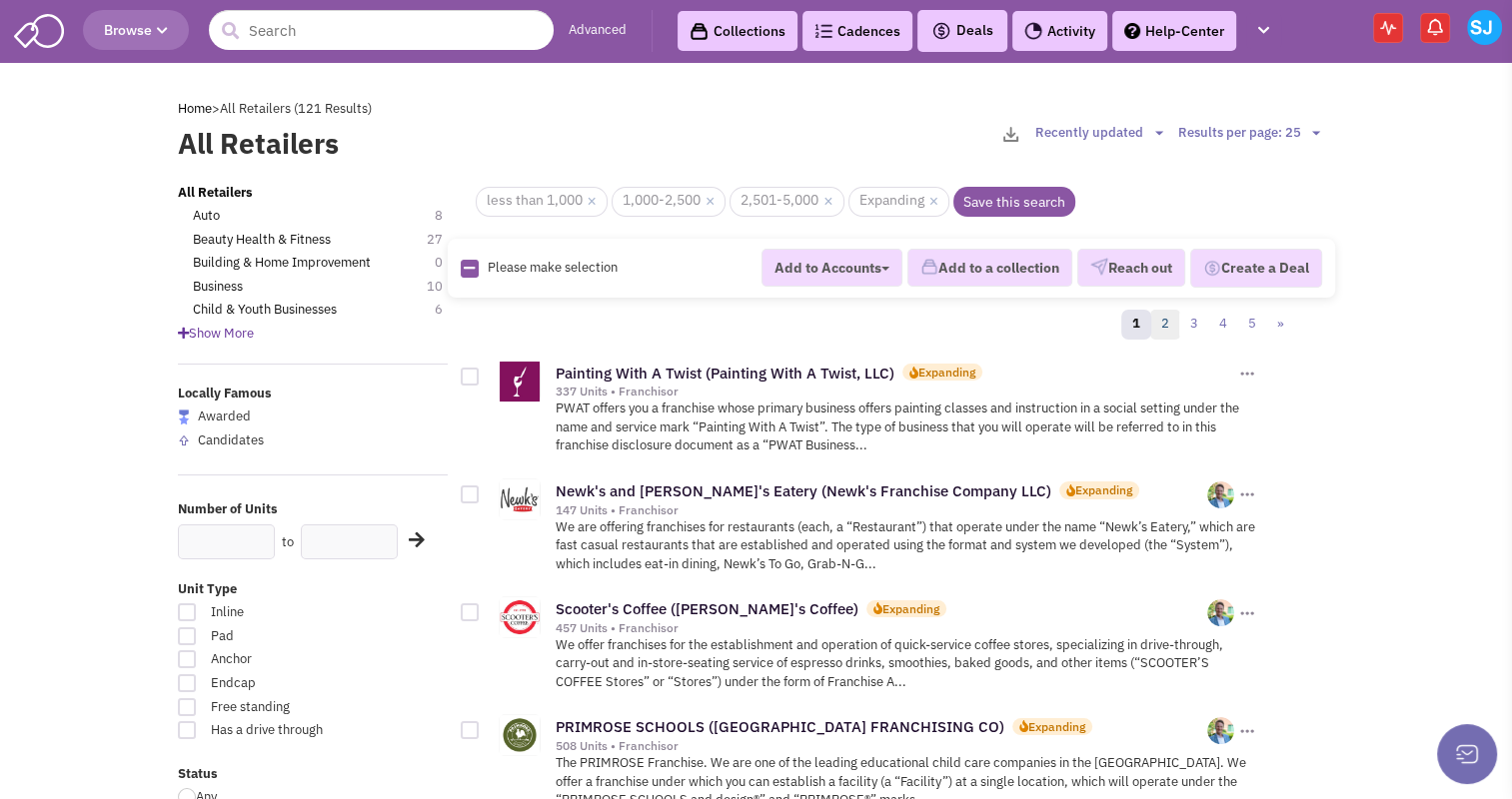 click on "2" at bounding box center (1165, 325) 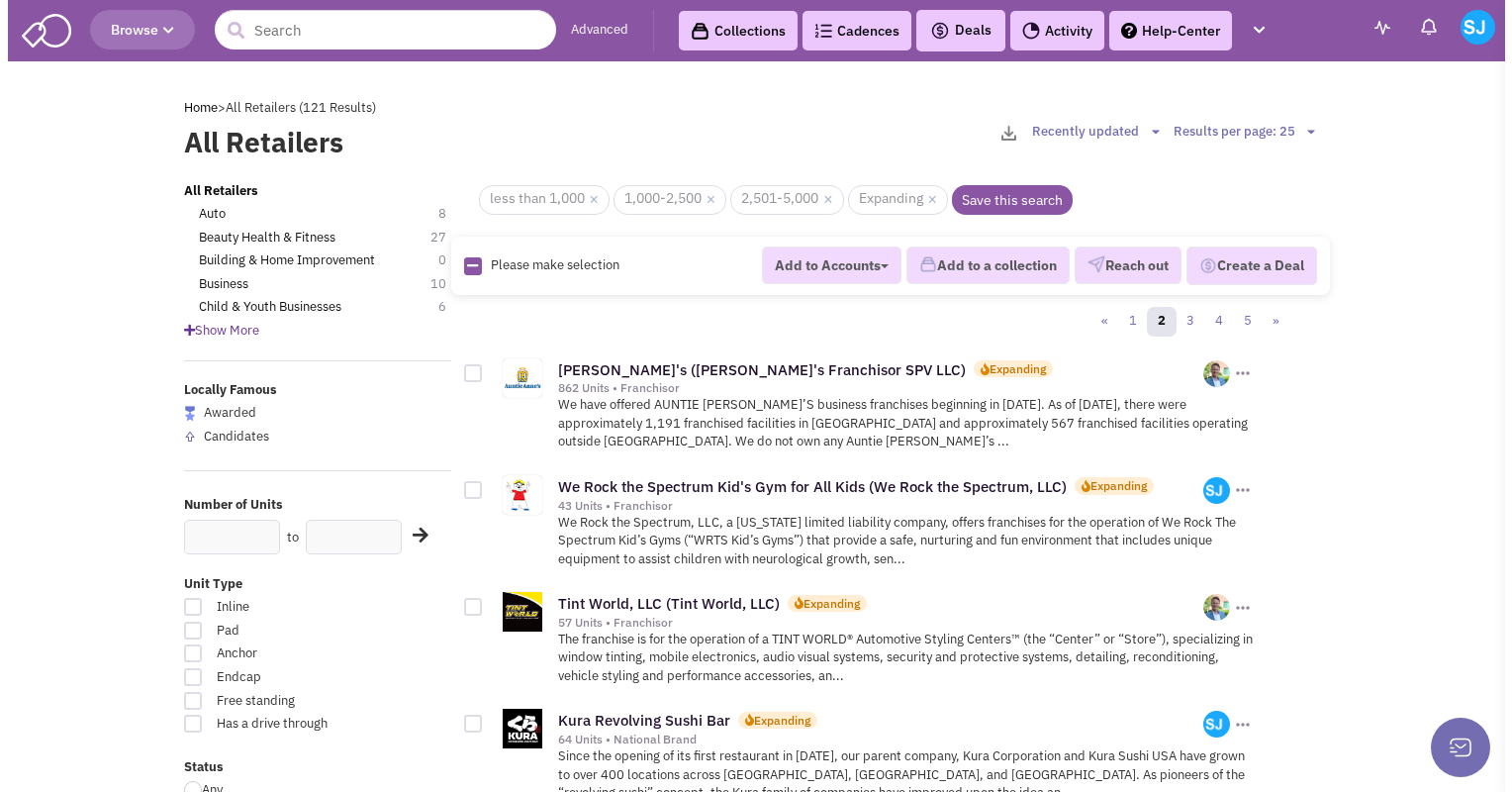 scroll, scrollTop: 0, scrollLeft: 0, axis: both 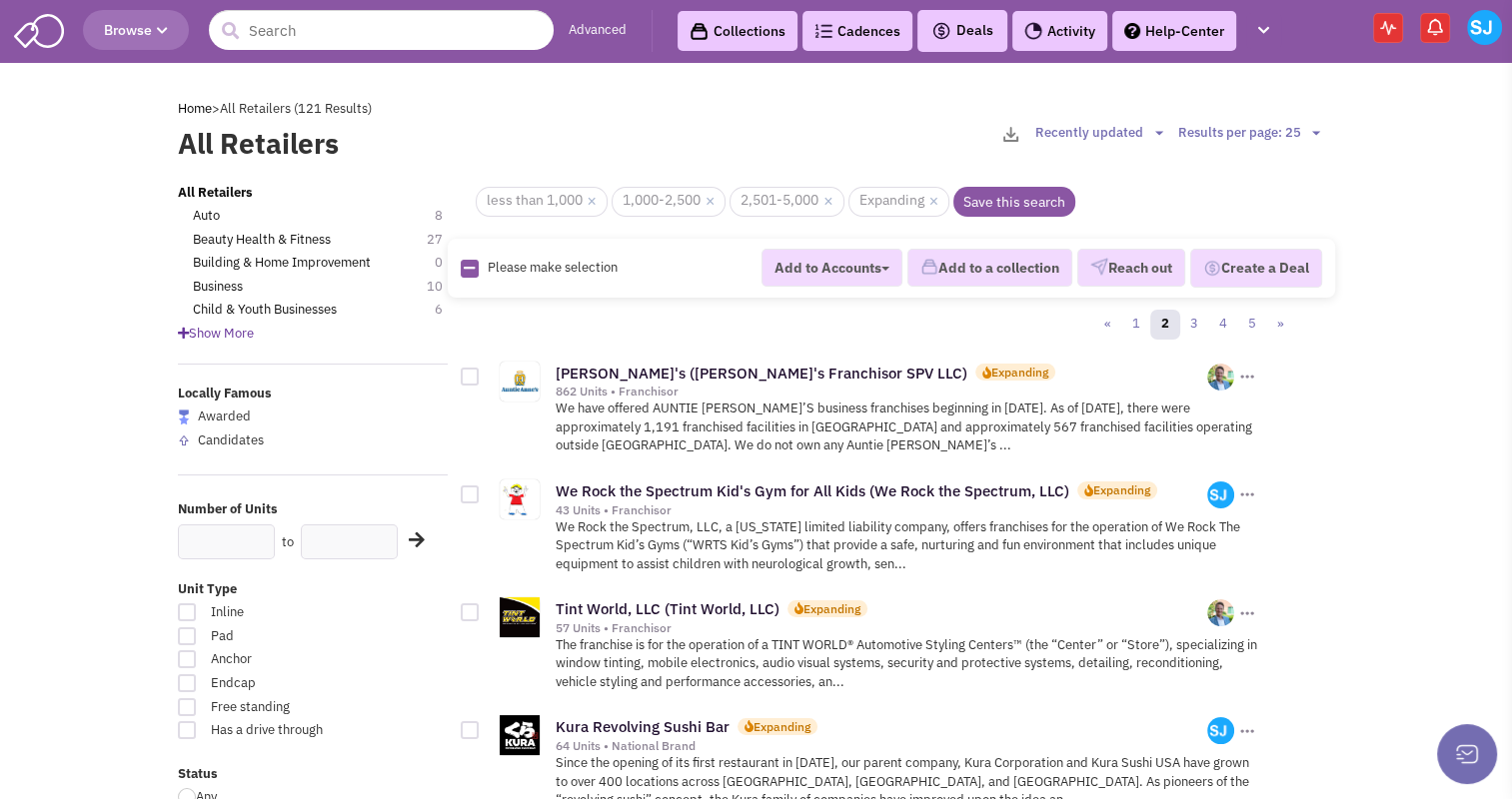 click at bounding box center (469, 268) 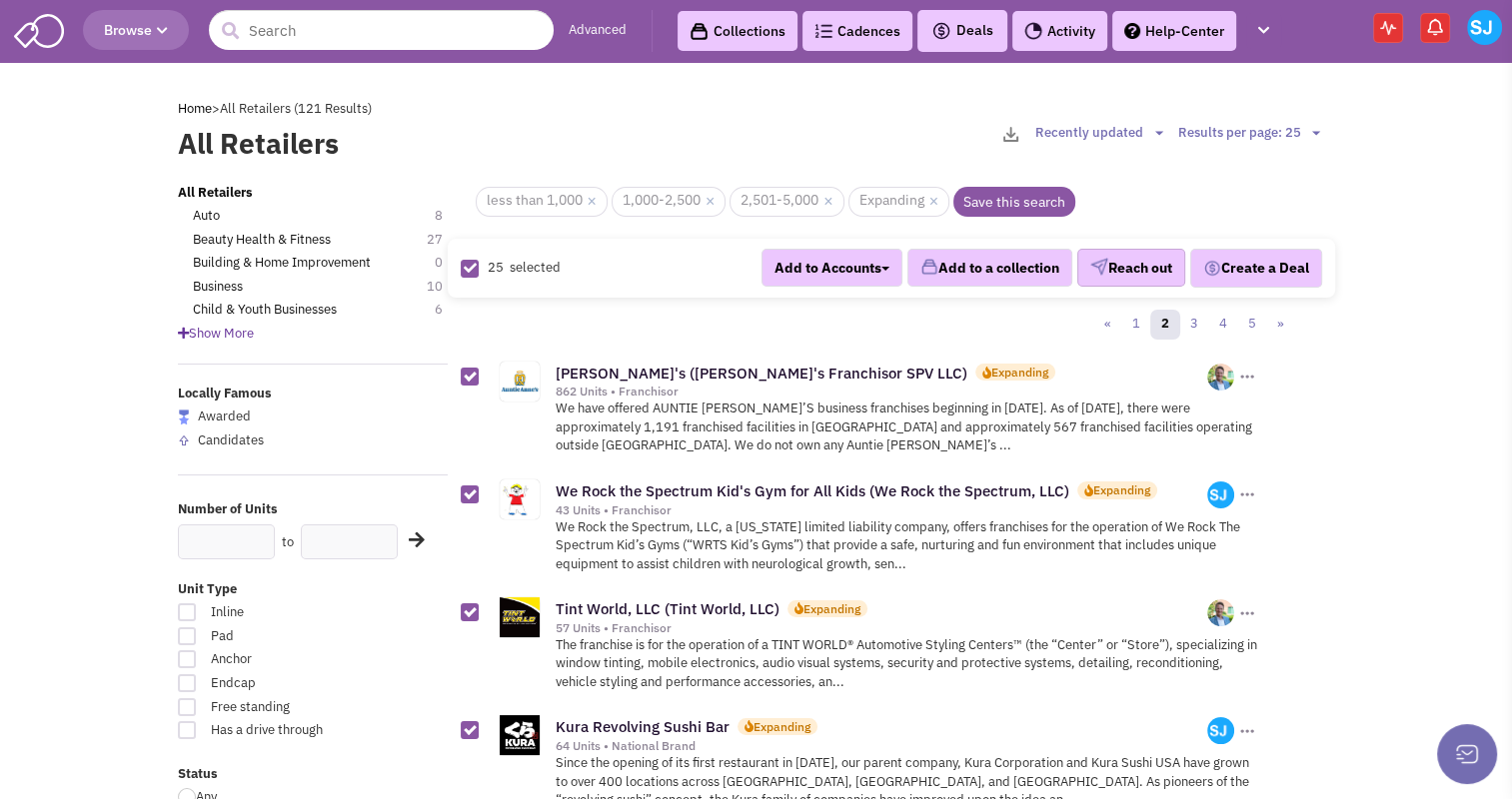 click on "Reach out" at bounding box center [1131, 268] 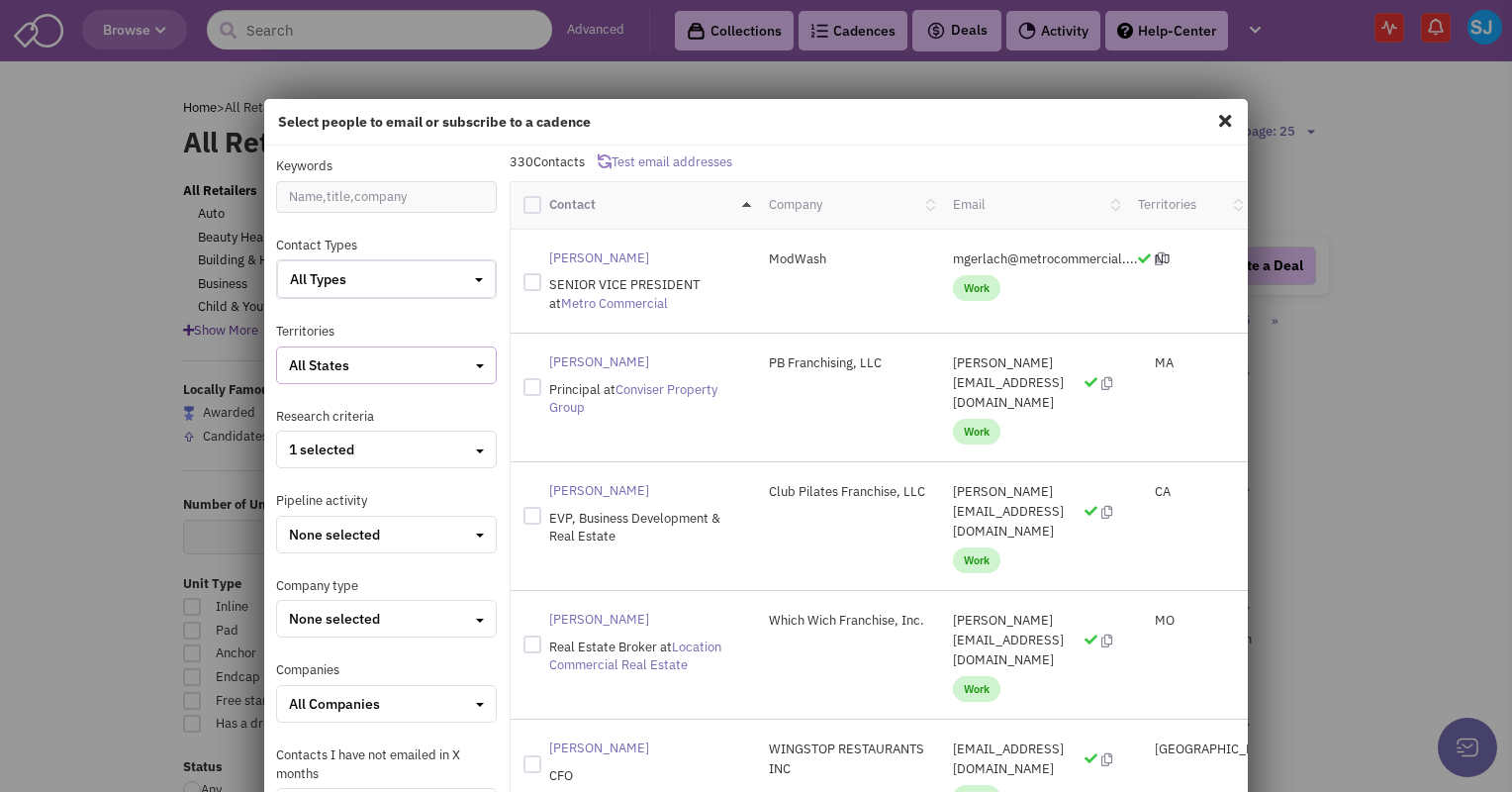 click on "All States" at bounding box center [386, 365] 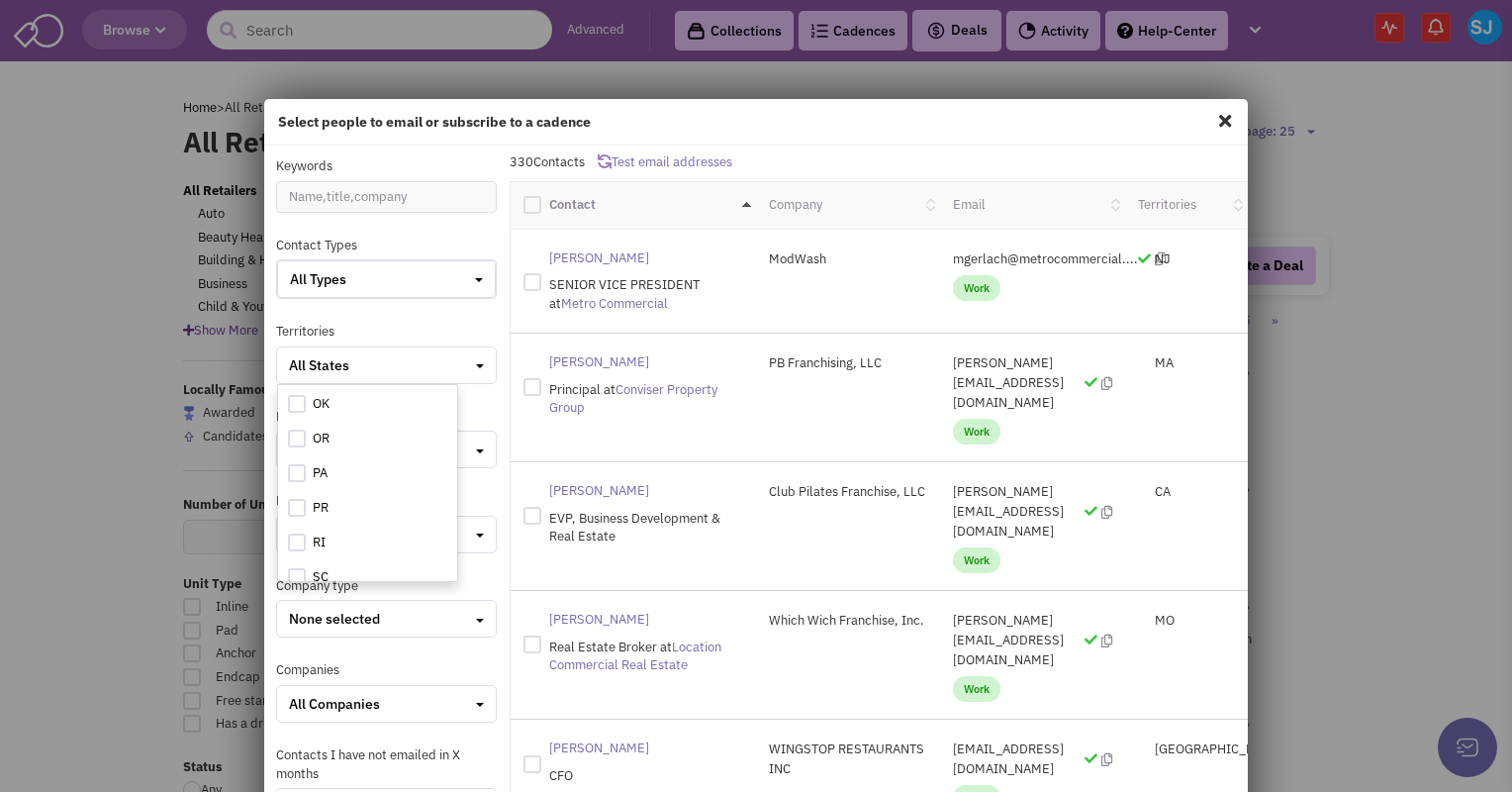 scroll, scrollTop: 1279, scrollLeft: 0, axis: vertical 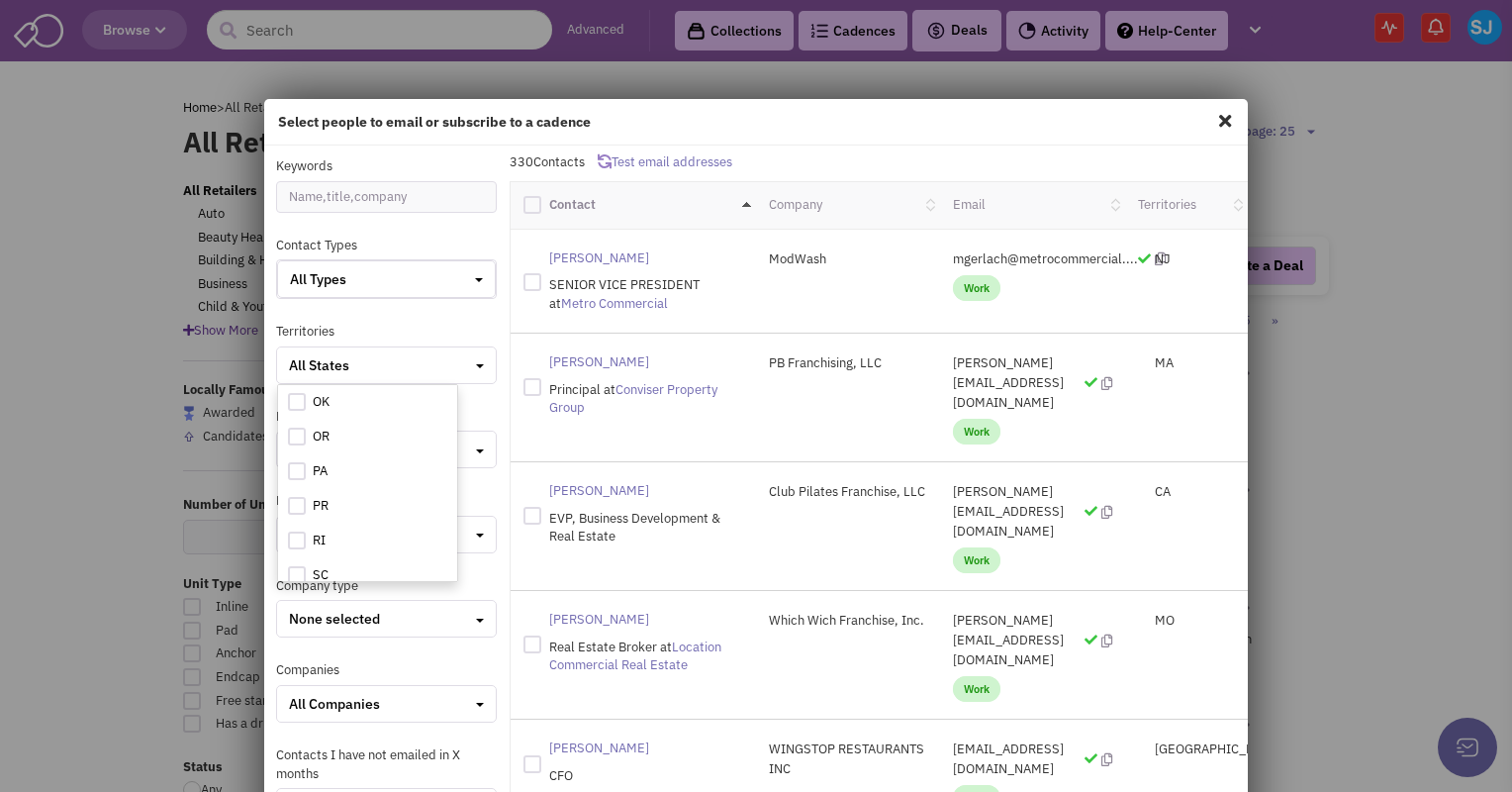 click at bounding box center [297, 471] 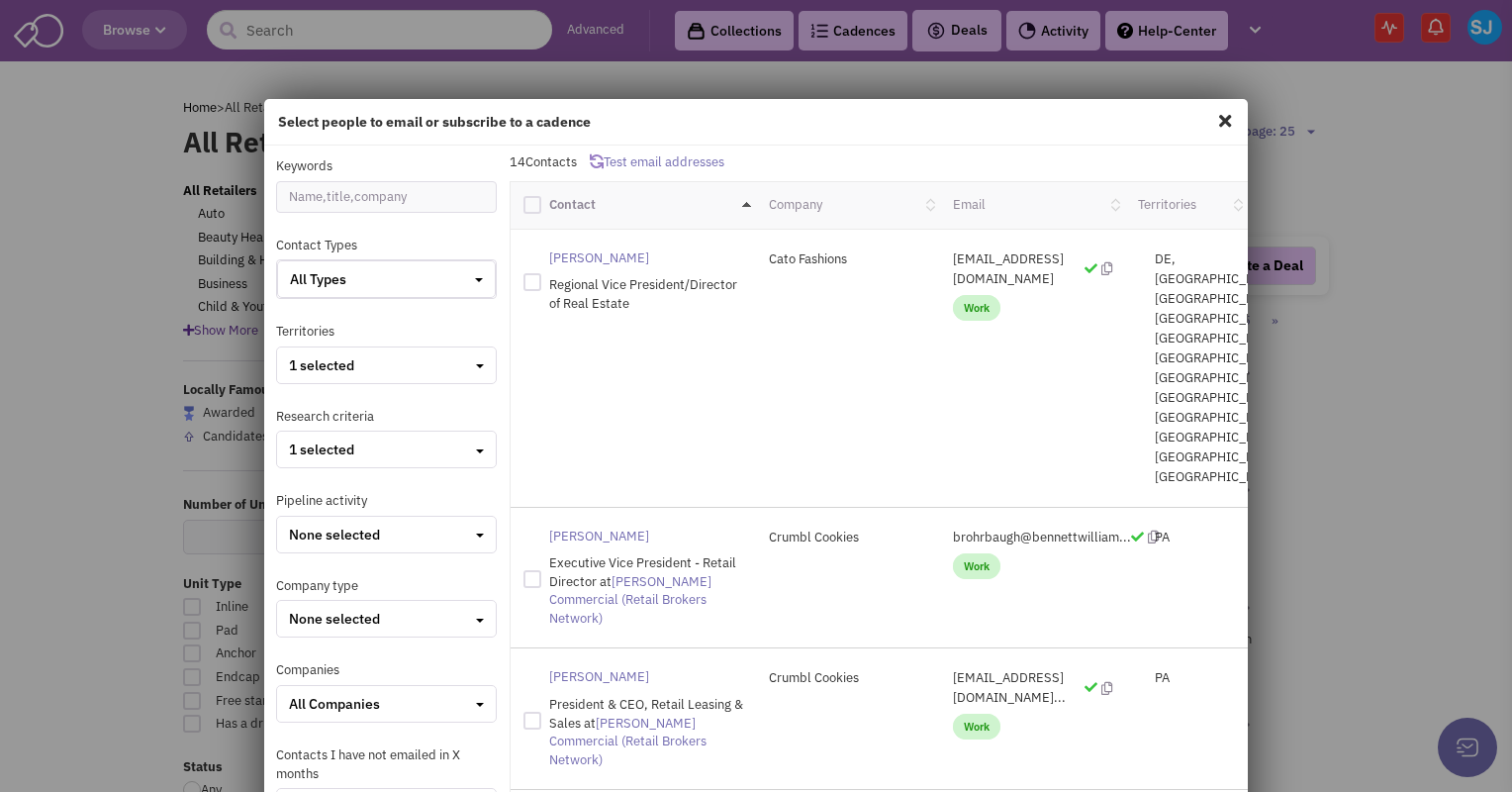 click at bounding box center (532, 205) 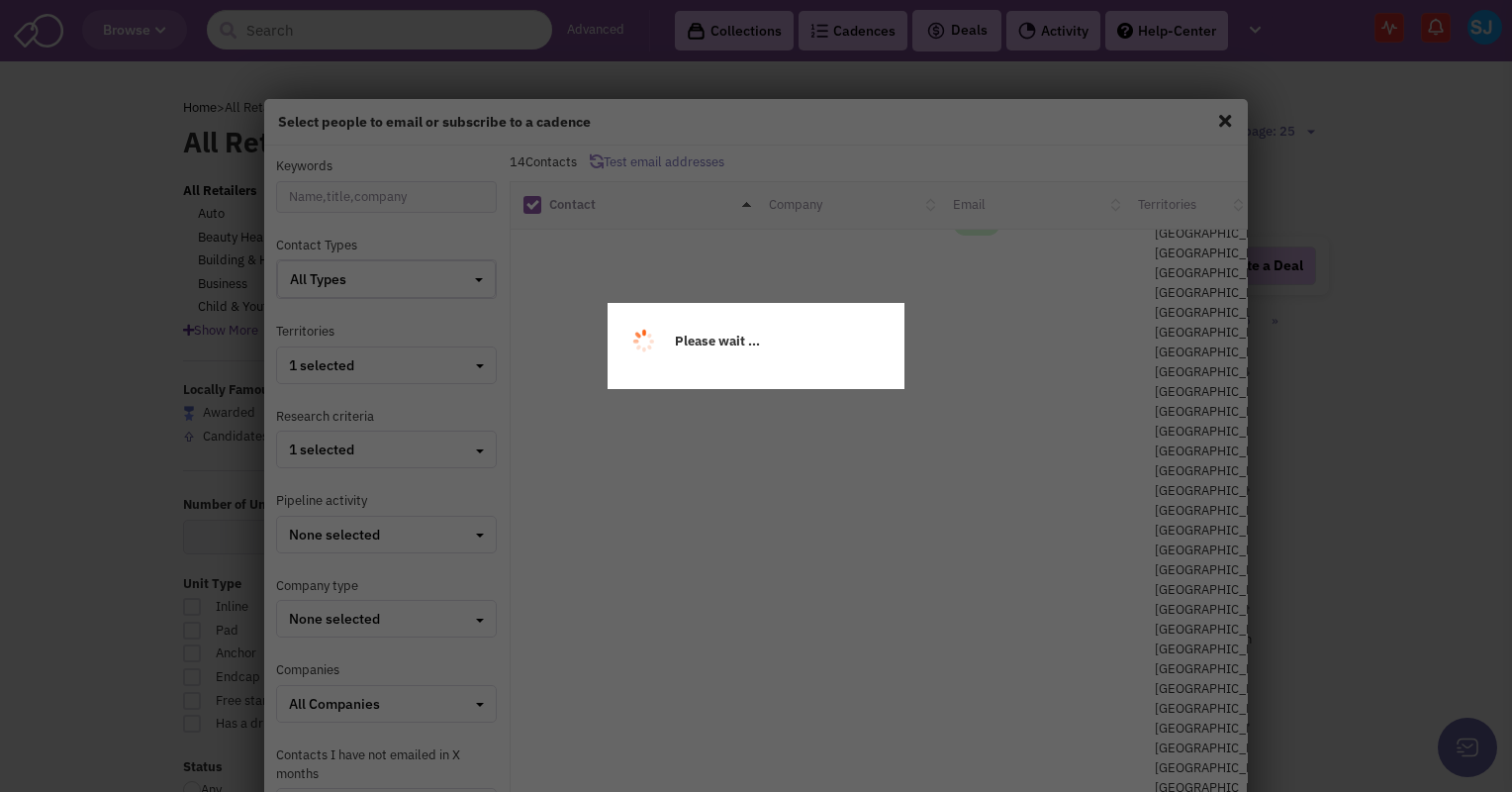 scroll, scrollTop: 909, scrollLeft: 0, axis: vertical 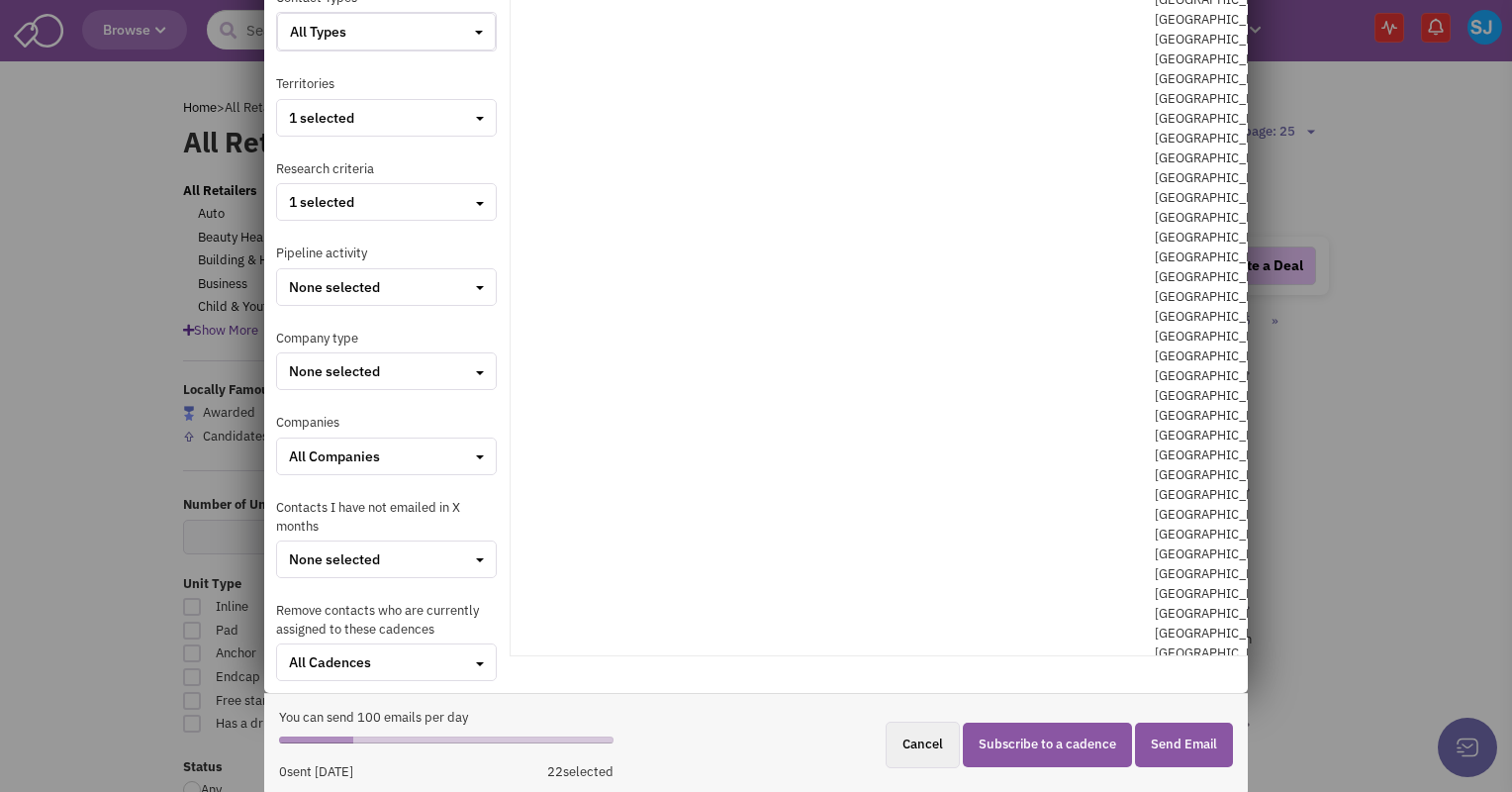 click on "Subscribe to a cadence" at bounding box center [1047, 744] 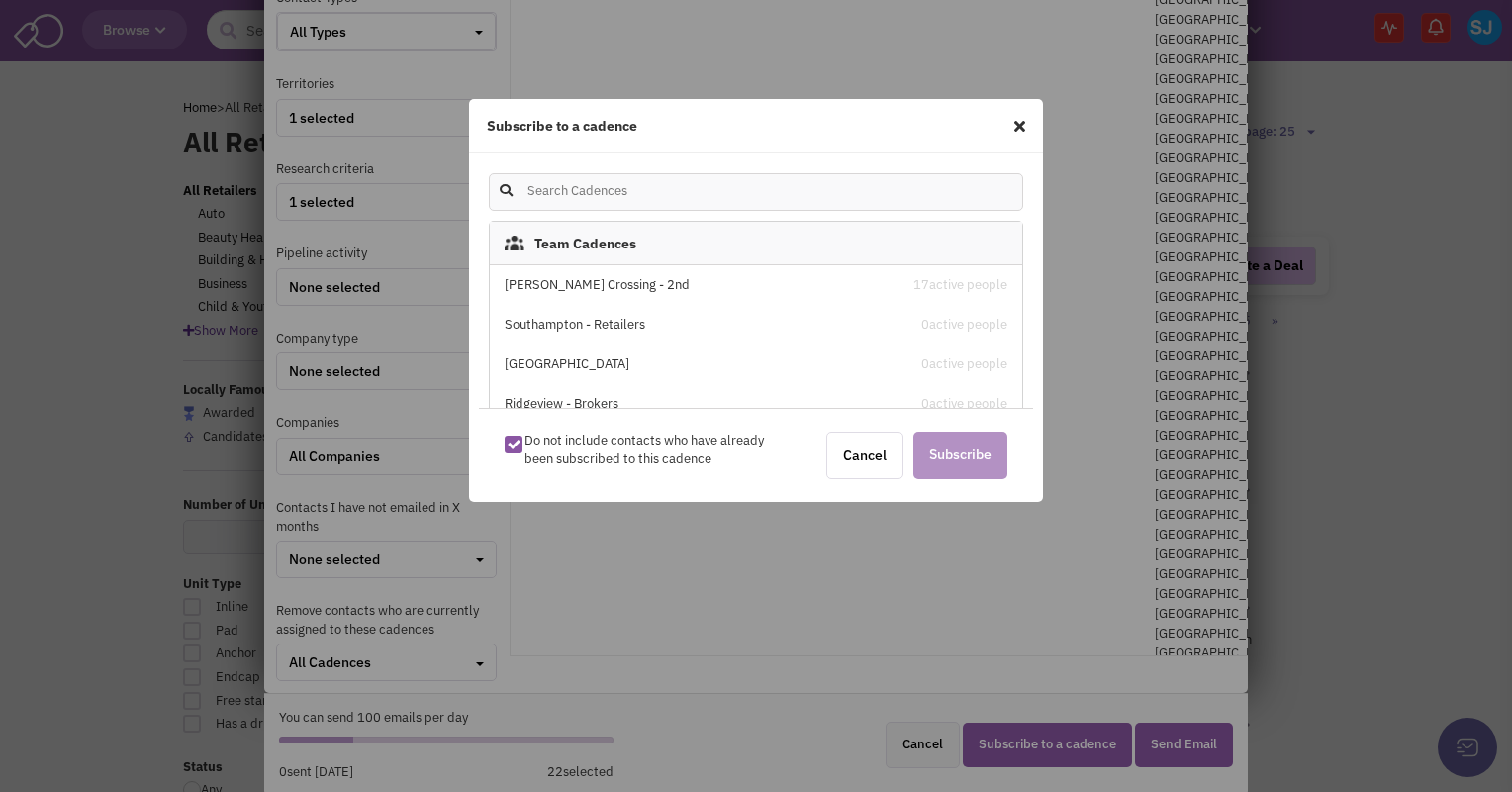 click on "[PERSON_NAME] Crossing - 2nd" at bounding box center [693, 285] 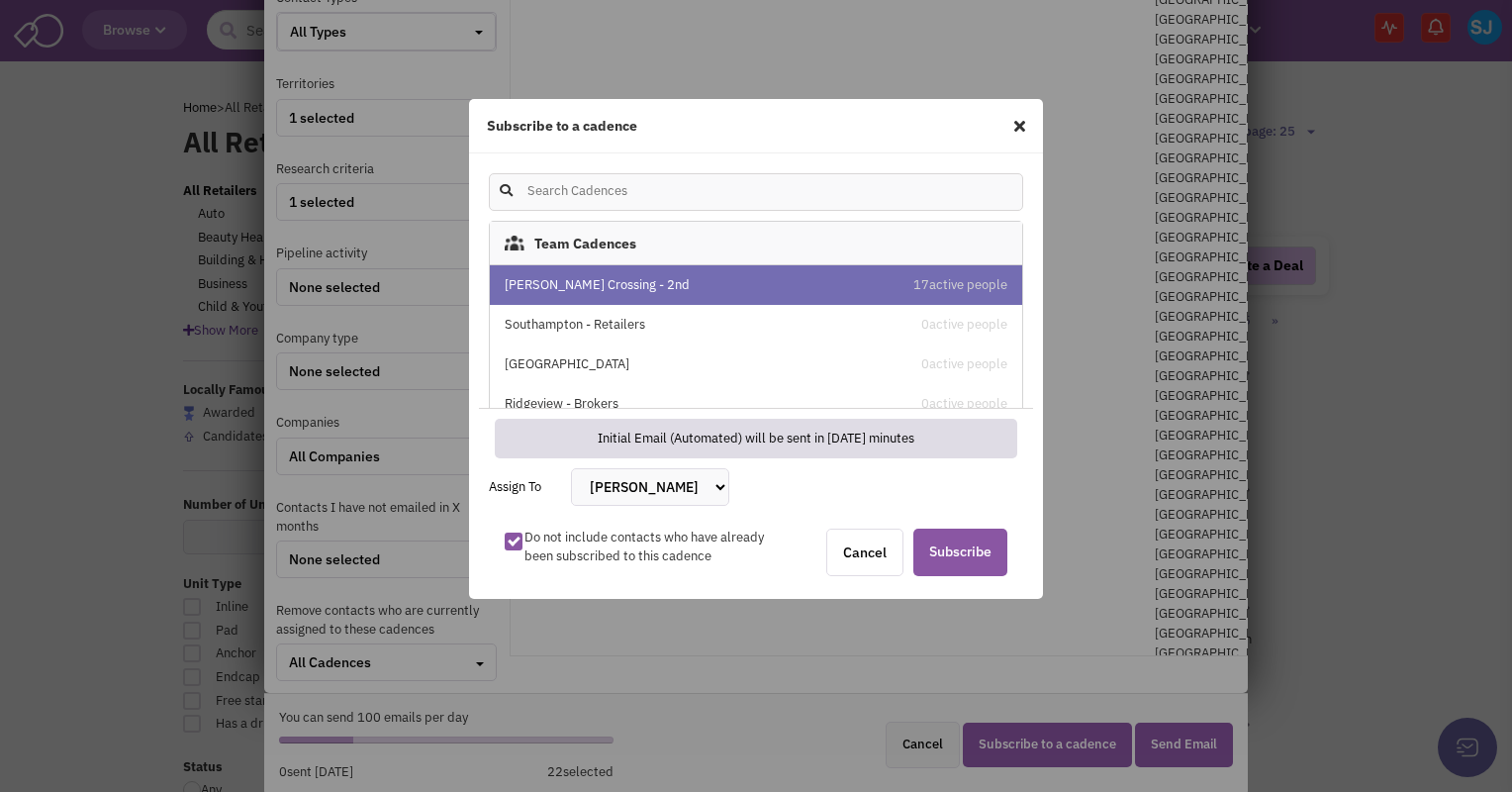 click on "[PERSON_NAME]
[PERSON_NAME]
[PERSON_NAME]
[PERSON_NAME]
[PERSON_NAME]
[PERSON_NAME]
[PERSON_NAME] III
[PERSON_NAME]" at bounding box center [650, 487] 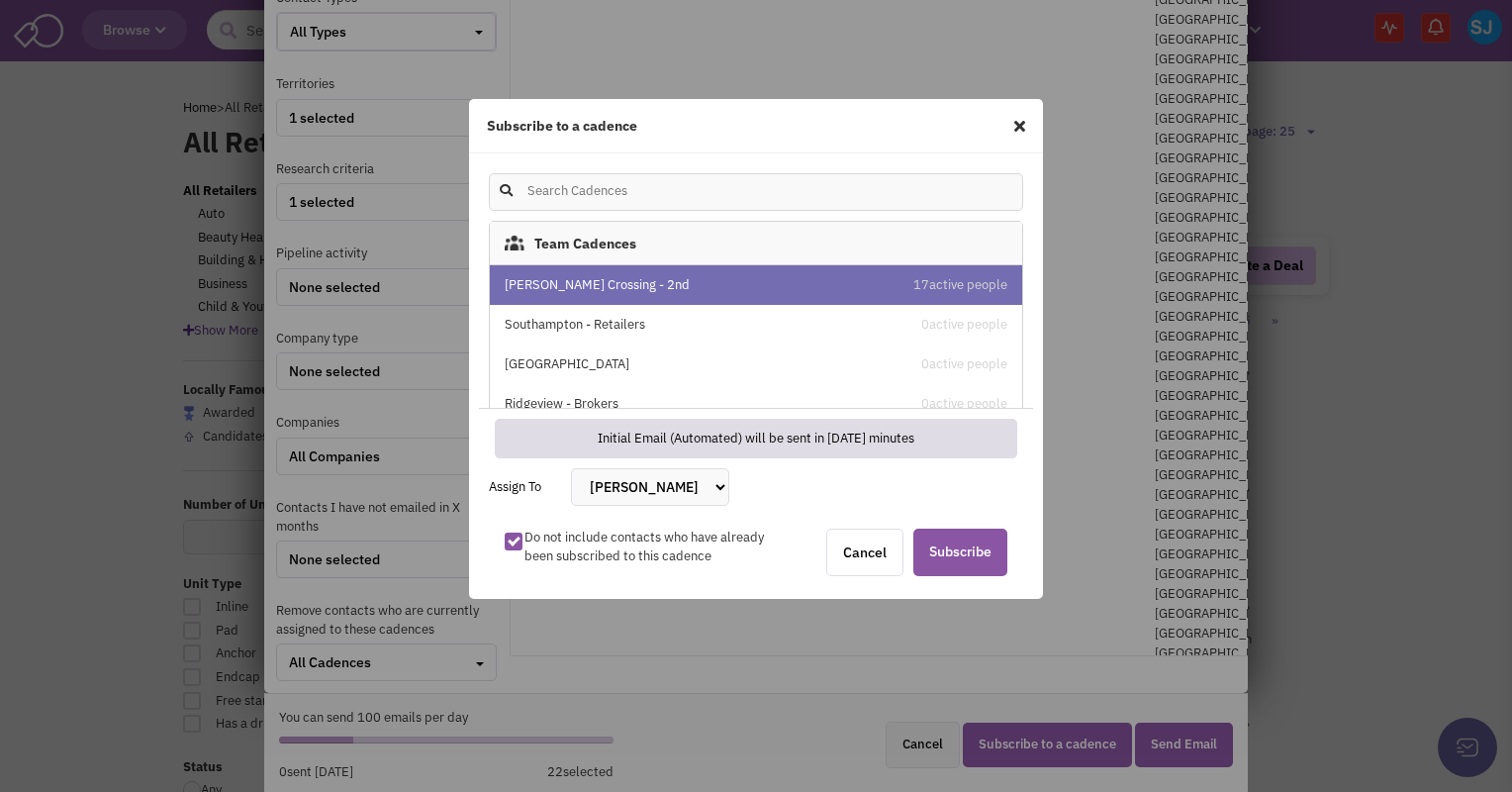 select on "2410" 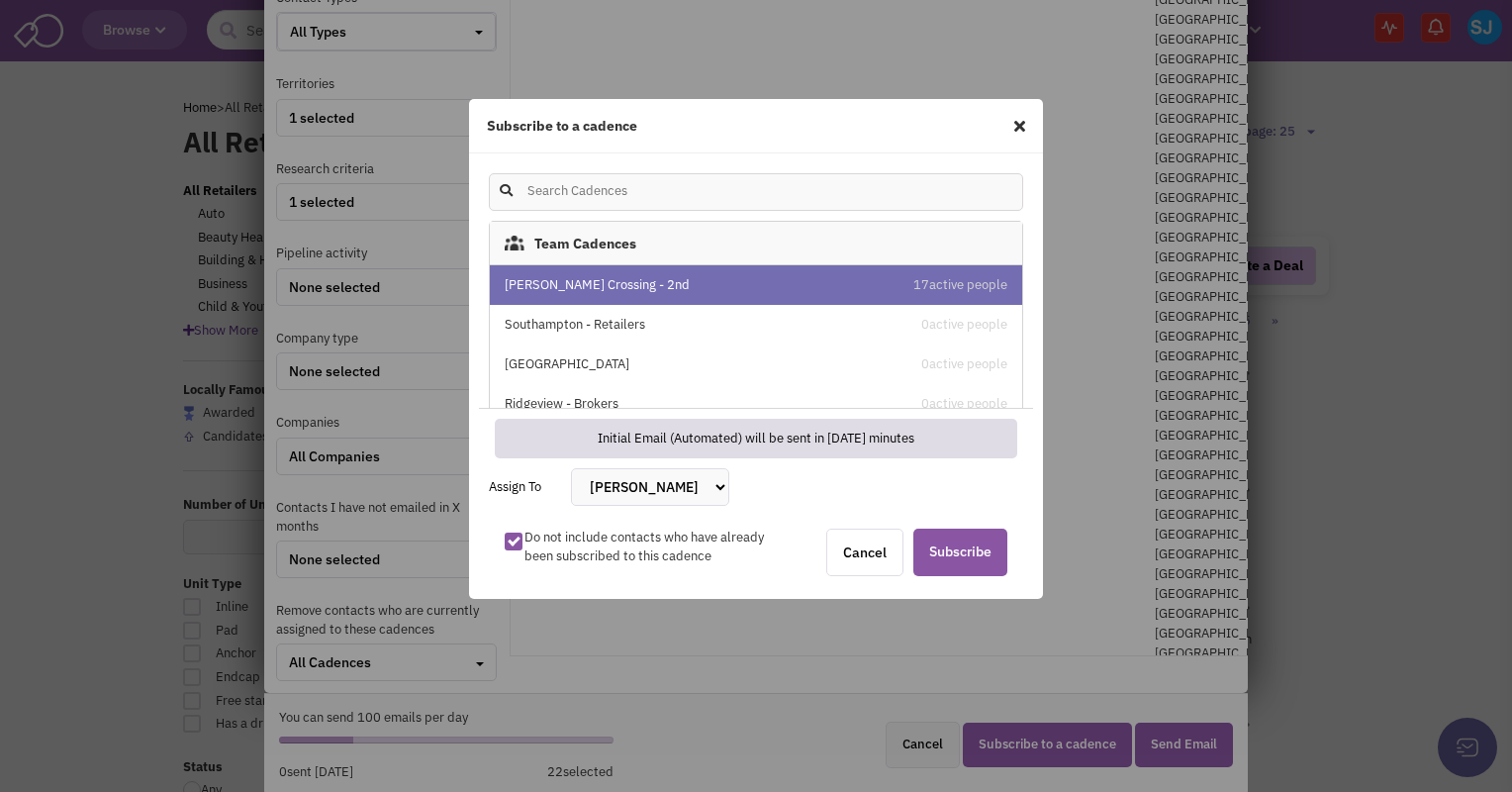click on "[PERSON_NAME]
[PERSON_NAME]
[PERSON_NAME]
[PERSON_NAME]
[PERSON_NAME]
[PERSON_NAME]
[PERSON_NAME] III
[PERSON_NAME]" at bounding box center [650, 487] 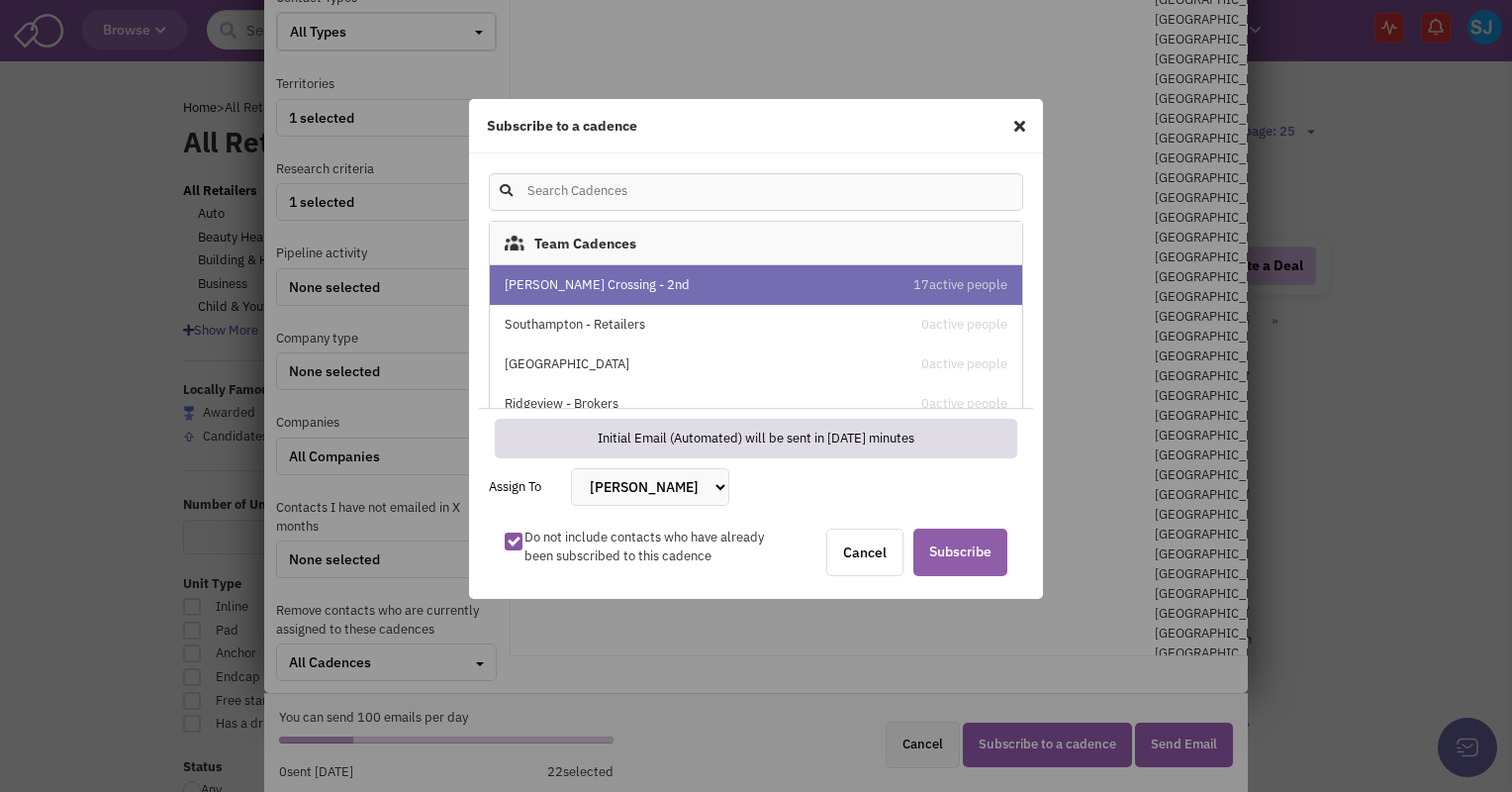 click on "Subscribe" at bounding box center (960, 552) 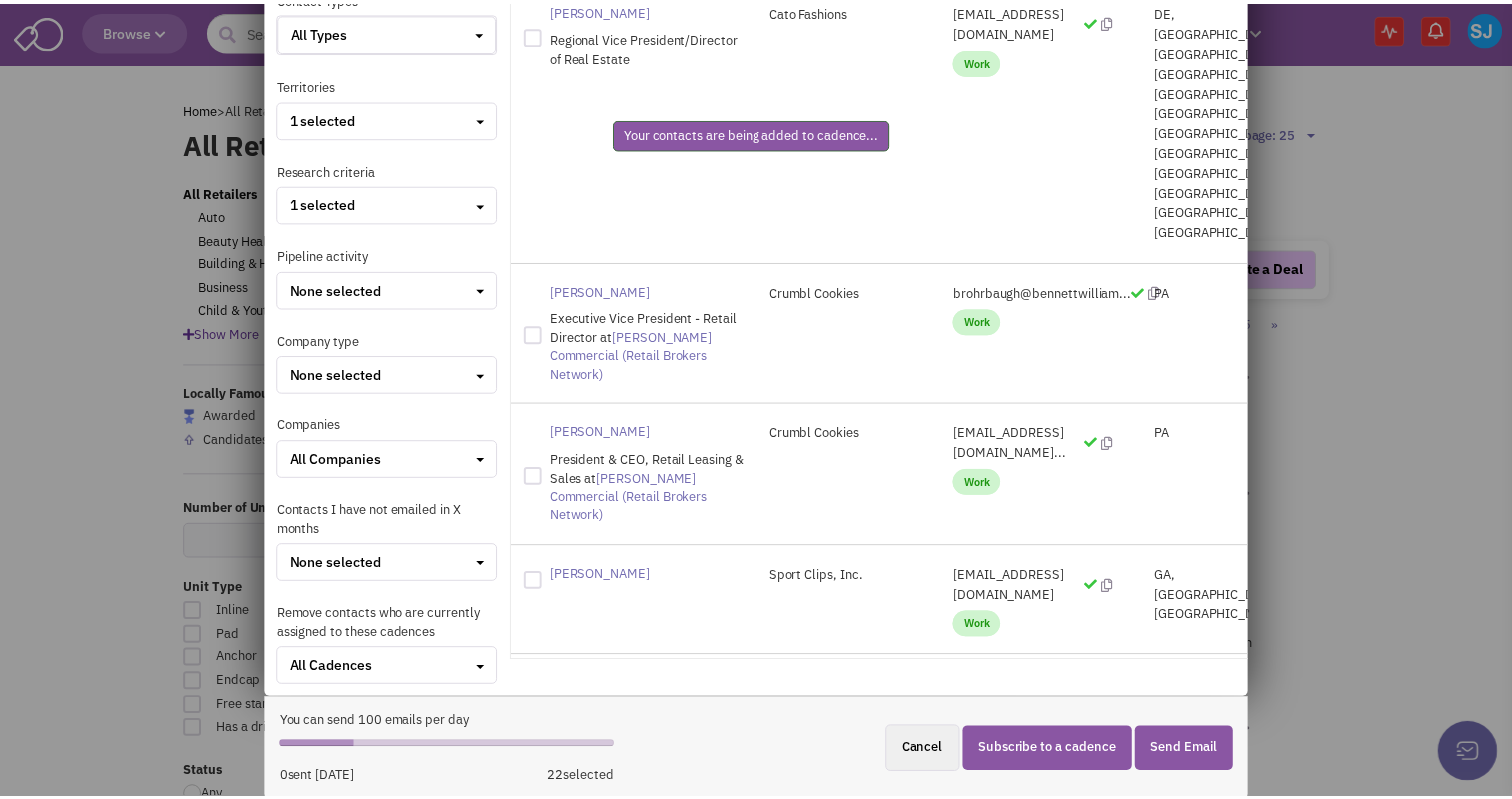 scroll, scrollTop: 0, scrollLeft: 0, axis: both 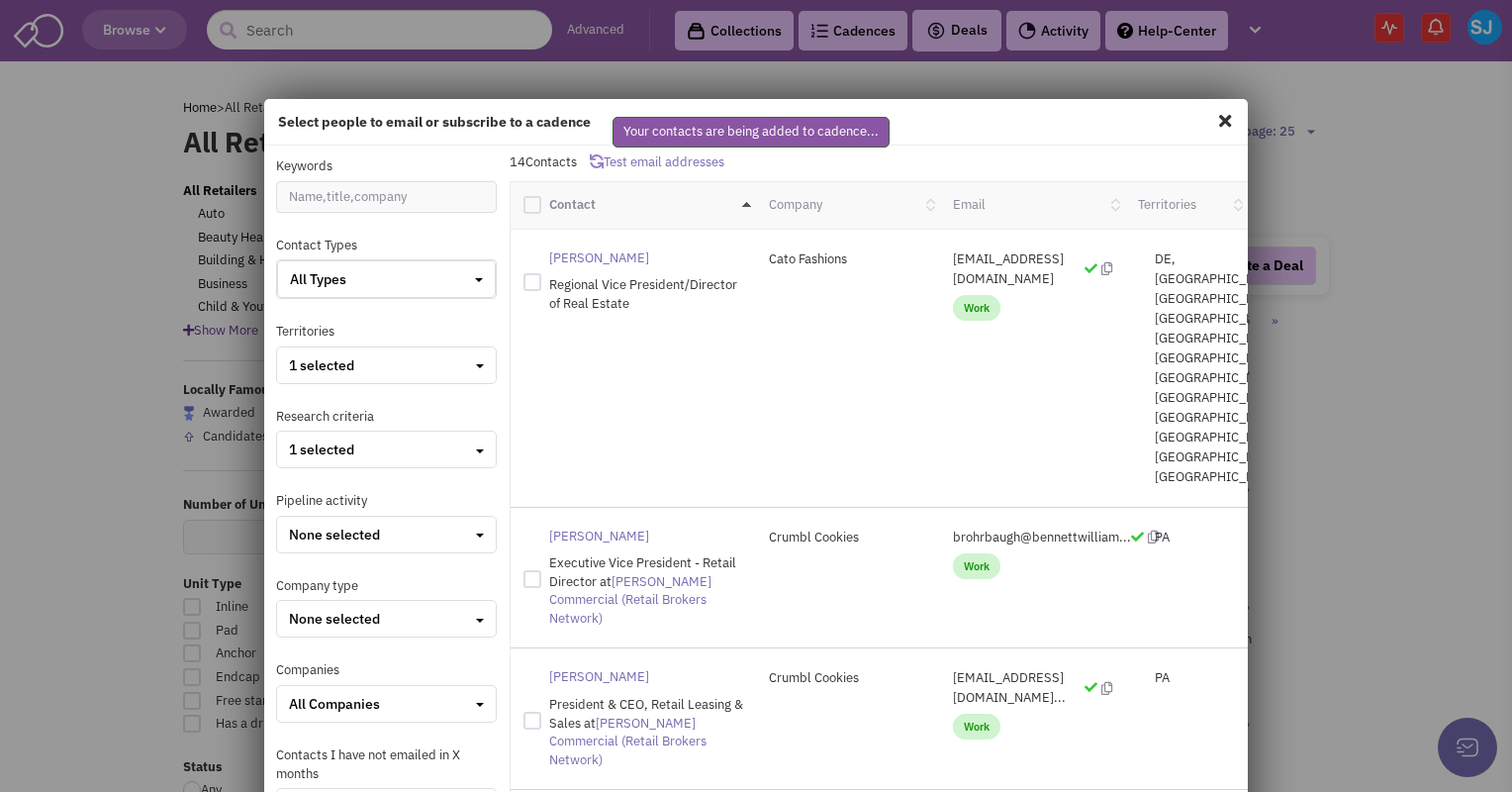 click at bounding box center (1225, 121) 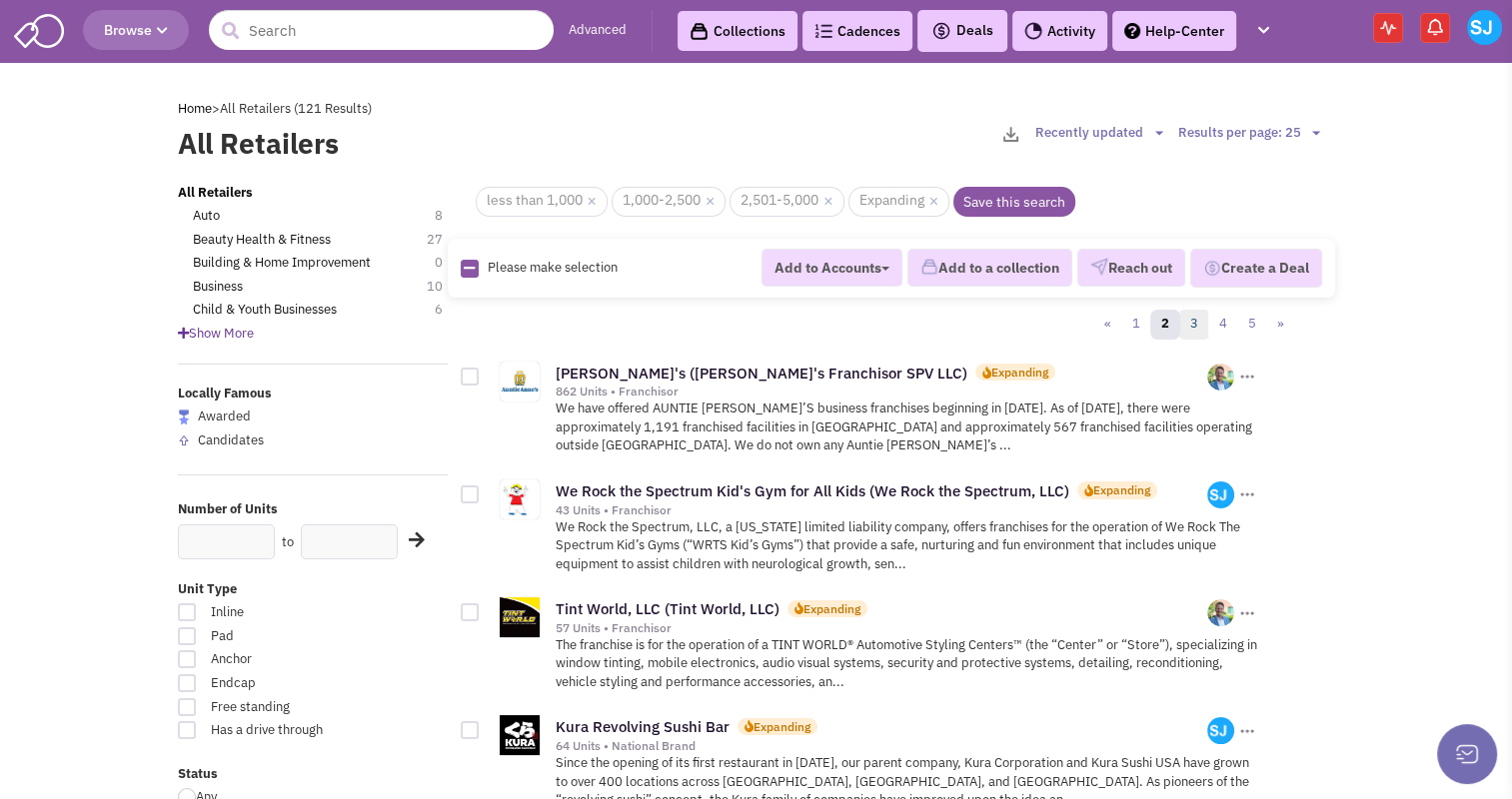 click on "3" at bounding box center (1194, 325) 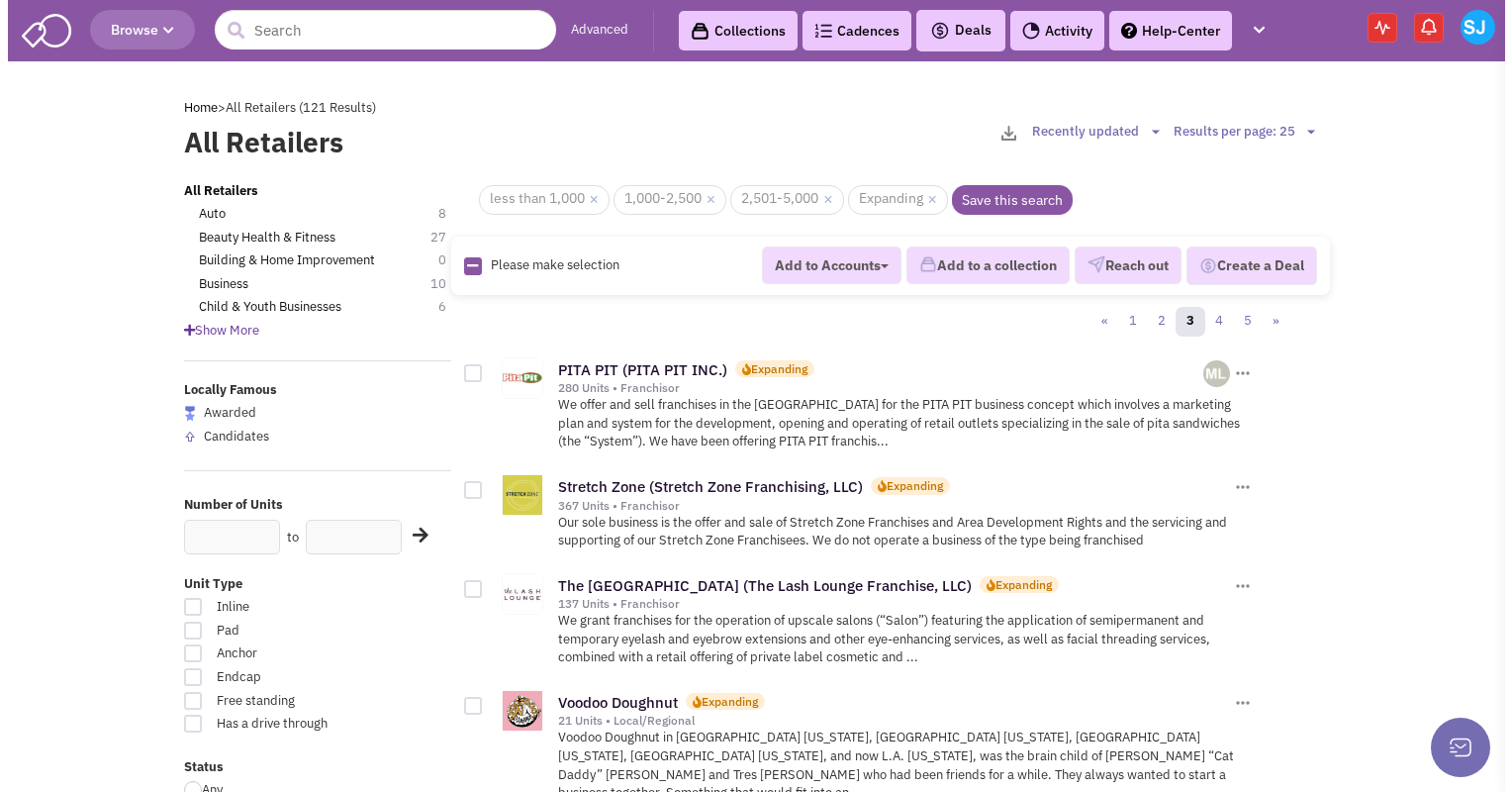 scroll, scrollTop: 0, scrollLeft: 0, axis: both 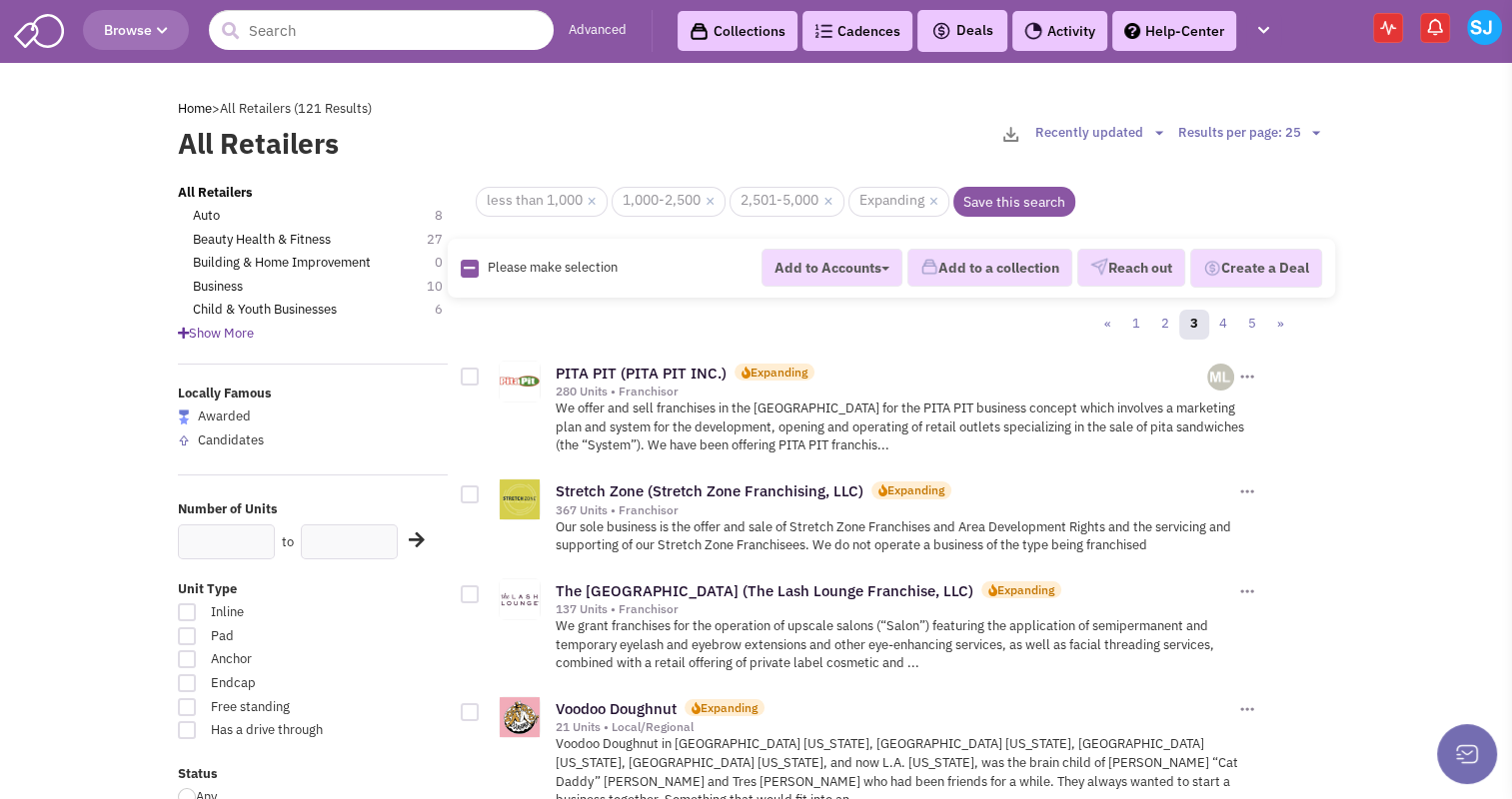 click at bounding box center [469, 268] 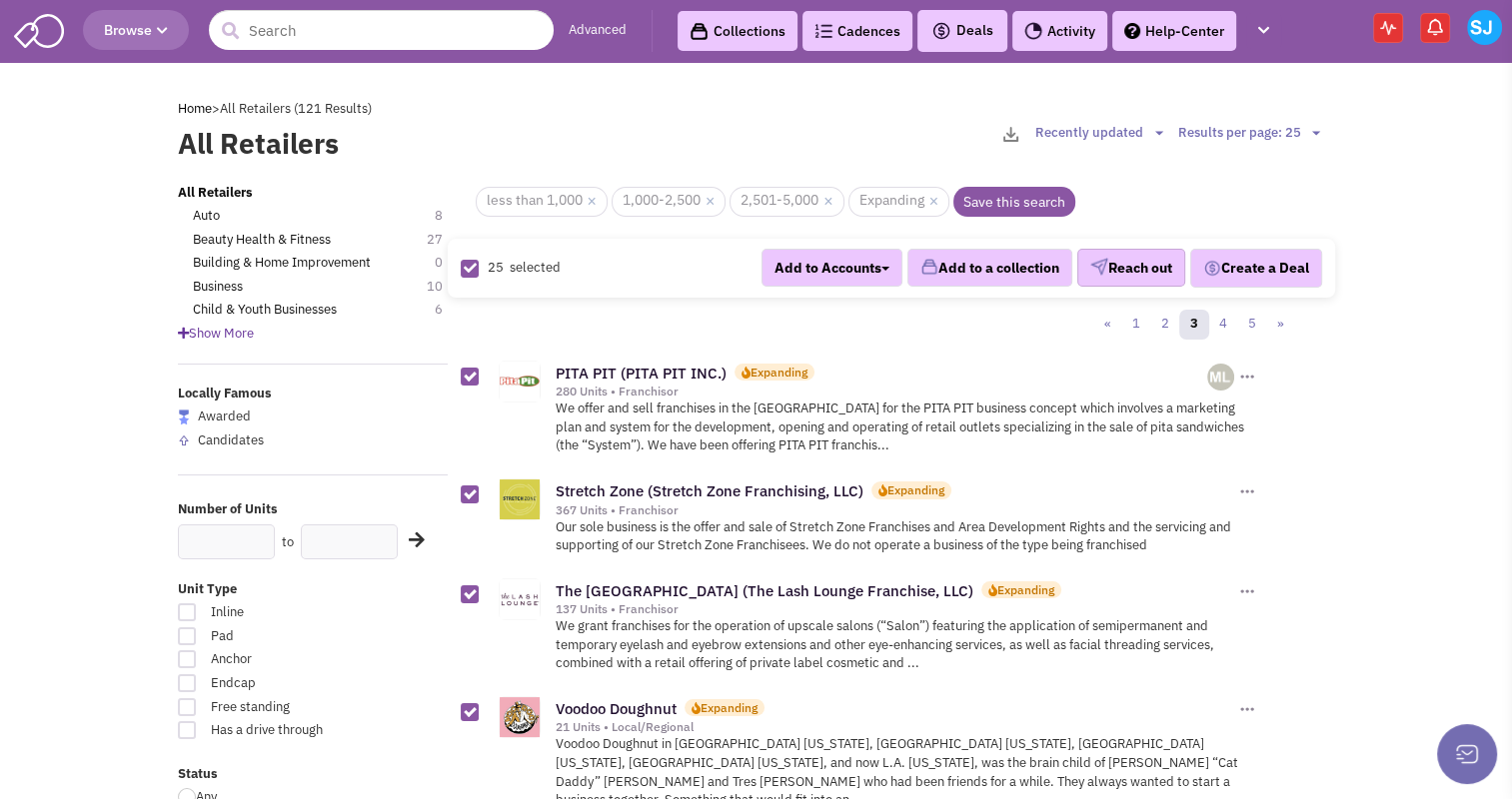 click on "Reach out" at bounding box center (1131, 268) 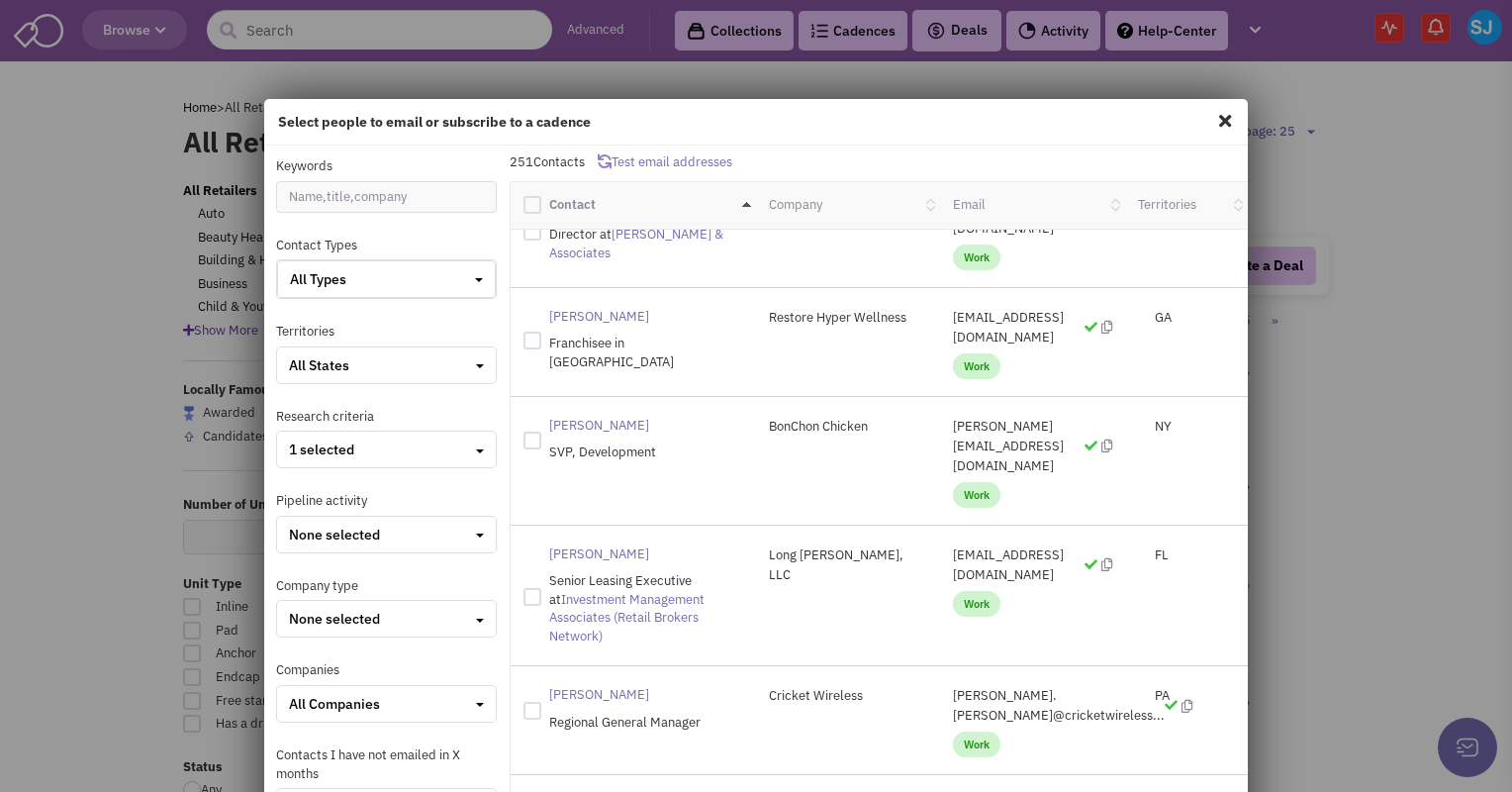 scroll, scrollTop: 0, scrollLeft: 0, axis: both 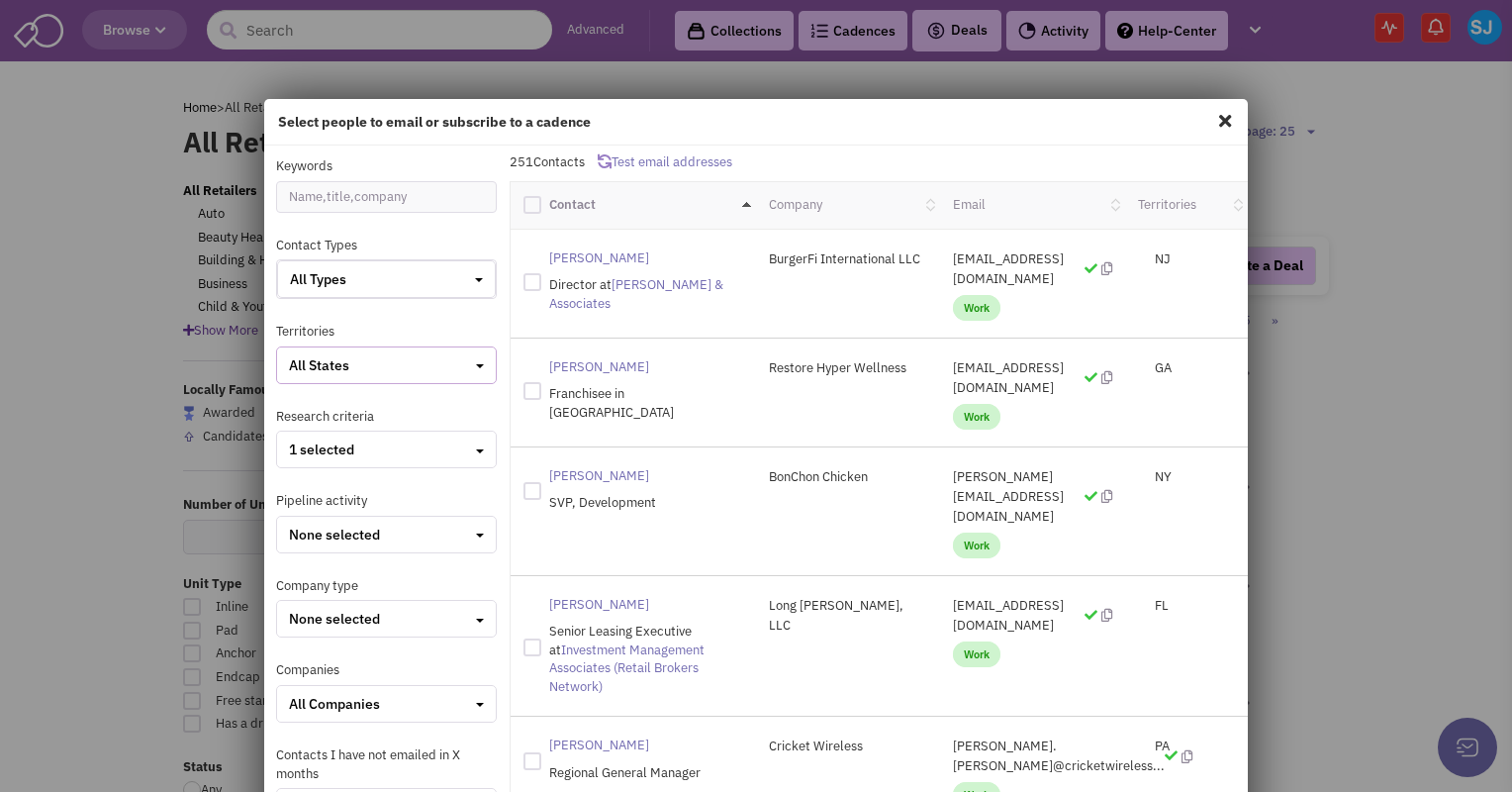 click on "All States" at bounding box center (386, 365) 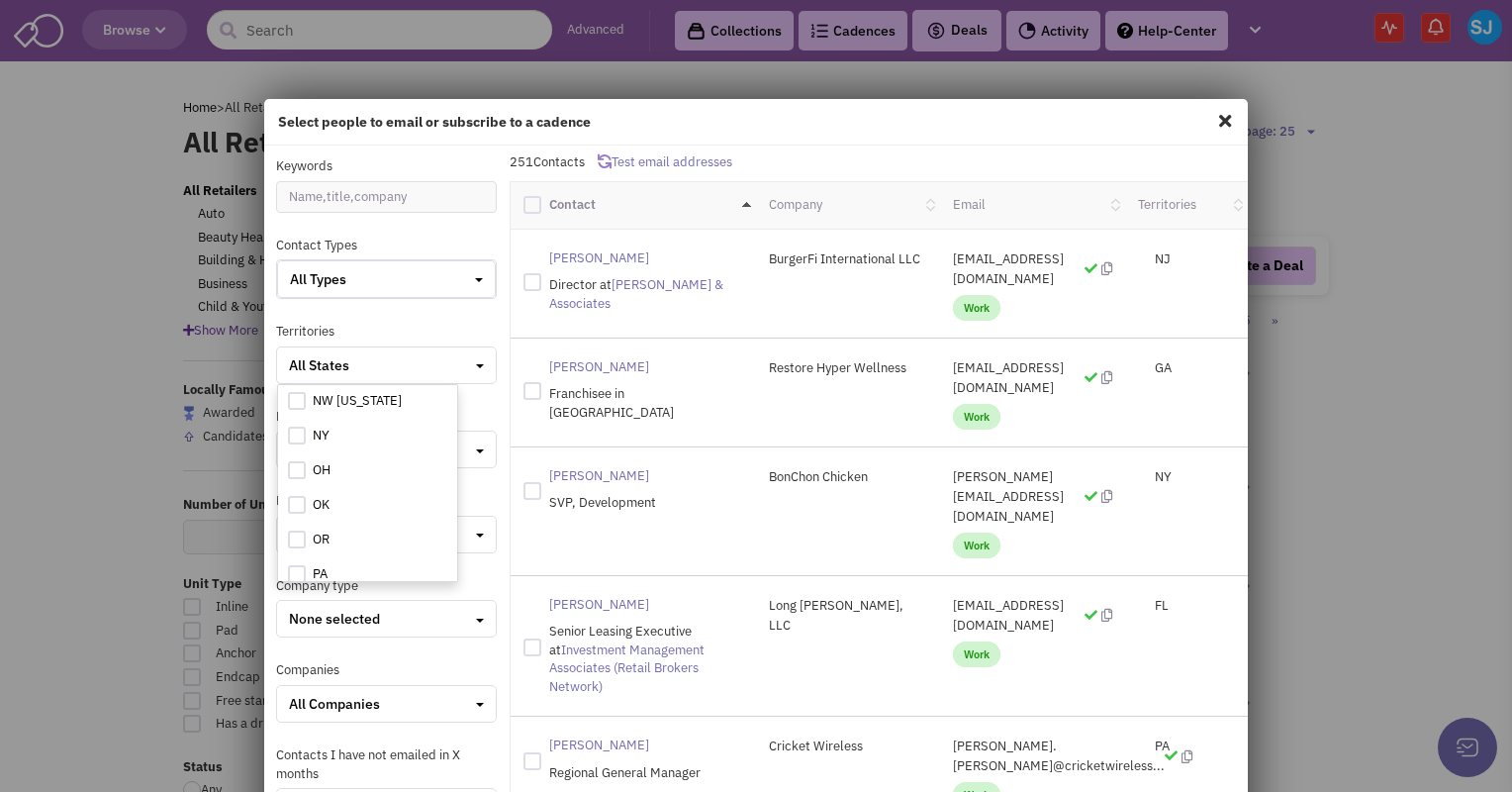 scroll, scrollTop: 1219, scrollLeft: 0, axis: vertical 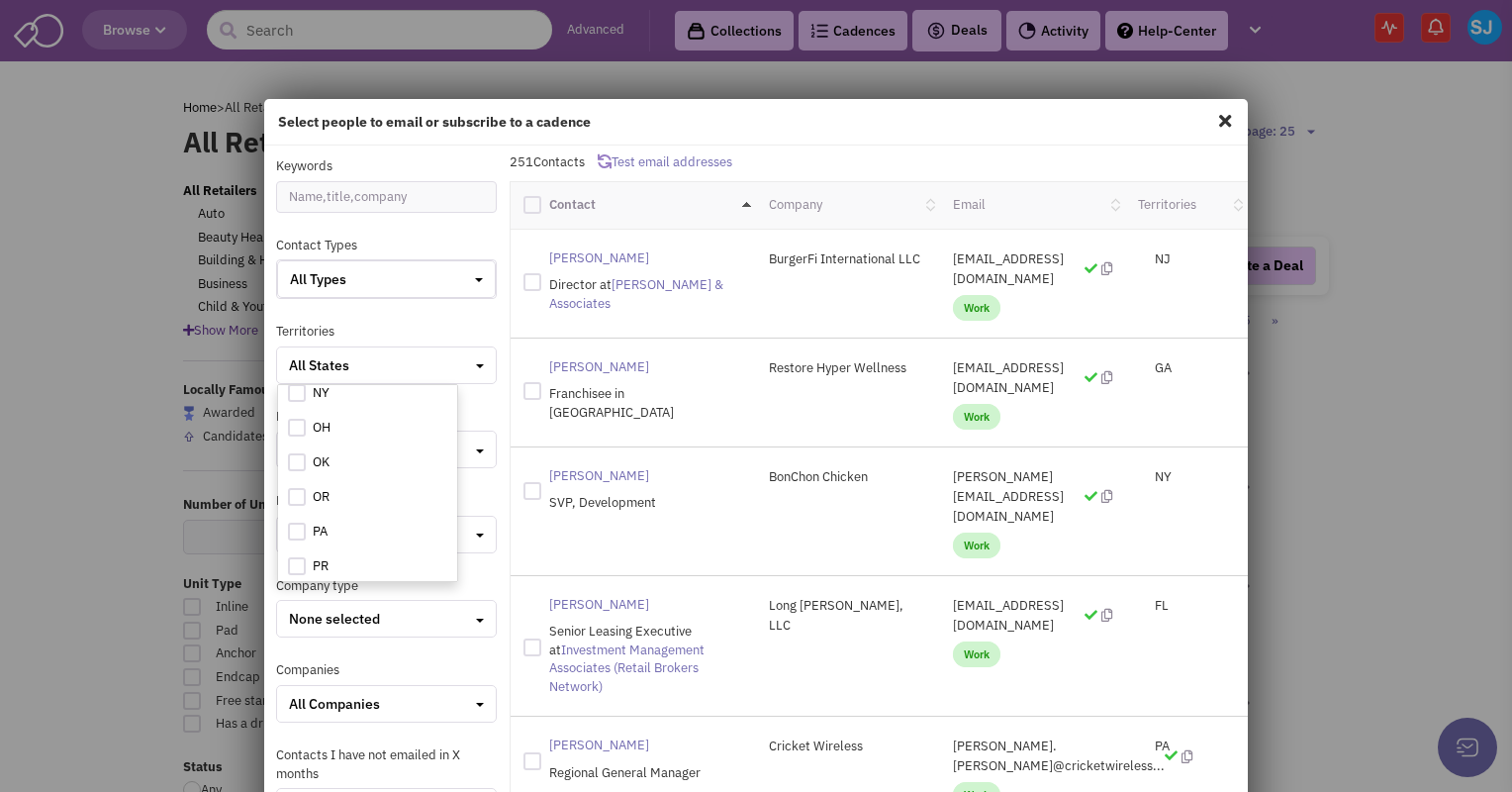 click at bounding box center (297, 532) 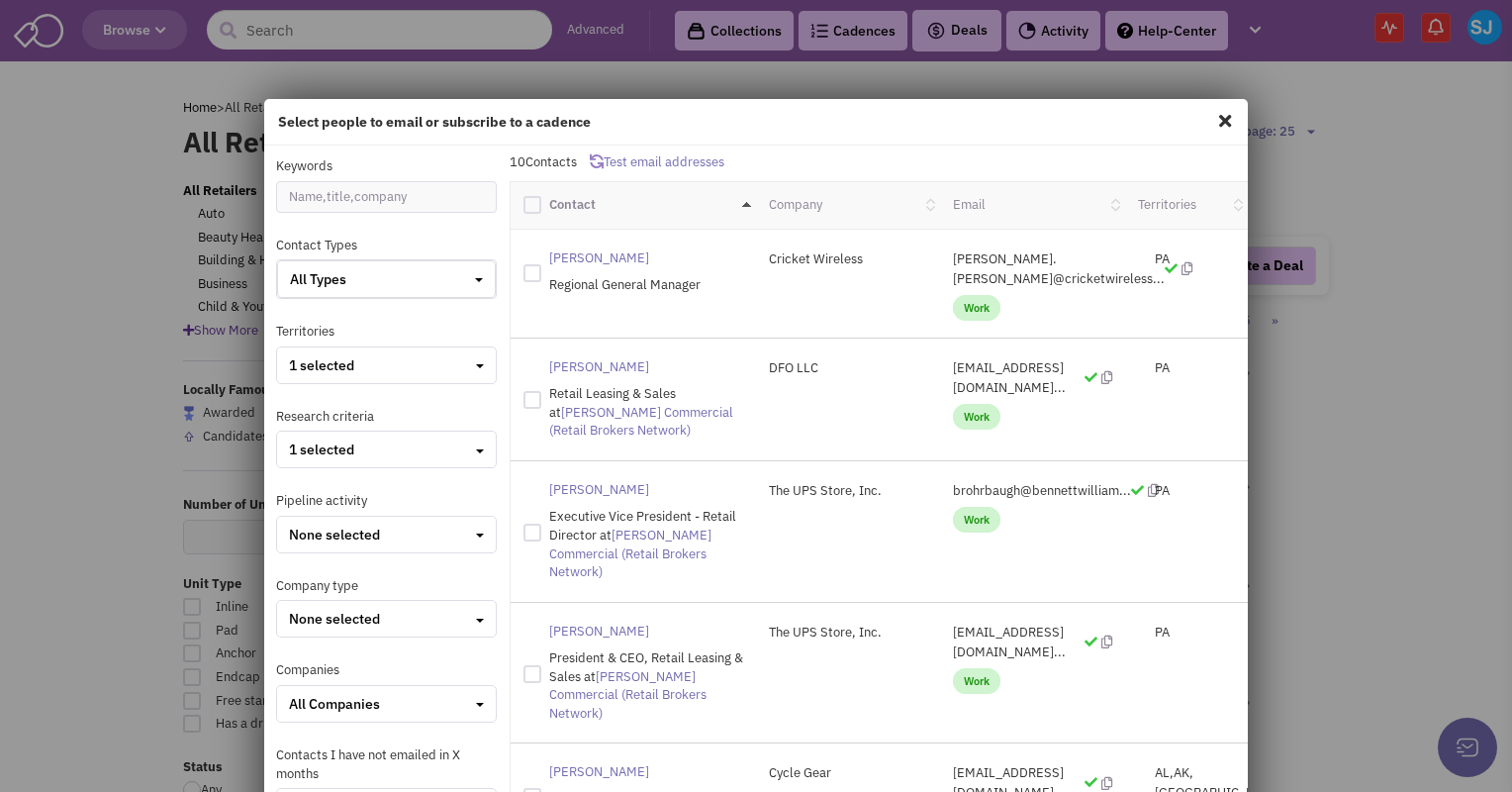click at bounding box center [532, 205] 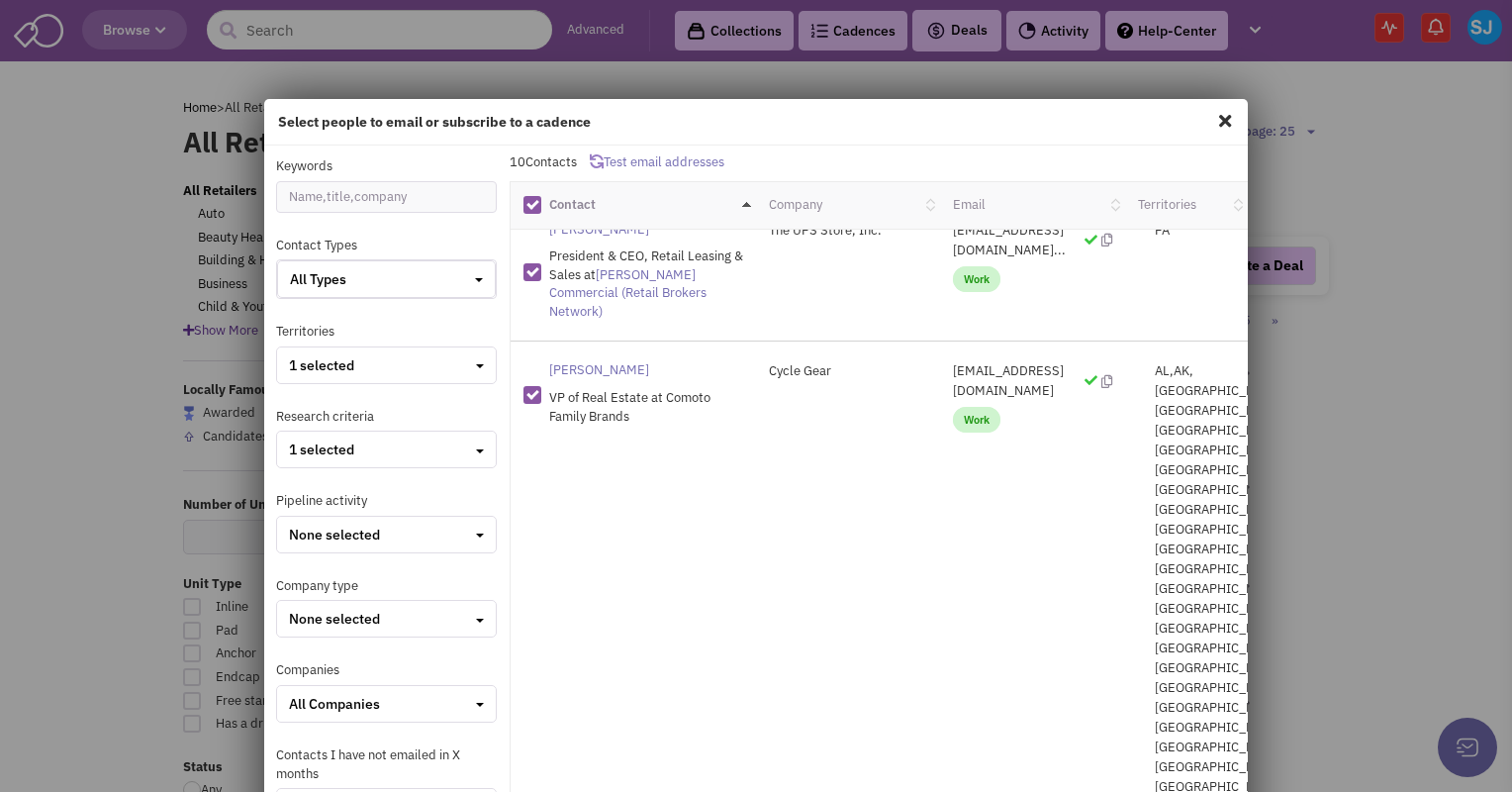 scroll, scrollTop: 459, scrollLeft: 0, axis: vertical 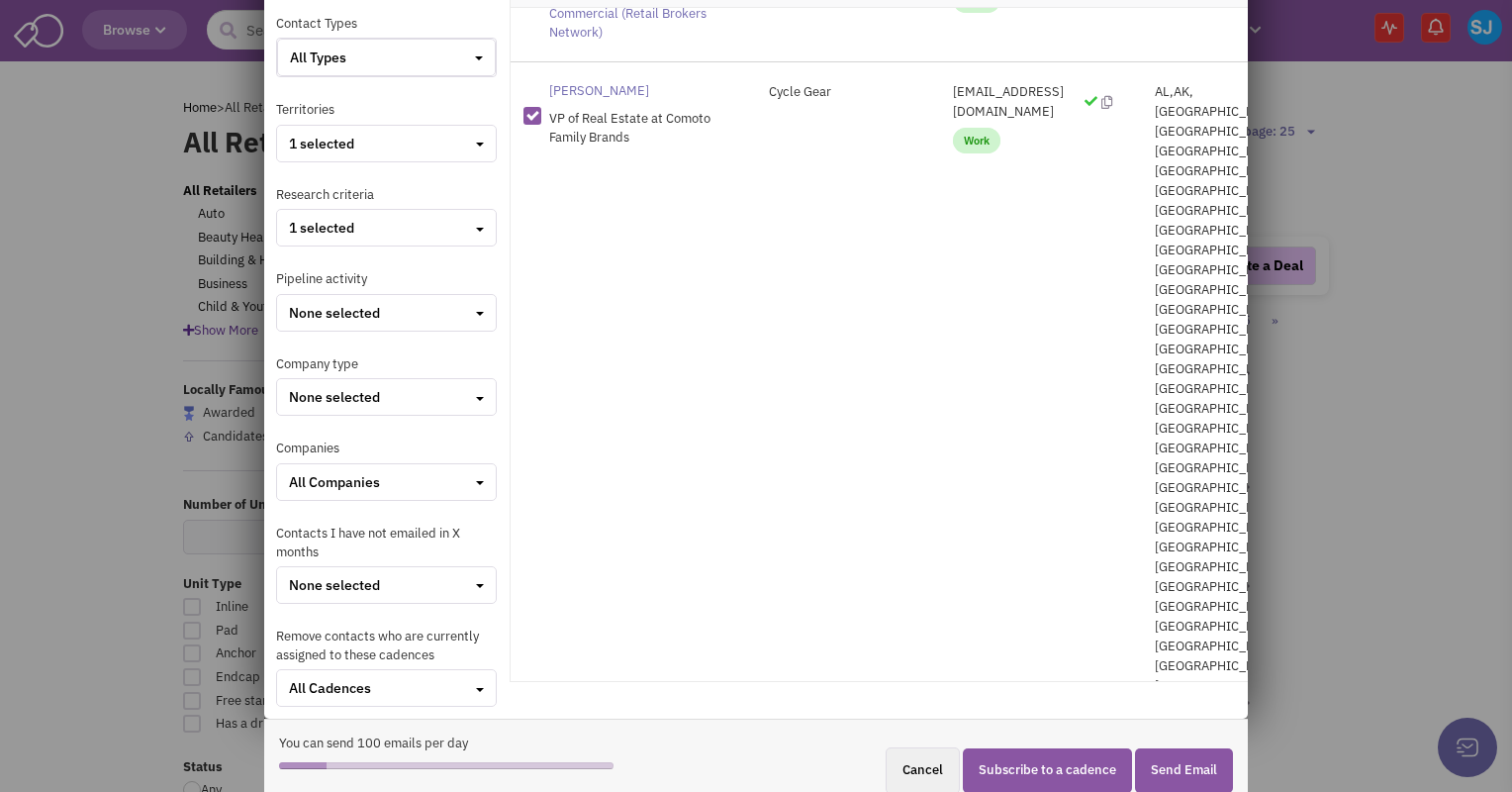 click on "Subscribe to a cadence" at bounding box center (1047, 770) 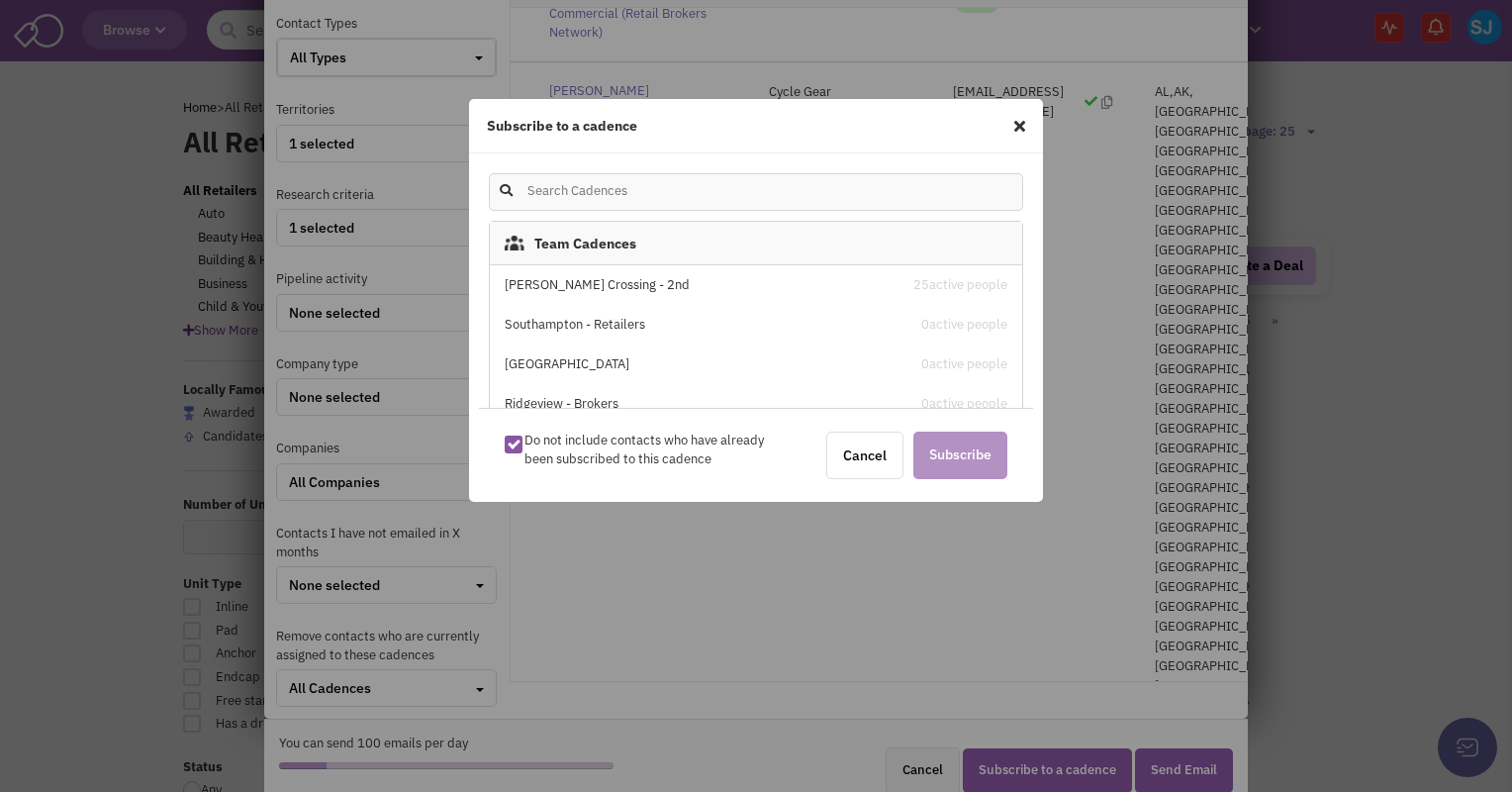click on "[PERSON_NAME] Crossing - 2nd" at bounding box center (693, 285) 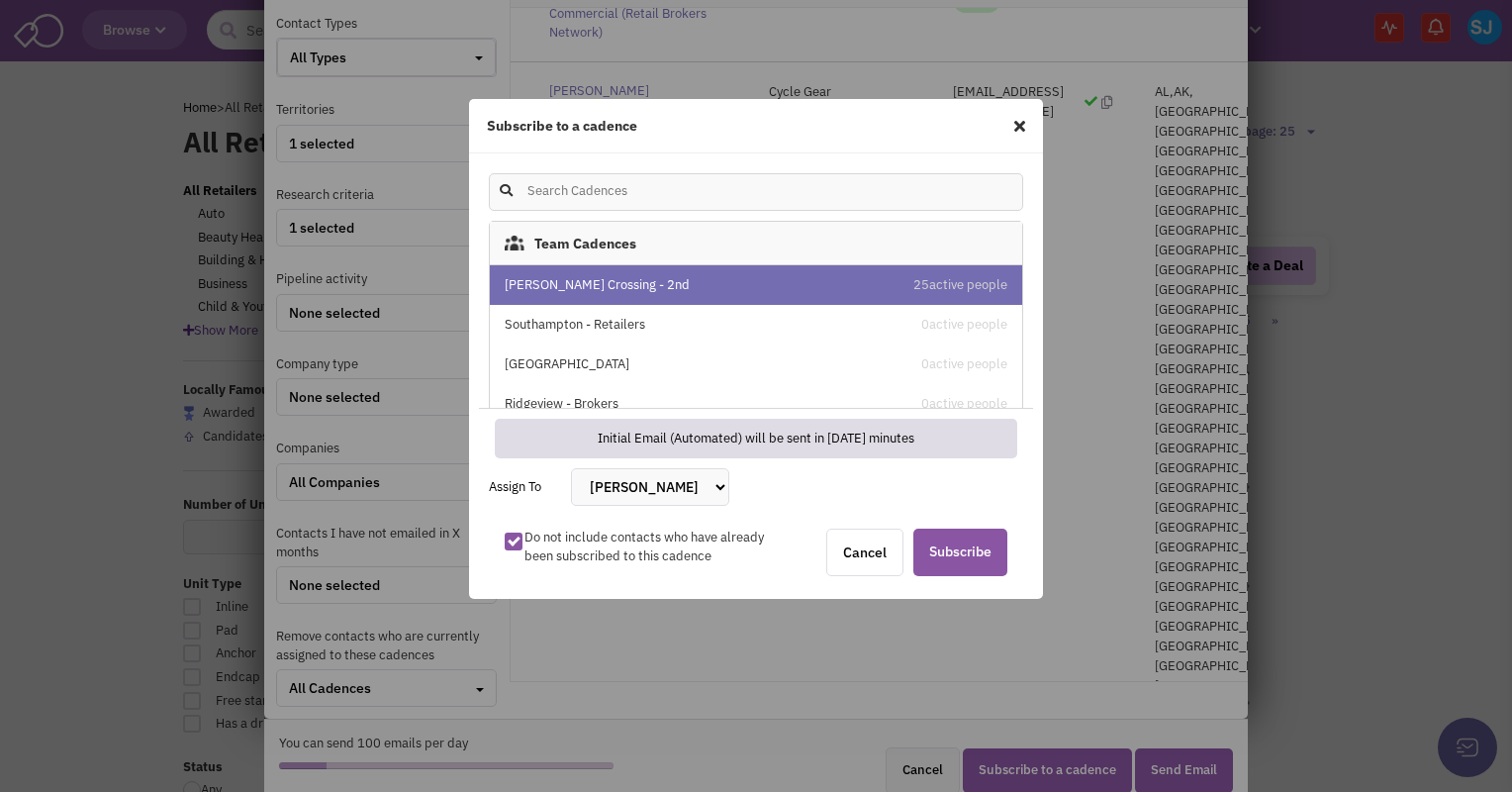 click on "[PERSON_NAME]
[PERSON_NAME]
[PERSON_NAME]
[PERSON_NAME]
[PERSON_NAME]
[PERSON_NAME]
[PERSON_NAME] III
[PERSON_NAME]" at bounding box center [650, 487] 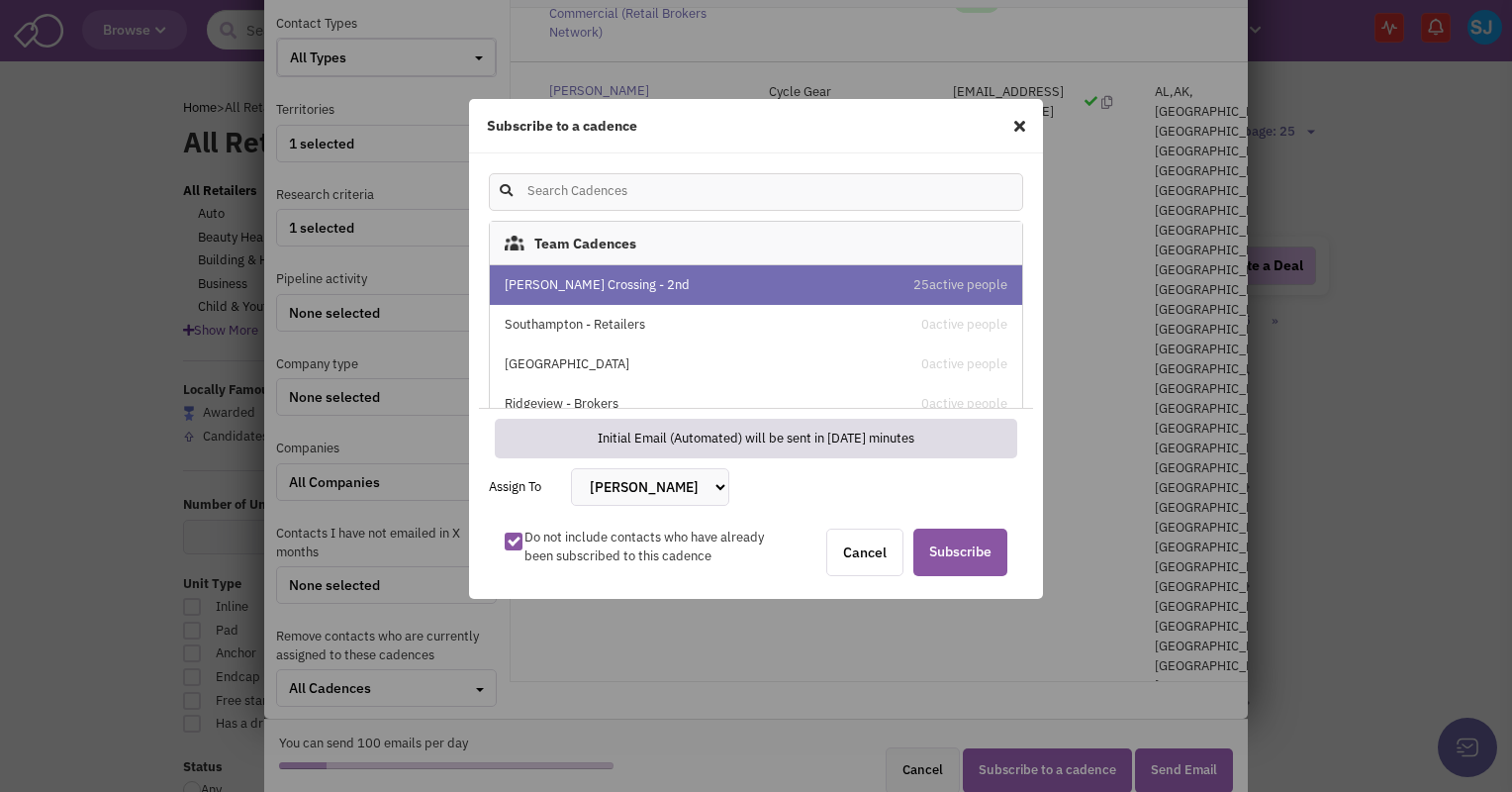 click on "[PERSON_NAME]
[PERSON_NAME]
[PERSON_NAME]
[PERSON_NAME]
[PERSON_NAME]
[PERSON_NAME]
[PERSON_NAME] III
[PERSON_NAME]" at bounding box center (650, 487) 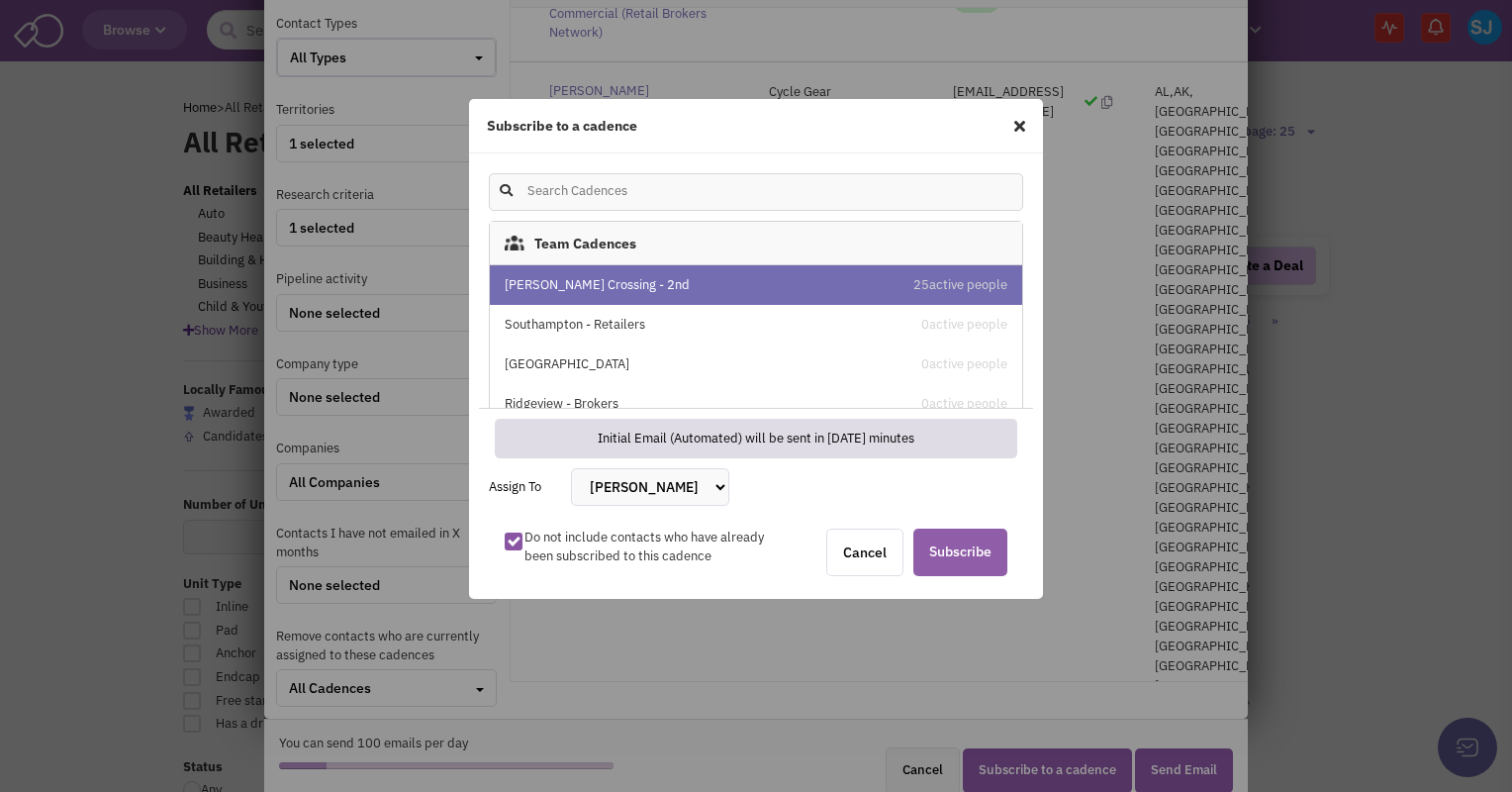 click on "Subscribe" at bounding box center (960, 552) 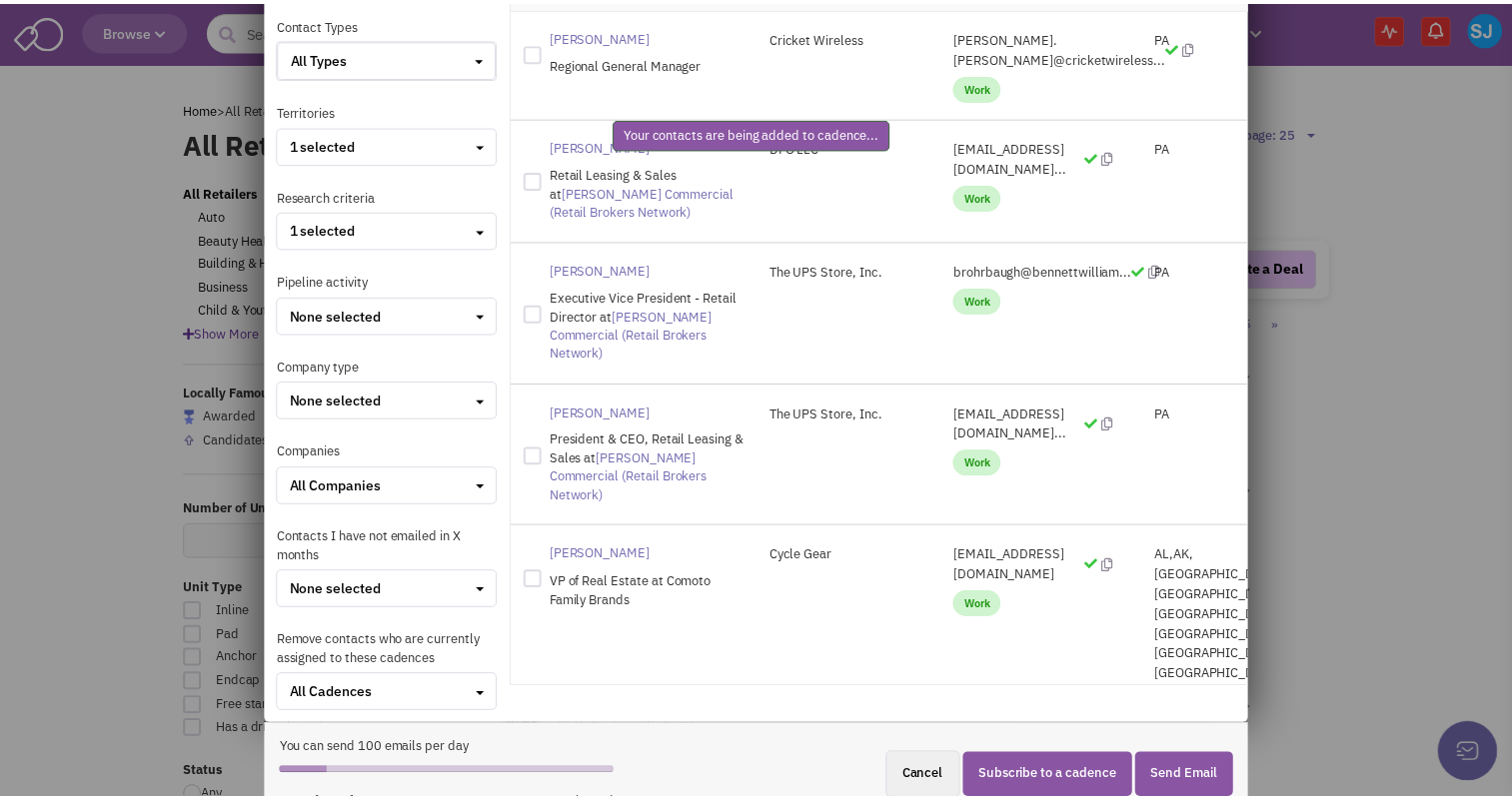 scroll, scrollTop: 0, scrollLeft: 0, axis: both 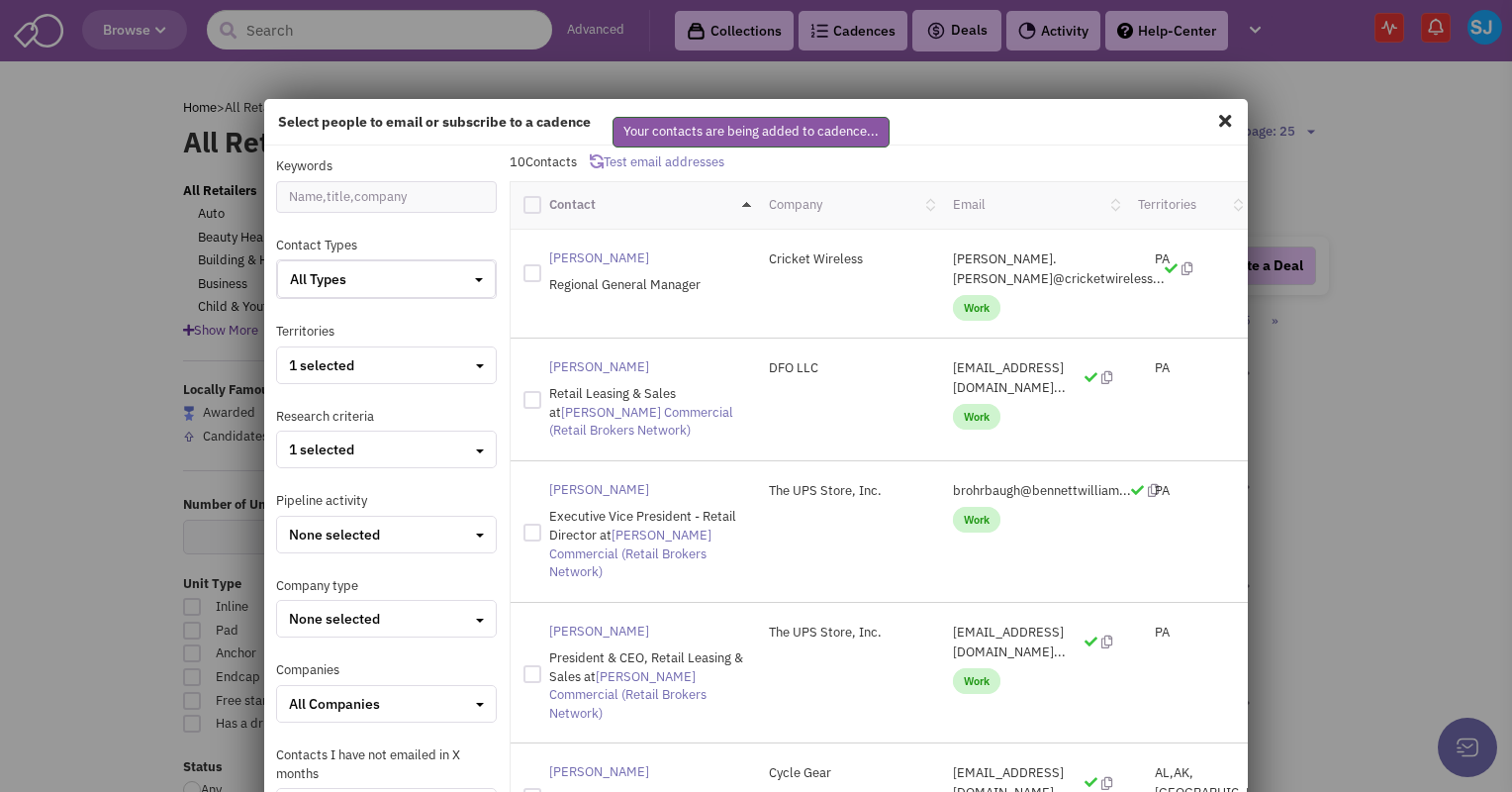 click at bounding box center (1225, 121) 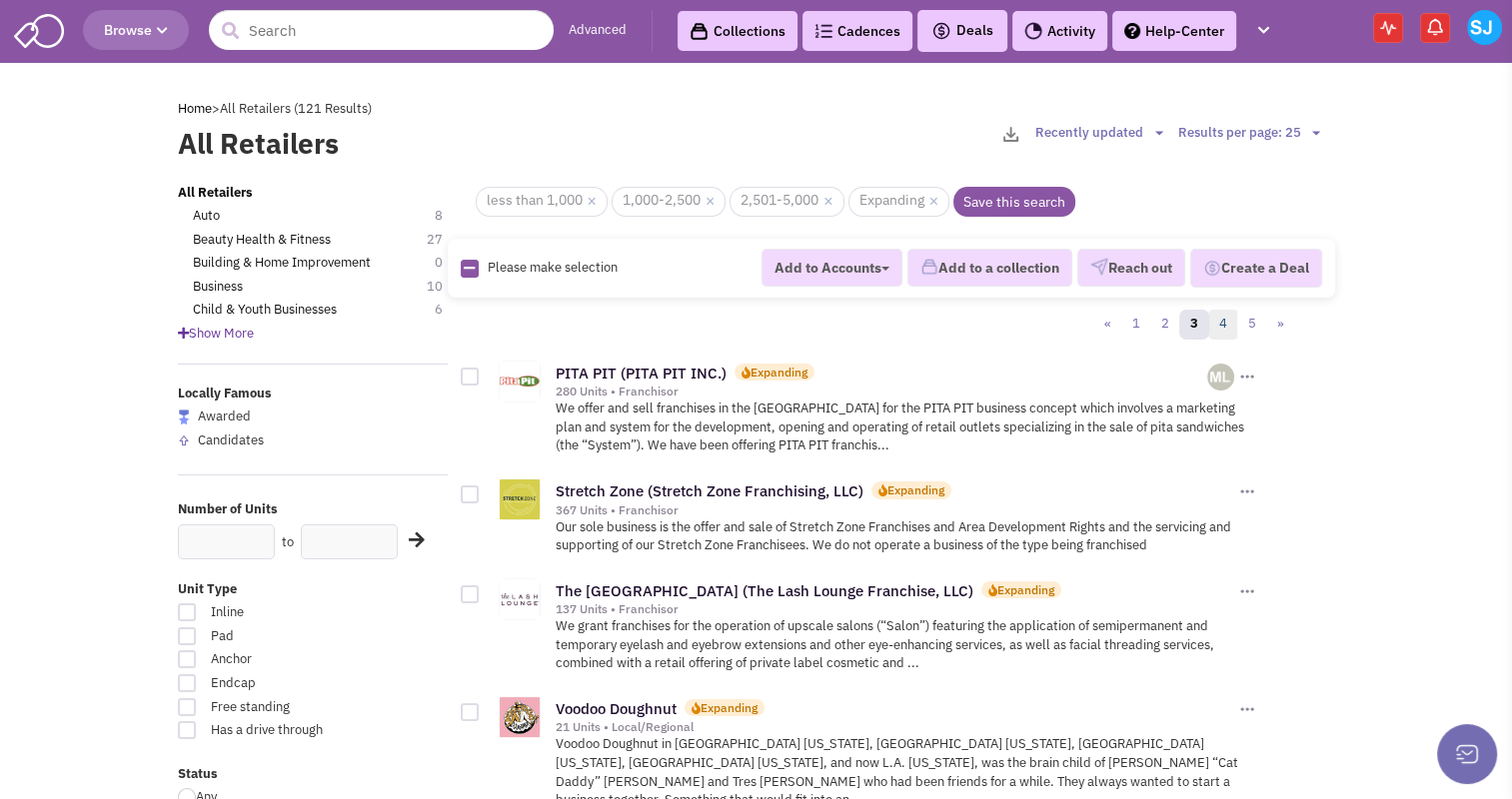click on "4" at bounding box center (1223, 325) 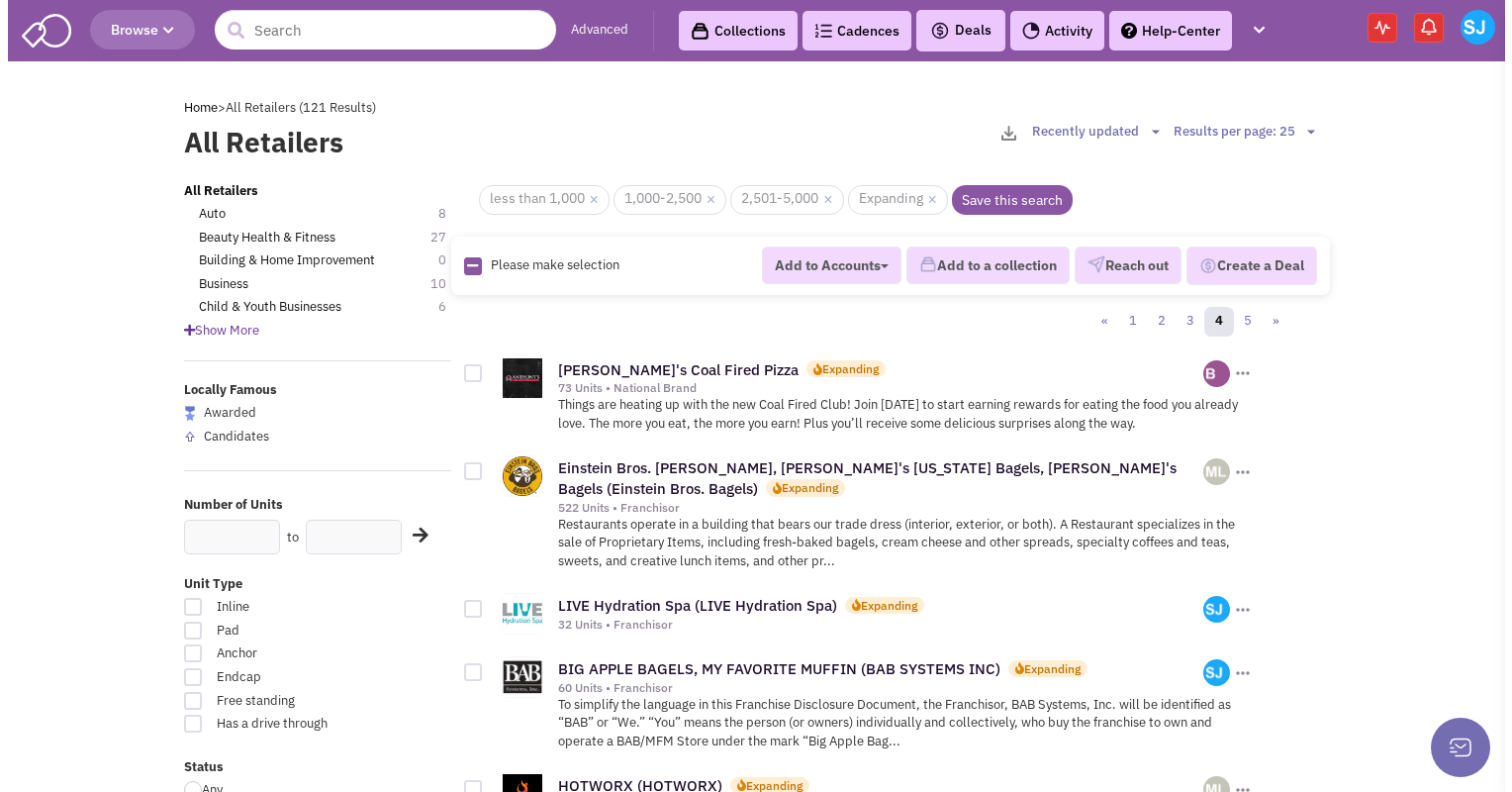 scroll, scrollTop: 0, scrollLeft: 0, axis: both 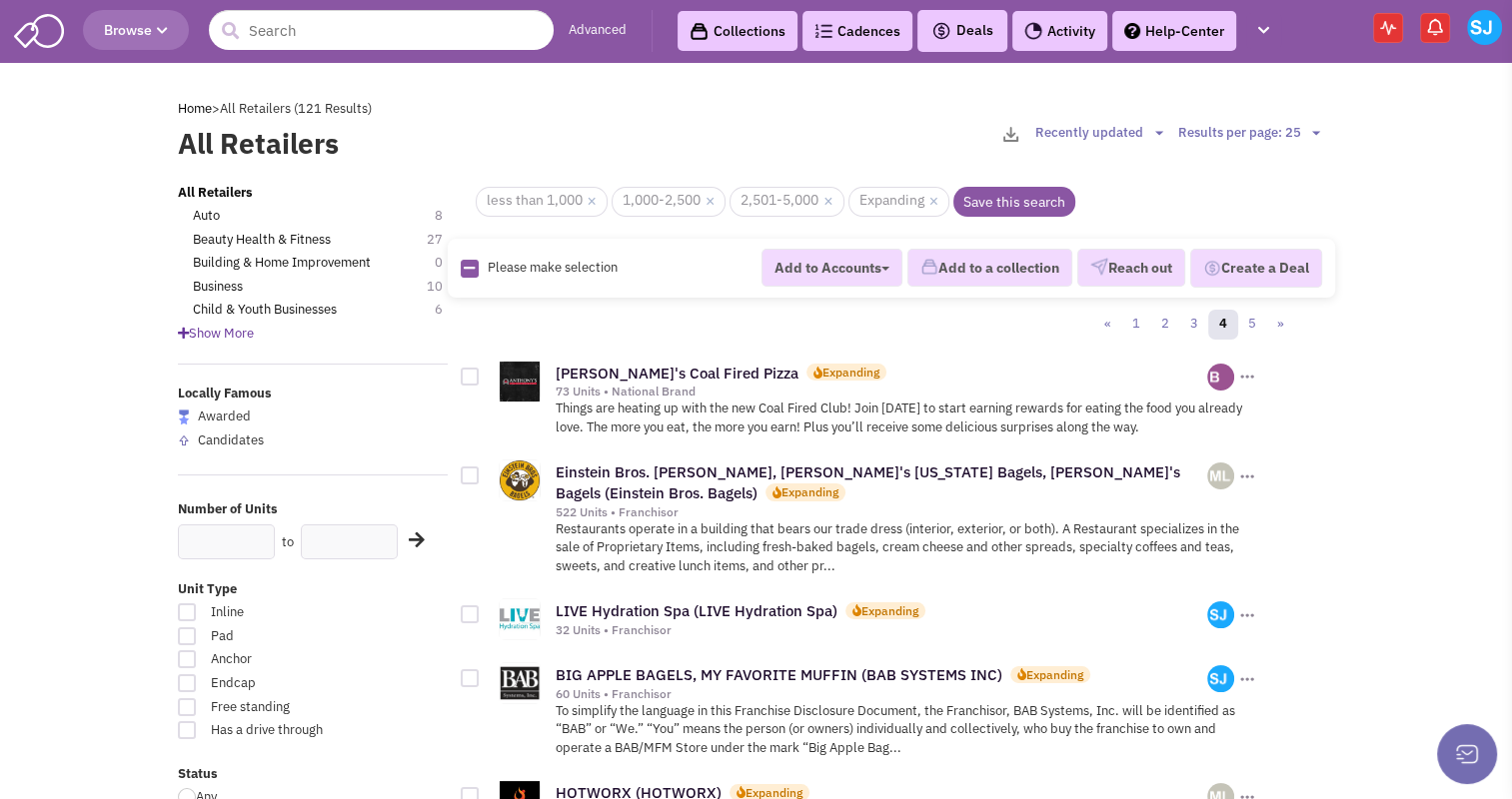 click at bounding box center (470, 269) 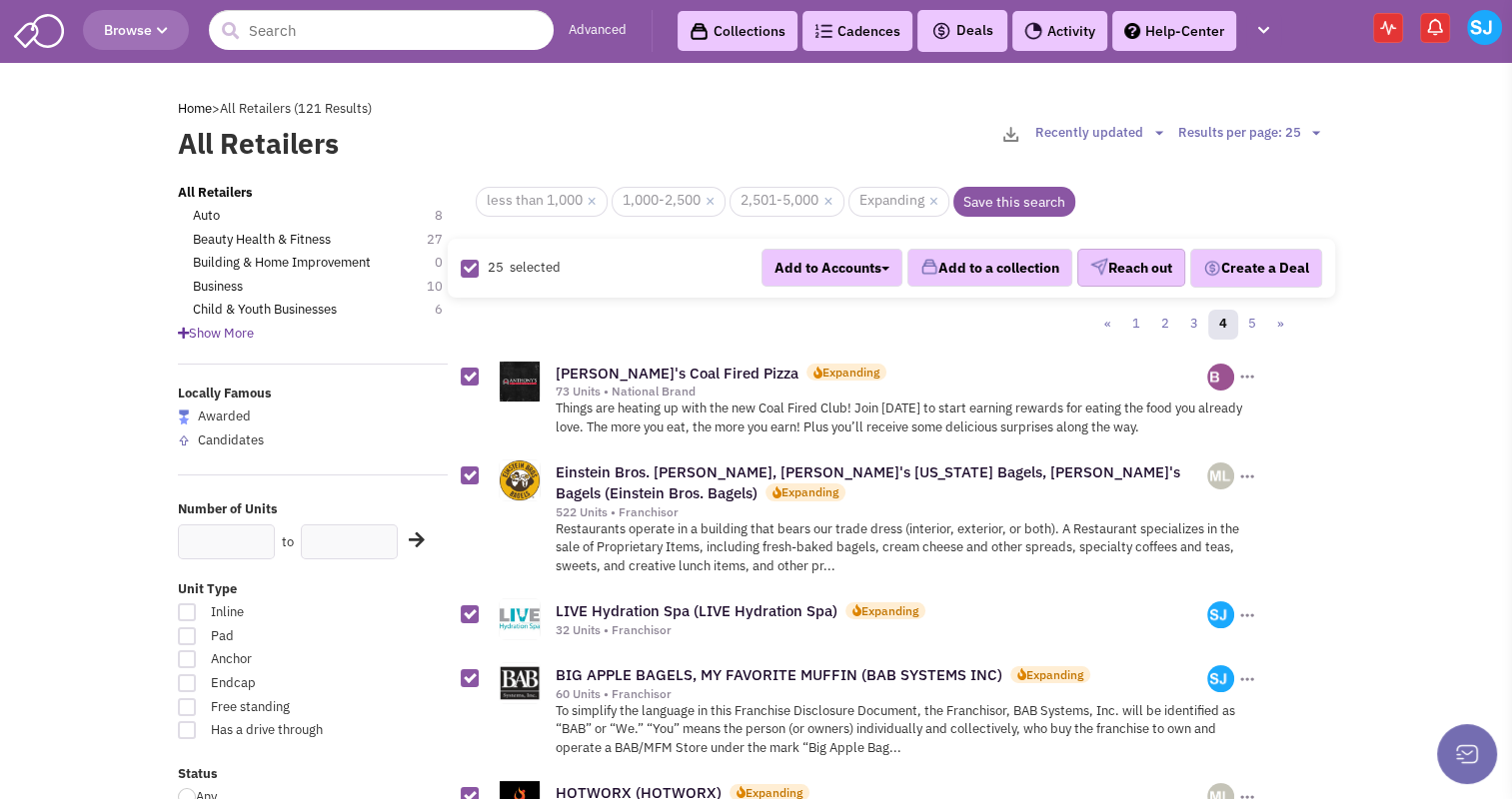 click on "Reach out" at bounding box center (1131, 268) 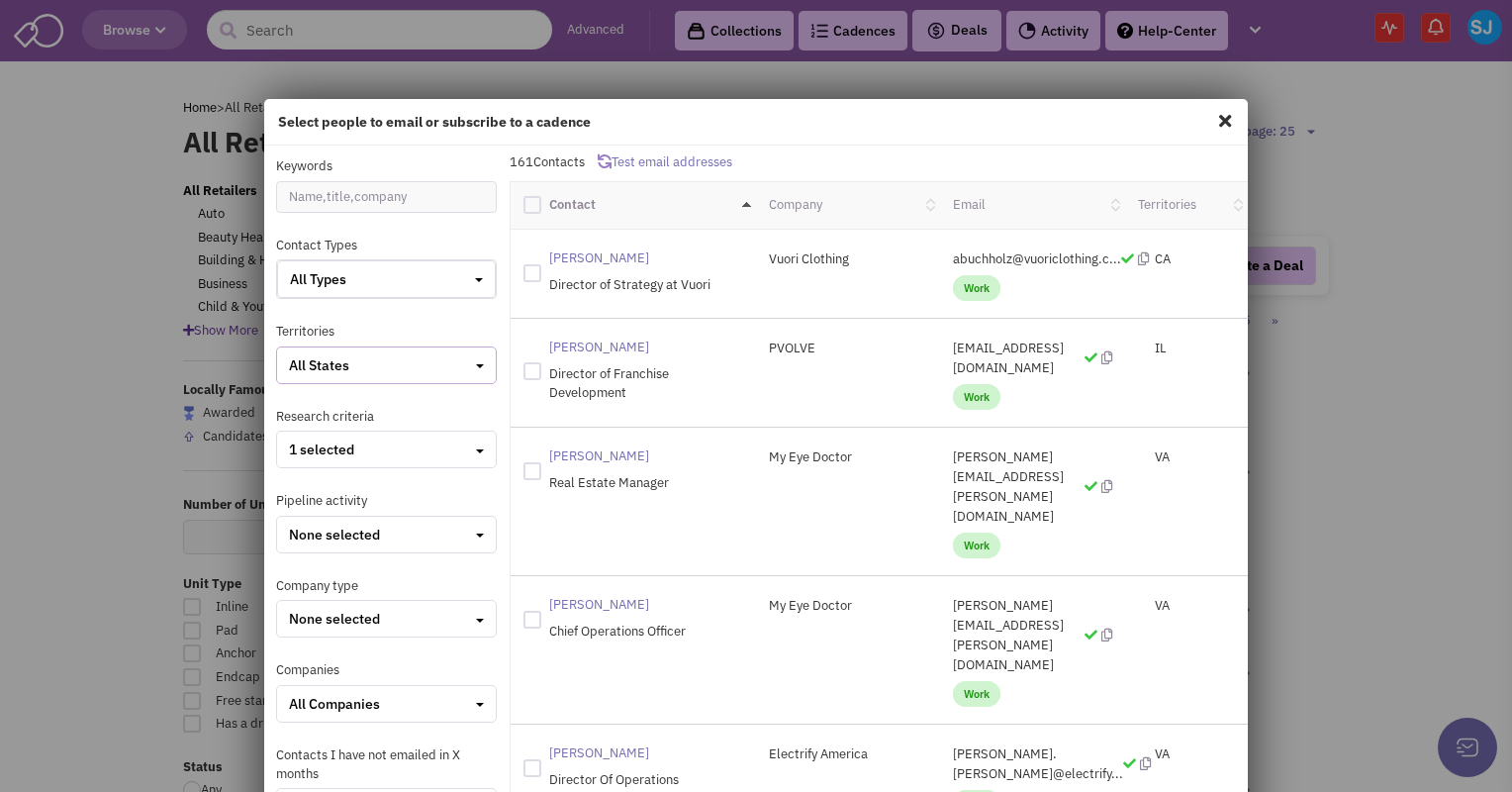 click on "All States" at bounding box center (386, 365) 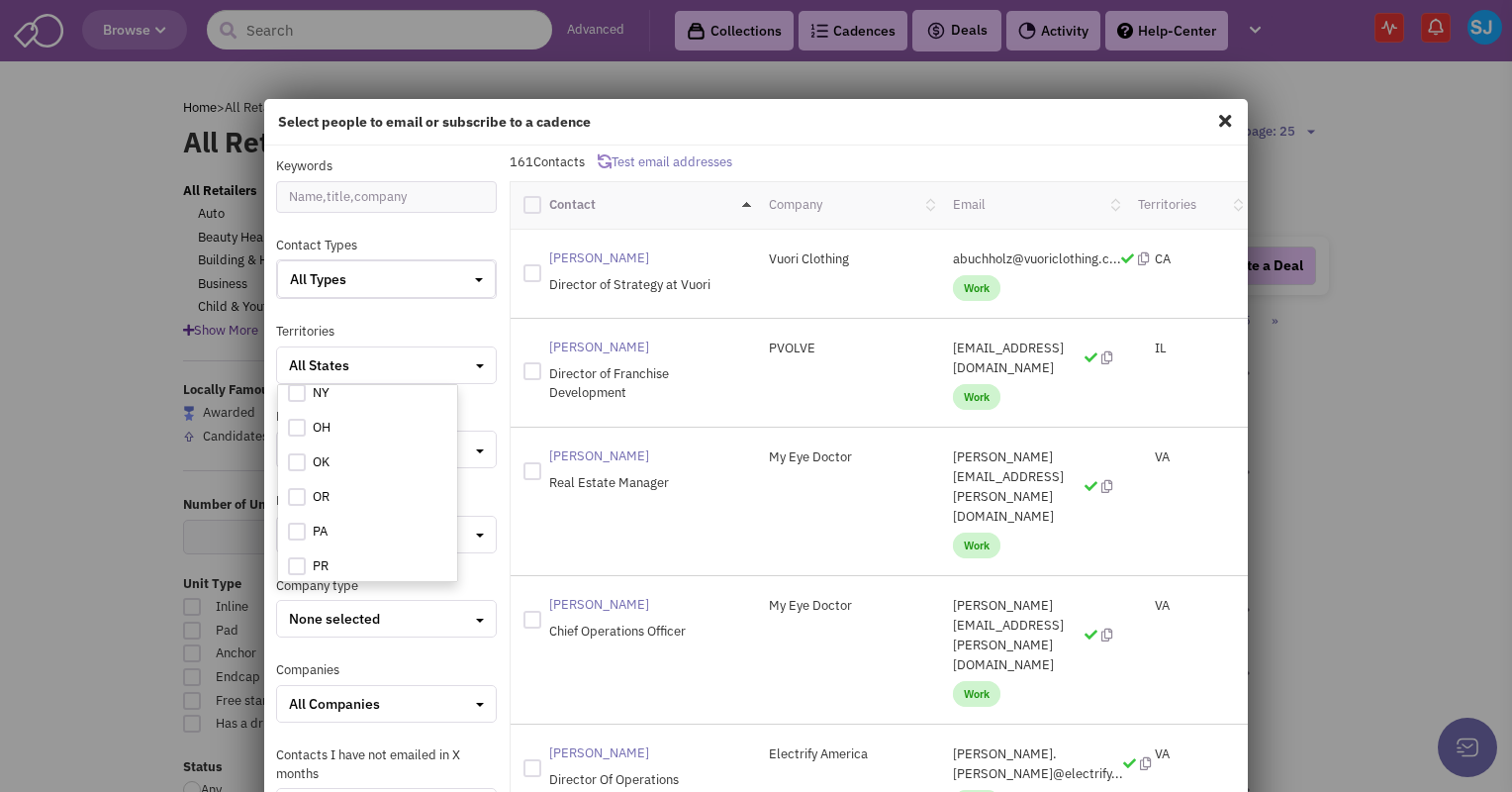 scroll, scrollTop: 1220, scrollLeft: 0, axis: vertical 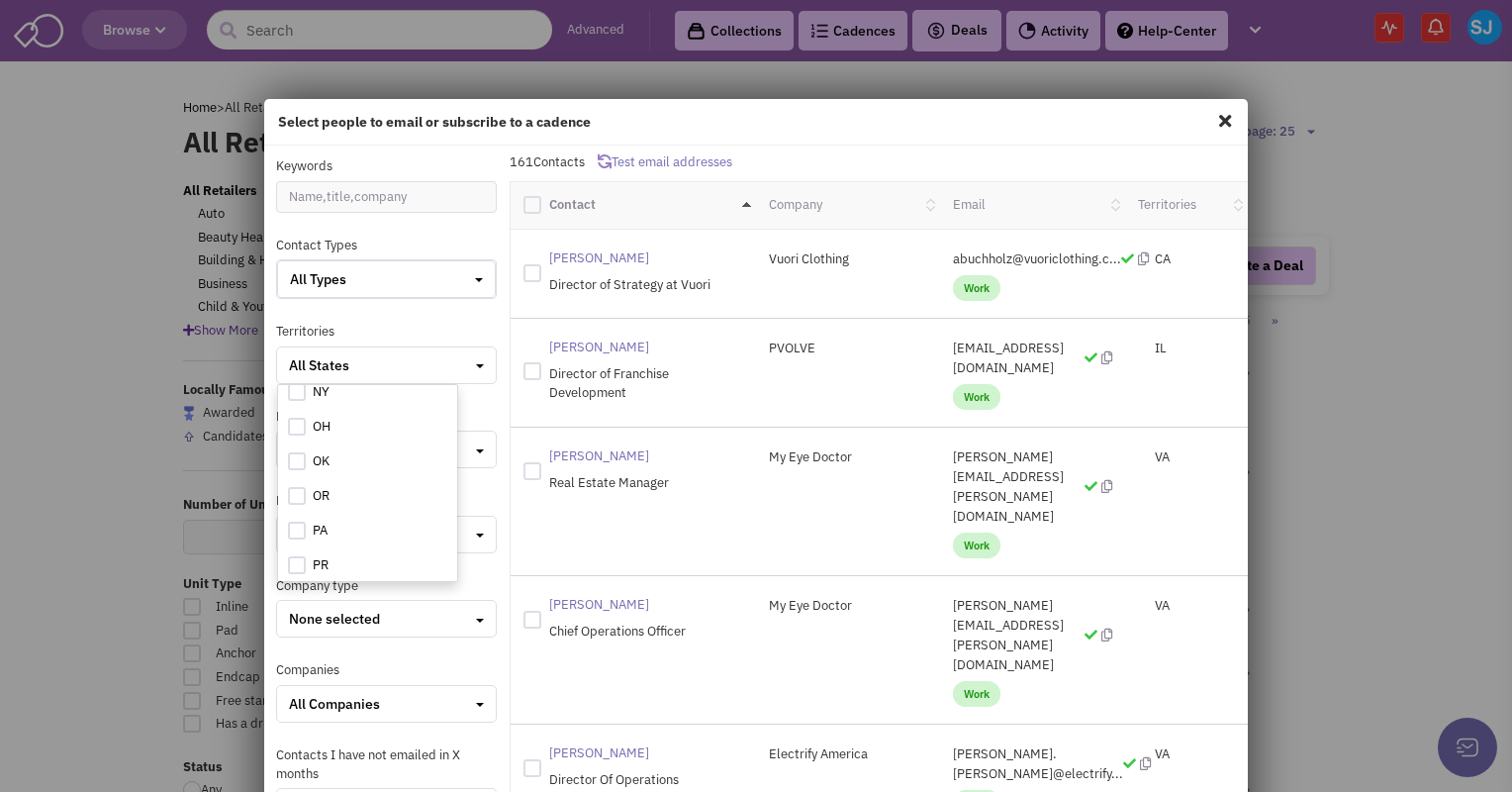 click at bounding box center [297, 531] 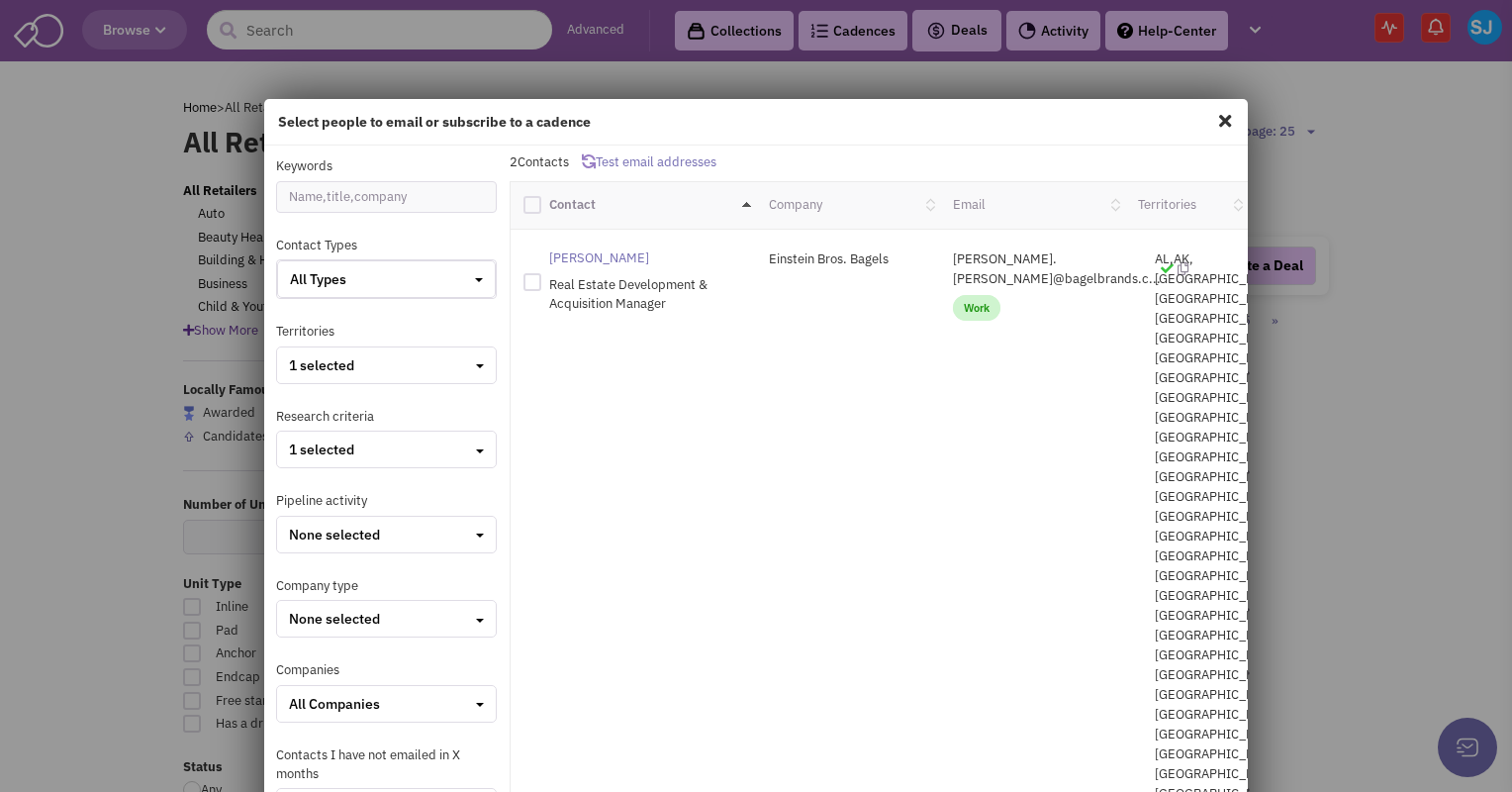 click at bounding box center [532, 205] 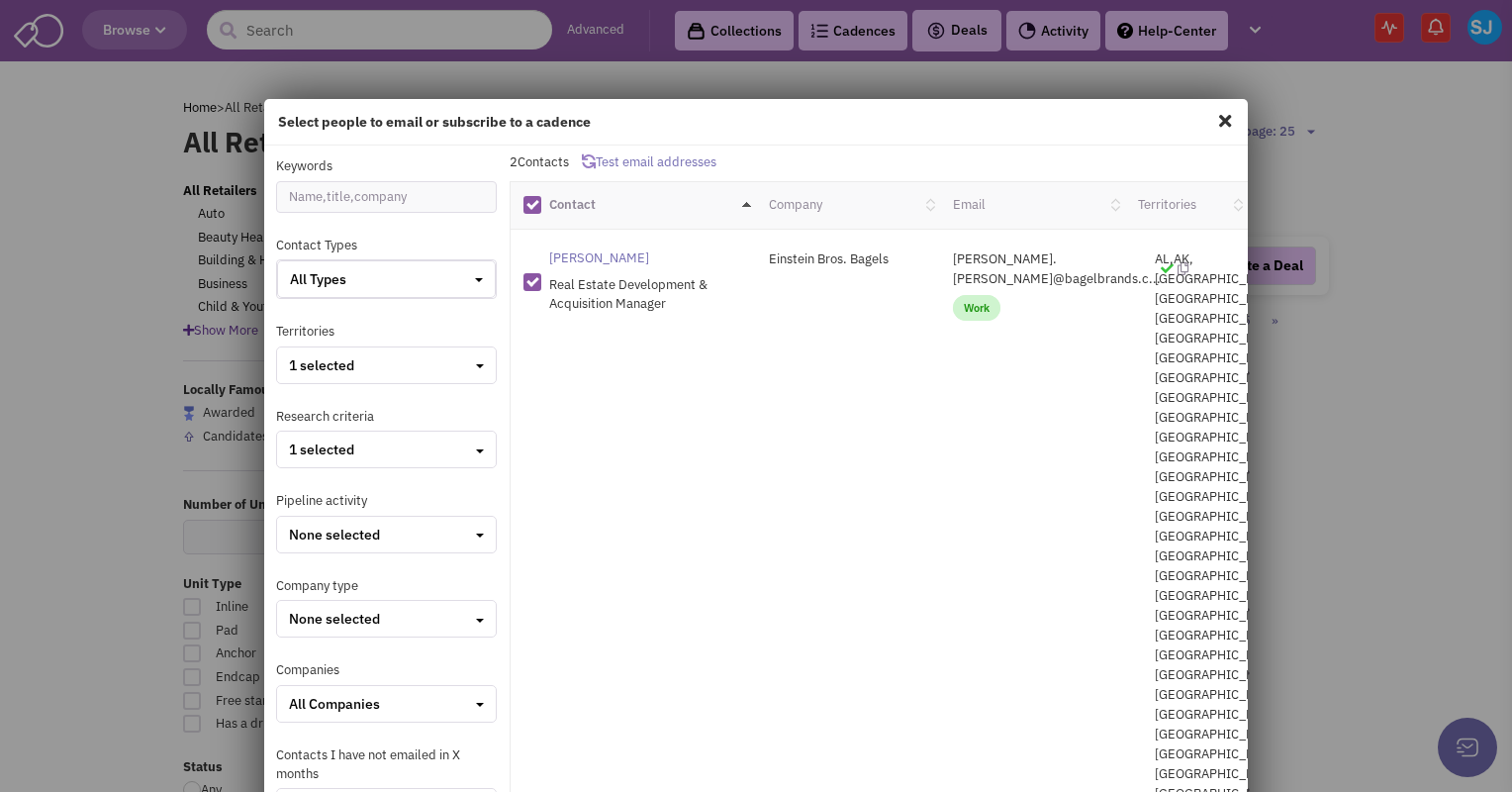 scroll, scrollTop: 248, scrollLeft: 0, axis: vertical 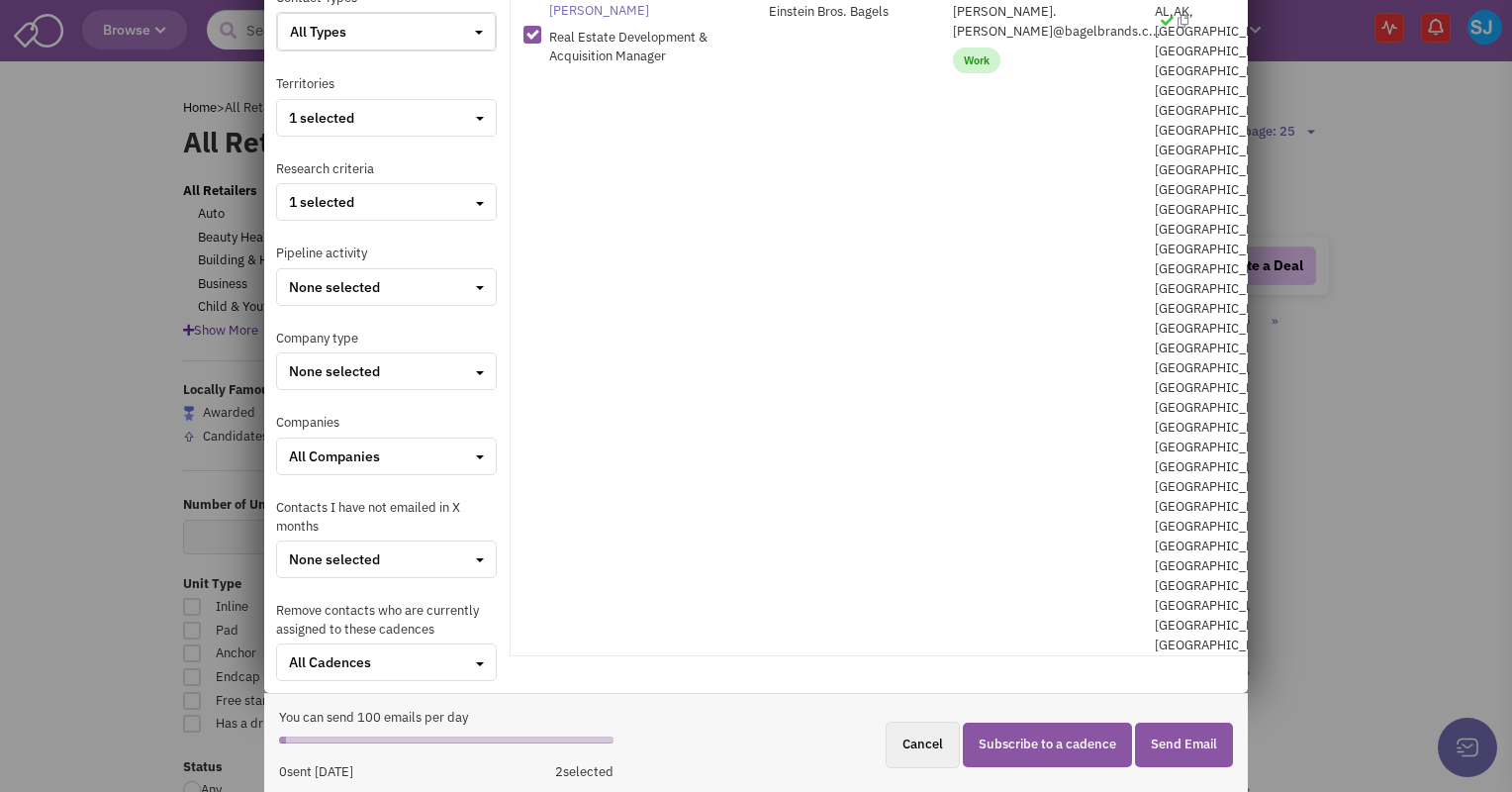 click on "Subscribe to a cadence" at bounding box center [1047, 744] 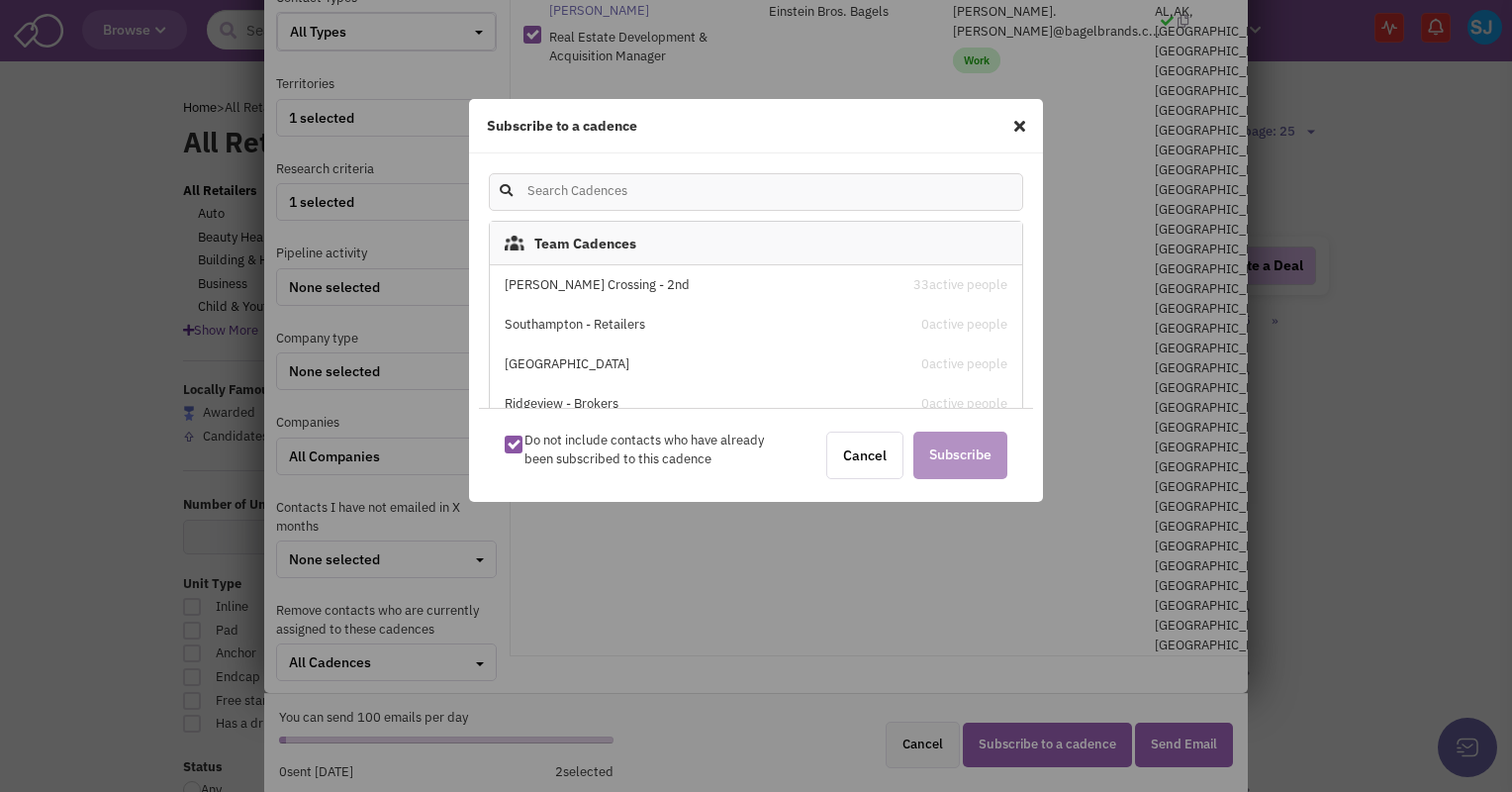 click on "[PERSON_NAME] Crossing - 2nd" at bounding box center [693, 285] 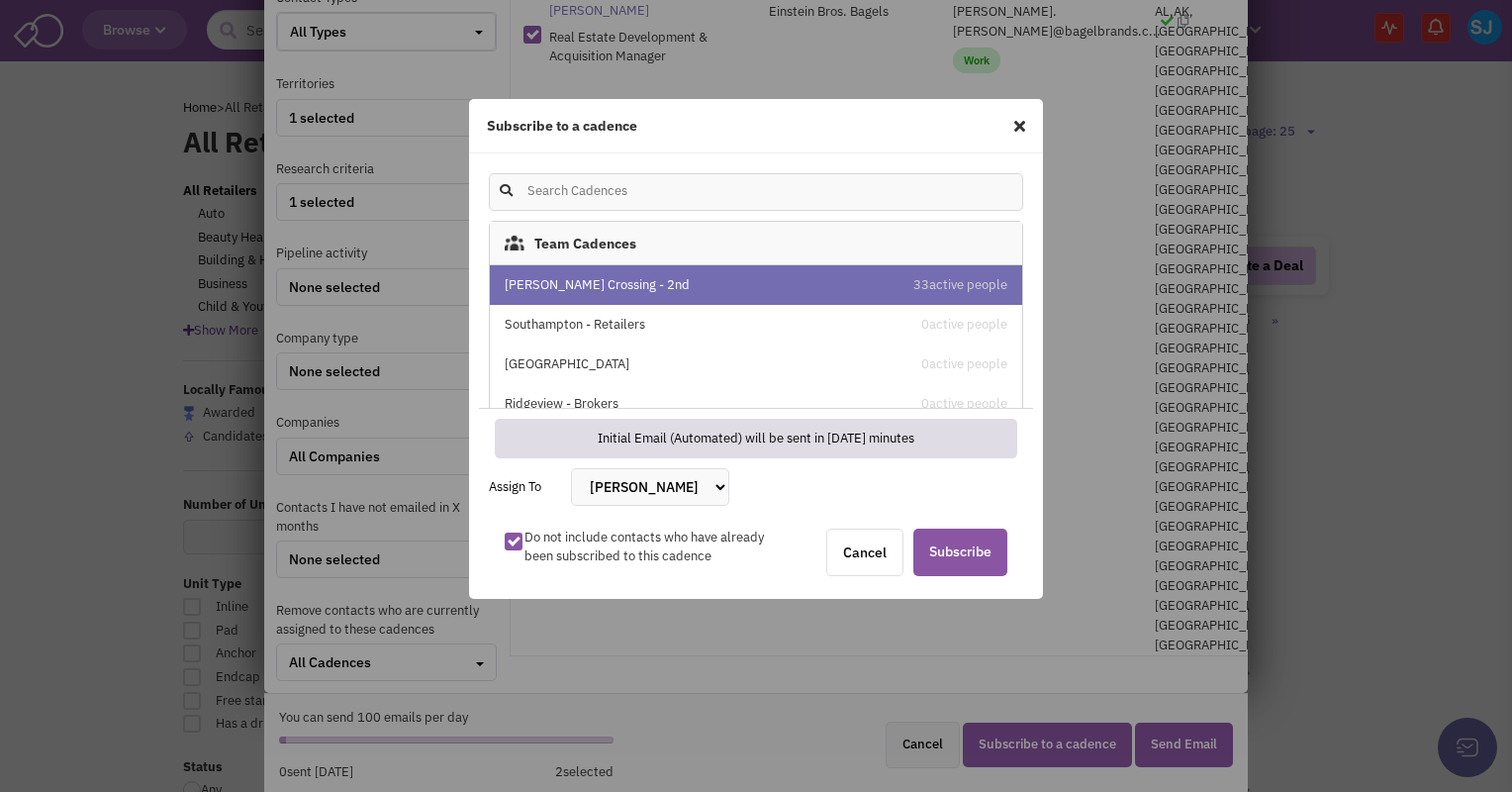 click on "[PERSON_NAME]
[PERSON_NAME]
[PERSON_NAME]
[PERSON_NAME]
[PERSON_NAME]
[PERSON_NAME]
[PERSON_NAME] III
[PERSON_NAME]" at bounding box center (650, 487) 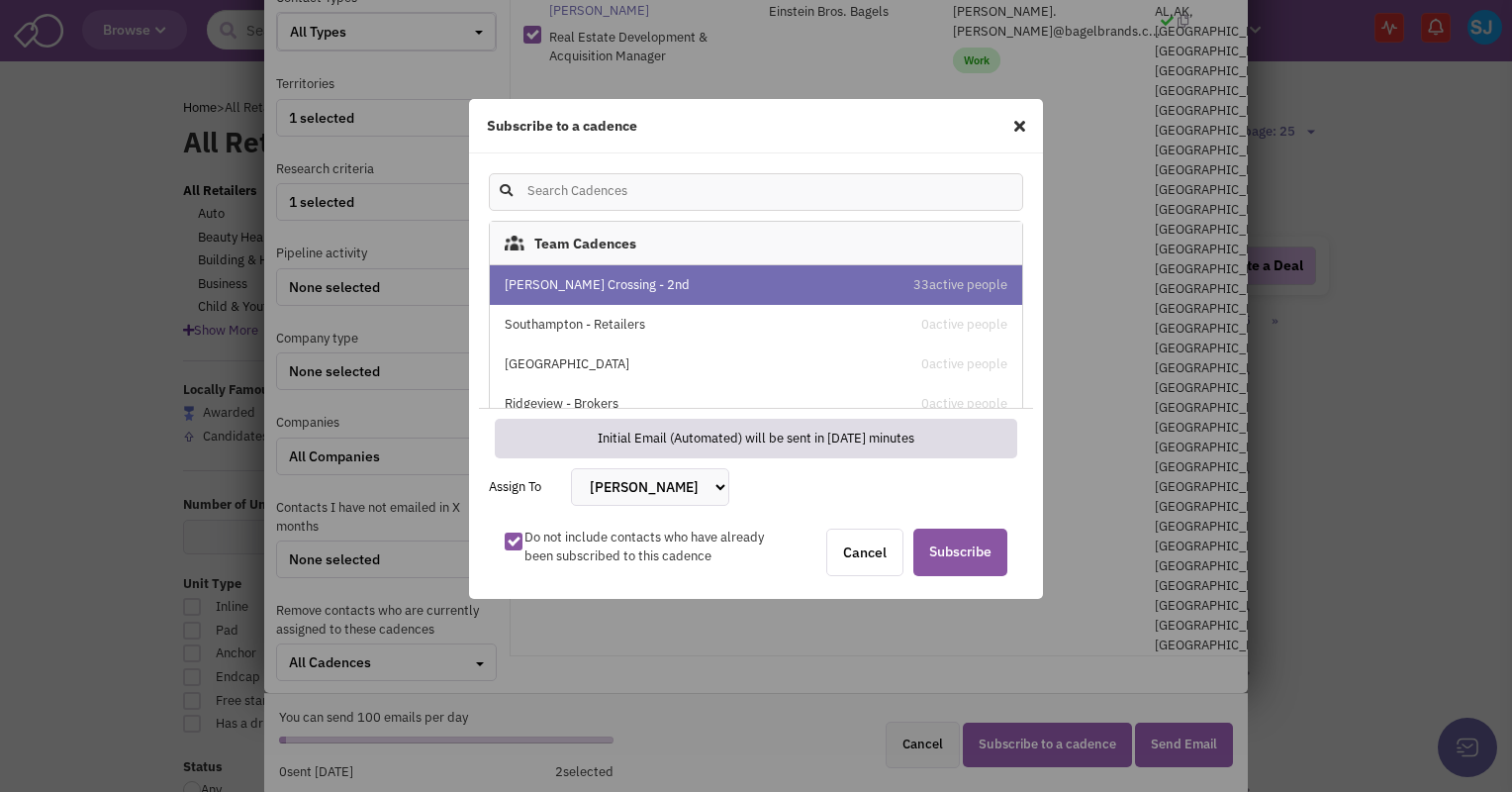 select on "2410" 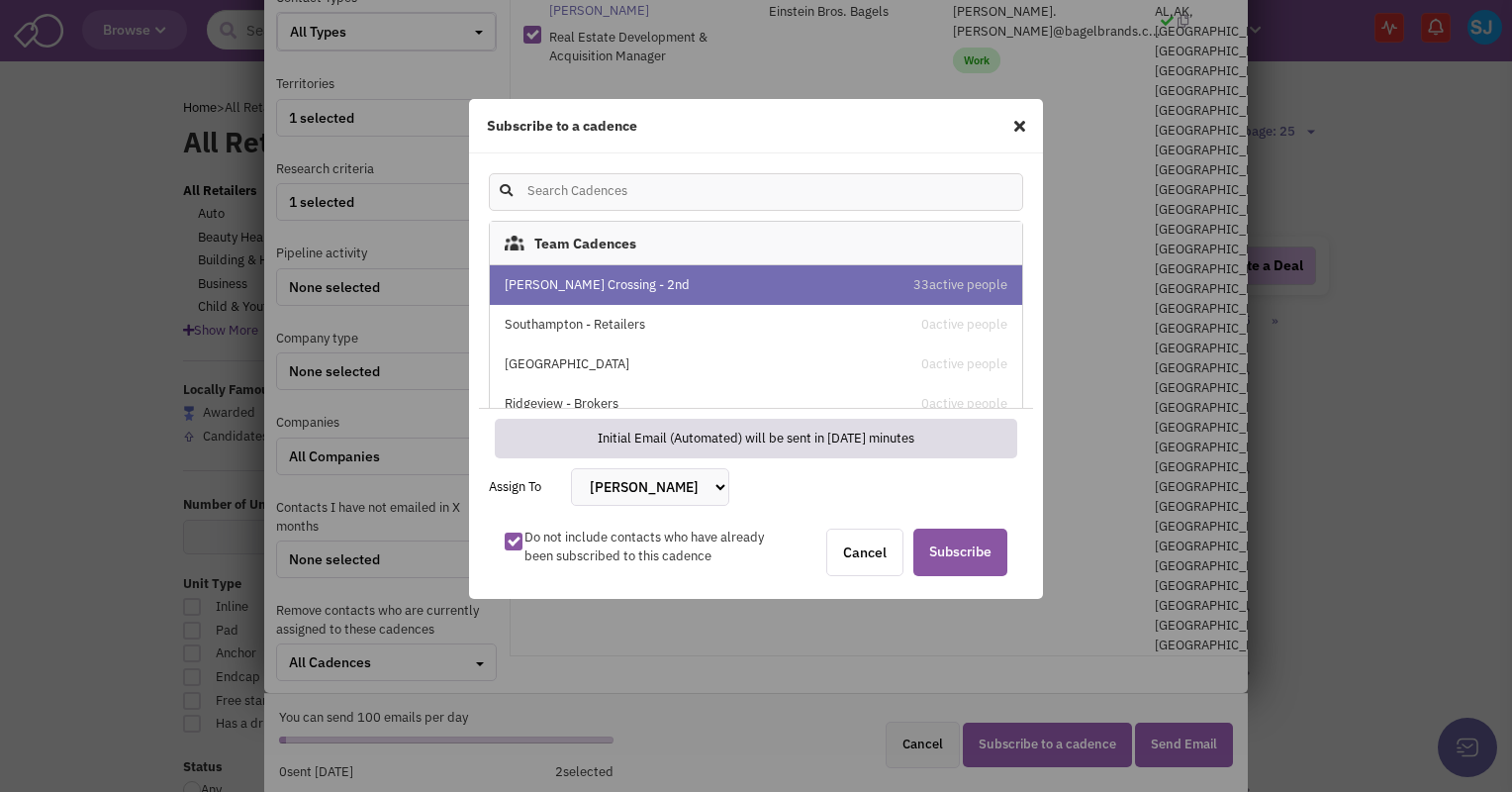 click on "[PERSON_NAME]
[PERSON_NAME]
[PERSON_NAME]
[PERSON_NAME]
[PERSON_NAME]
[PERSON_NAME]
[PERSON_NAME] III
[PERSON_NAME]" at bounding box center [650, 487] 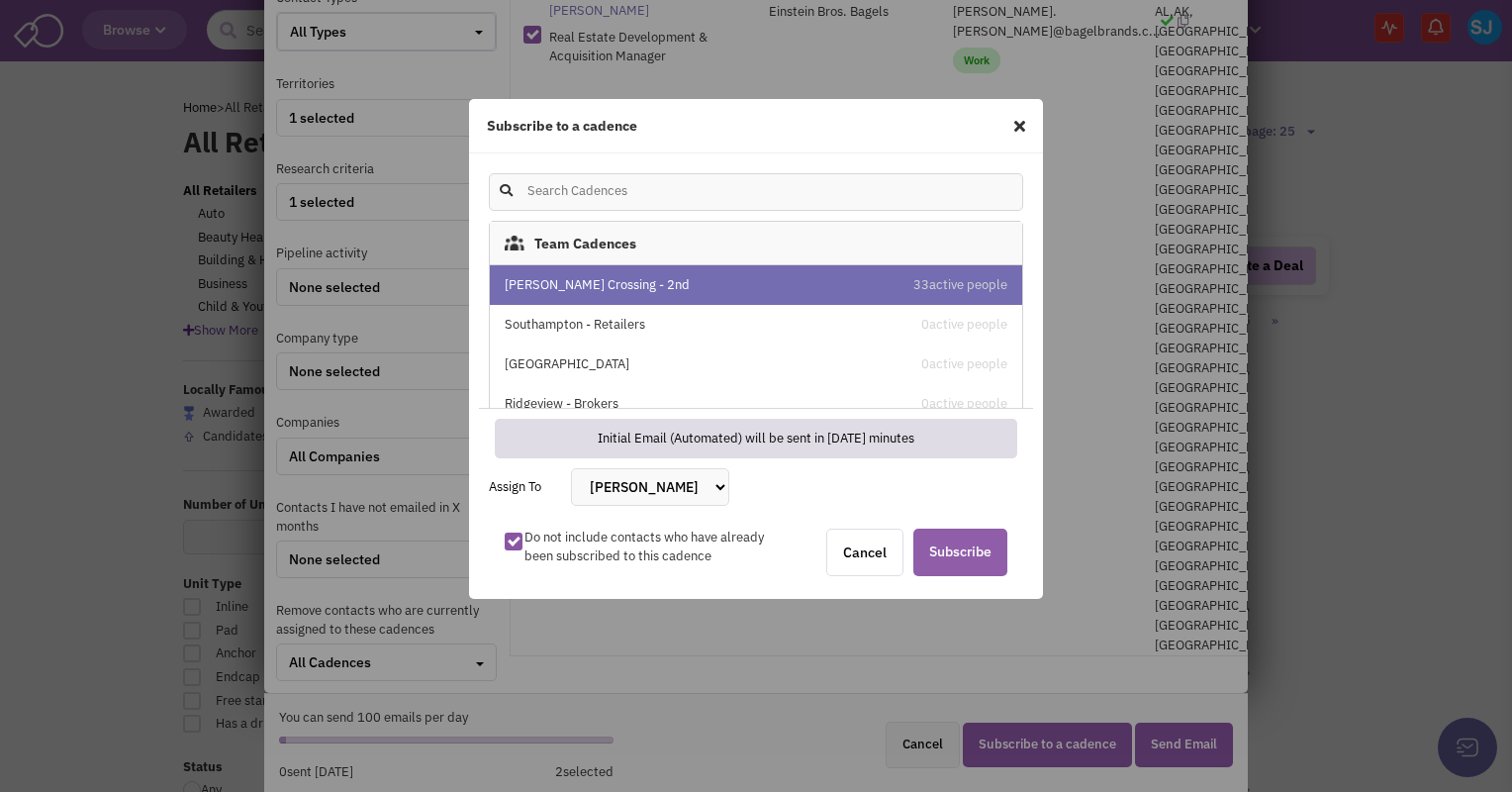 click on "Subscribe" at bounding box center (960, 552) 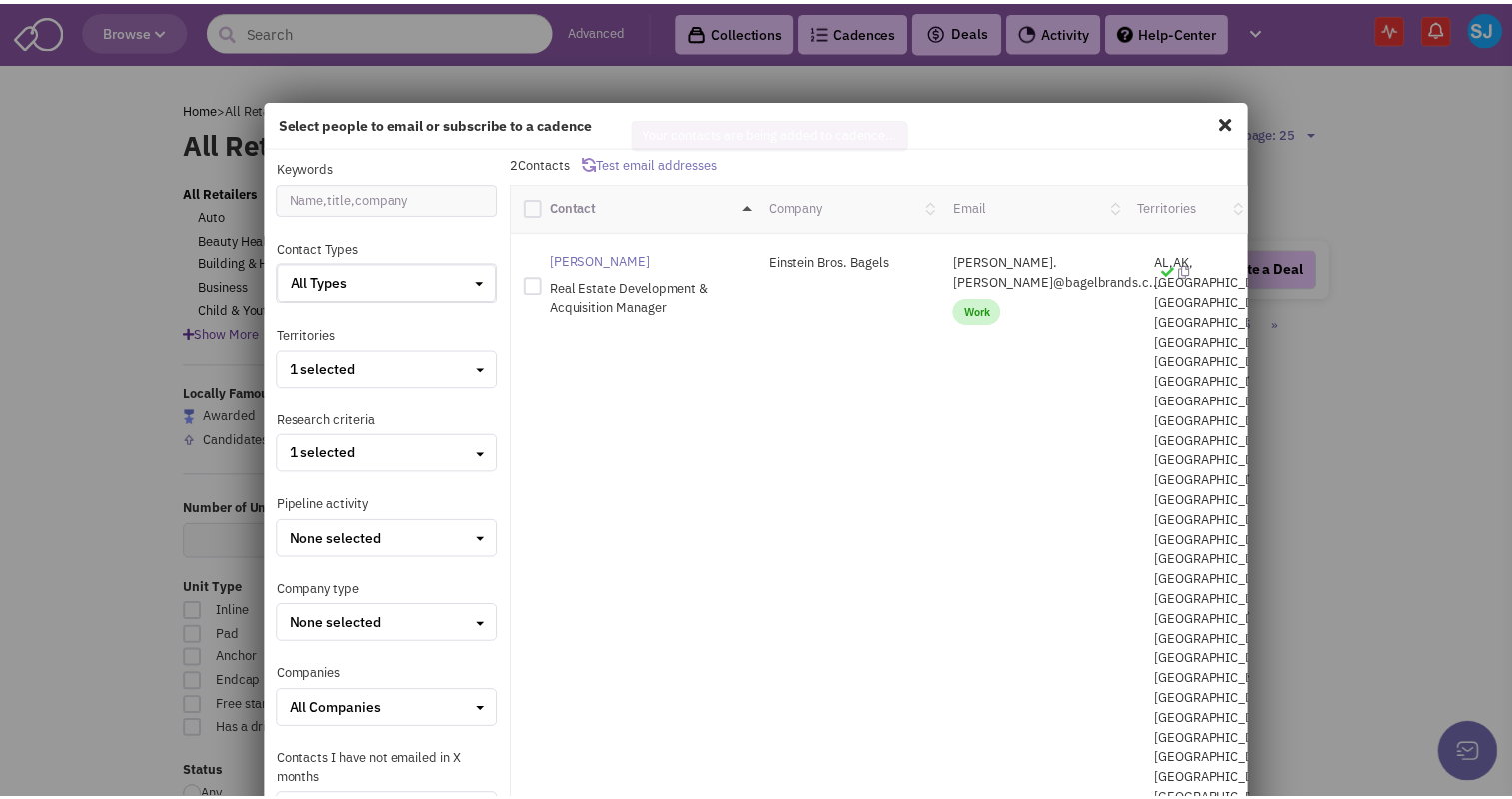 scroll, scrollTop: 0, scrollLeft: 0, axis: both 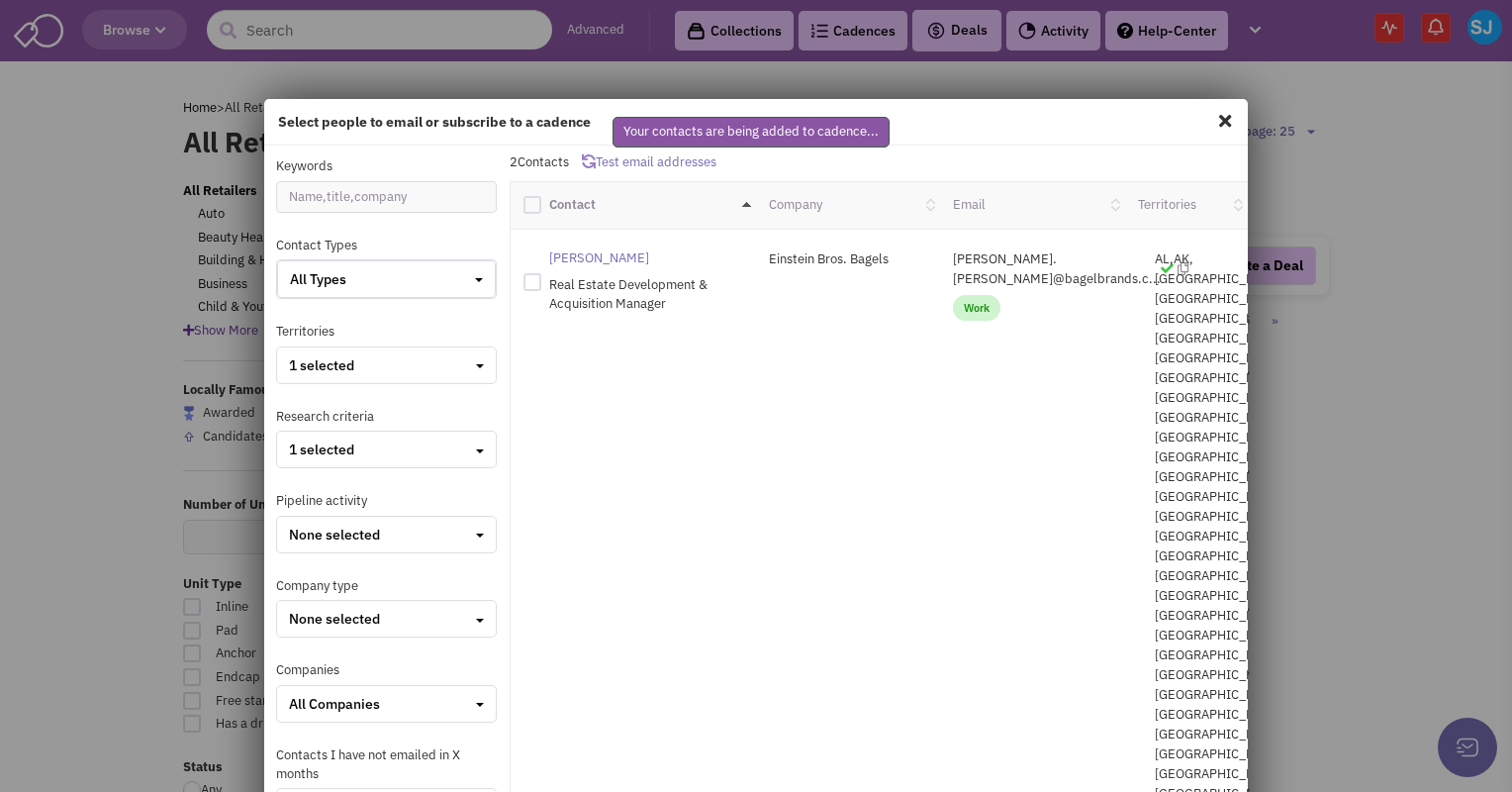 click at bounding box center (1225, 121) 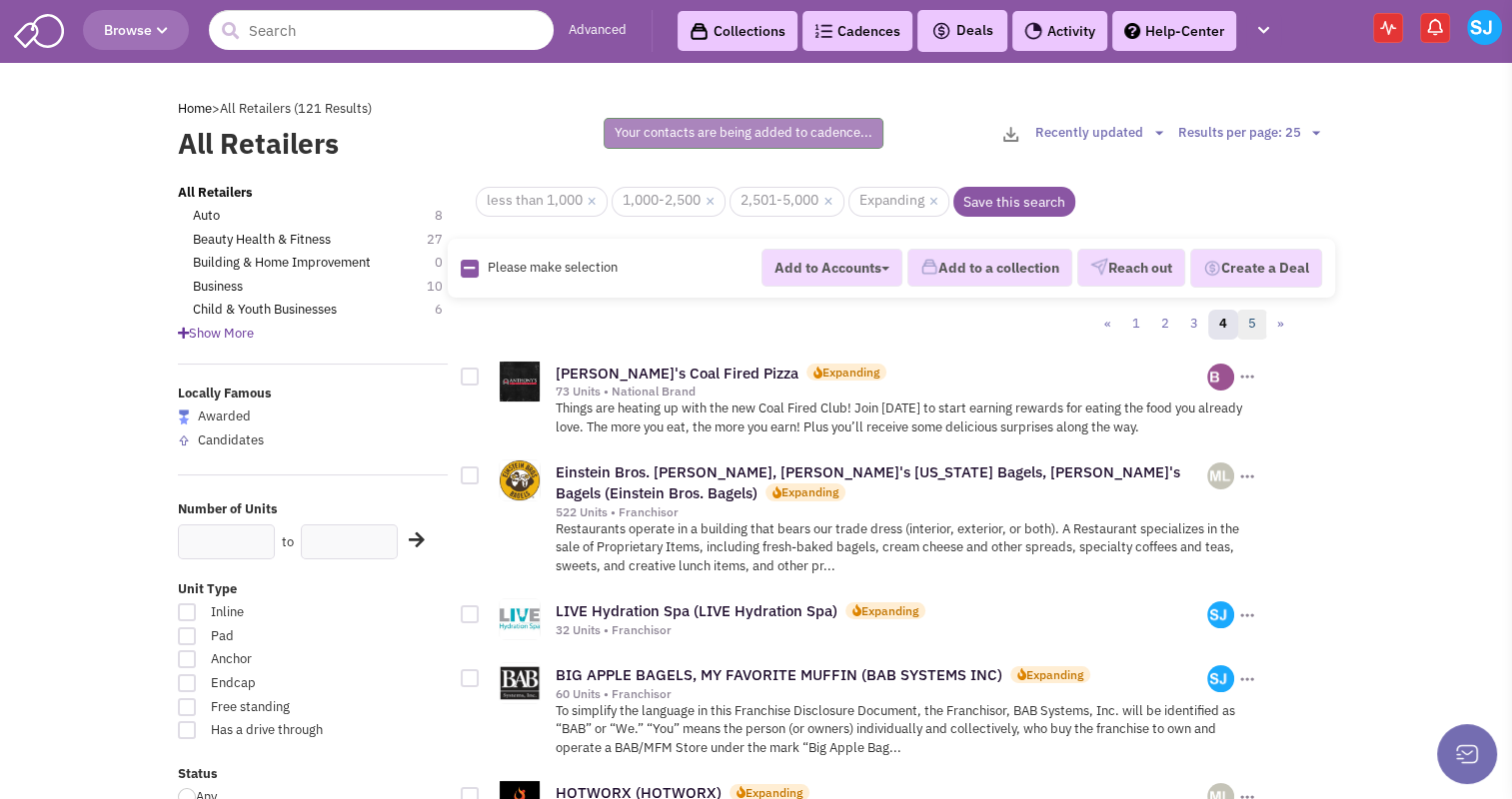 click on "5" at bounding box center (1252, 325) 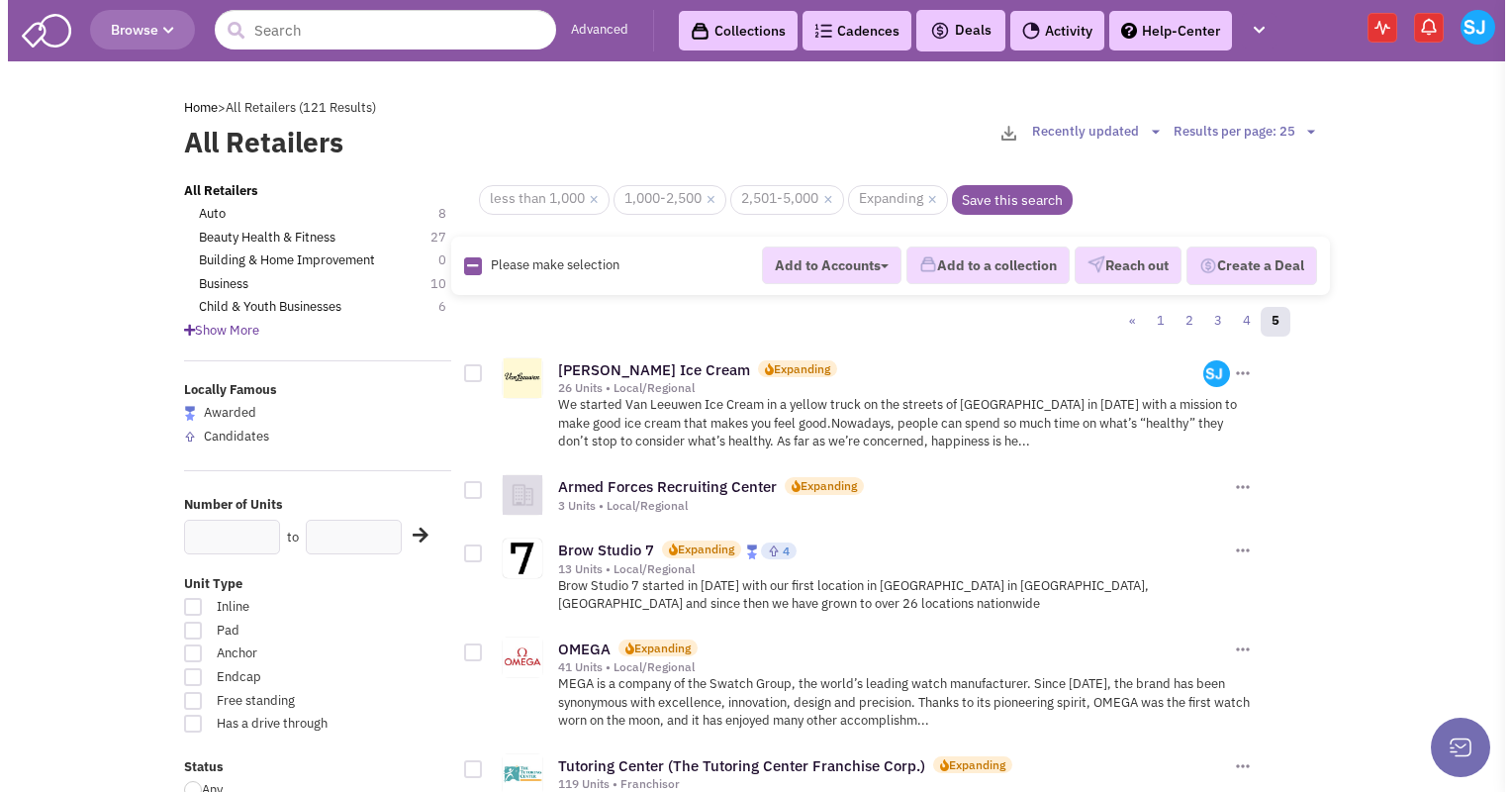 scroll, scrollTop: 0, scrollLeft: 0, axis: both 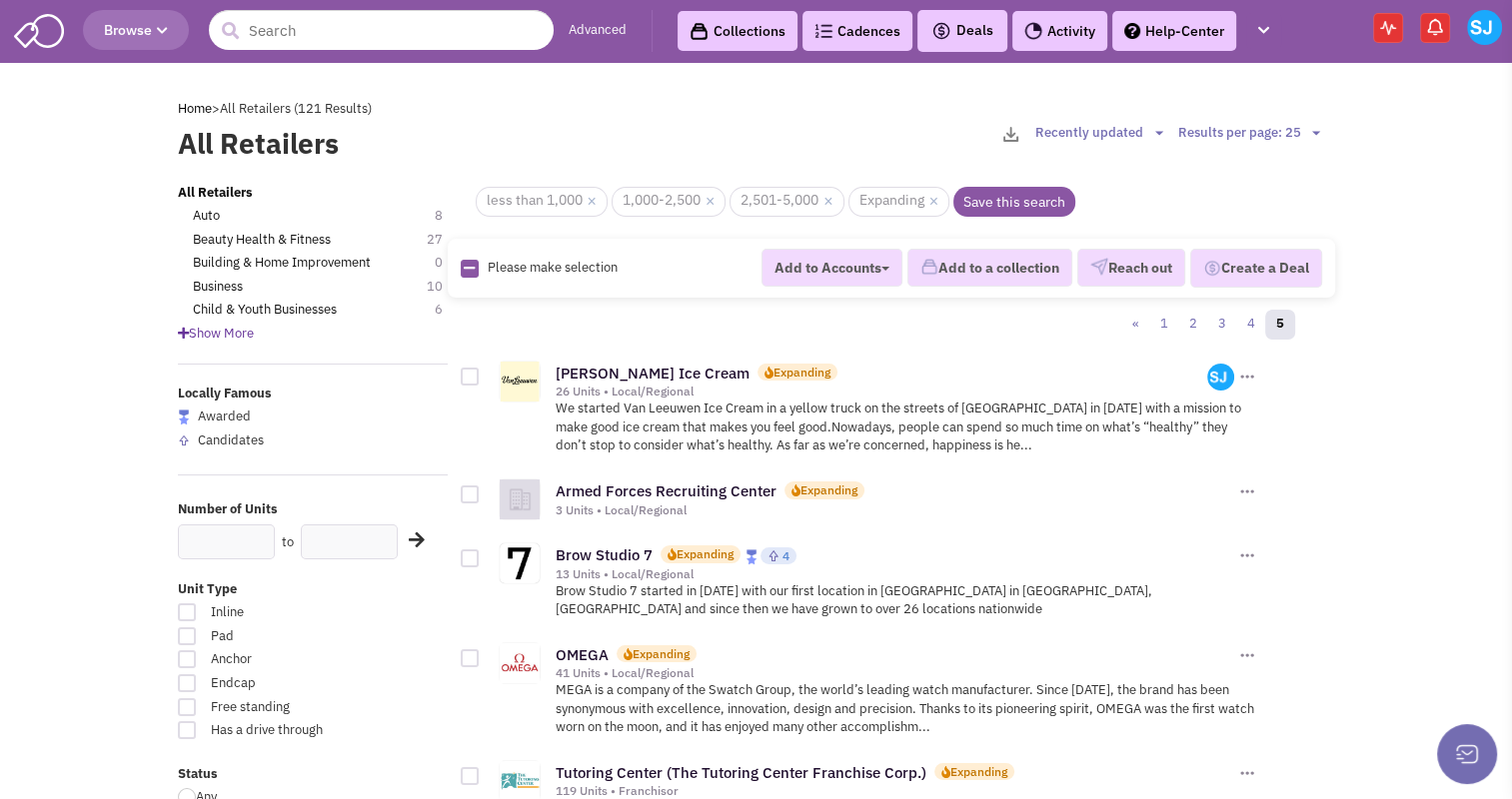 click at bounding box center [469, 268] 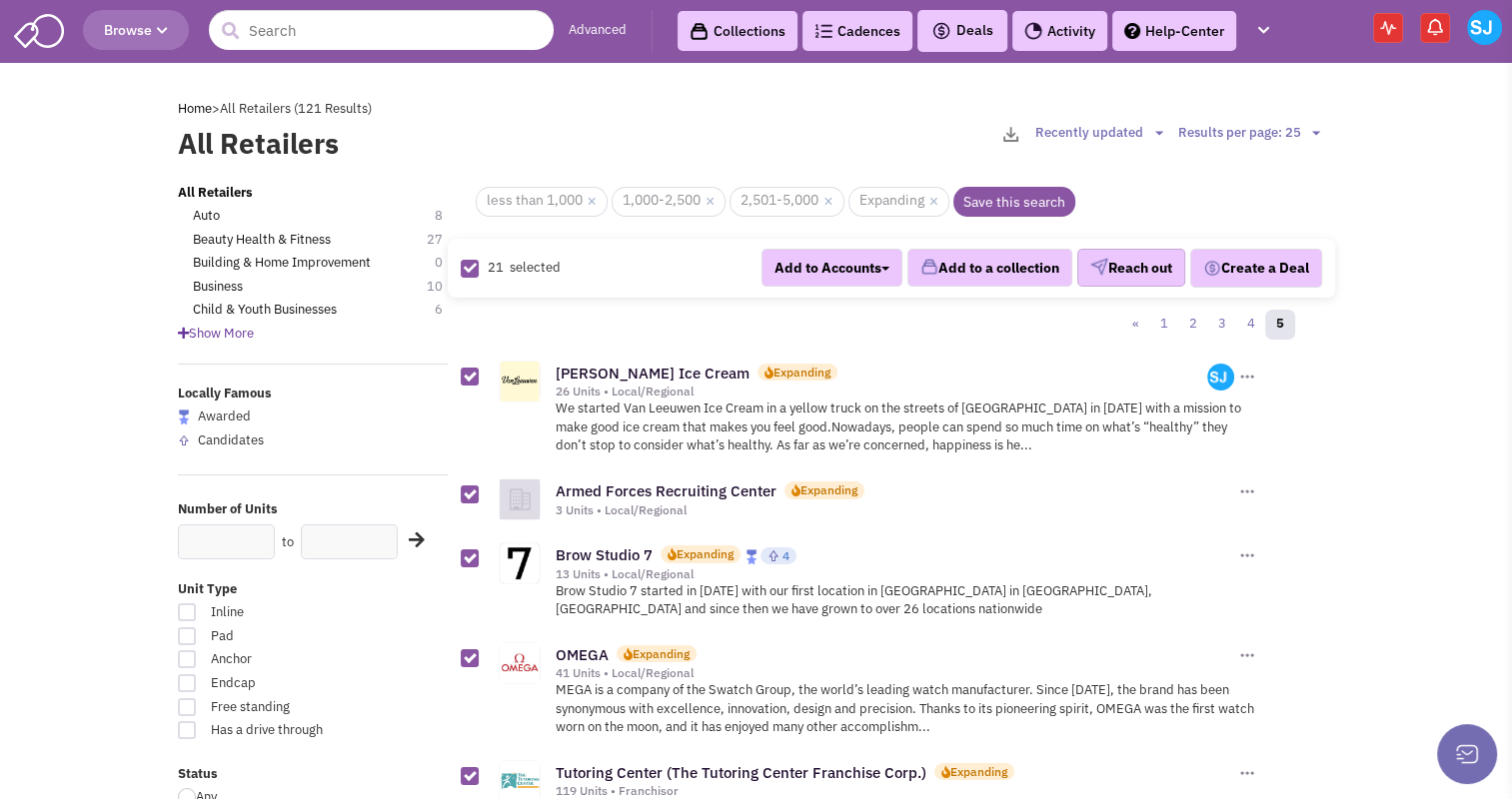 click on "Reach out" at bounding box center (1131, 268) 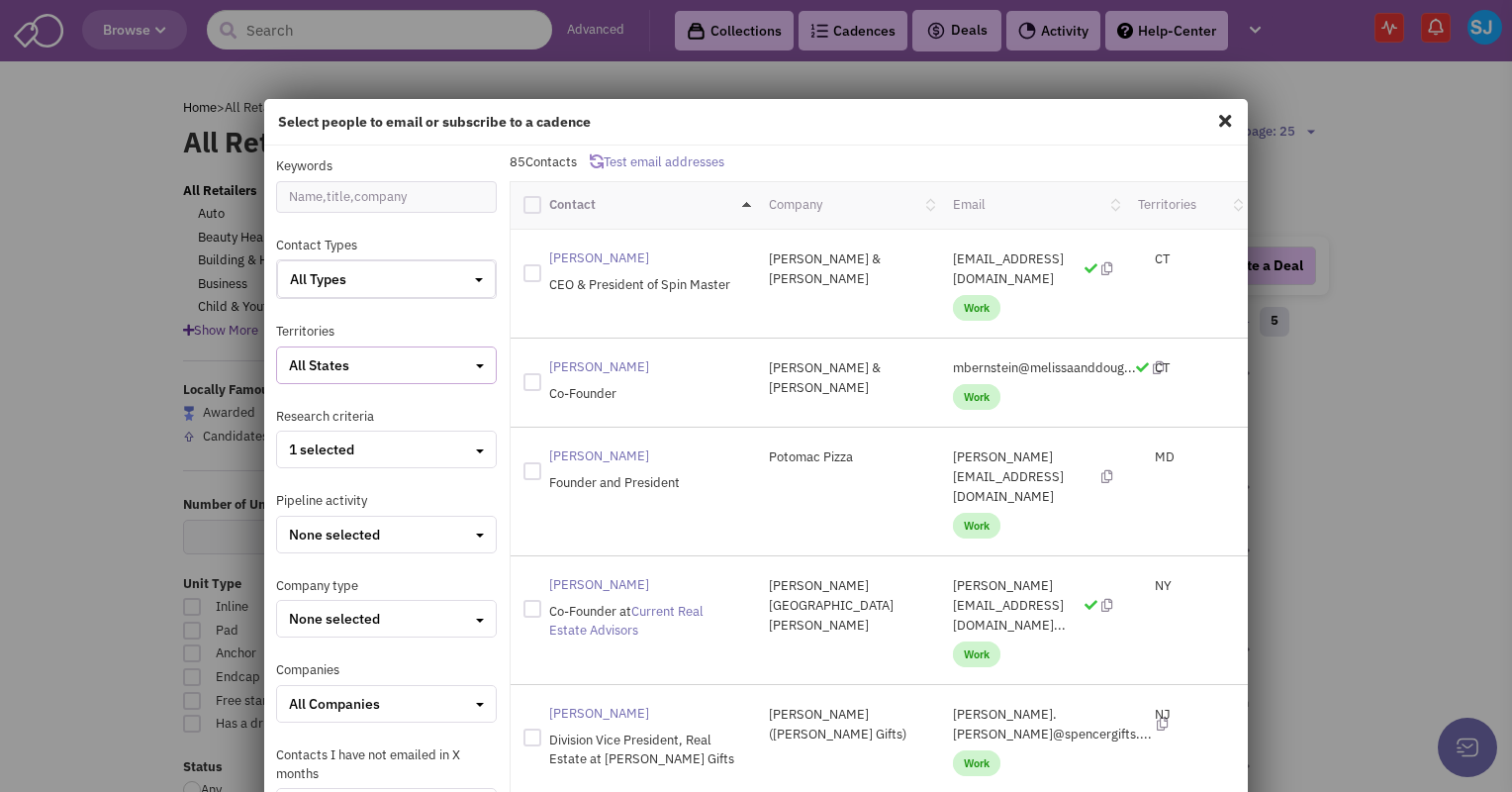 click on "All States" at bounding box center [386, 365] 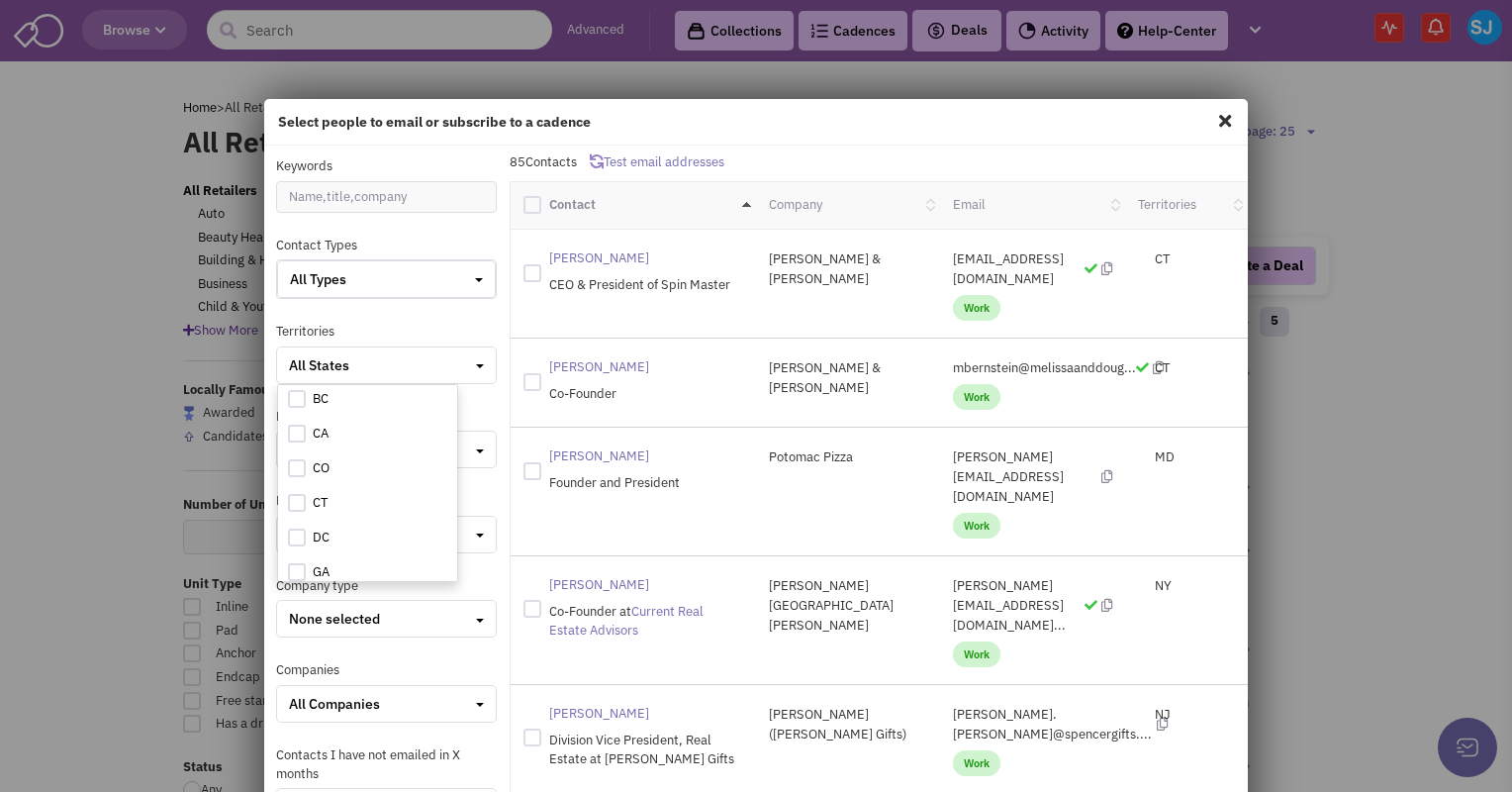 scroll, scrollTop: 357, scrollLeft: 0, axis: vertical 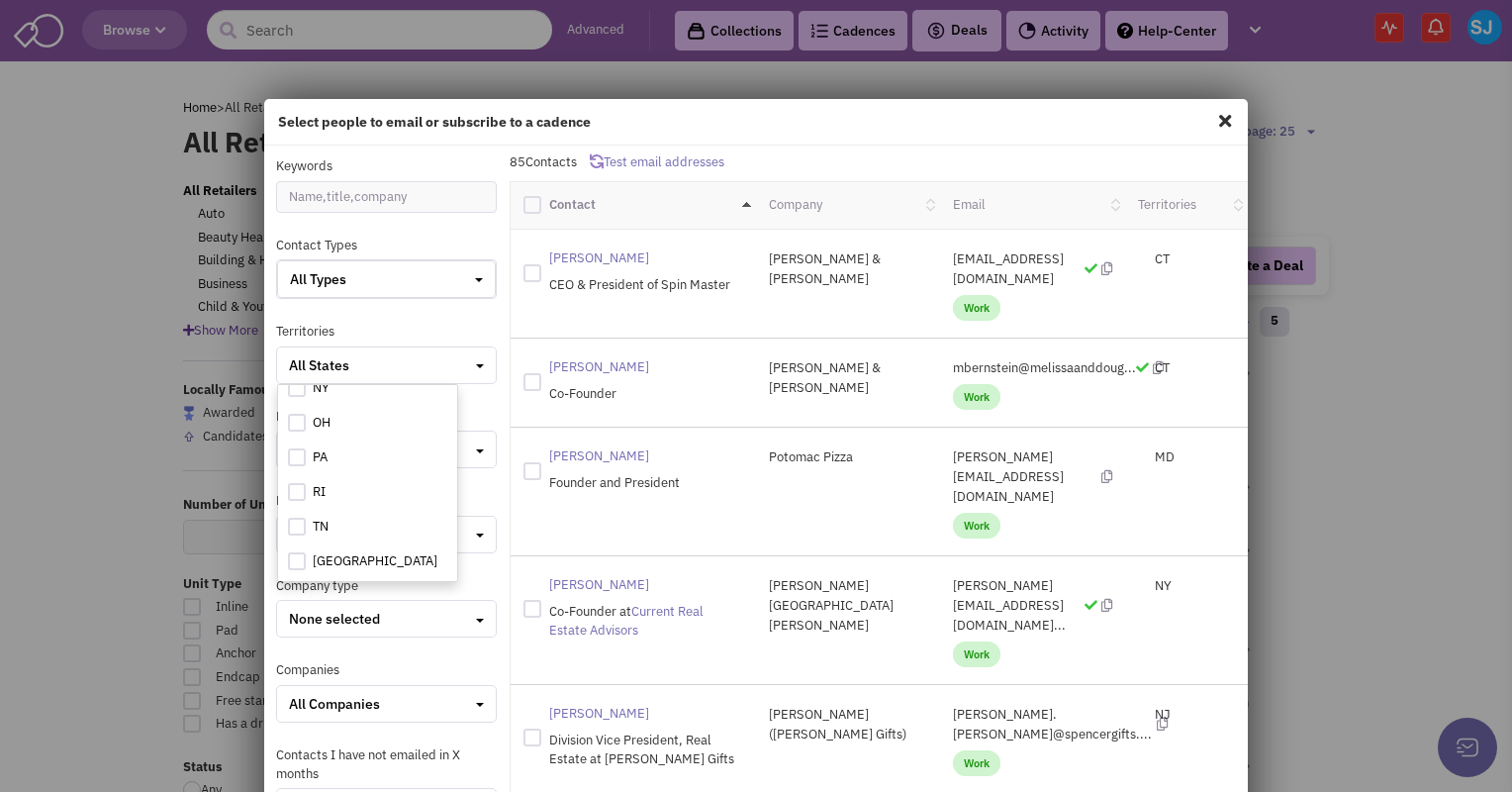 click at bounding box center (297, 457) 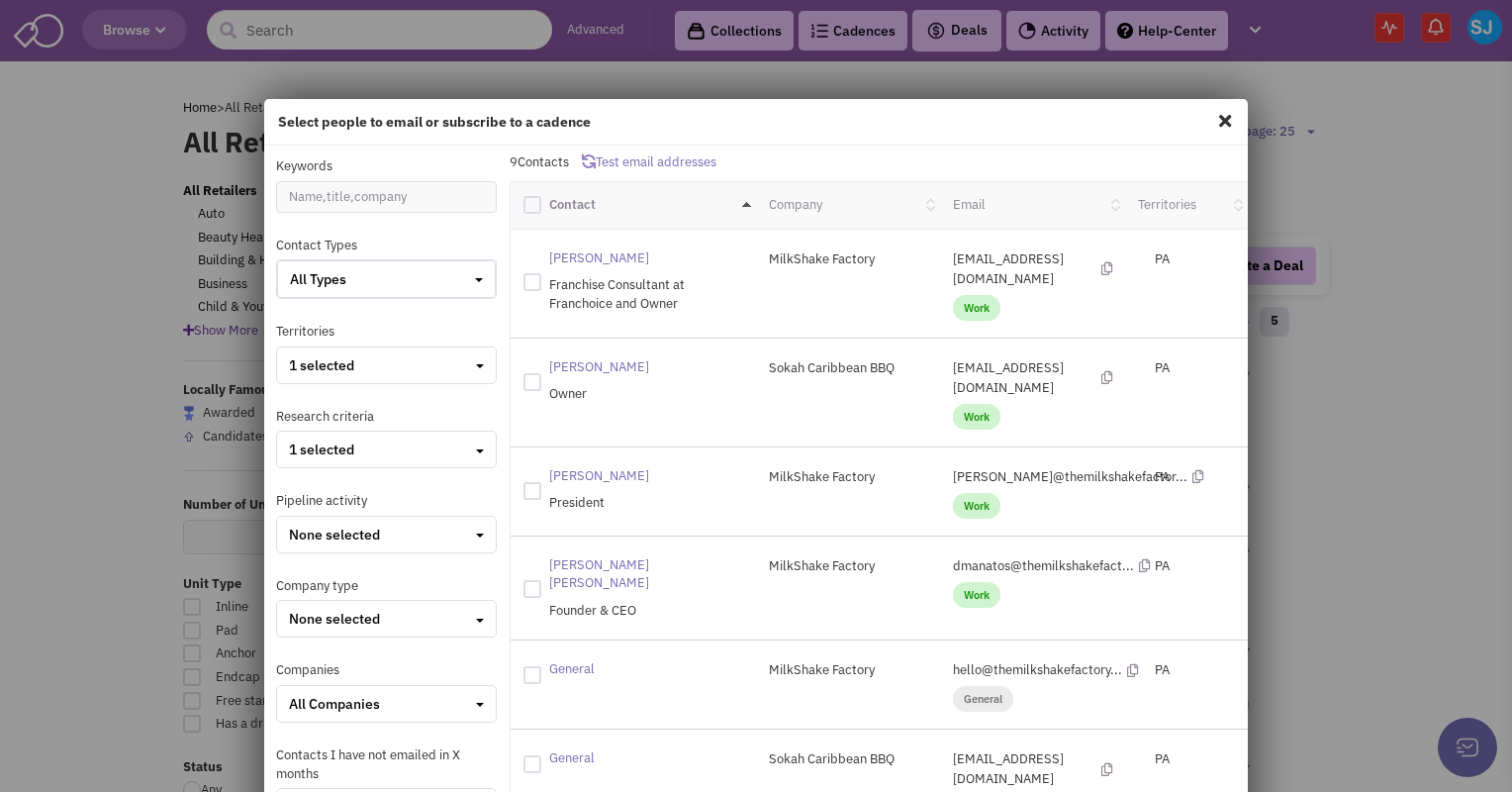 click at bounding box center [532, 205] 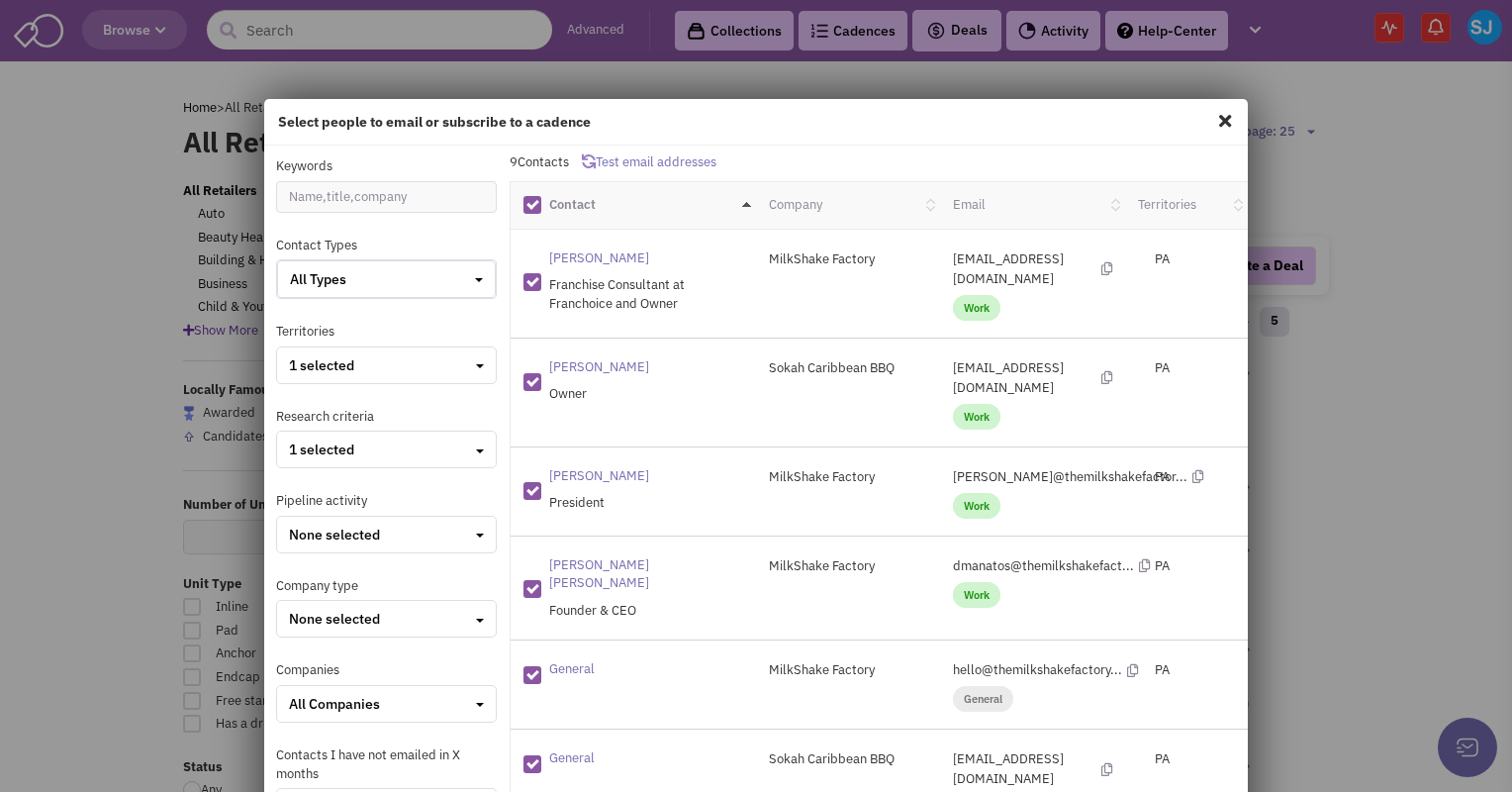 scroll, scrollTop: 187, scrollLeft: 0, axis: vertical 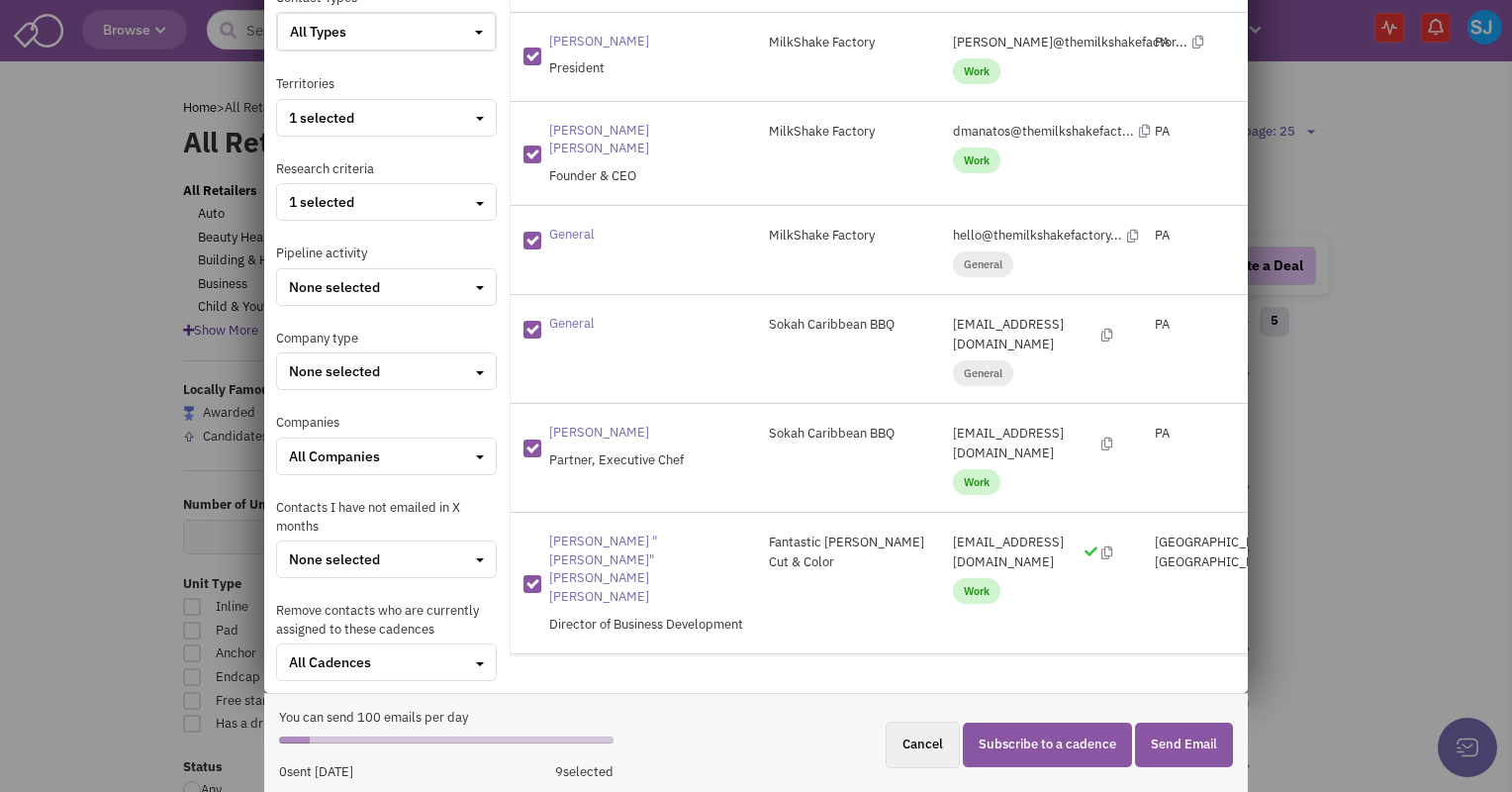 click on "Subscribe to a cadence" at bounding box center (1047, 744) 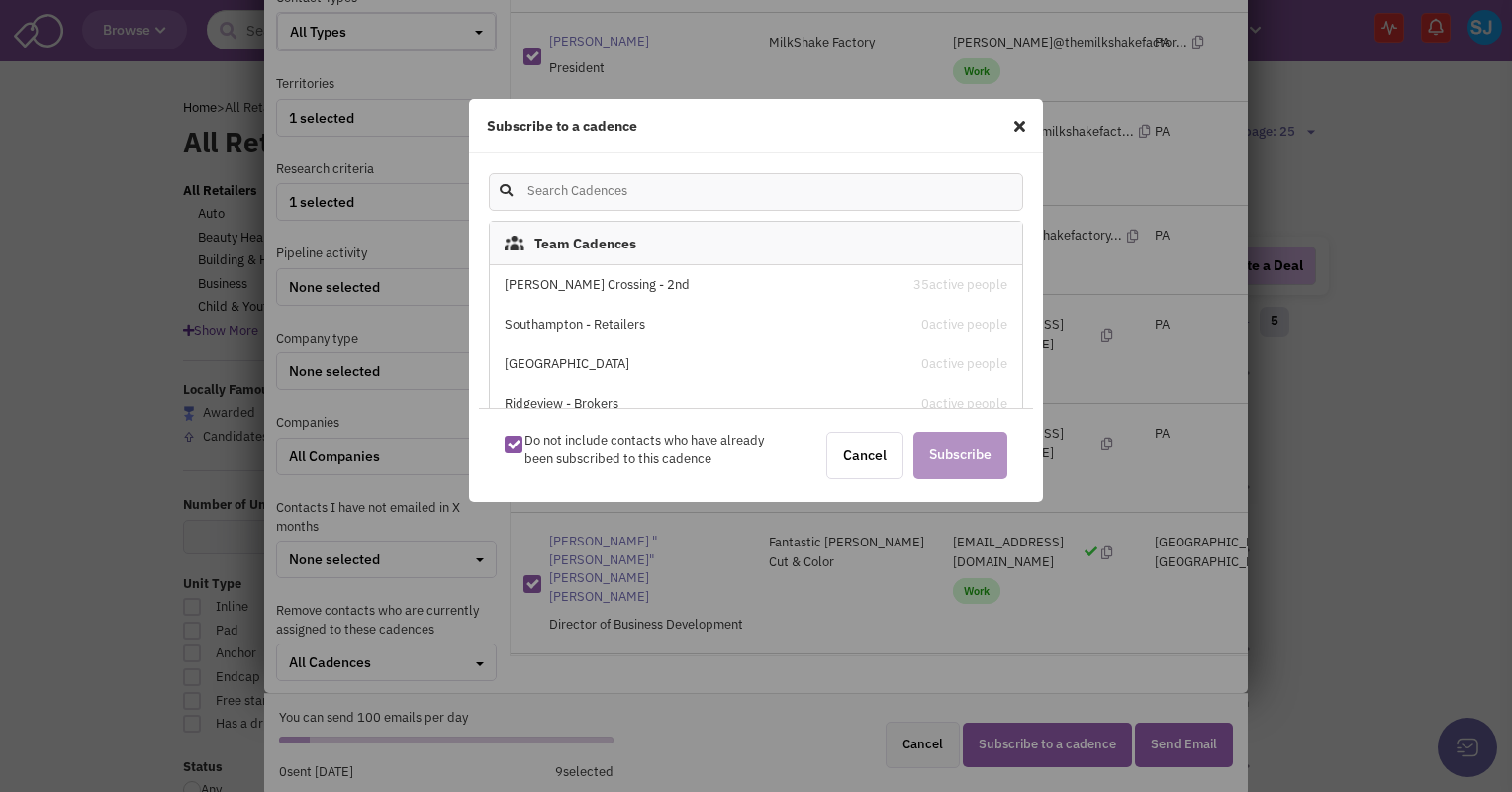click on "[PERSON_NAME] Crossing - 2nd" at bounding box center [693, 285] 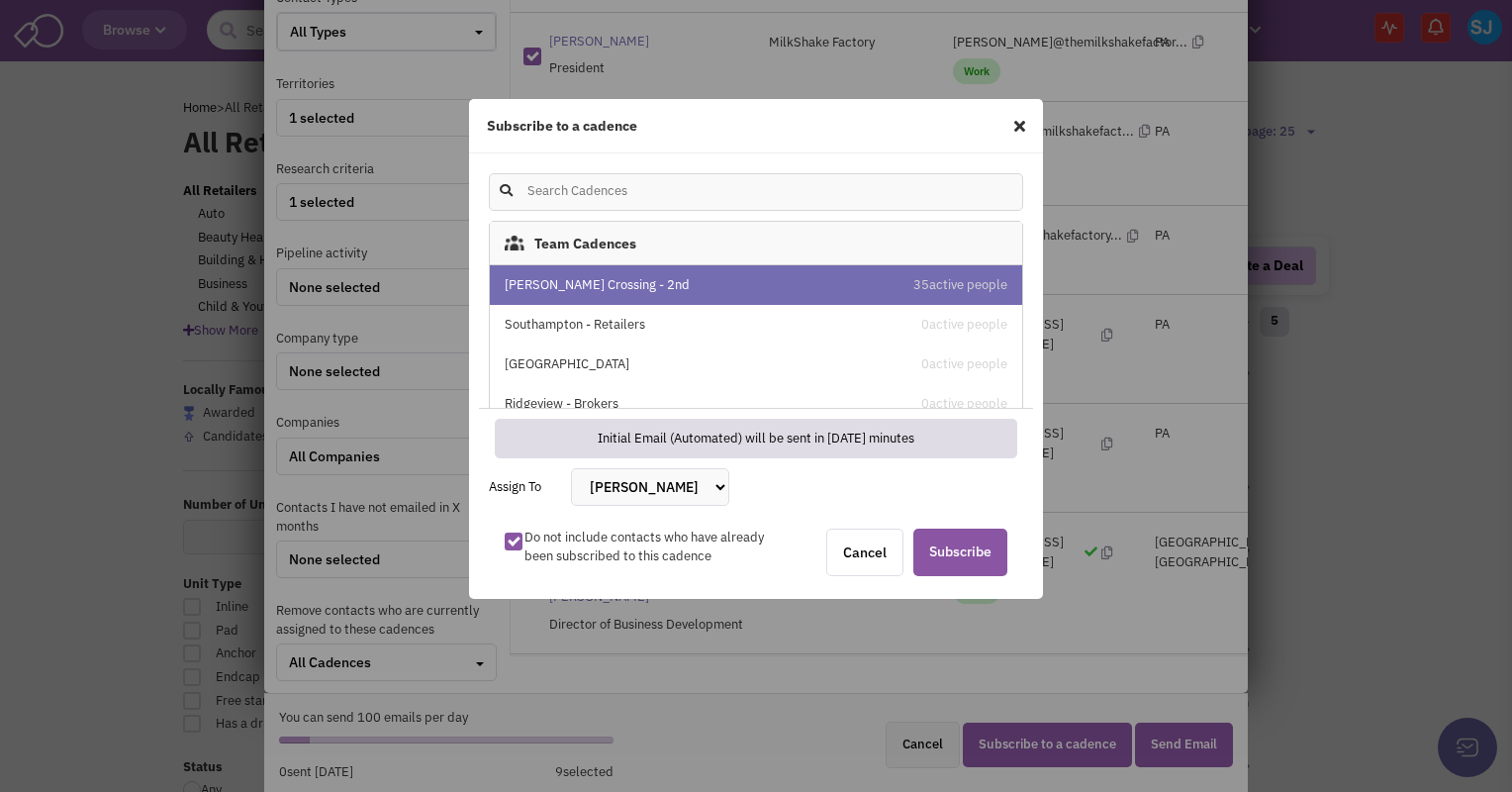 click on "[PERSON_NAME]
[PERSON_NAME]
[PERSON_NAME]
[PERSON_NAME]
[PERSON_NAME]
[PERSON_NAME]
[PERSON_NAME] III
[PERSON_NAME]" at bounding box center (650, 487) 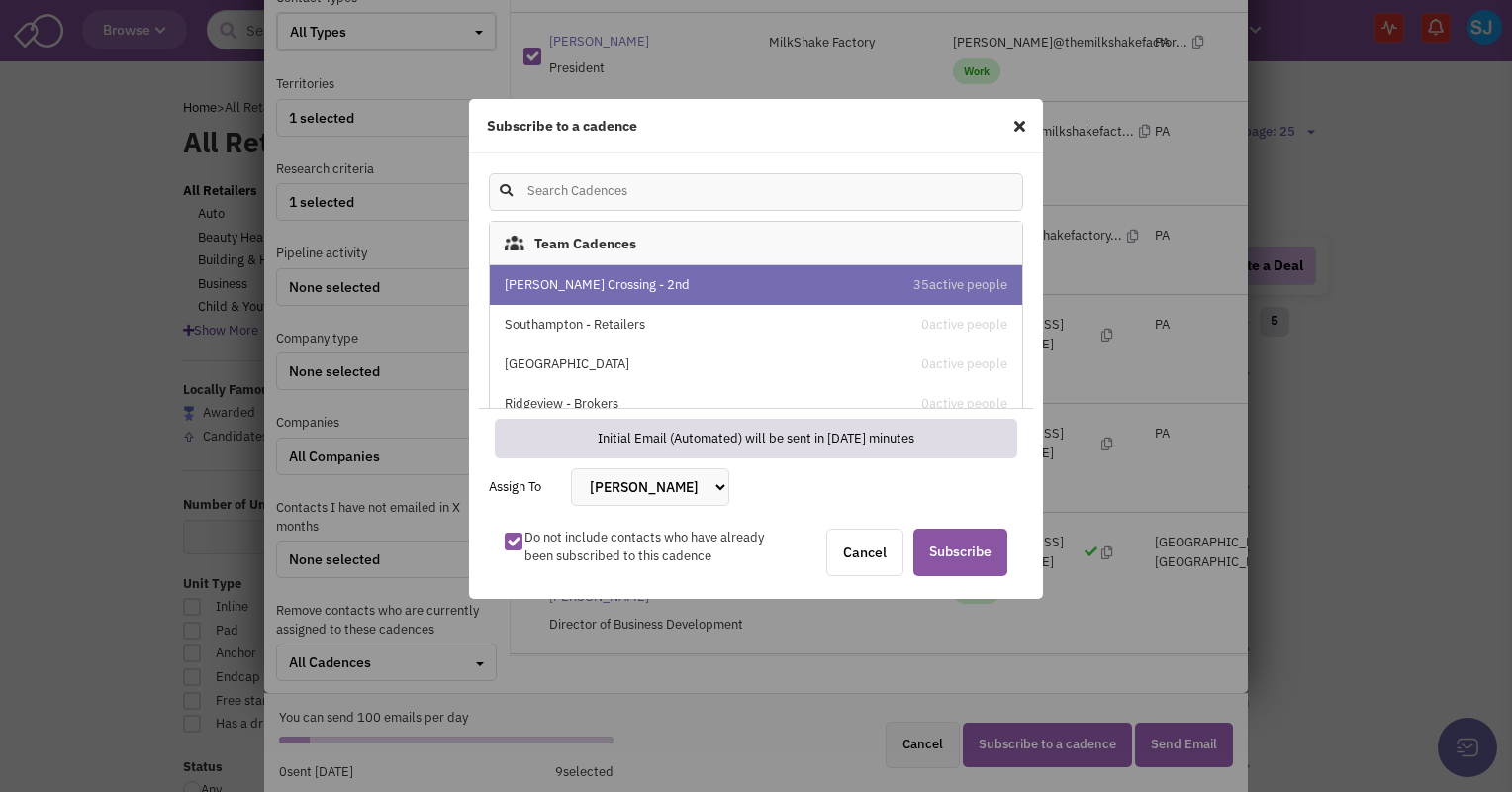 select on "2410" 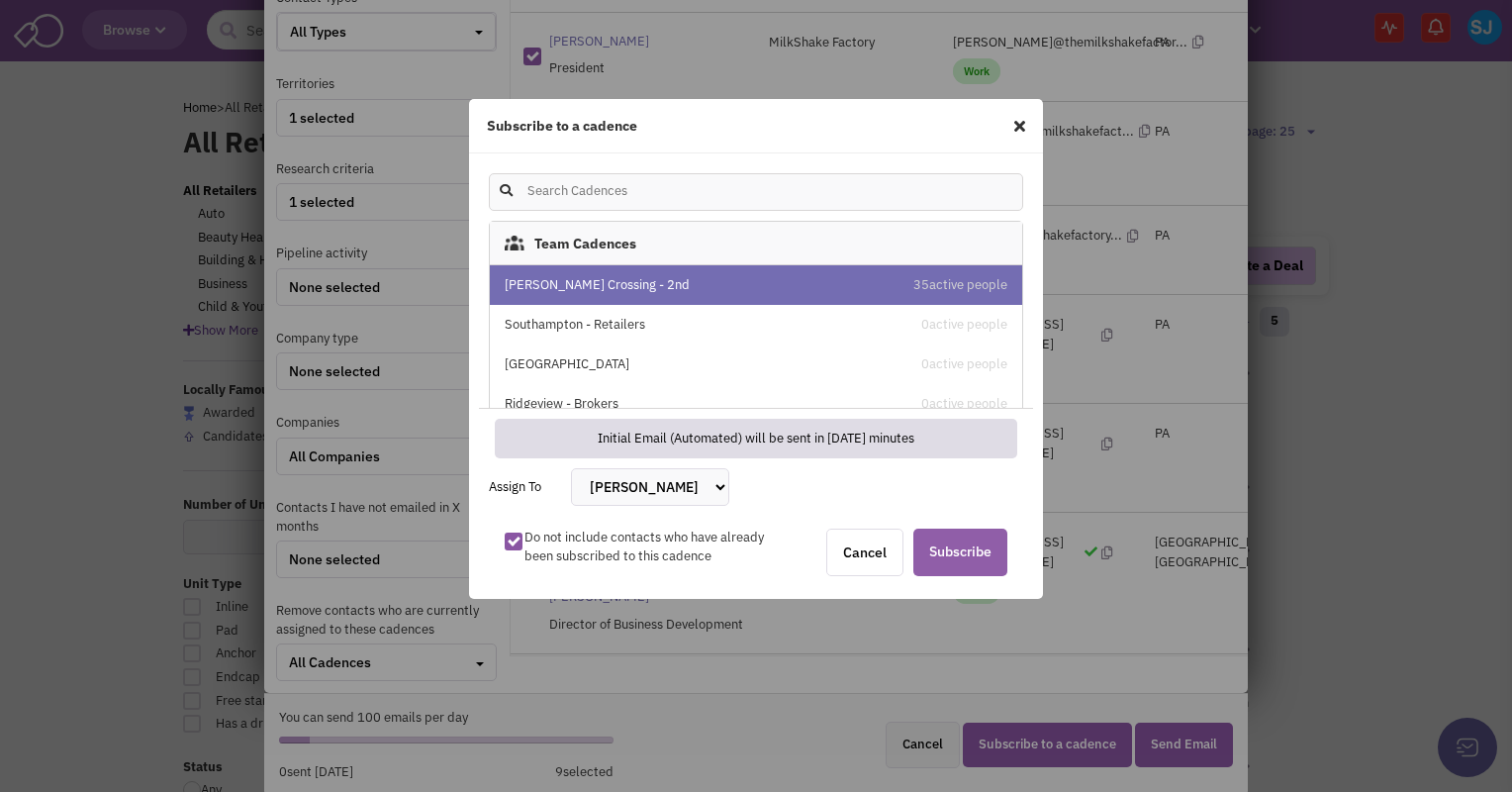 click on "Subscribe" at bounding box center [960, 552] 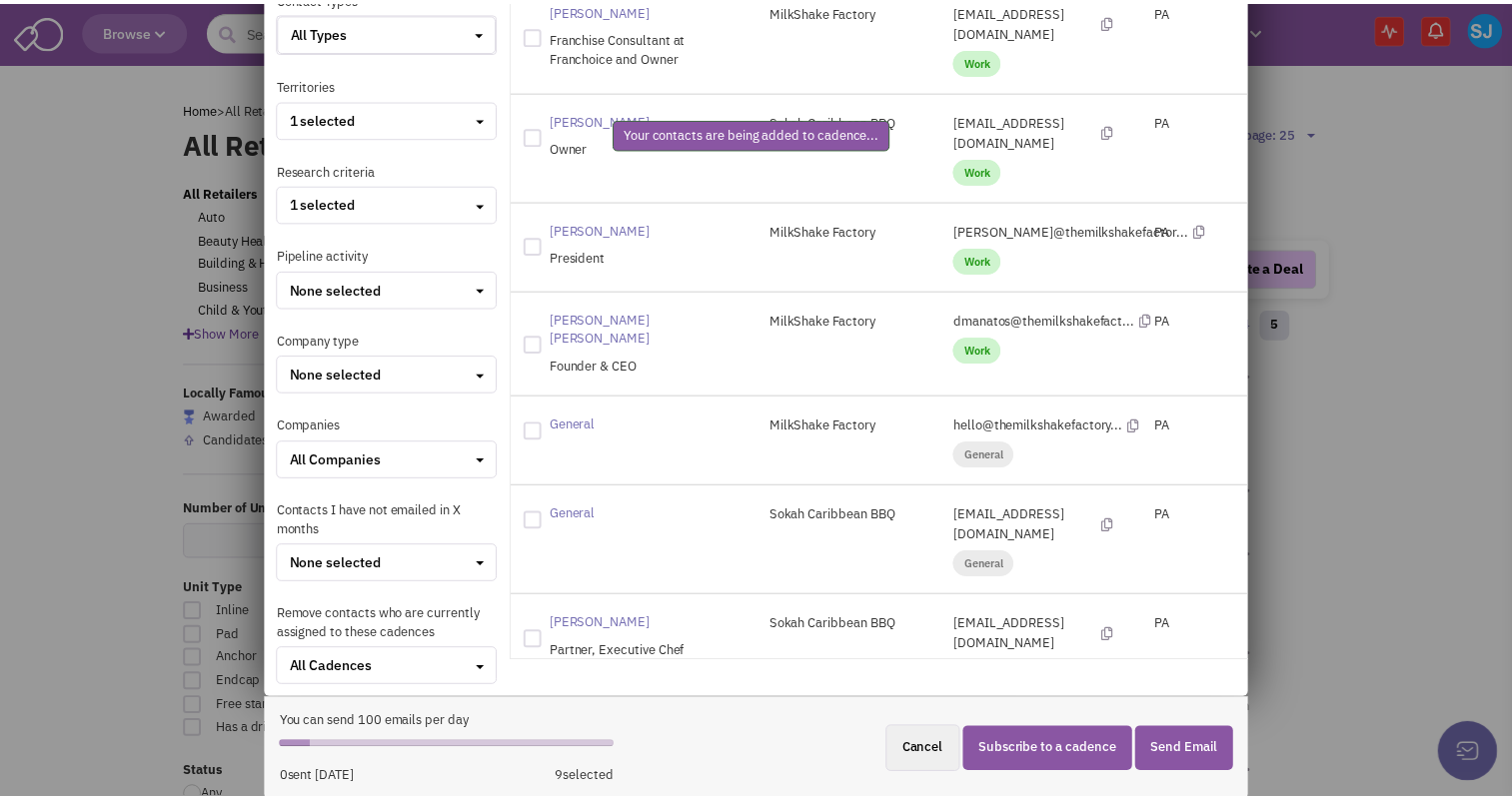 scroll, scrollTop: 0, scrollLeft: 0, axis: both 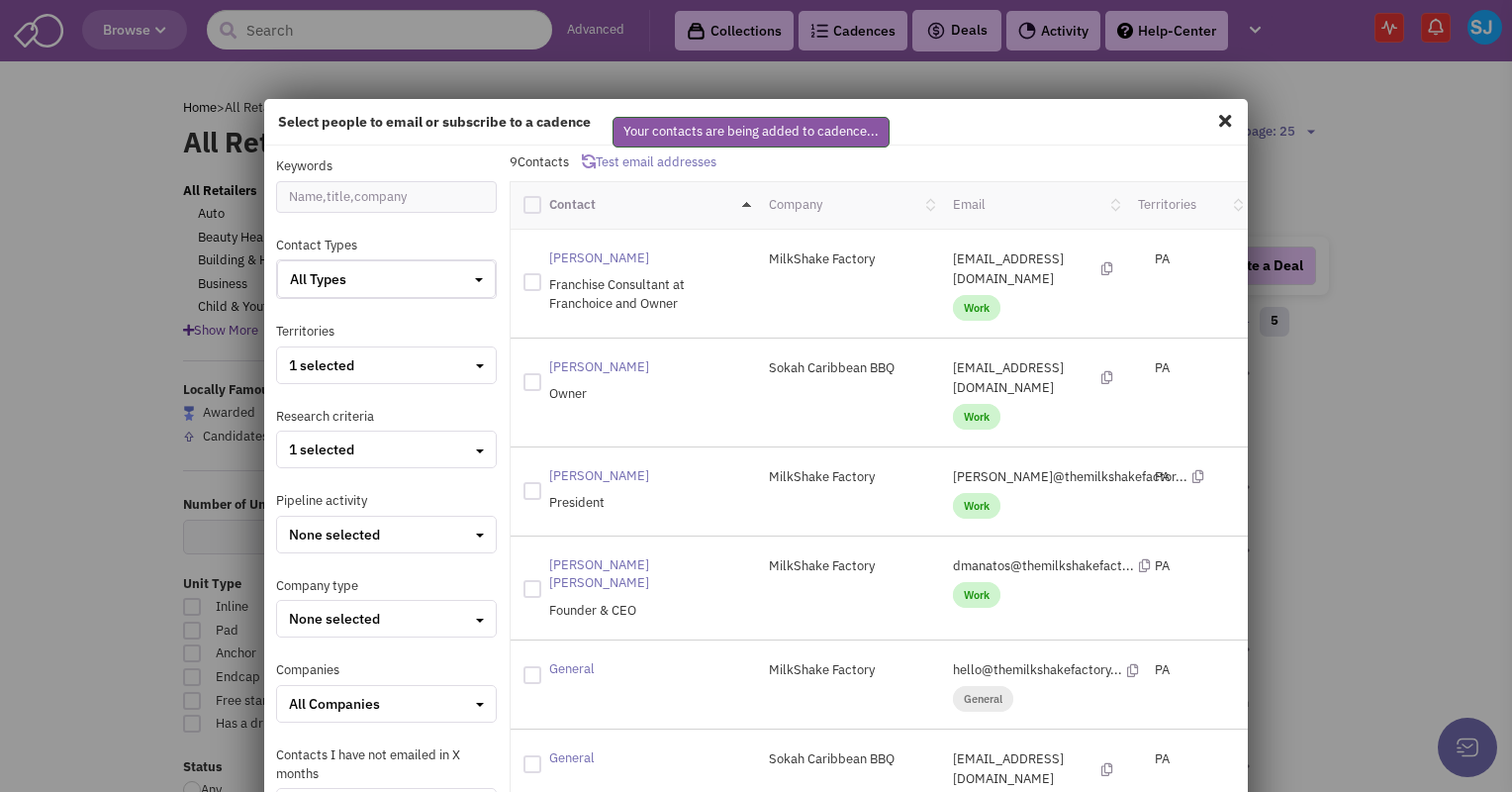 click at bounding box center (1225, 121) 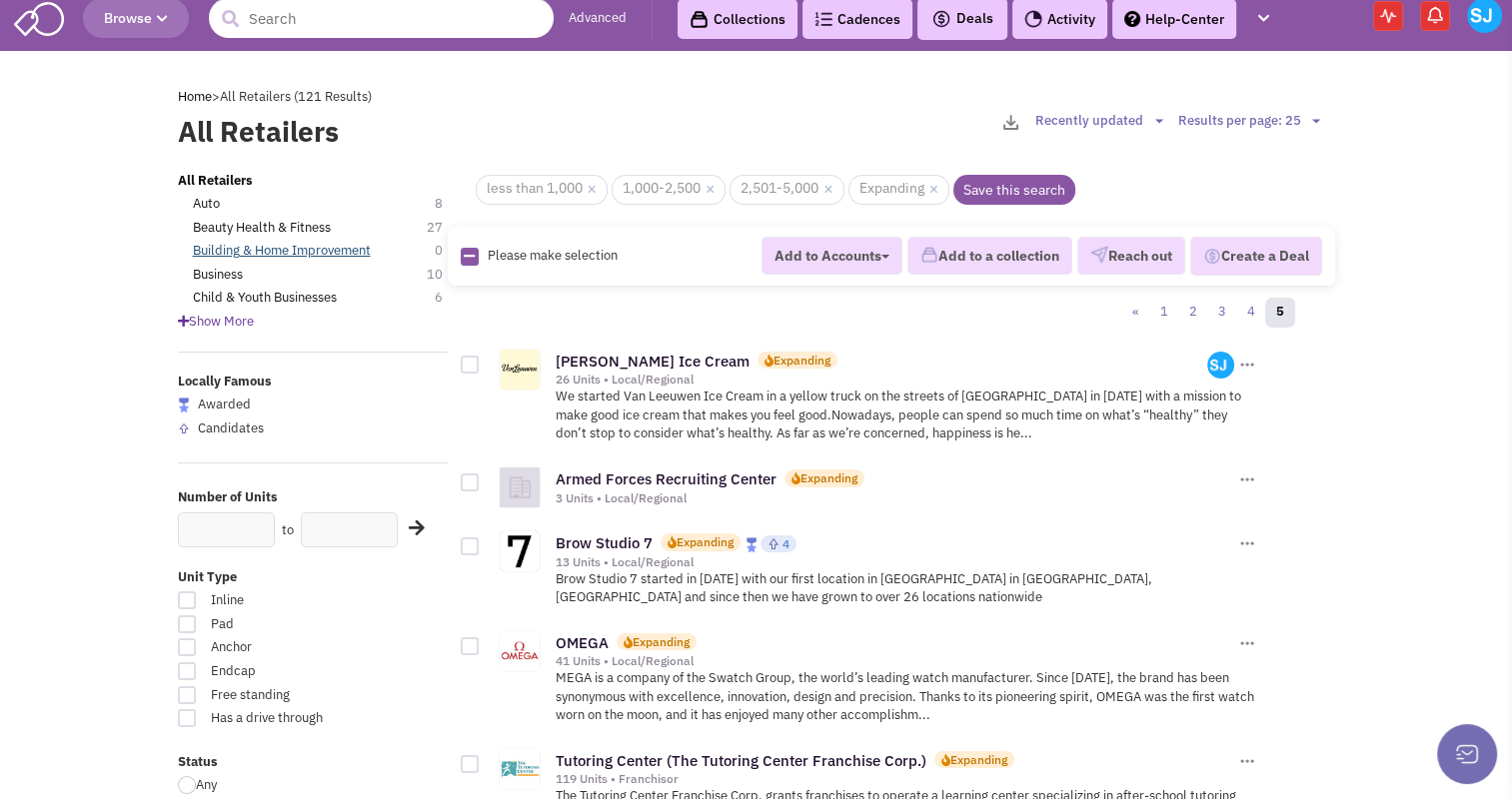 scroll, scrollTop: 12, scrollLeft: 0, axis: vertical 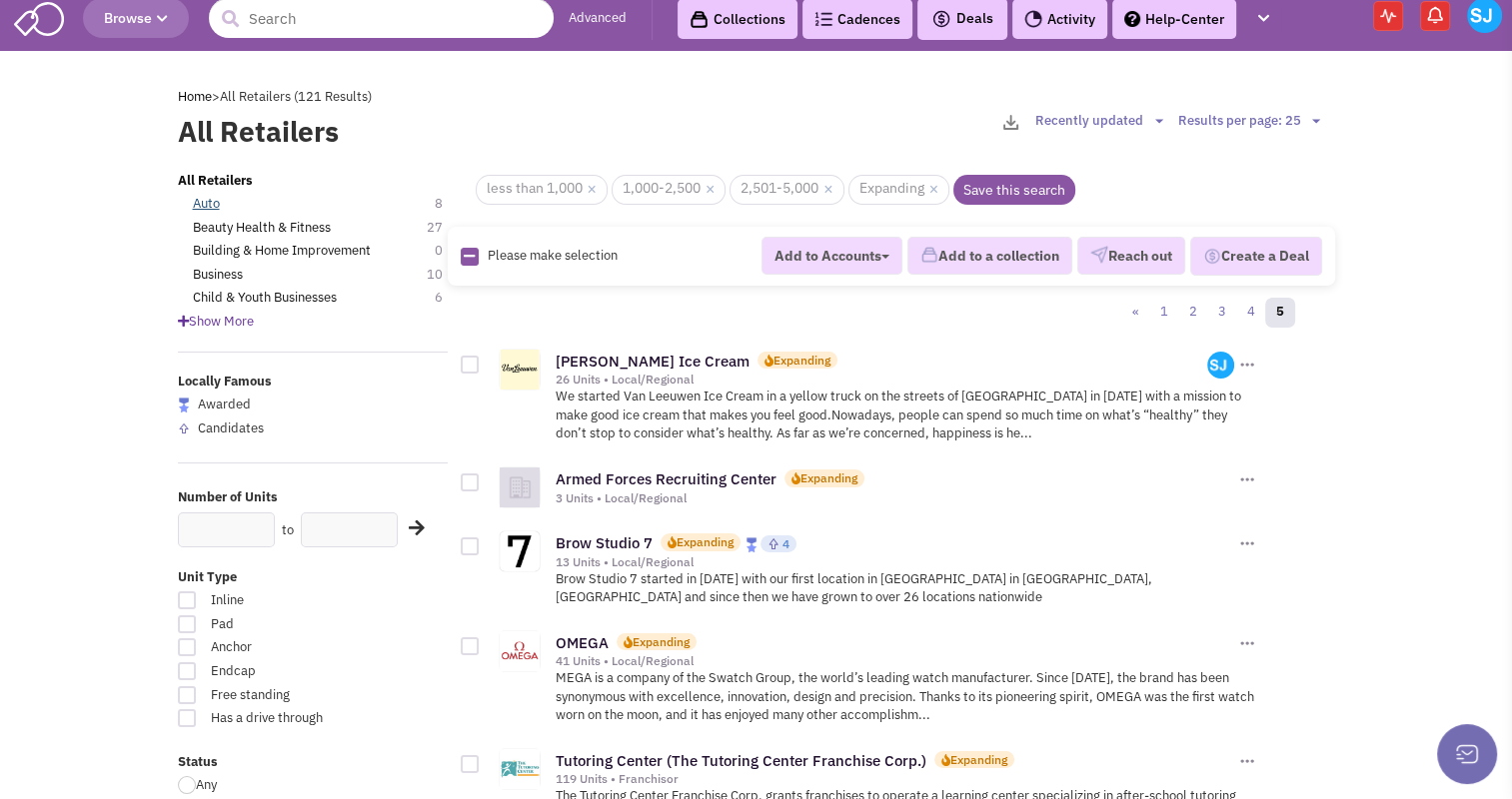 click on "Auto" at bounding box center (206, 204) 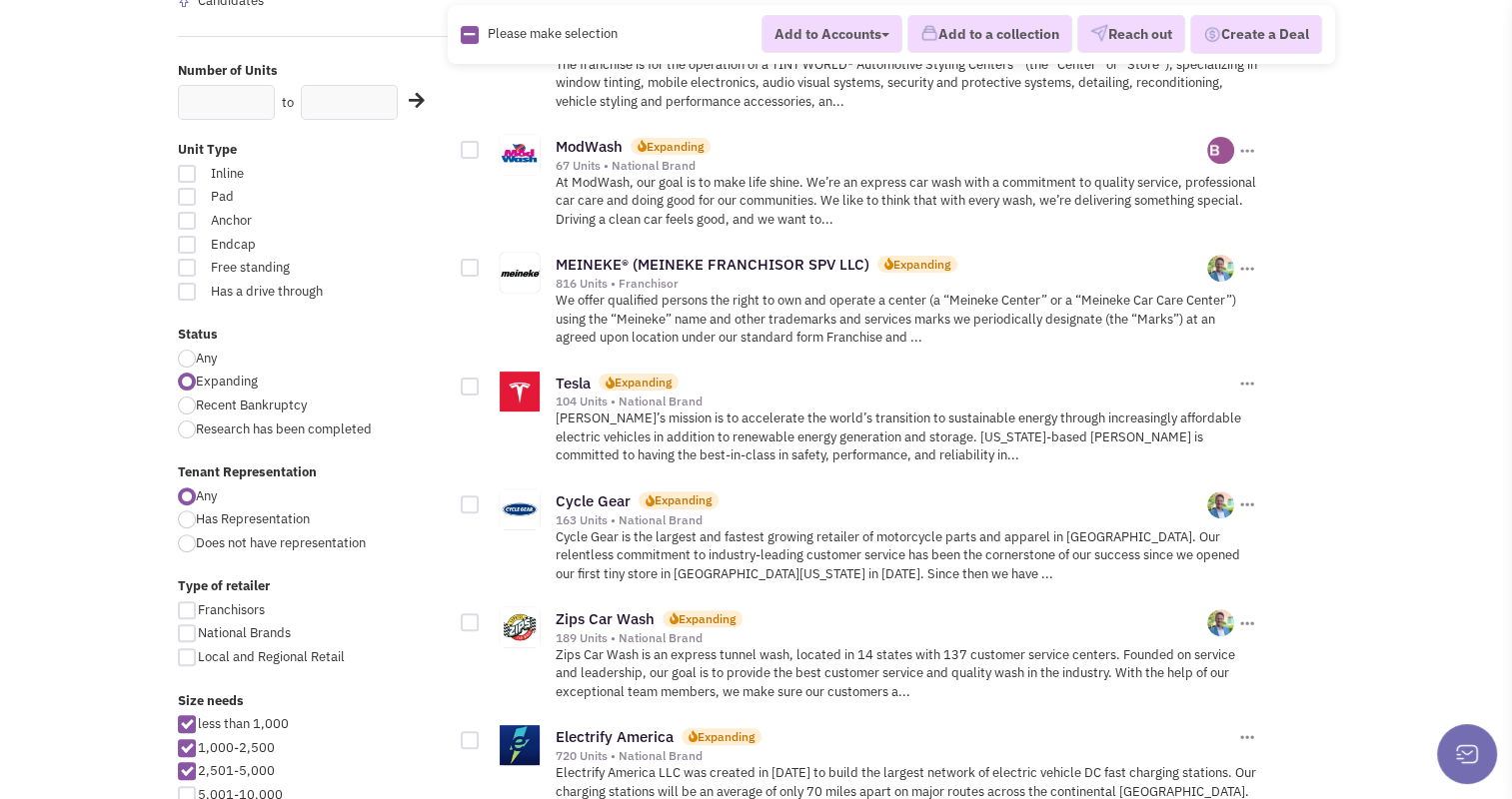 scroll, scrollTop: 511, scrollLeft: 0, axis: vertical 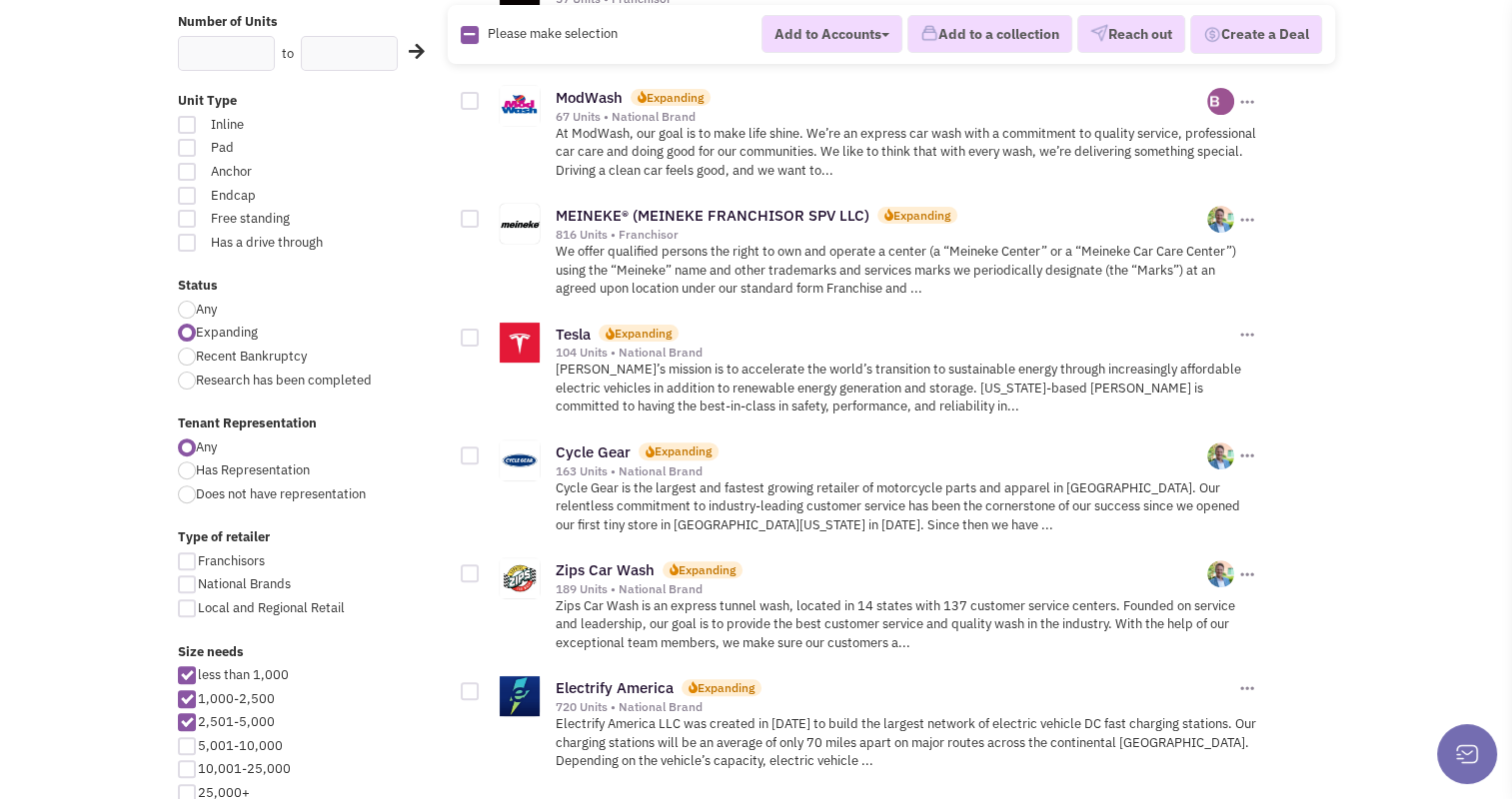 click at bounding box center [187, 310] 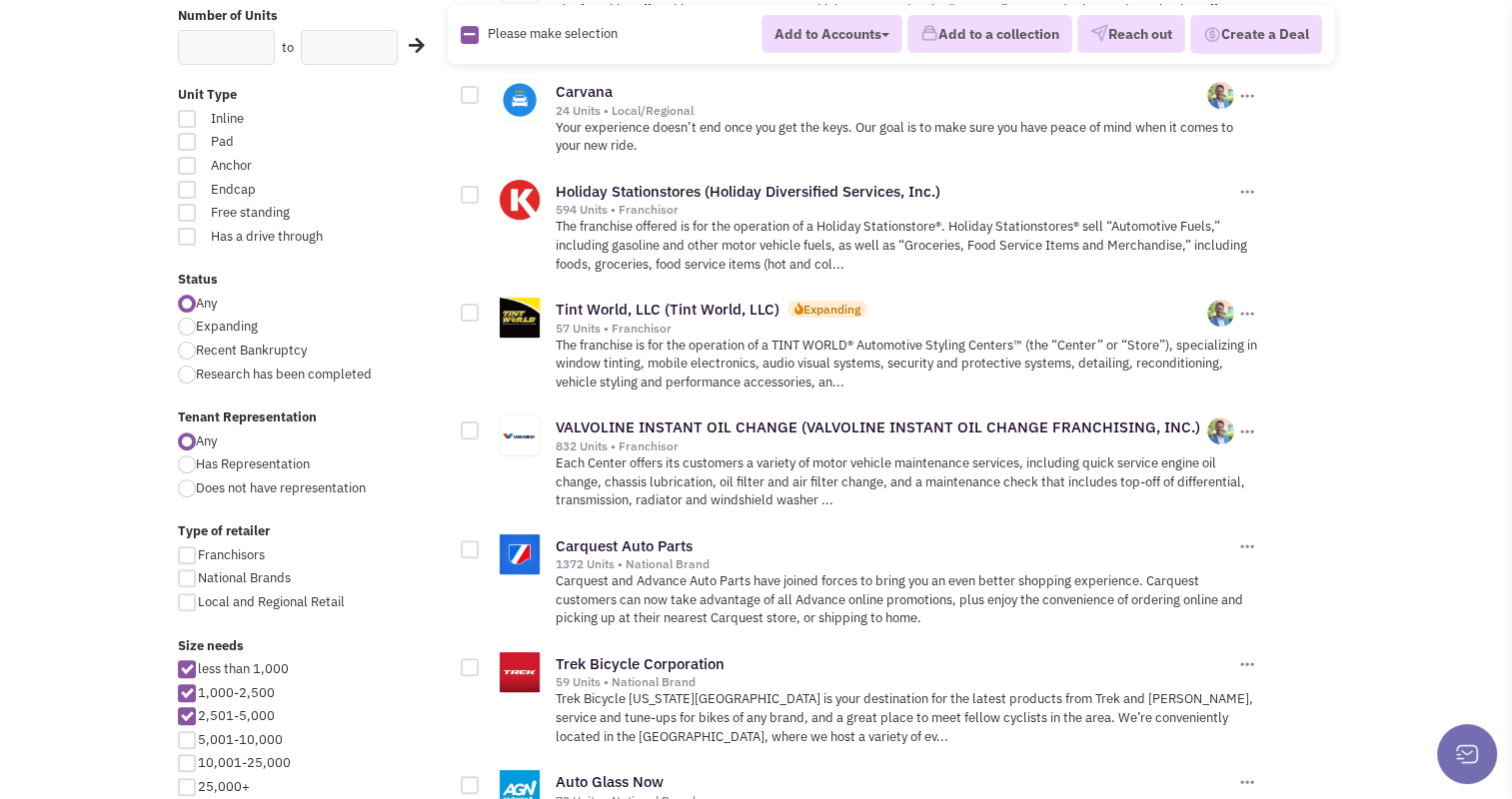 scroll, scrollTop: 690, scrollLeft: 0, axis: vertical 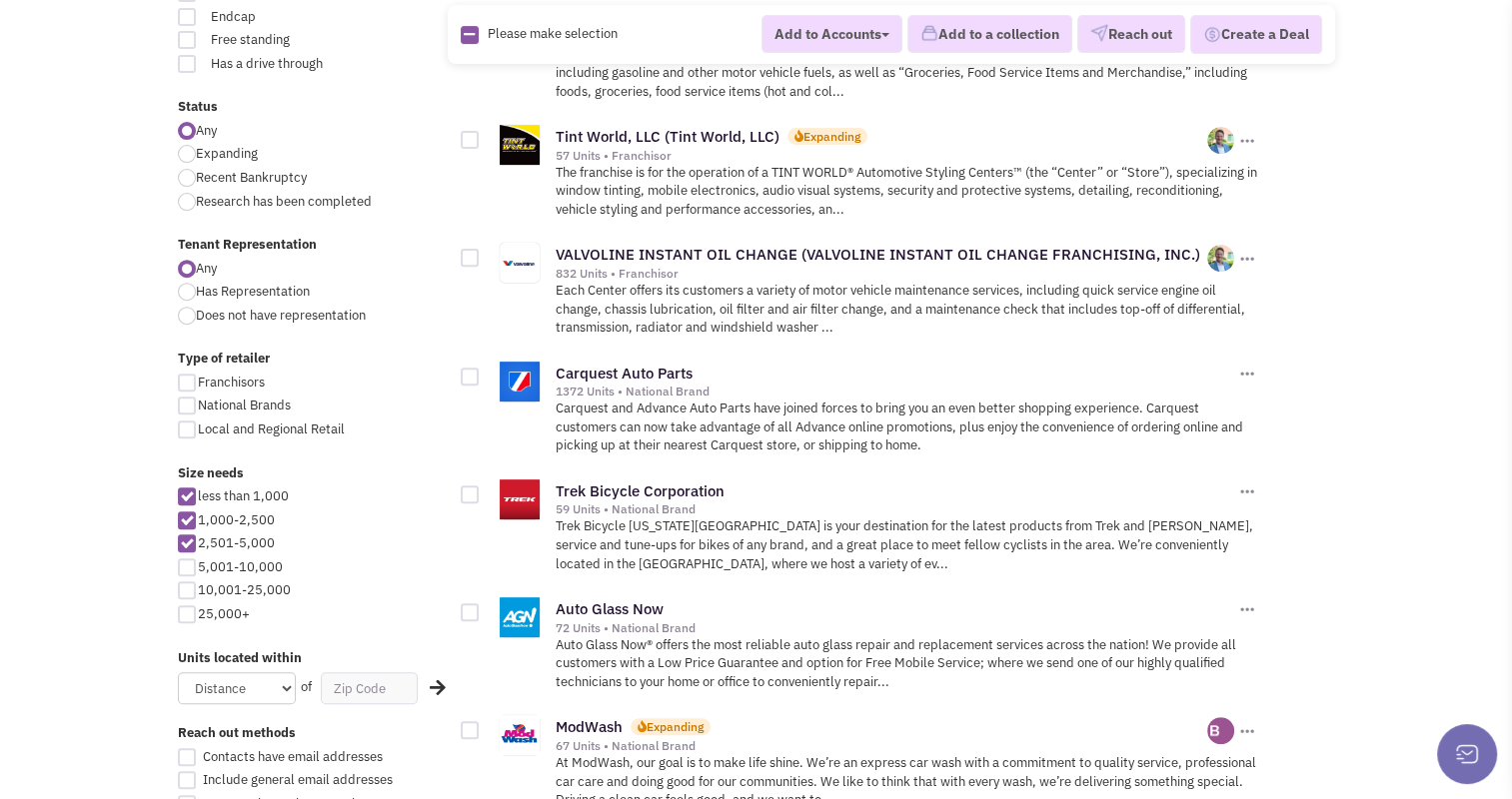 click at bounding box center [470, 377] 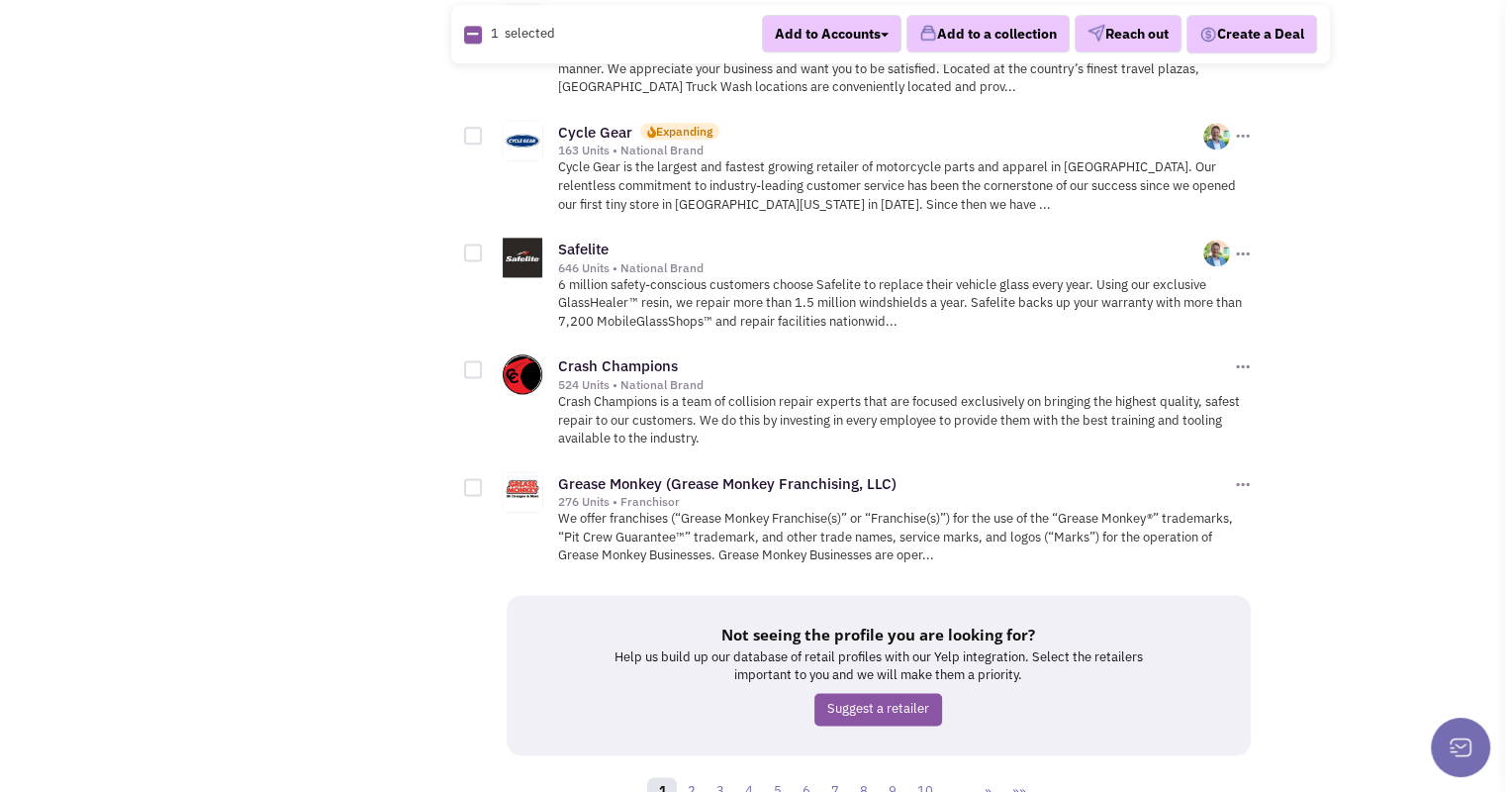 scroll, scrollTop: 2578, scrollLeft: 0, axis: vertical 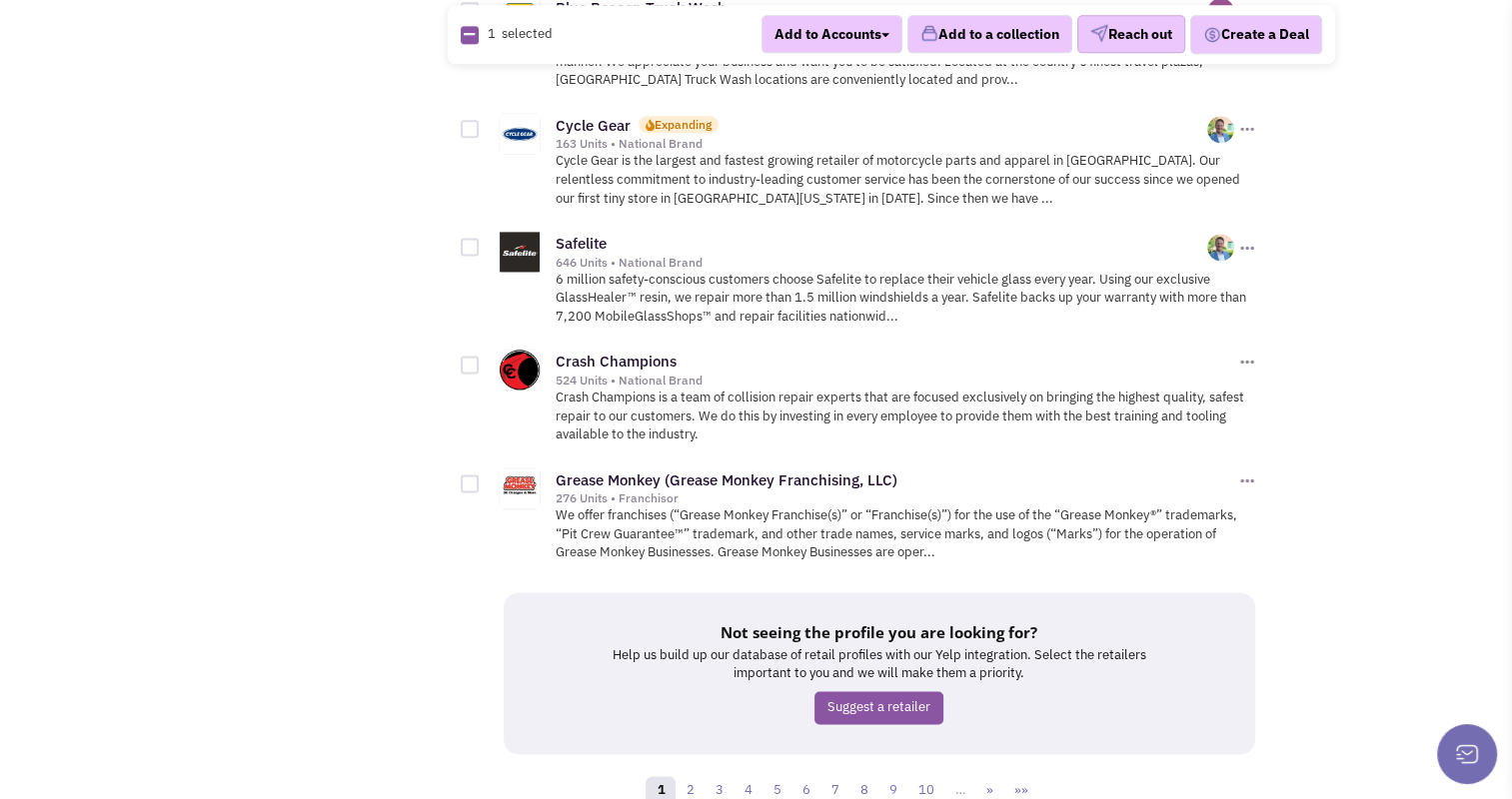 click on "Reach out" at bounding box center [1131, 35] 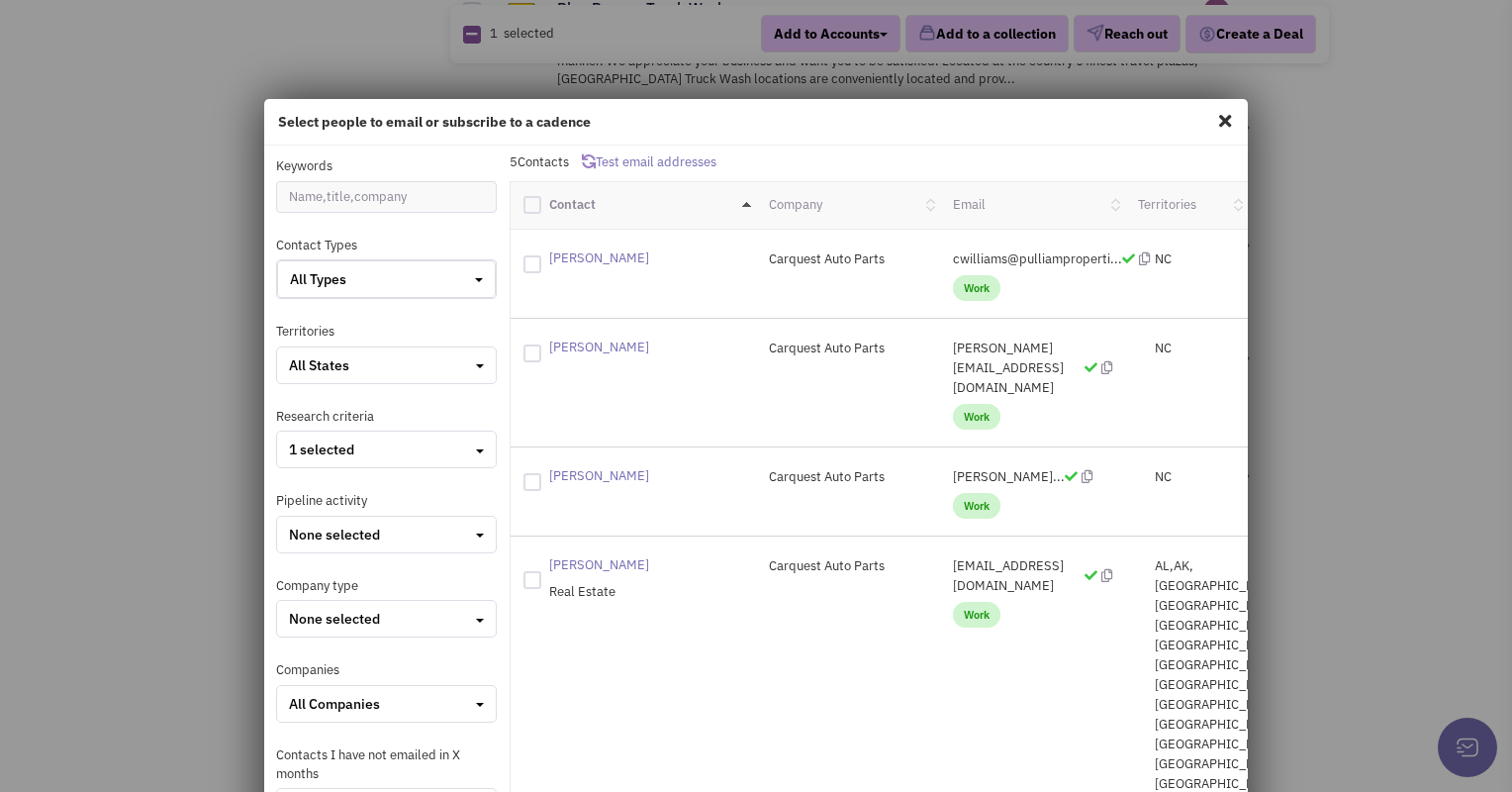 scroll, scrollTop: 2, scrollLeft: 0, axis: vertical 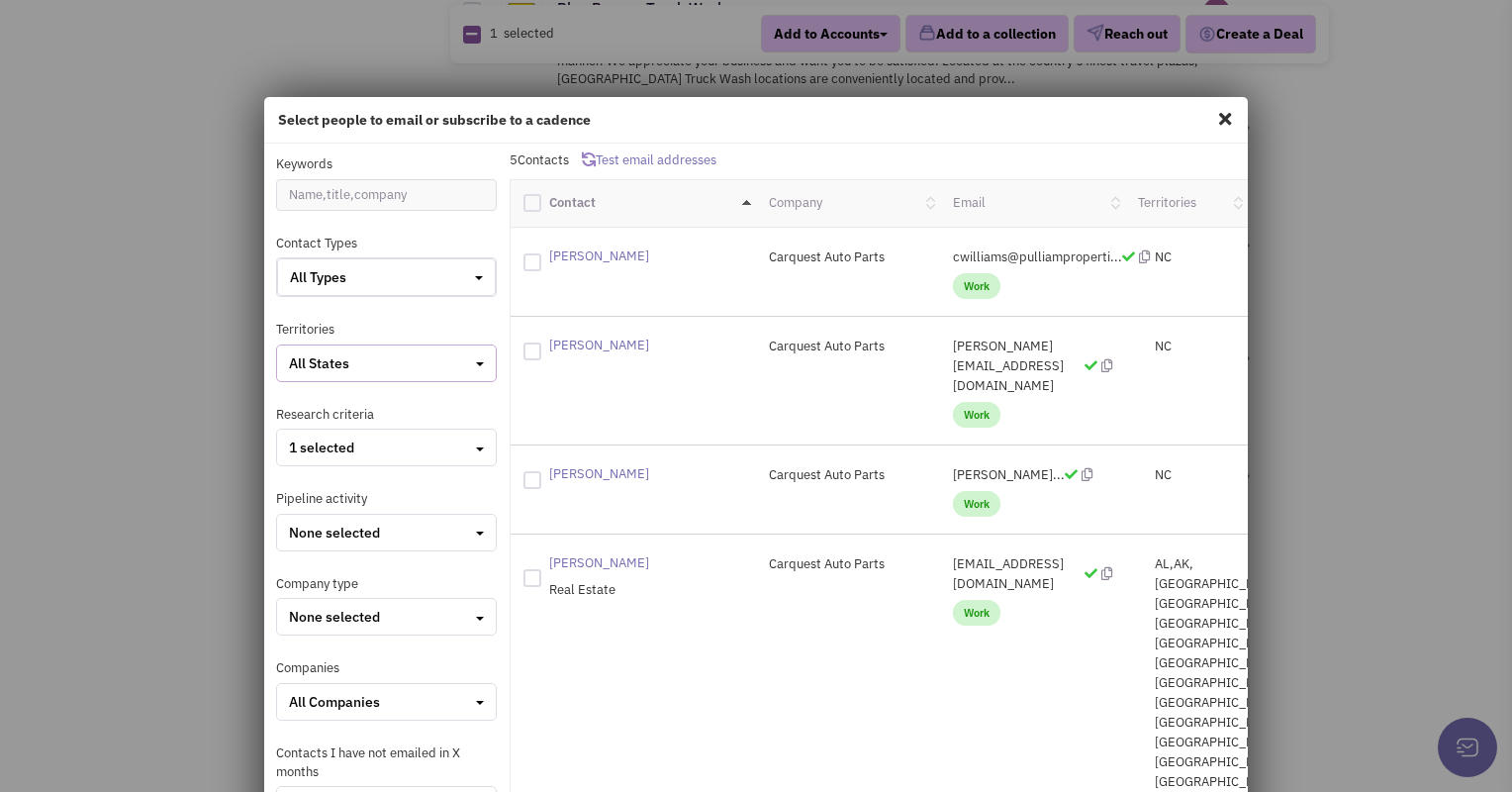 click on "All States" at bounding box center [386, 363] 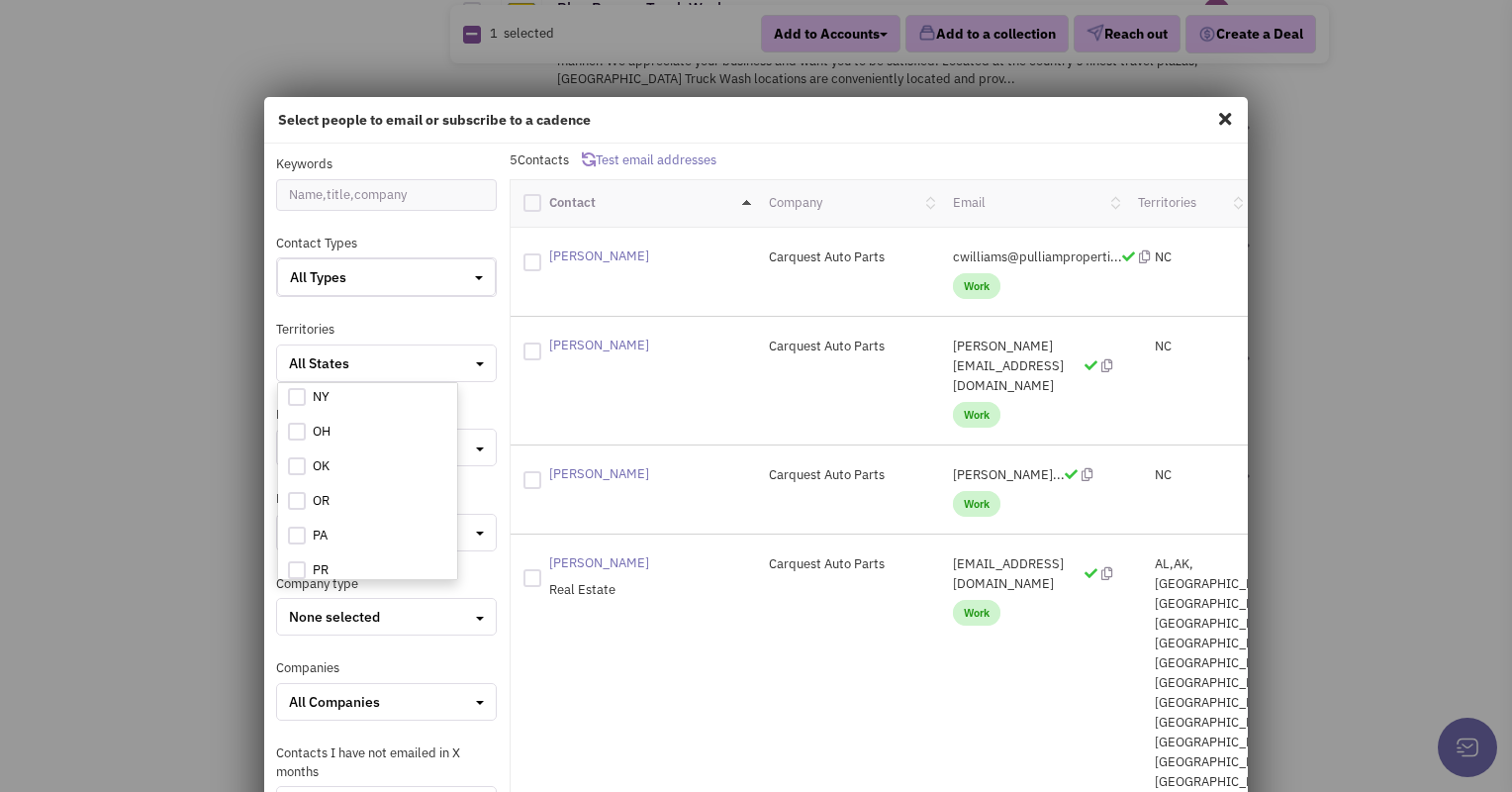 scroll, scrollTop: 1204, scrollLeft: 0, axis: vertical 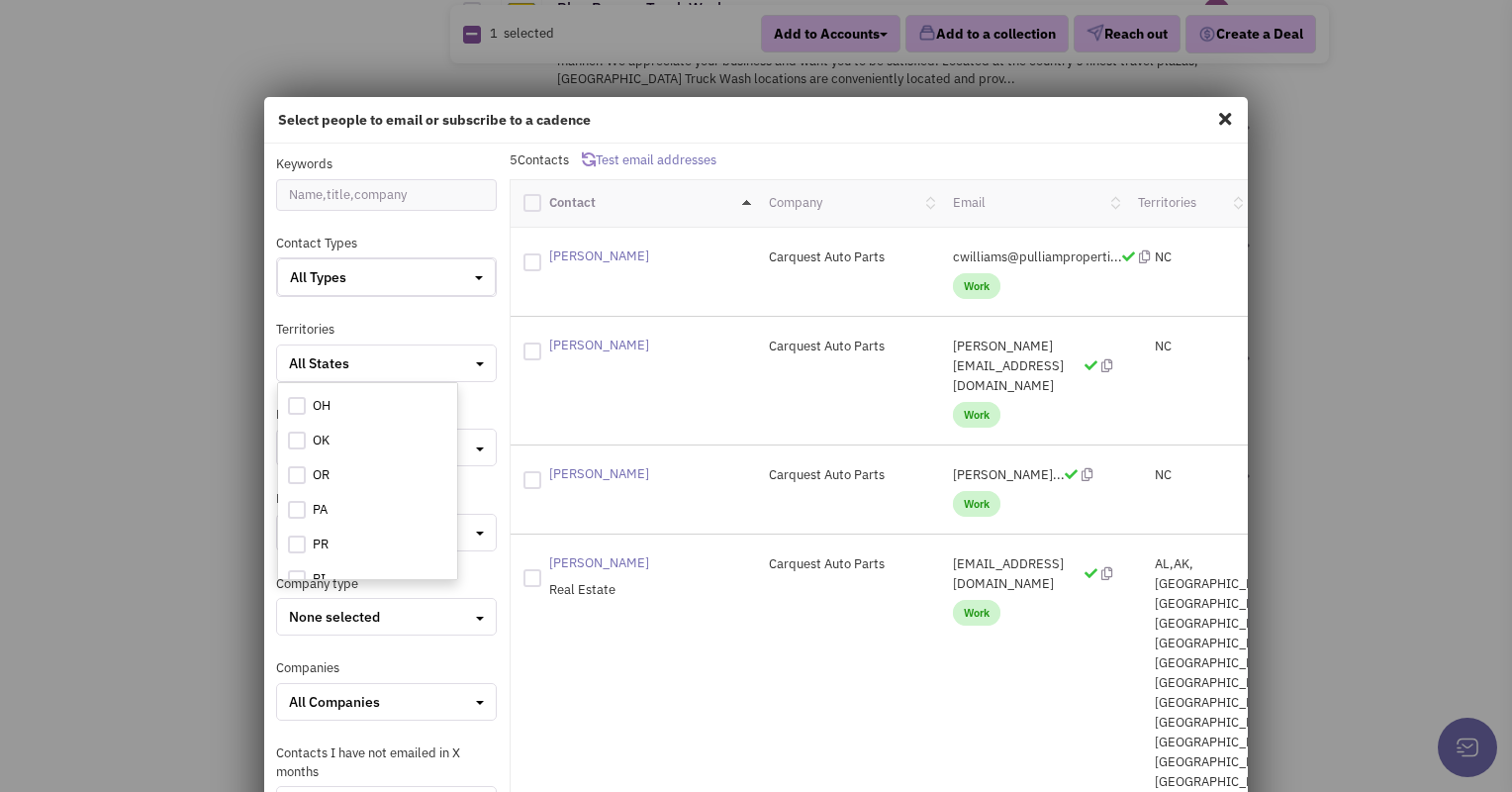 click at bounding box center [297, 510] 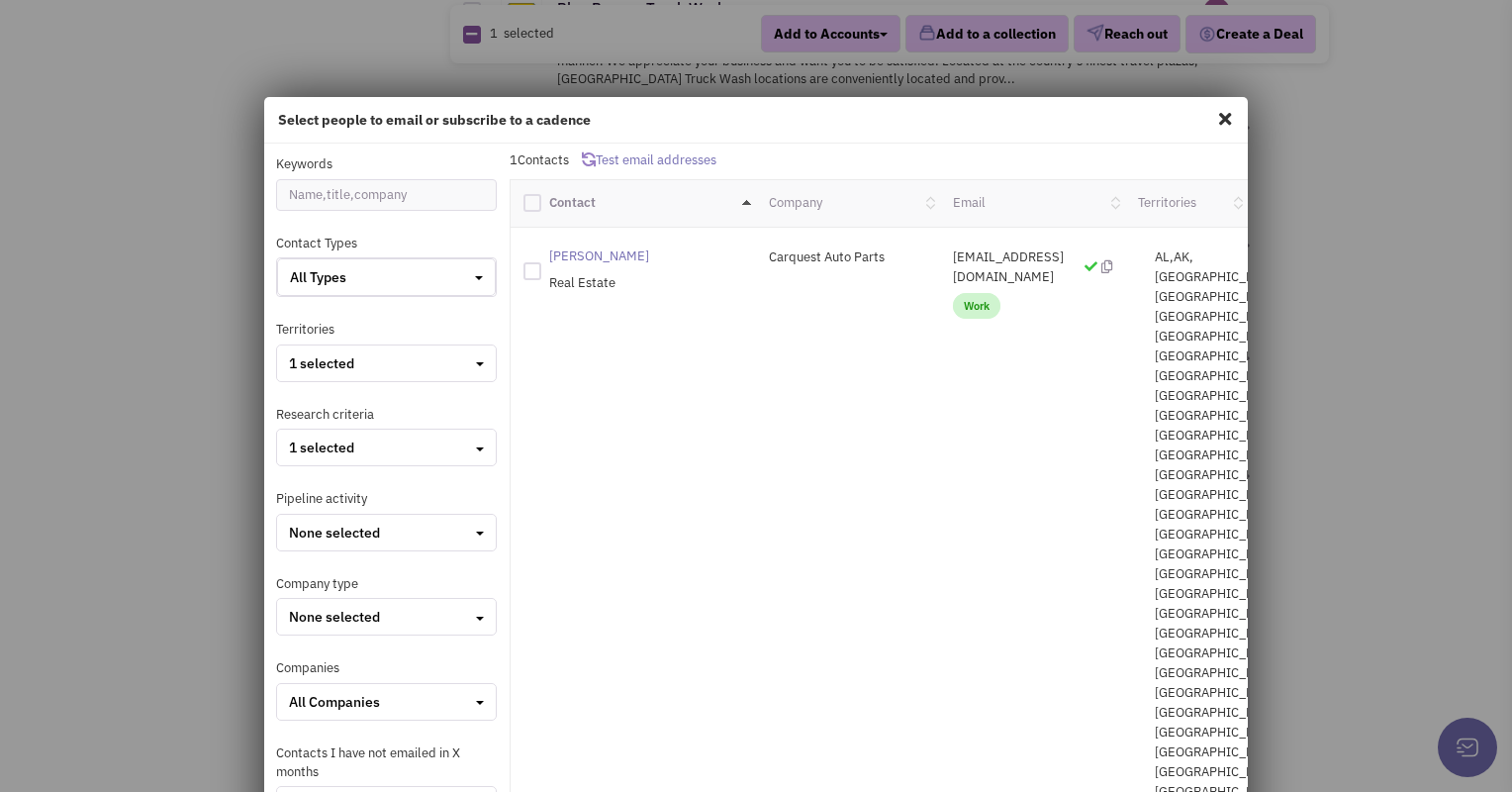 click on "Contact" at bounding box center (633, 203) 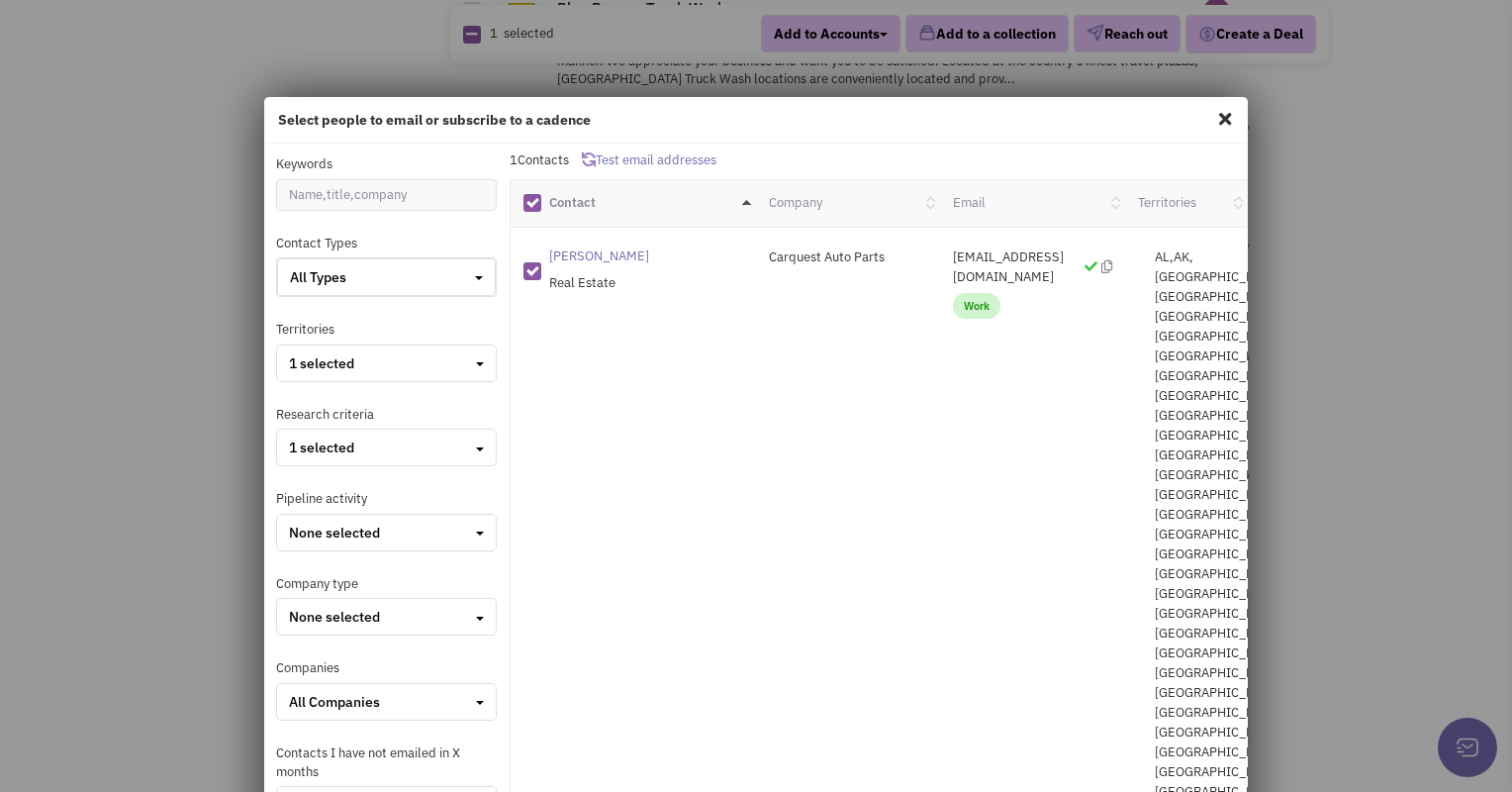 scroll, scrollTop: 248, scrollLeft: 0, axis: vertical 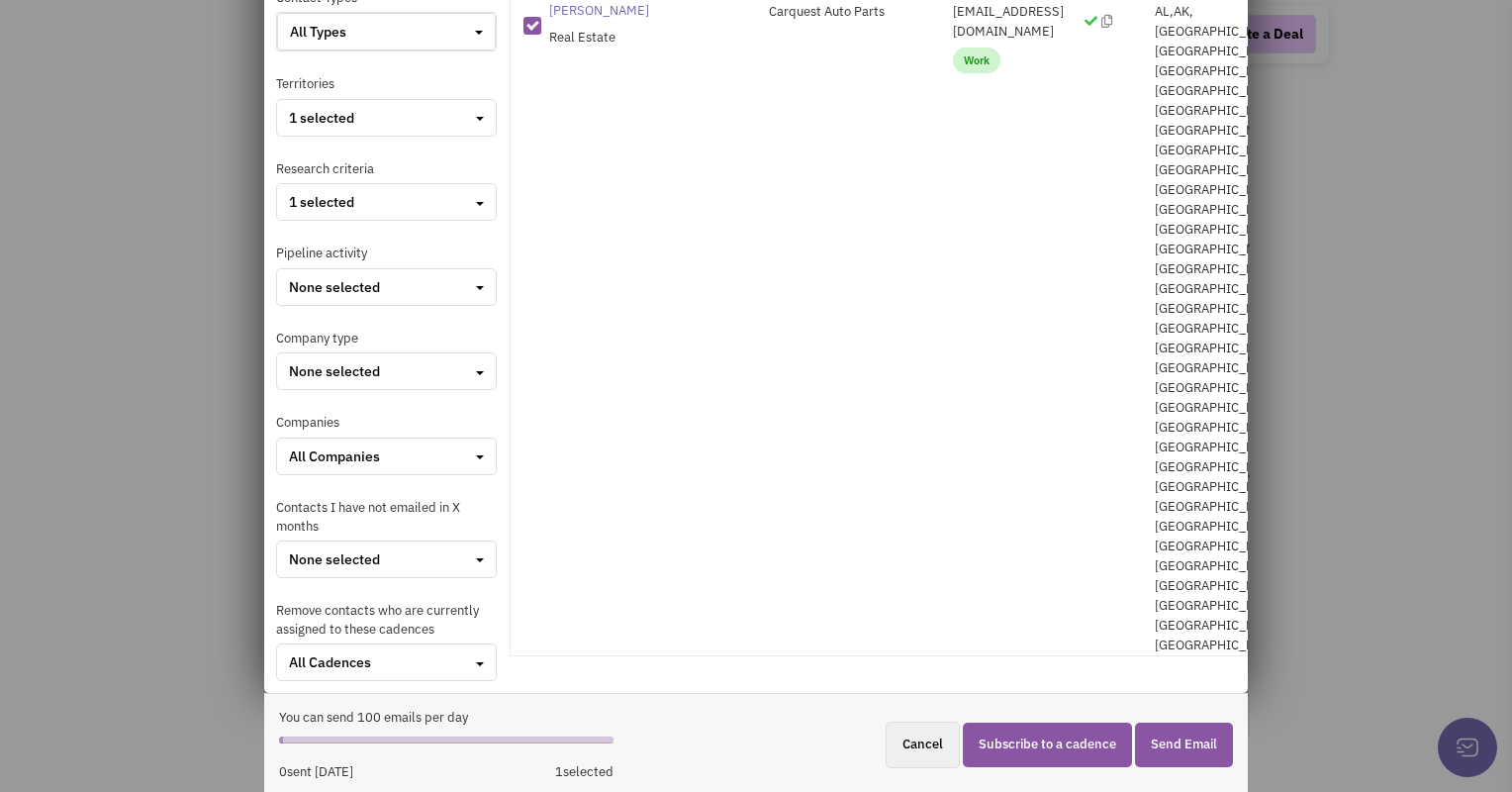 click on "Subscribe to a cadence" at bounding box center [1047, 744] 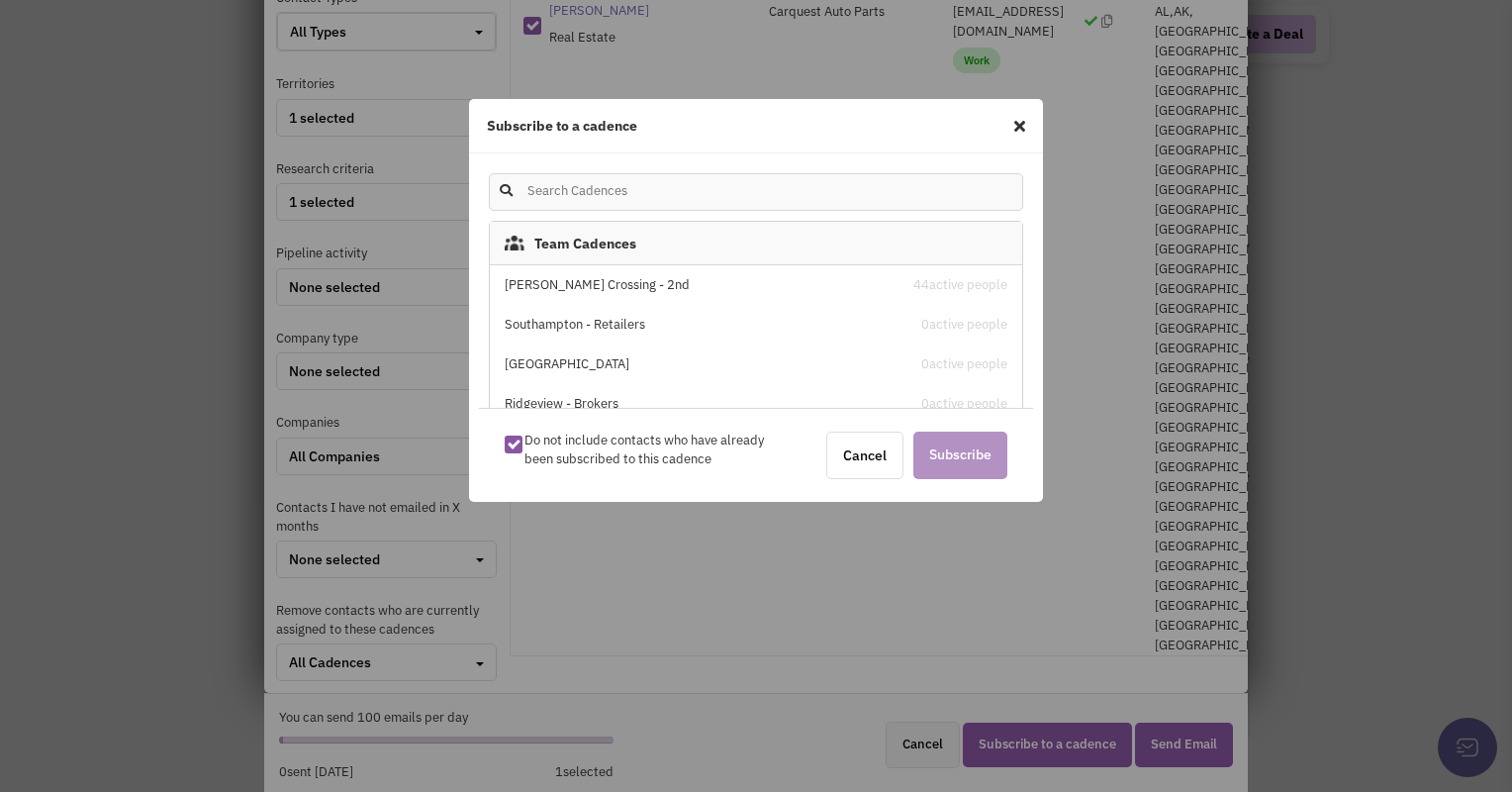 click on "[PERSON_NAME] Crossing - 2nd" at bounding box center [693, 285] 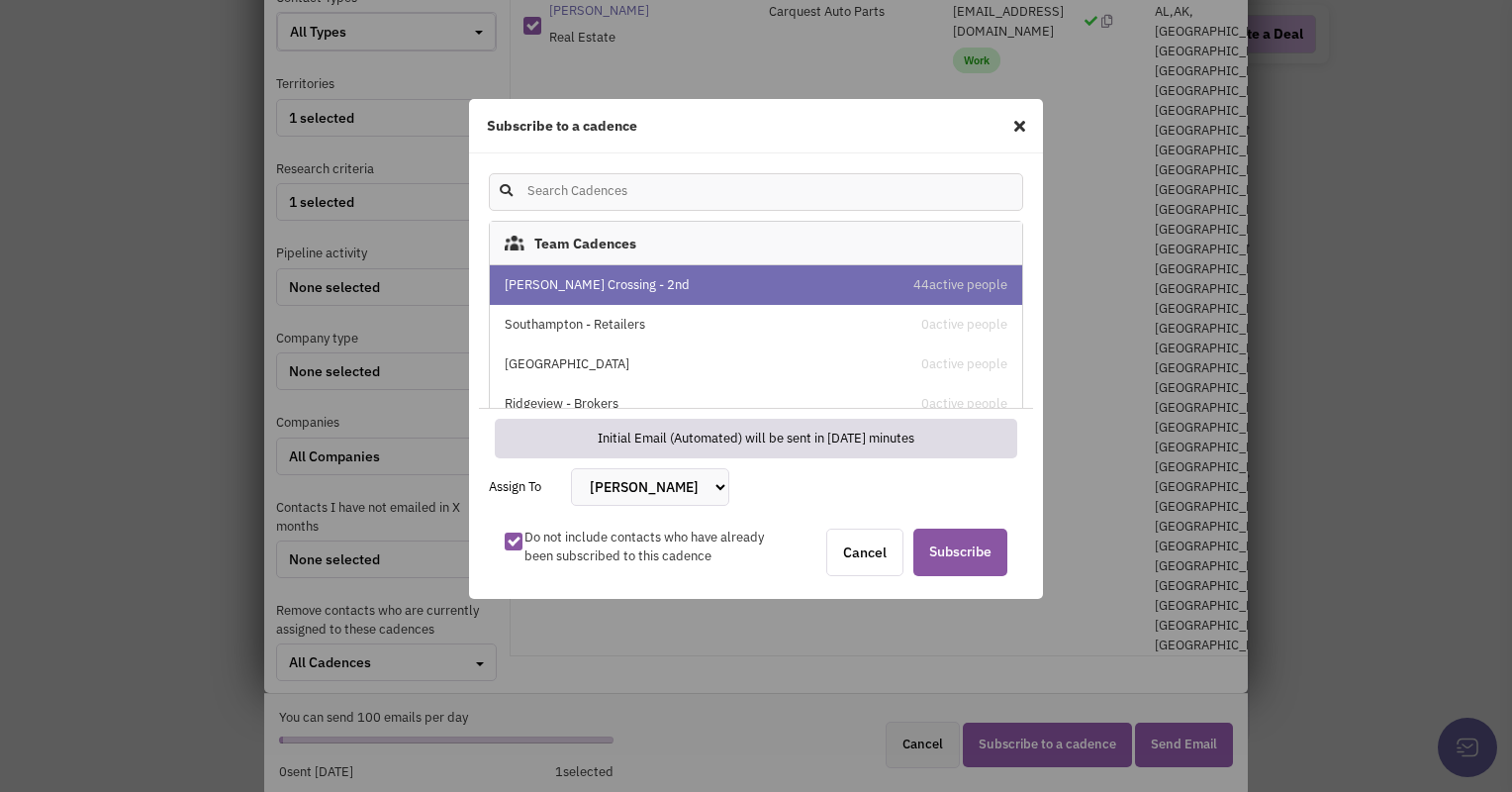 click on "[PERSON_NAME]
[PERSON_NAME]
[PERSON_NAME]
[PERSON_NAME]
[PERSON_NAME]
[PERSON_NAME]
[PERSON_NAME] III
[PERSON_NAME]" at bounding box center [650, 487] 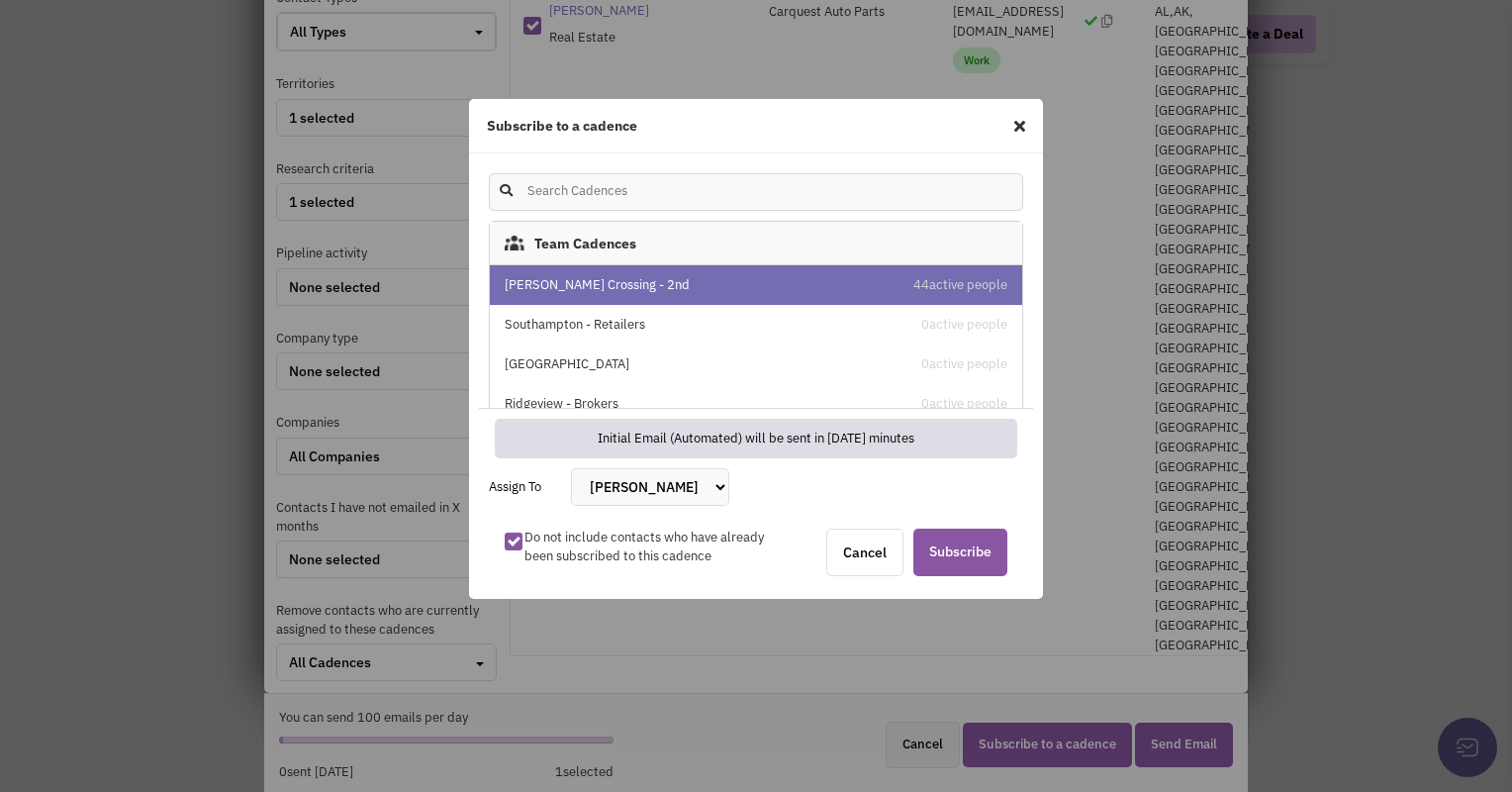 click on "[PERSON_NAME]
[PERSON_NAME]
[PERSON_NAME]
[PERSON_NAME]
[PERSON_NAME]
[PERSON_NAME]
[PERSON_NAME] III
[PERSON_NAME]" at bounding box center [650, 487] 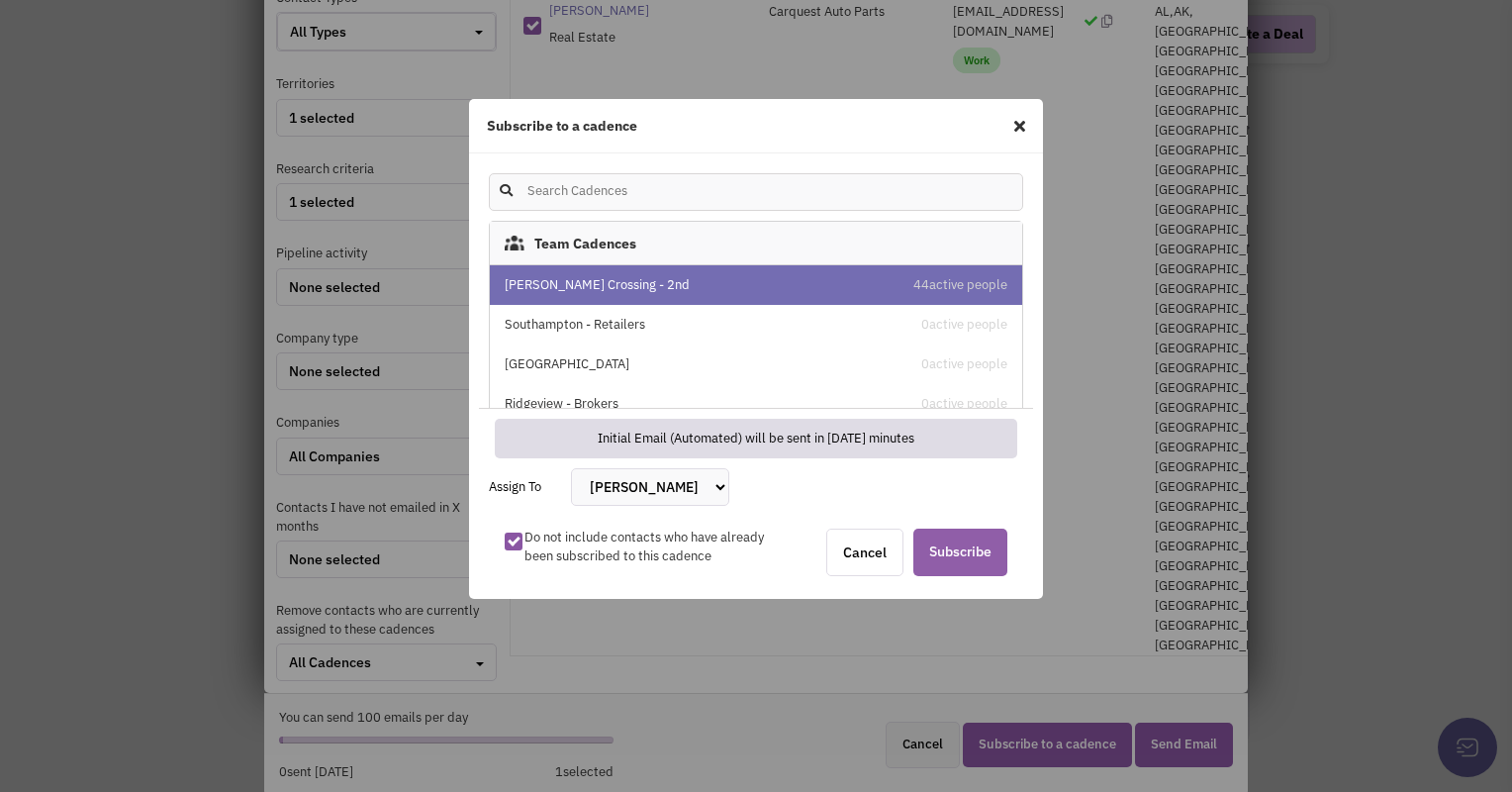 click on "Subscribe" at bounding box center (960, 552) 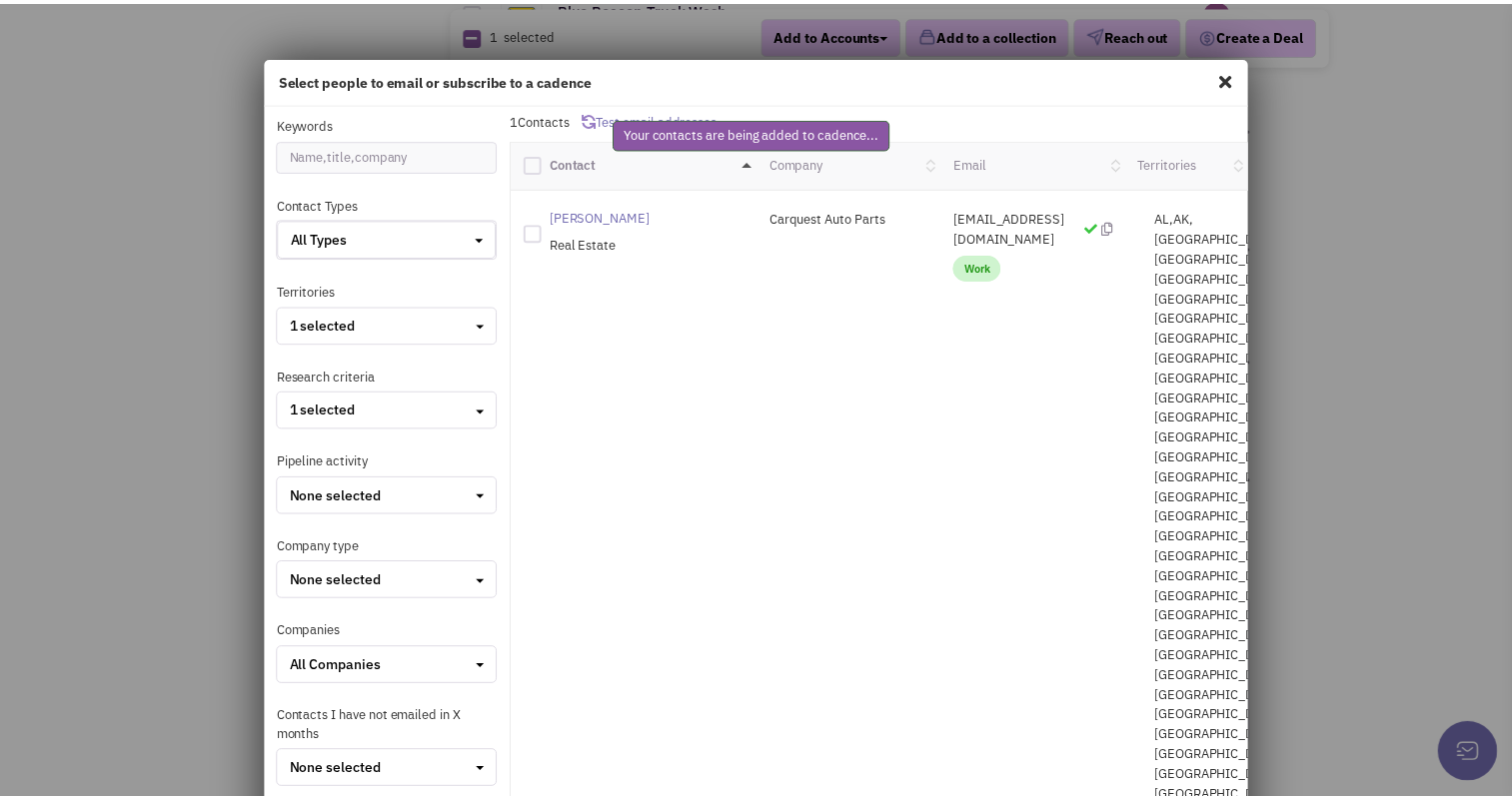scroll, scrollTop: 42, scrollLeft: 0, axis: vertical 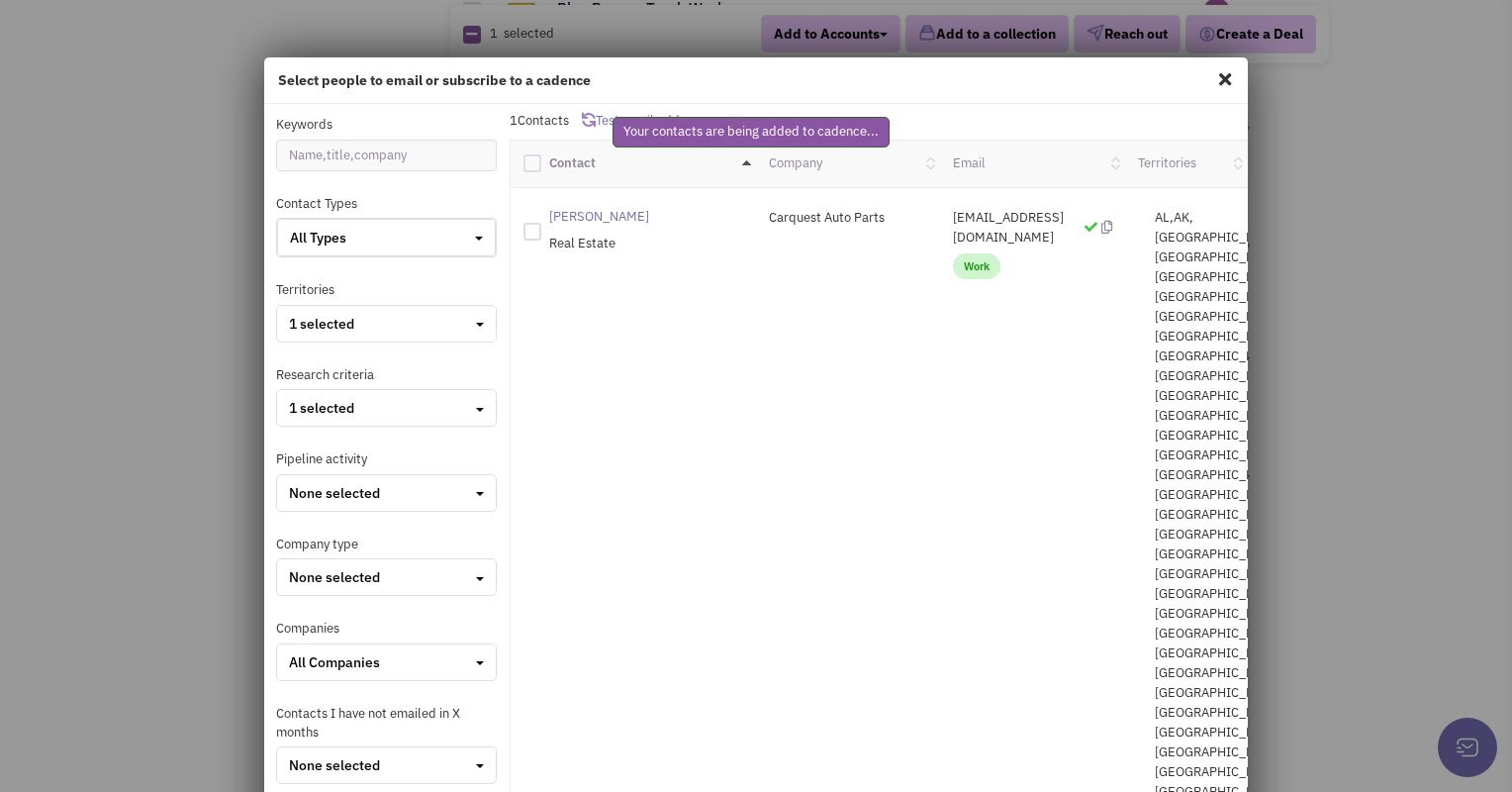 click at bounding box center [1225, 79] 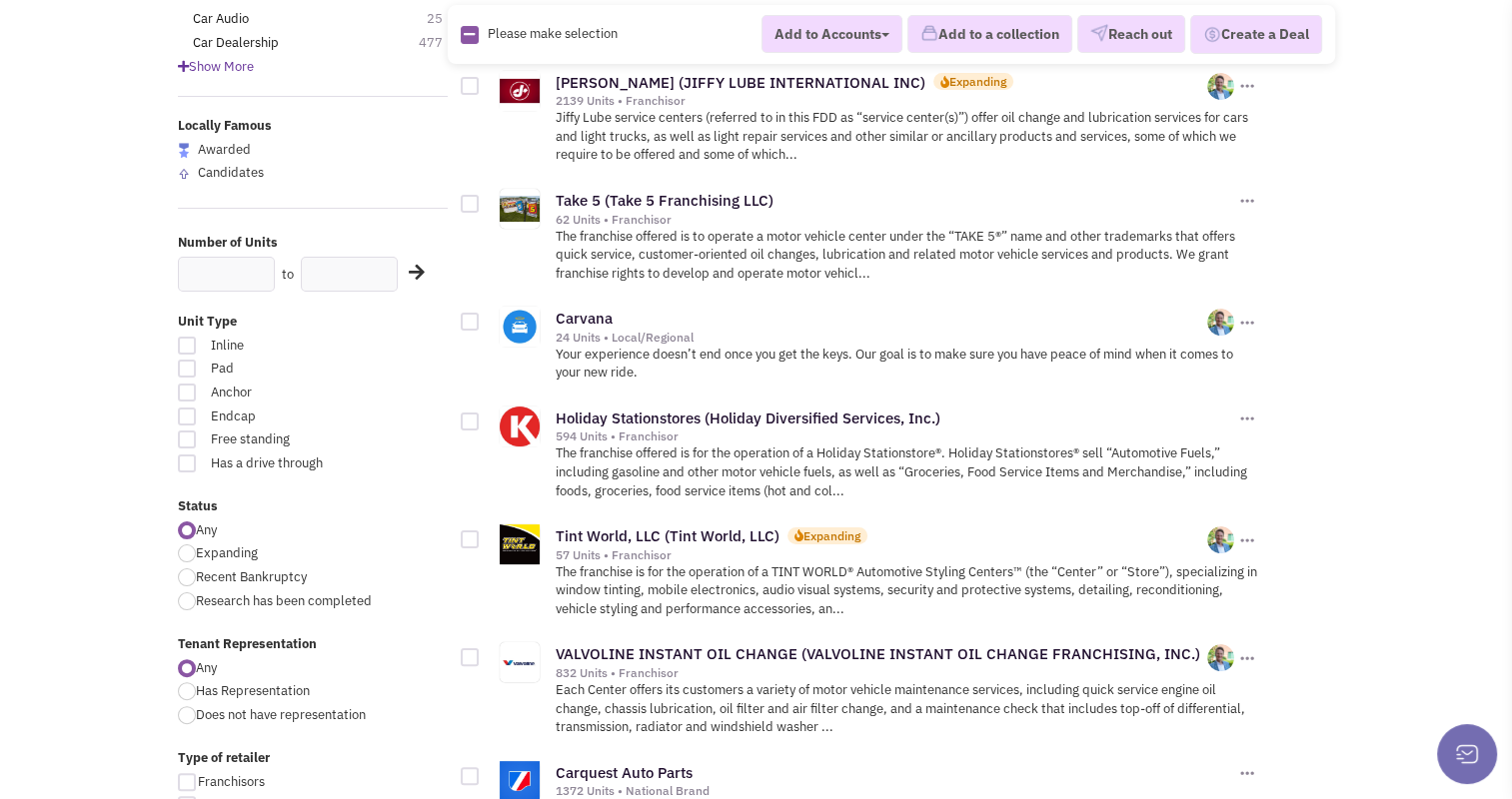 scroll, scrollTop: 0, scrollLeft: 0, axis: both 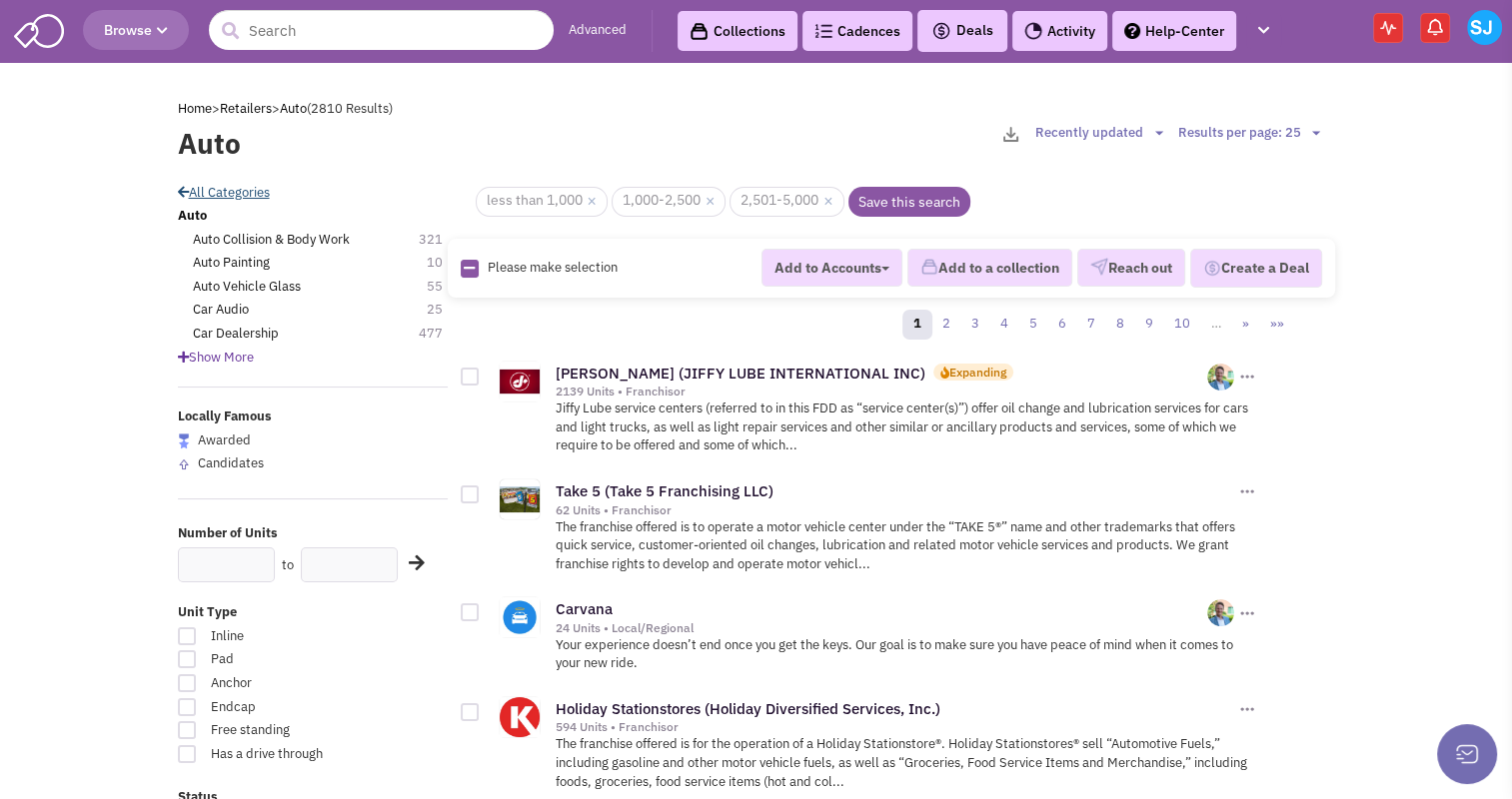 click at bounding box center [183, 192] 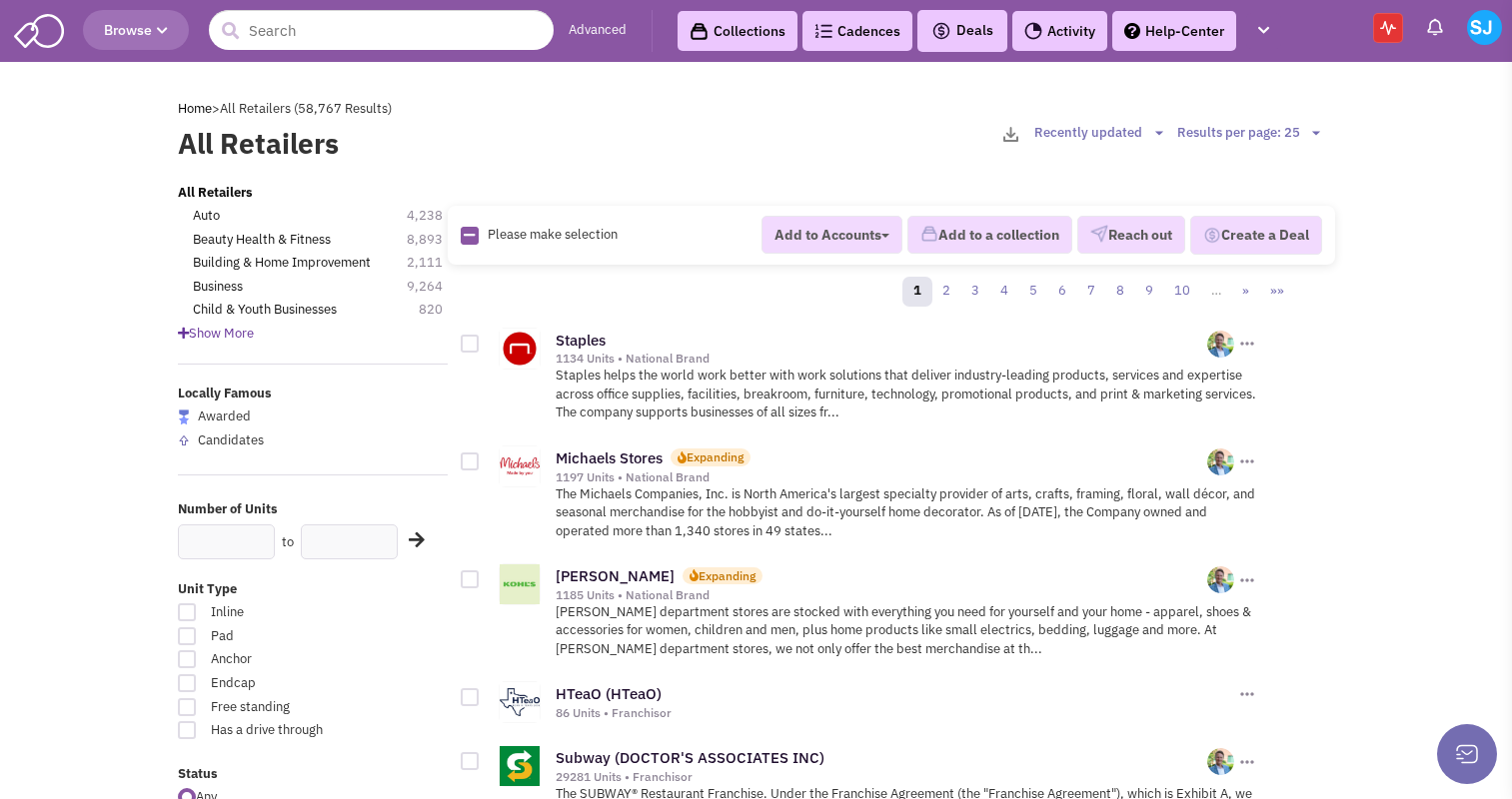 scroll, scrollTop: 0, scrollLeft: 0, axis: both 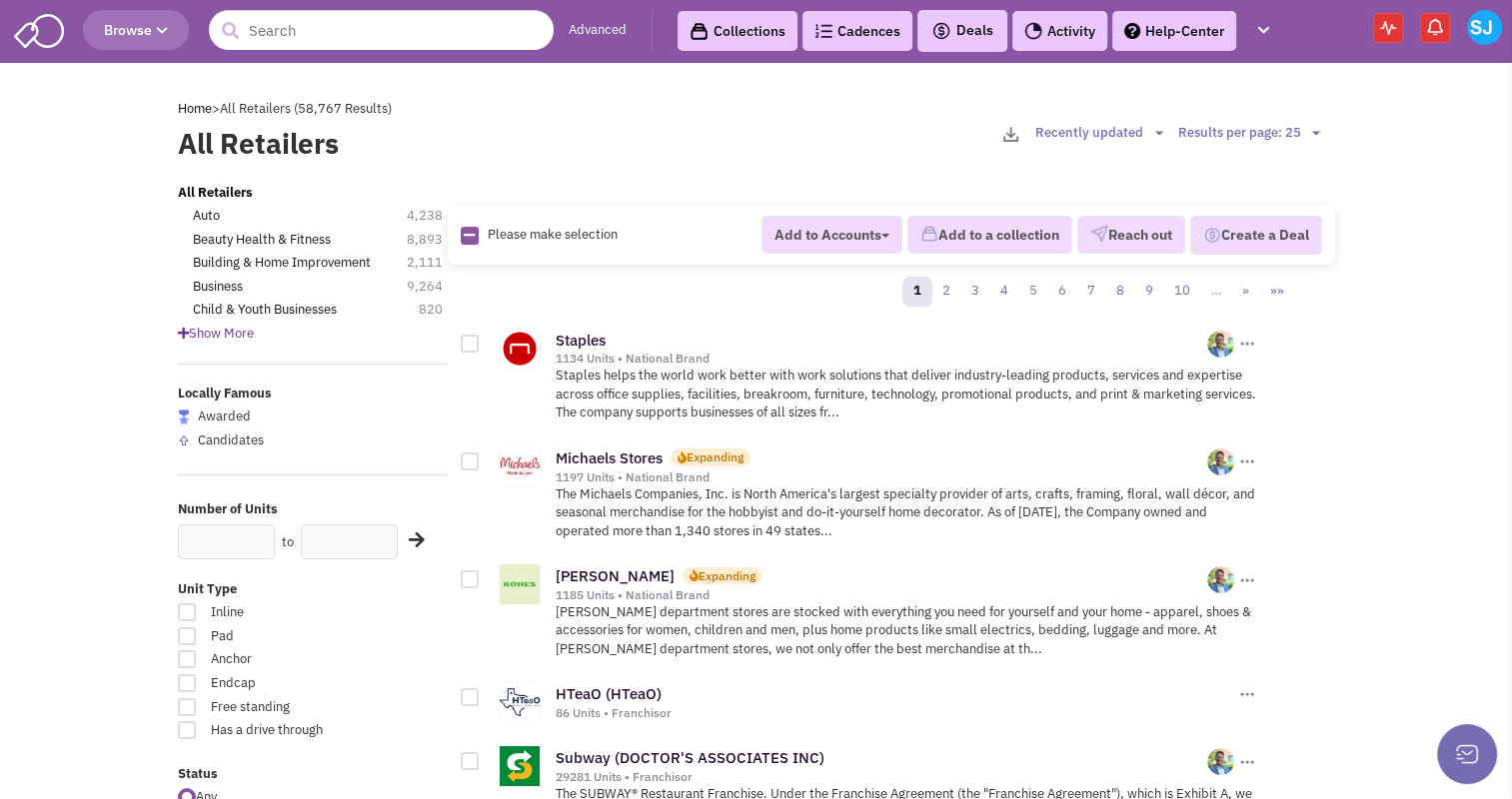 click on "Show More" at bounding box center (216, 333) 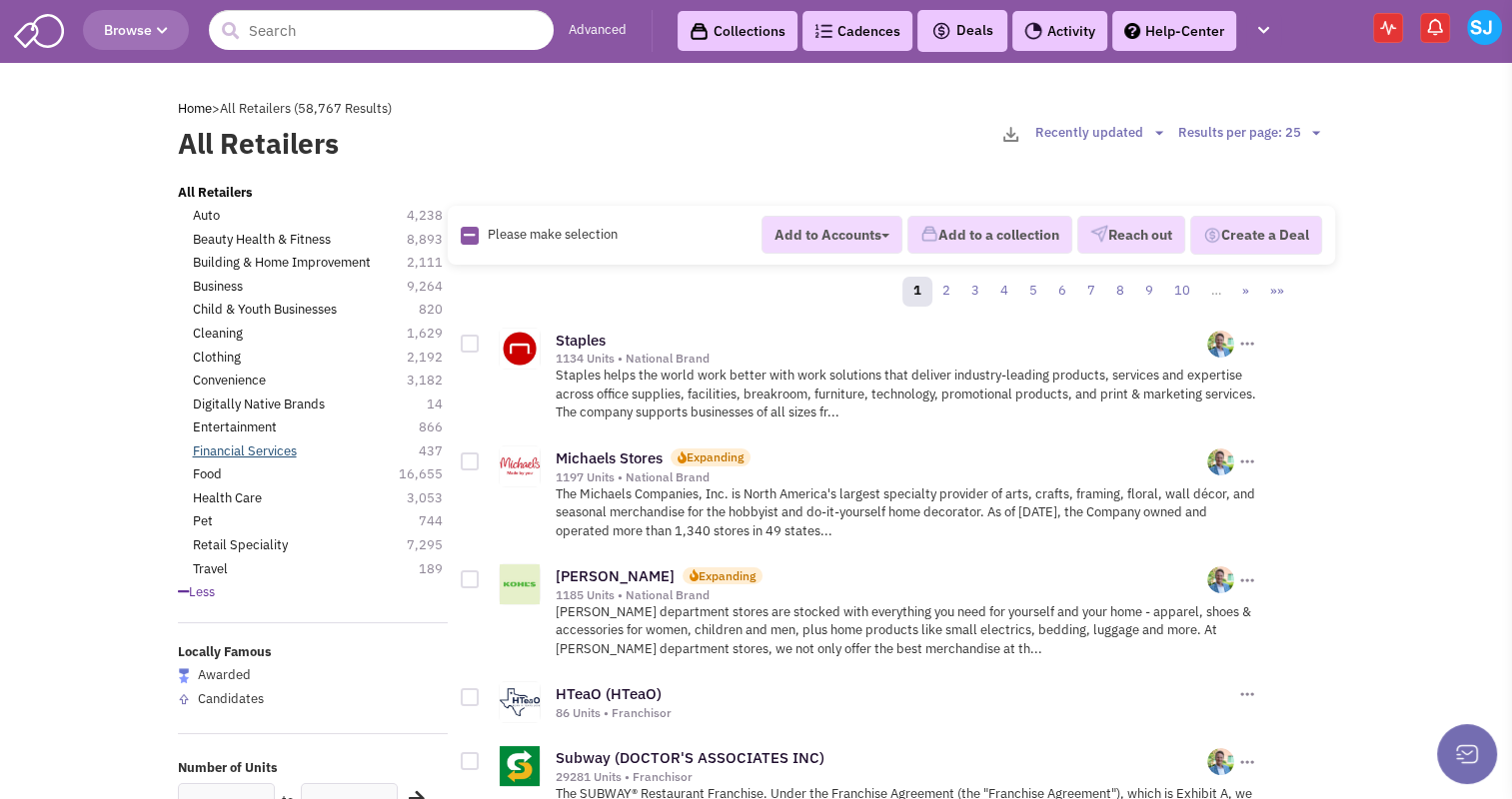 click on "Financial Services" at bounding box center [245, 451] 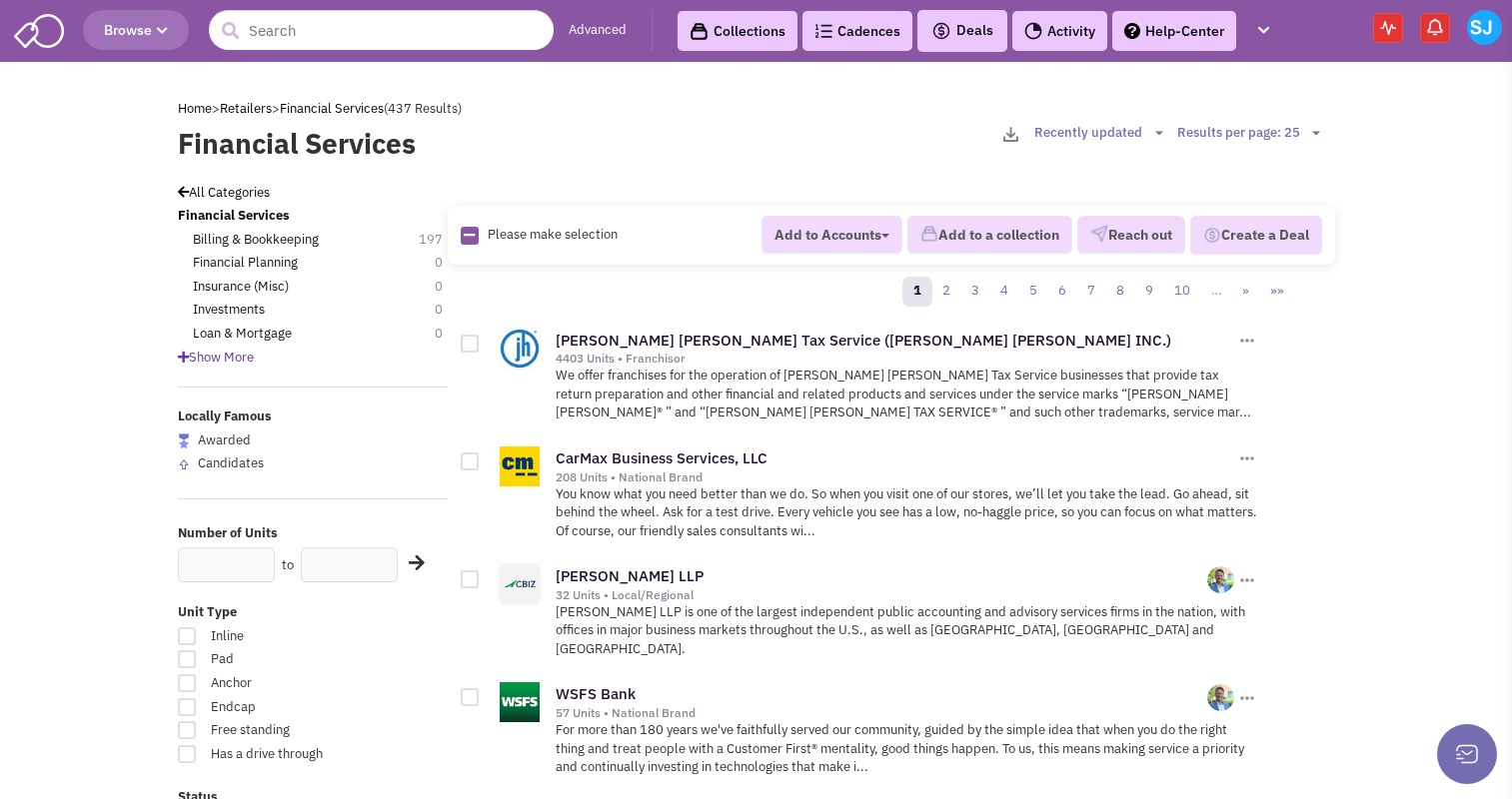 scroll, scrollTop: 0, scrollLeft: 0, axis: both 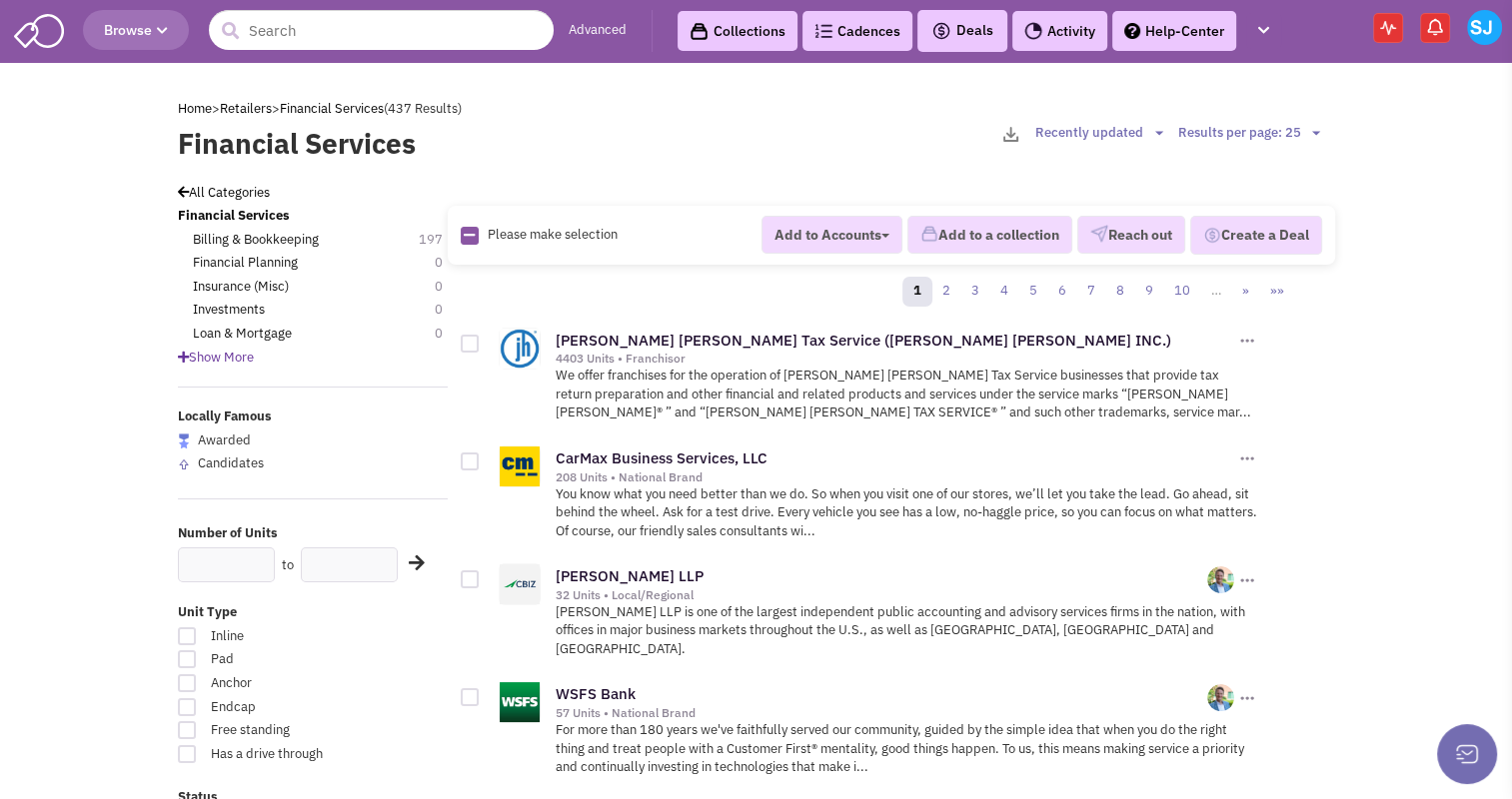 click at bounding box center [470, 344] 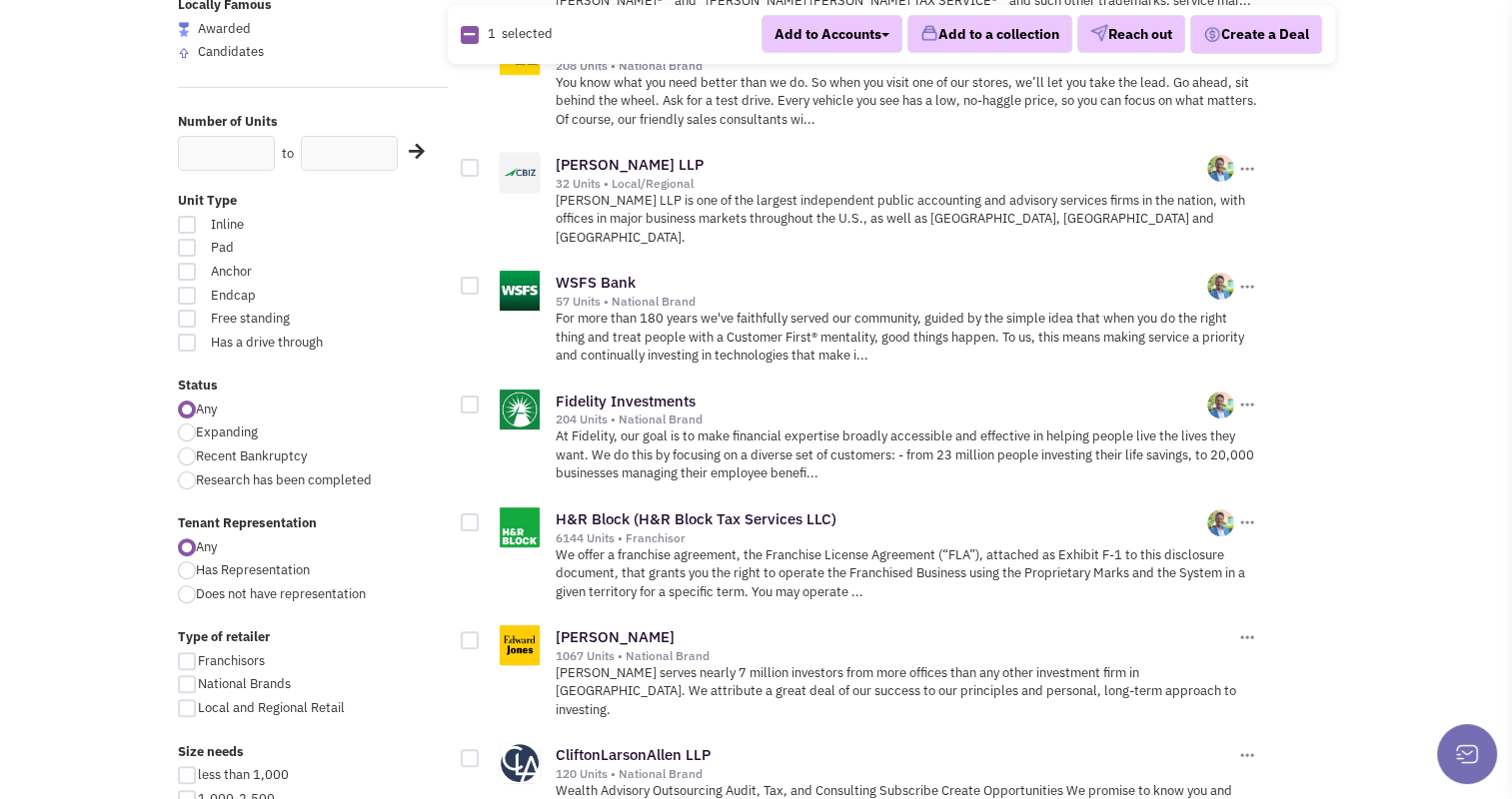scroll, scrollTop: 414, scrollLeft: 0, axis: vertical 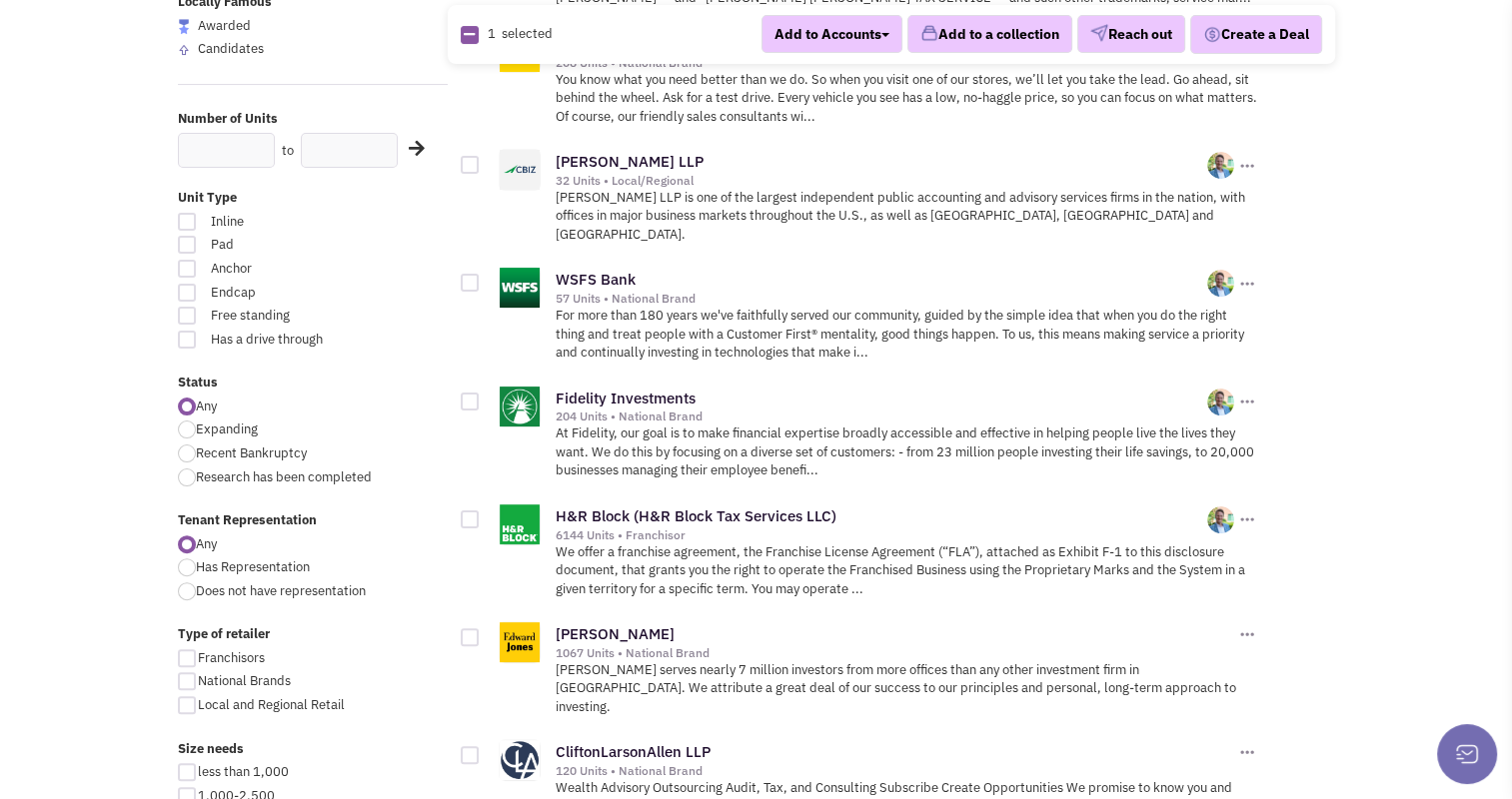 click at bounding box center (470, 519) 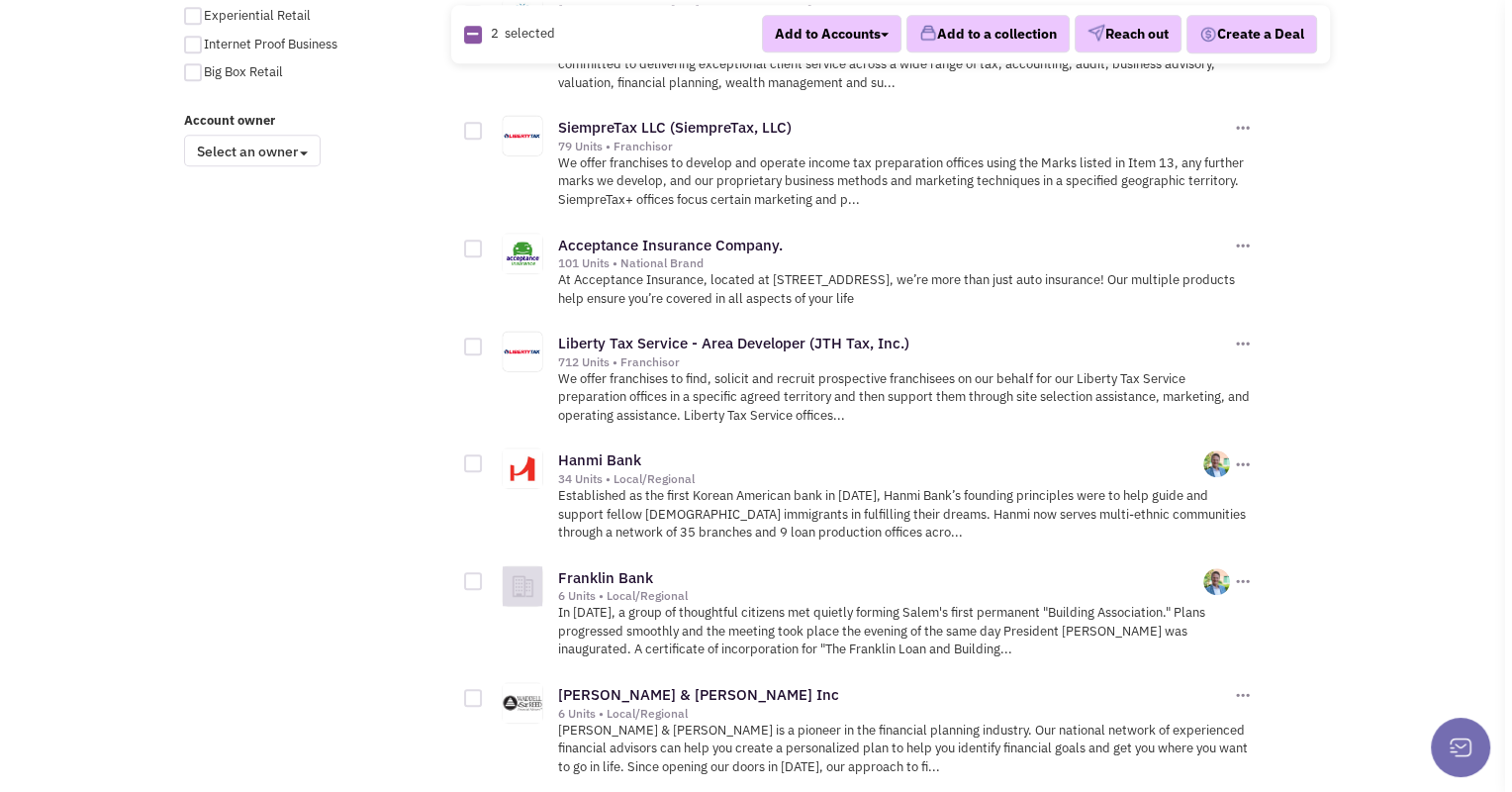 scroll, scrollTop: 1734, scrollLeft: 0, axis: vertical 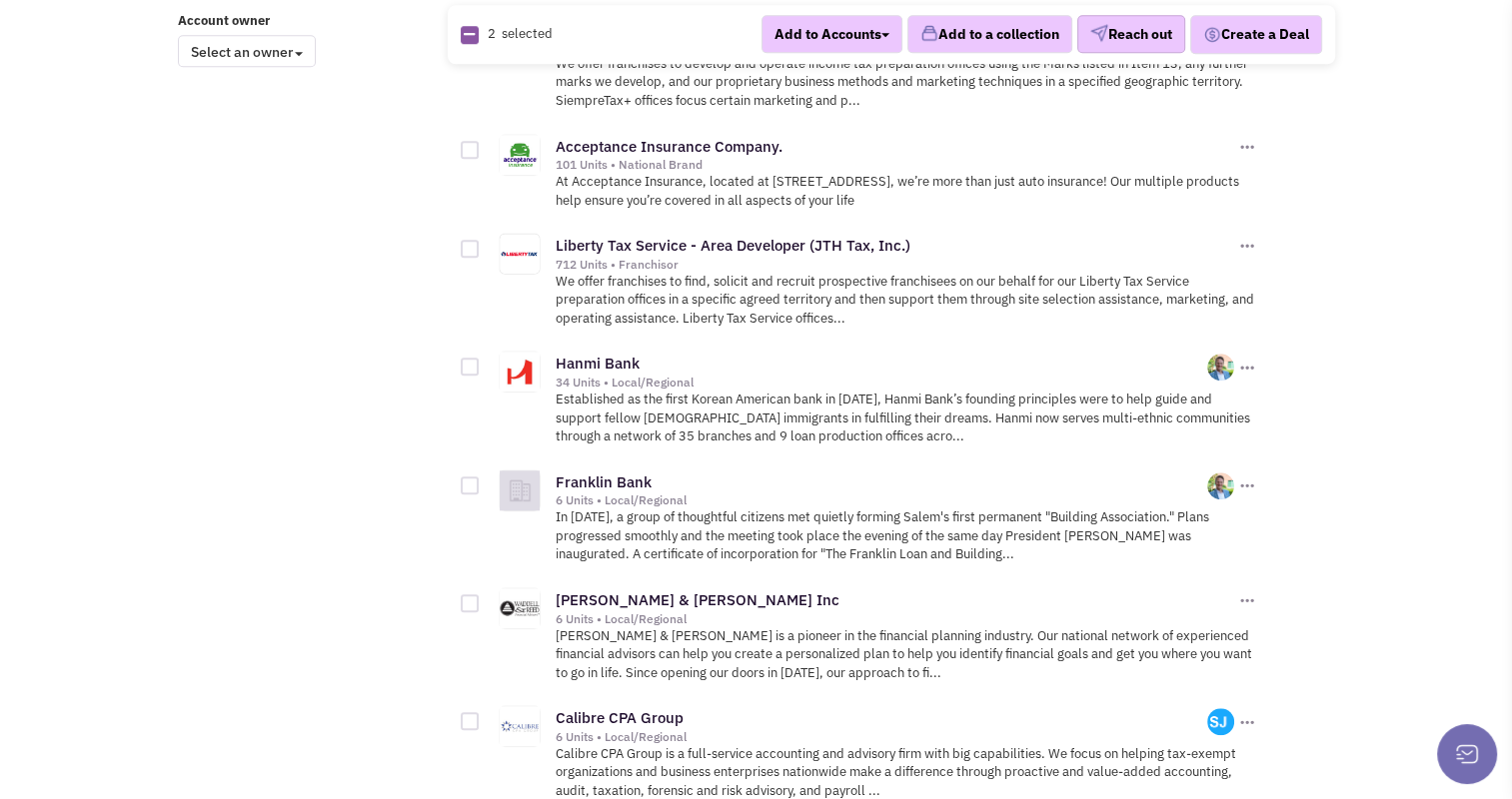 click on "Reach out" at bounding box center [1131, 35] 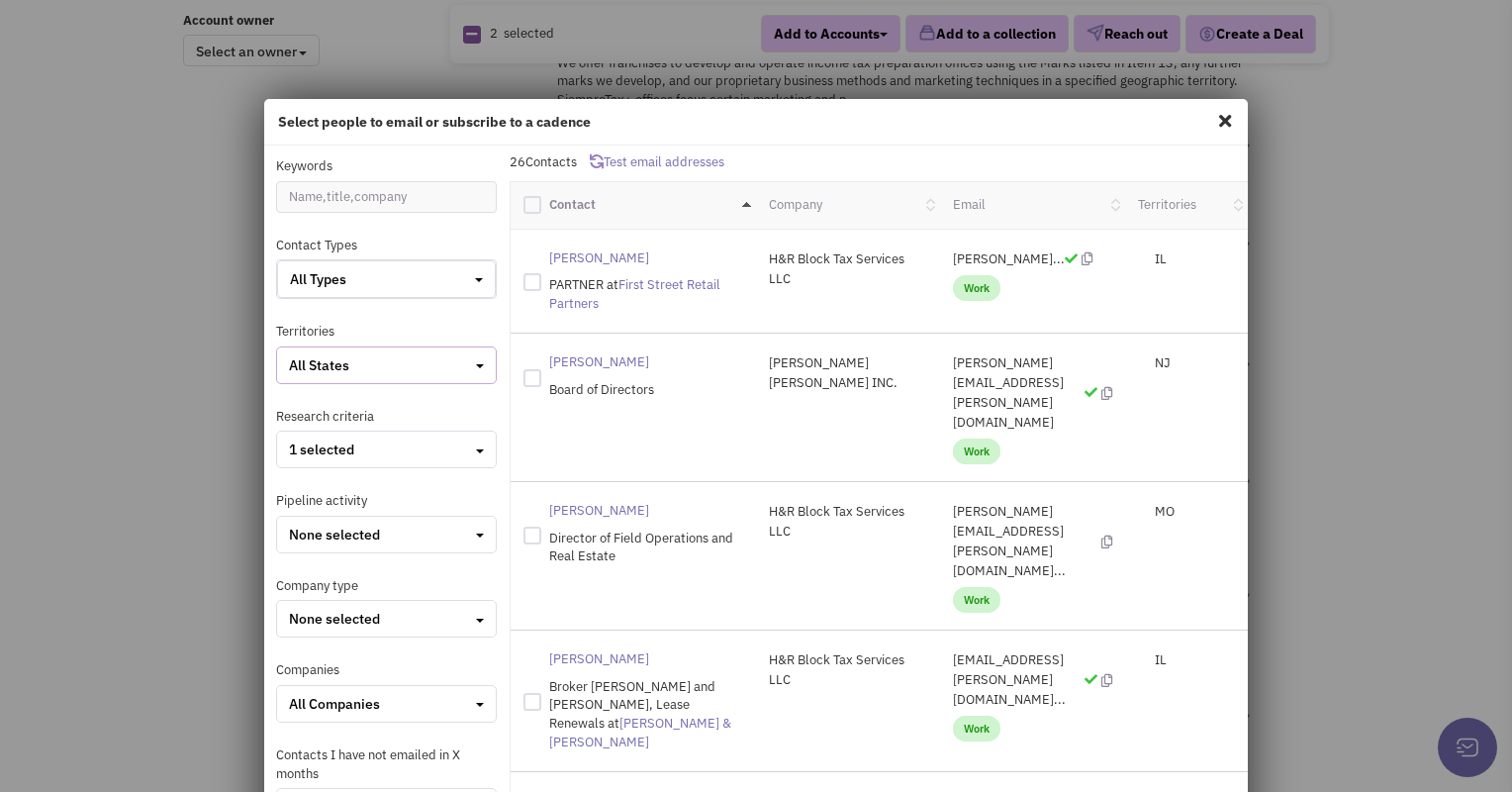 click on "All States" at bounding box center (319, 365) 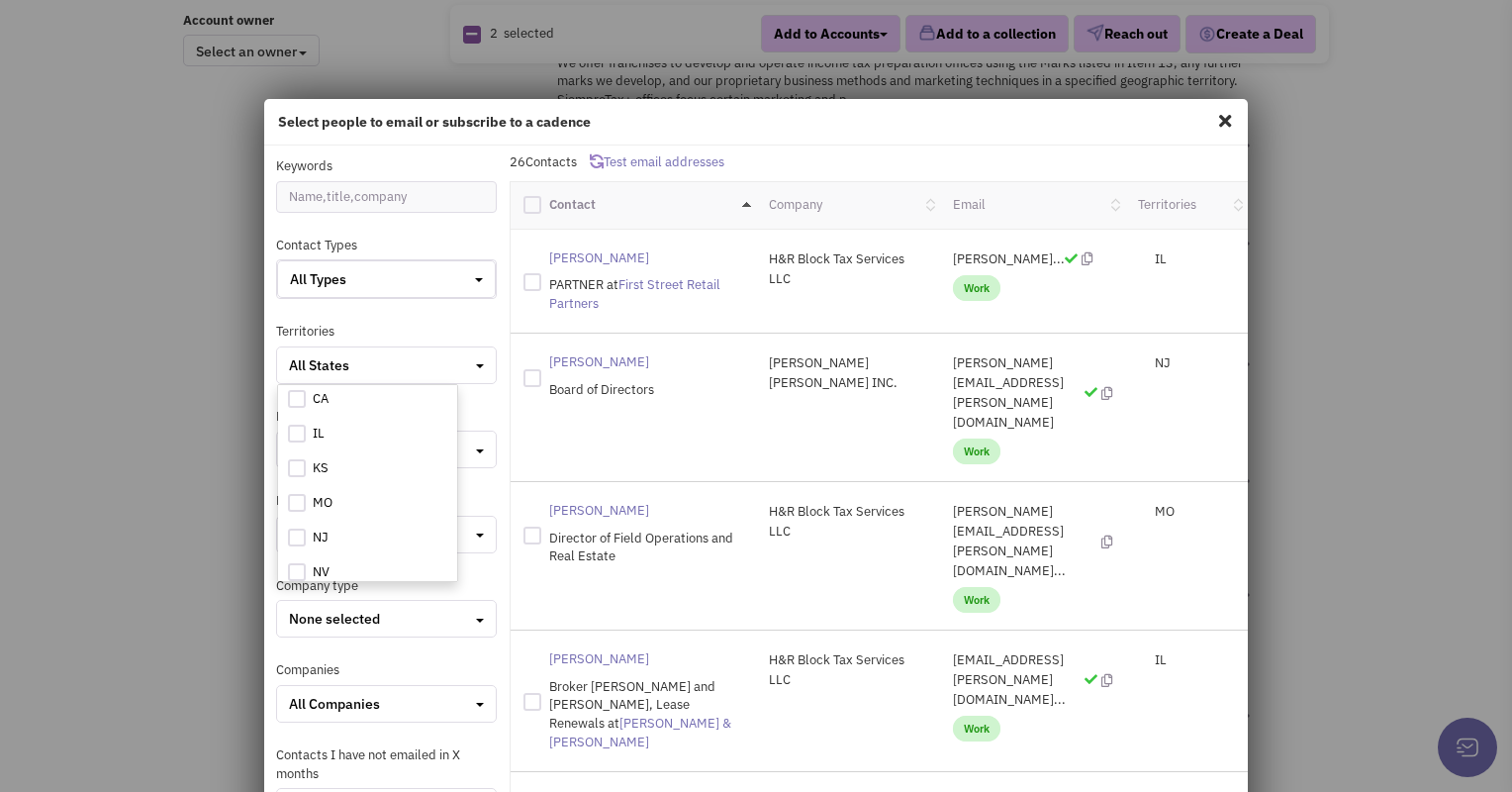 scroll, scrollTop: 115, scrollLeft: 0, axis: vertical 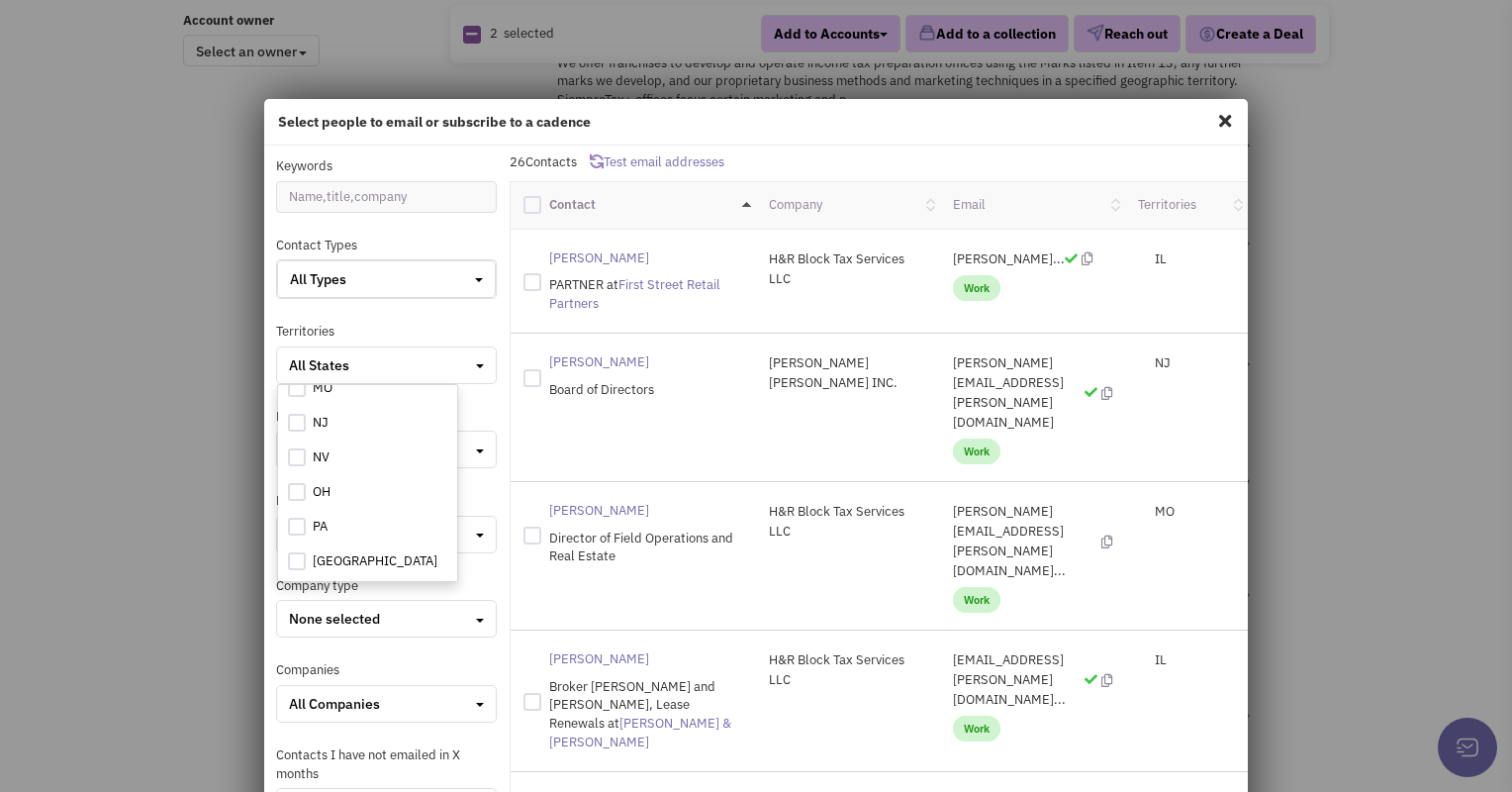 click at bounding box center [297, 527] 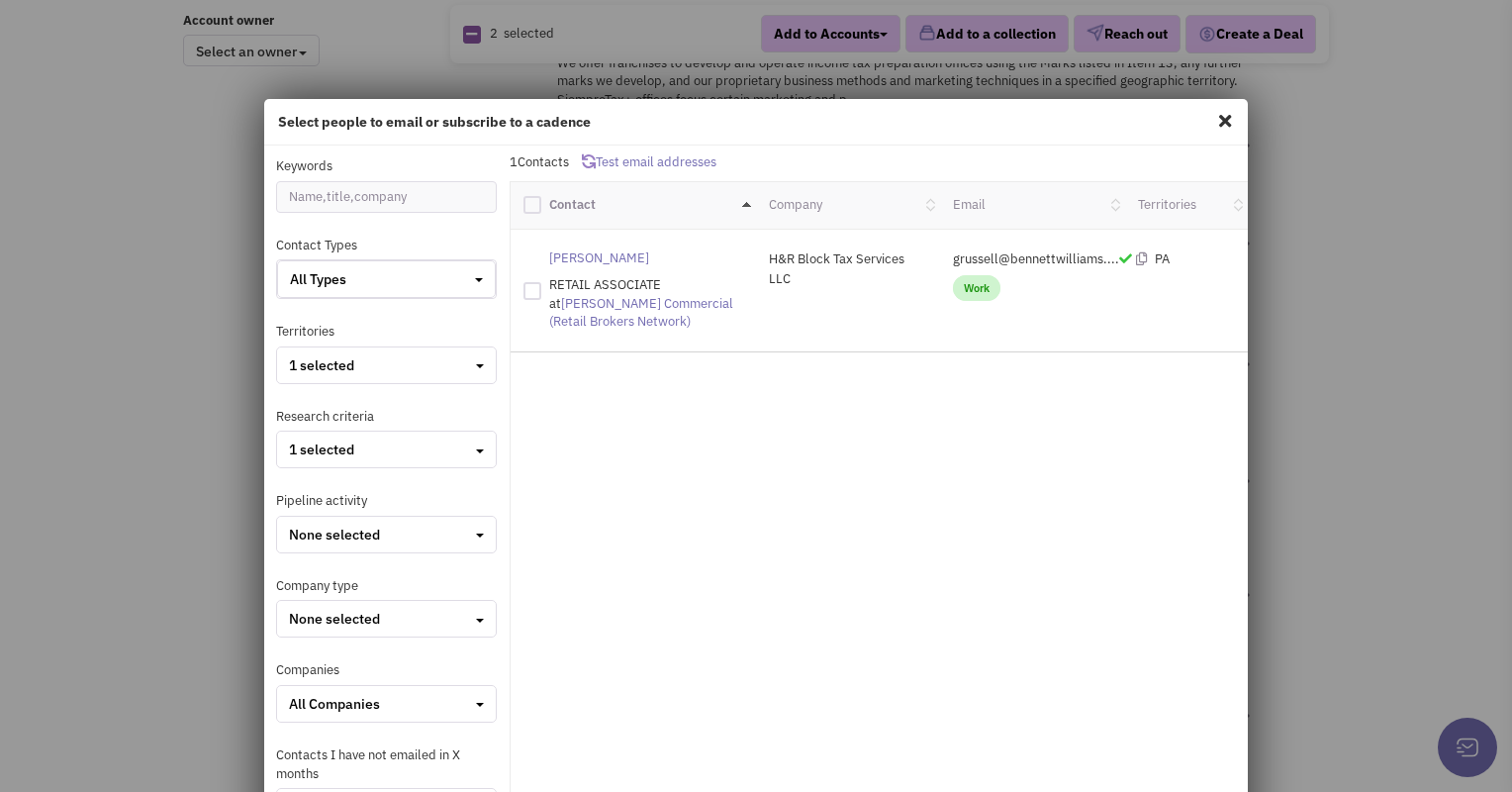 click on "Contact" at bounding box center [633, 205] 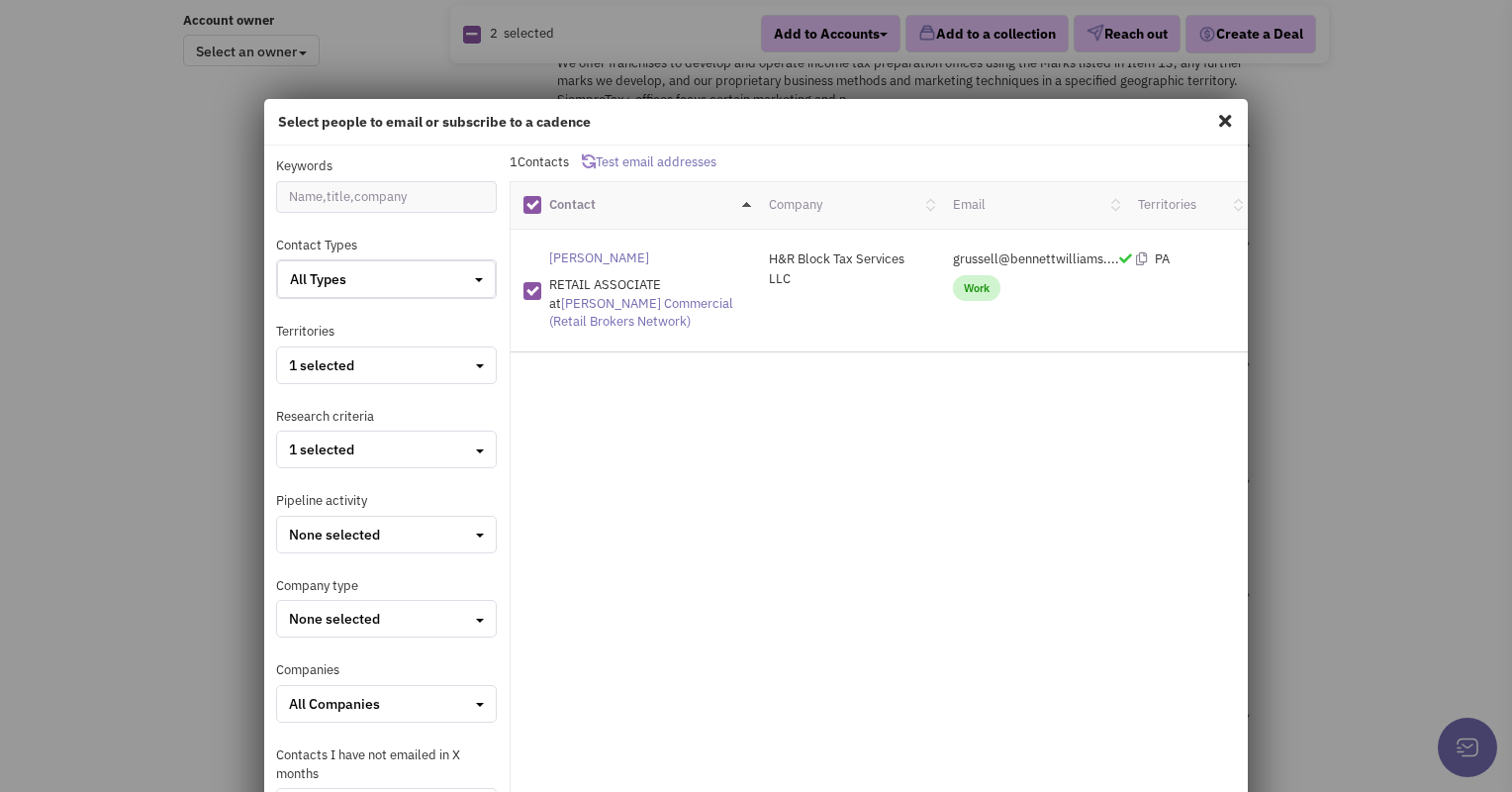 scroll, scrollTop: 248, scrollLeft: 0, axis: vertical 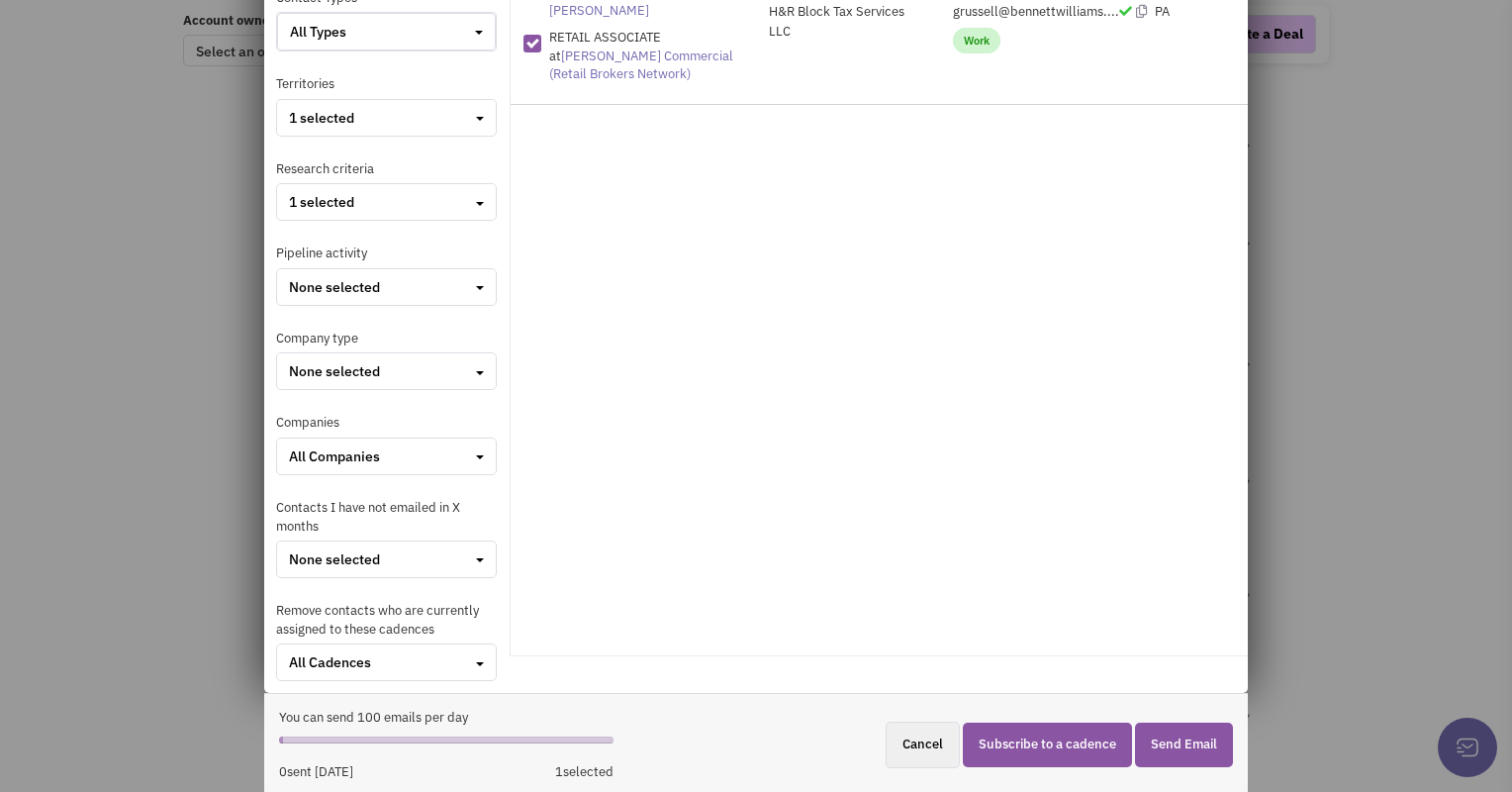click on "Subscribe to a cadence" at bounding box center [1047, 744] 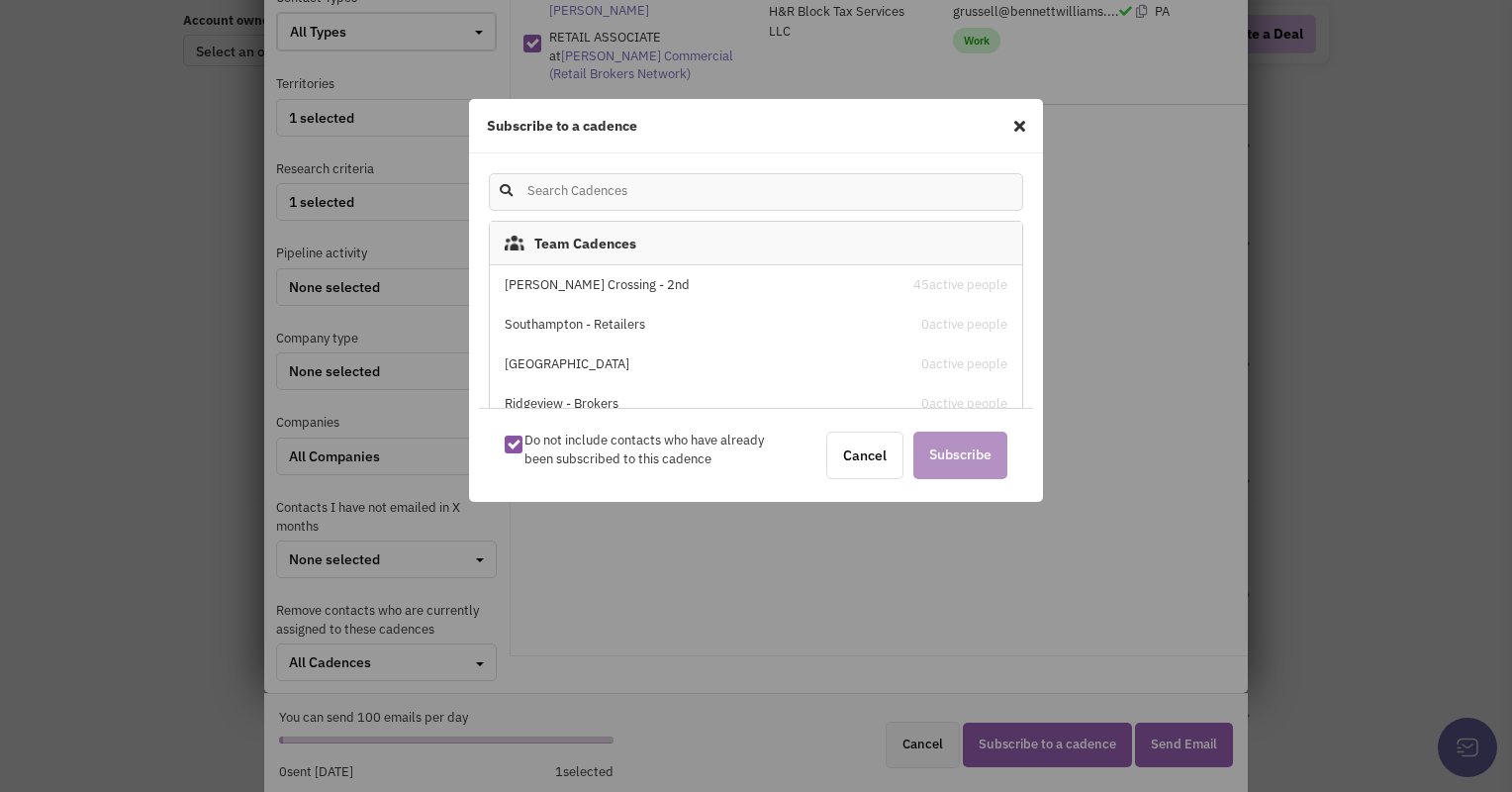 click on "[PERSON_NAME] Crossing - 2nd" at bounding box center [693, 285] 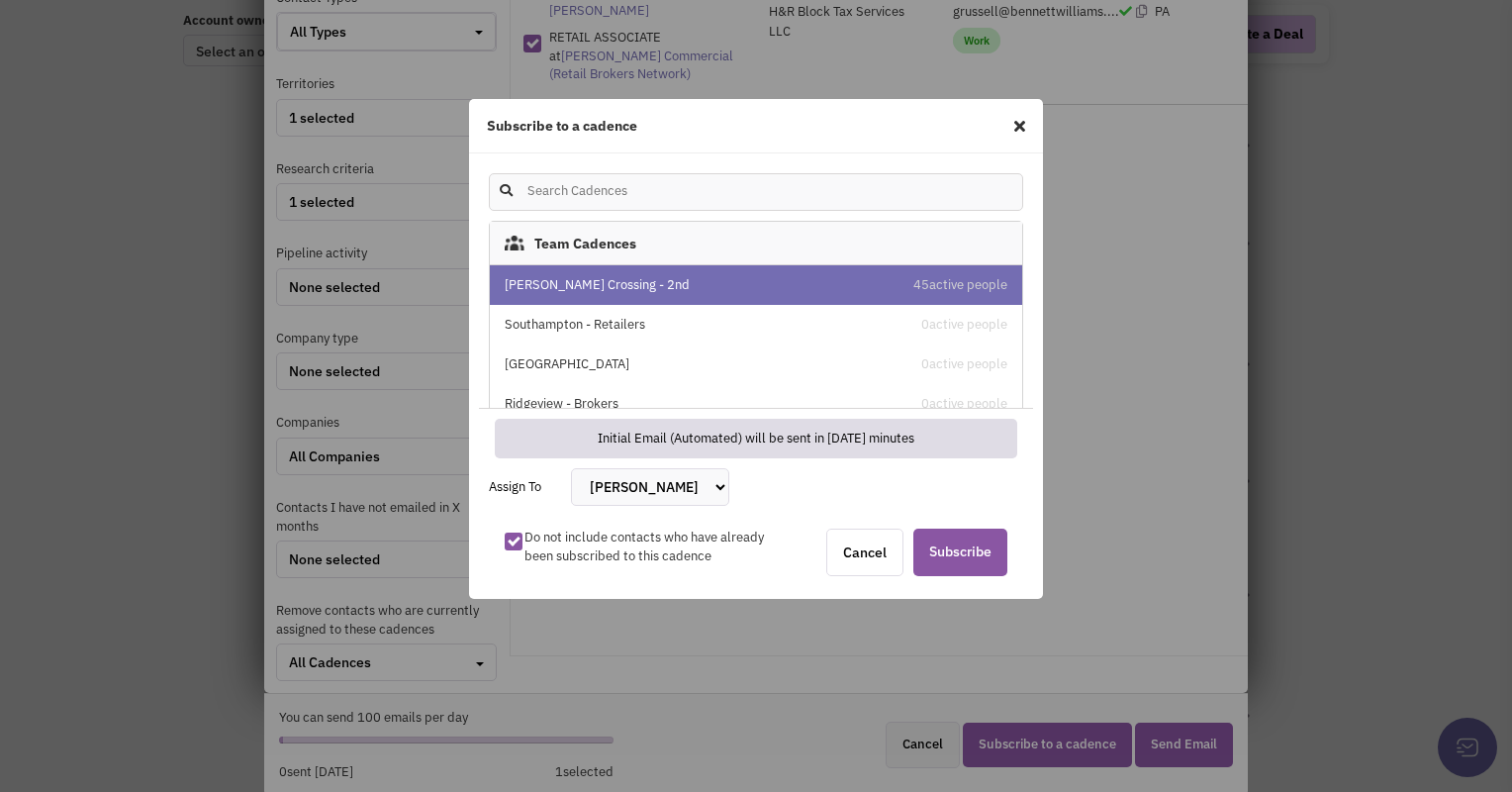 click on "[PERSON_NAME]
[PERSON_NAME]
[PERSON_NAME]
[PERSON_NAME]
[PERSON_NAME]
[PERSON_NAME]
[PERSON_NAME] III
[PERSON_NAME]" at bounding box center [650, 487] 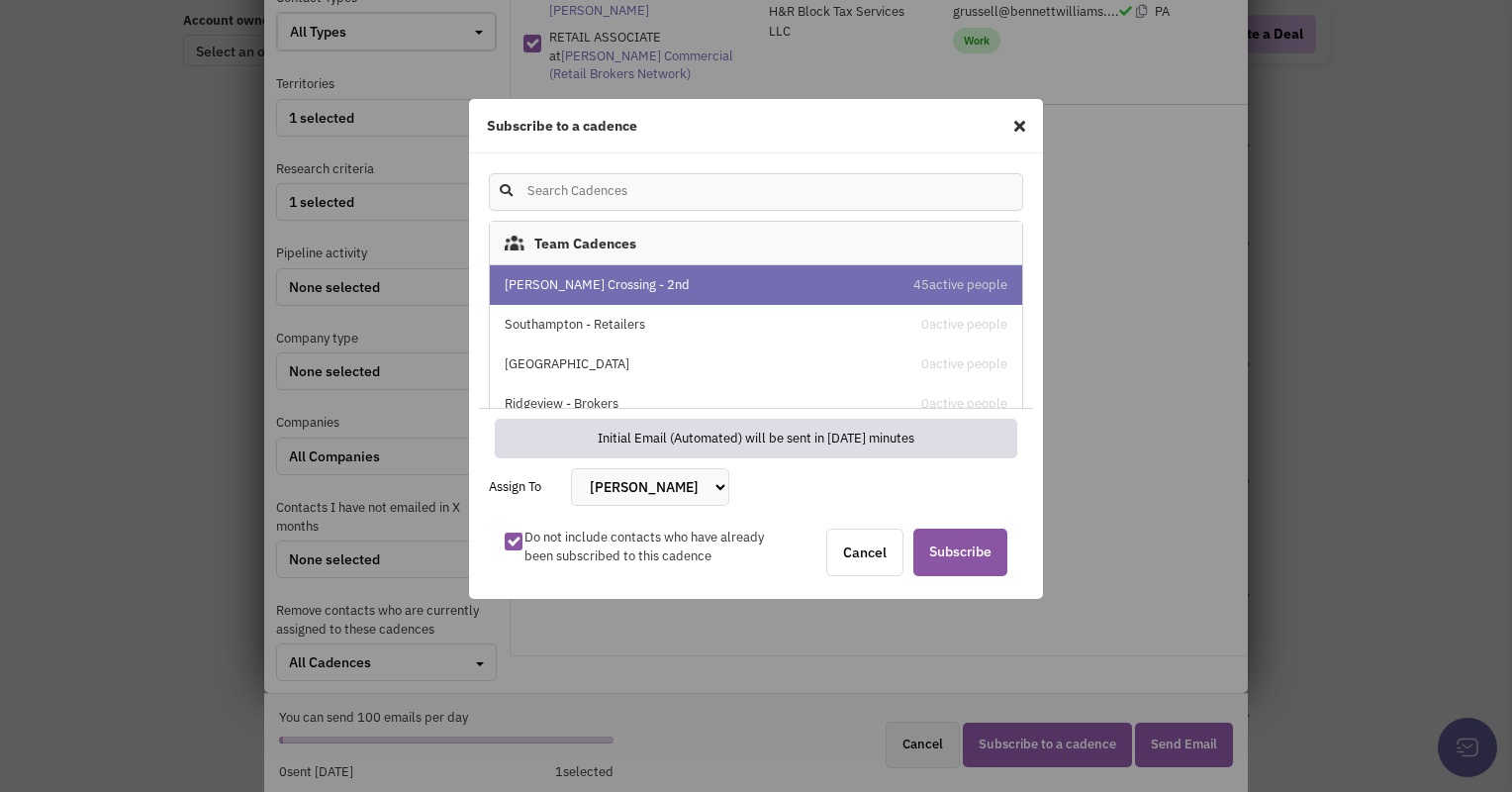 click on "[PERSON_NAME]
[PERSON_NAME]
[PERSON_NAME]
[PERSON_NAME]
[PERSON_NAME]
[PERSON_NAME]
[PERSON_NAME] III
[PERSON_NAME]" at bounding box center (650, 487) 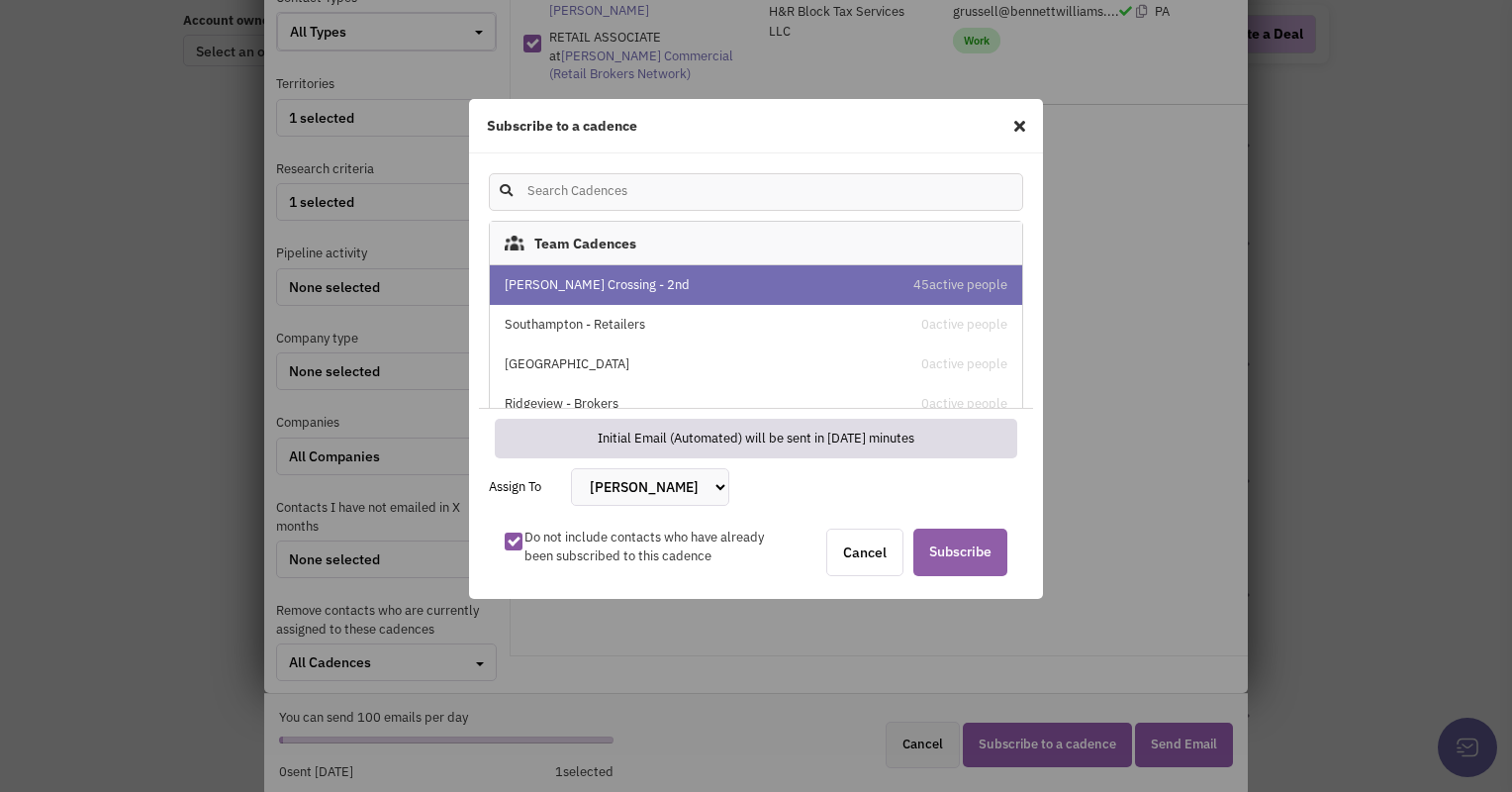 click on "Subscribe" at bounding box center (960, 552) 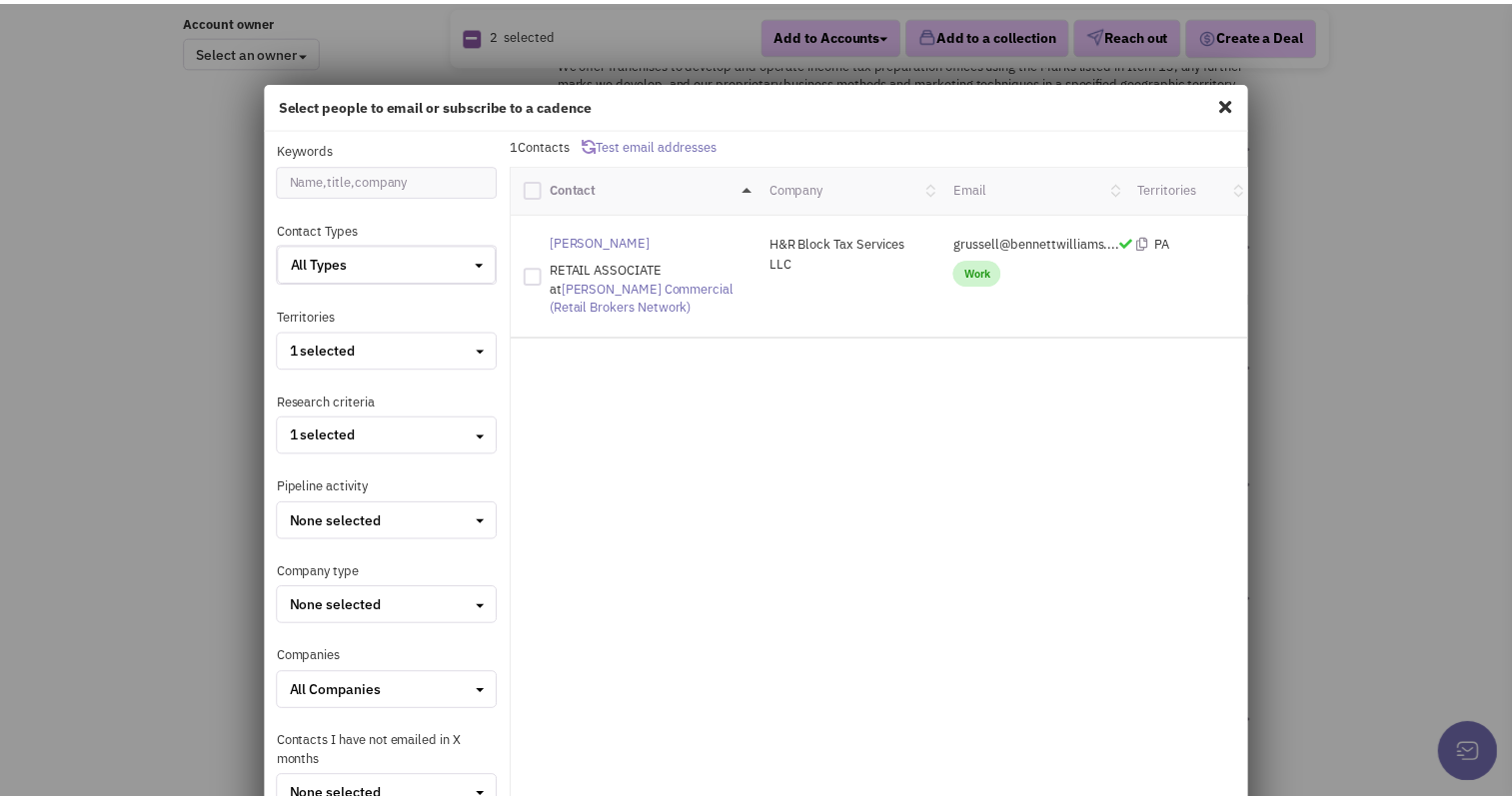 scroll, scrollTop: 19, scrollLeft: 0, axis: vertical 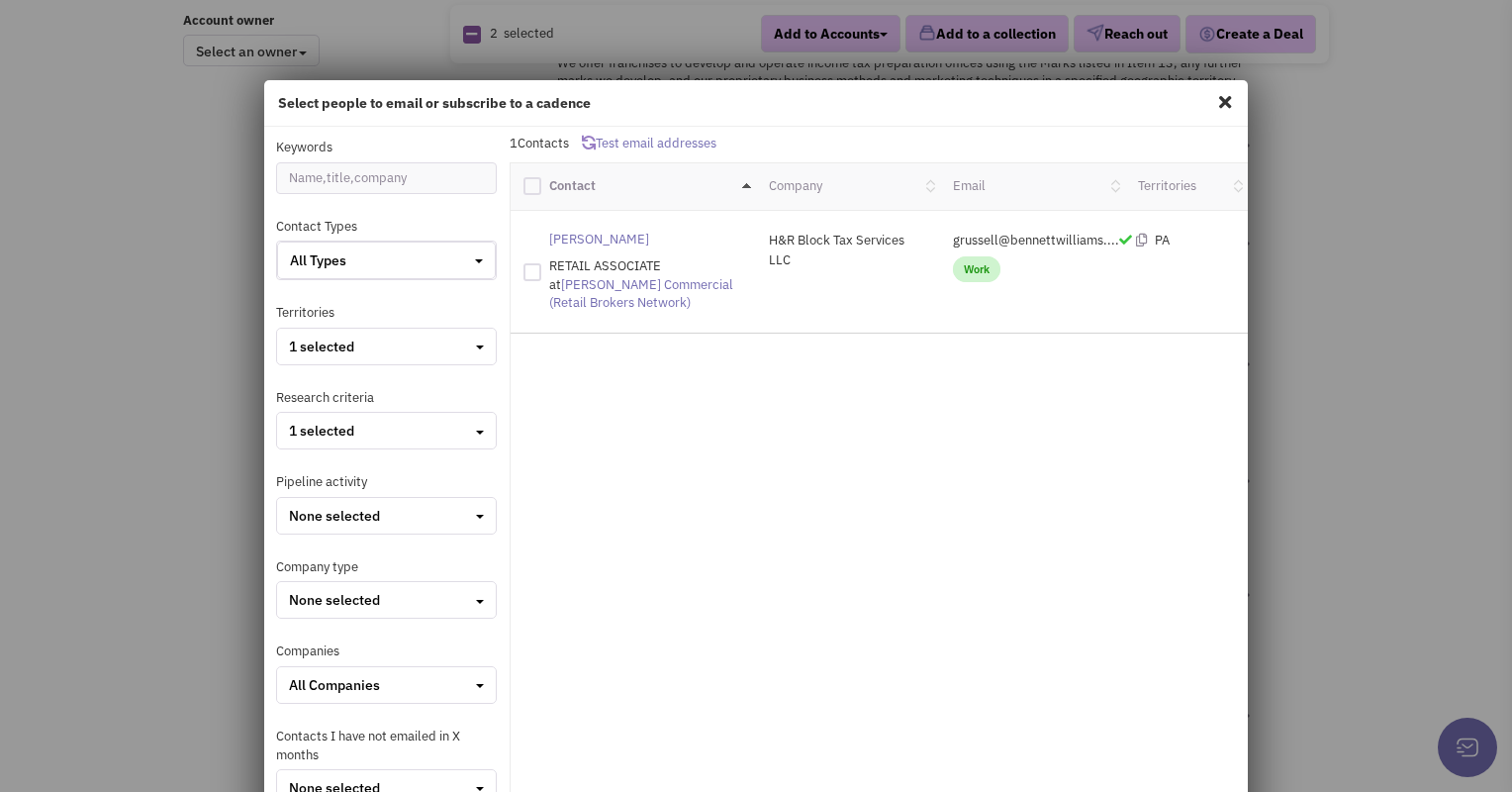 click at bounding box center [1225, 102] 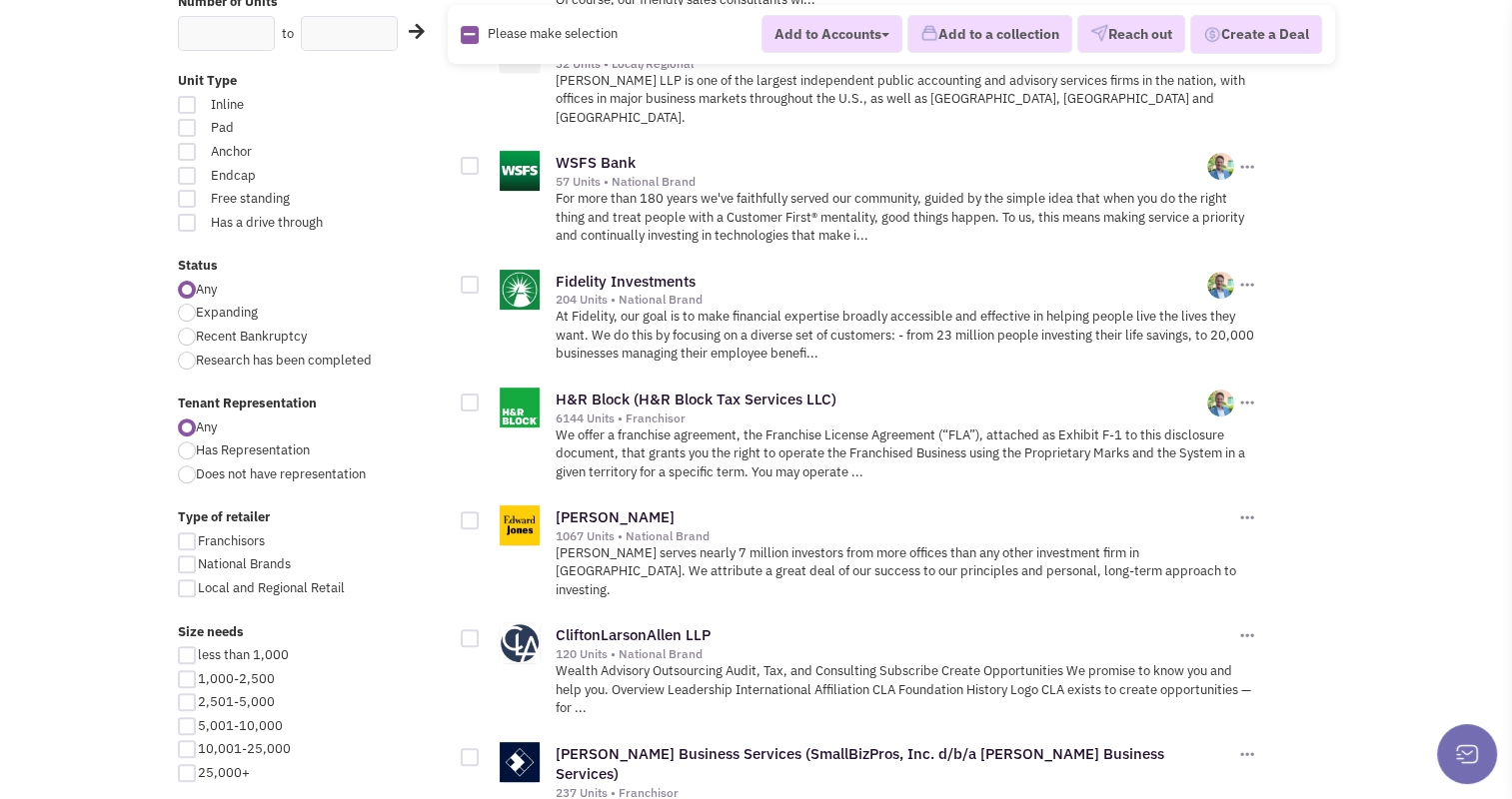 scroll, scrollTop: 0, scrollLeft: 0, axis: both 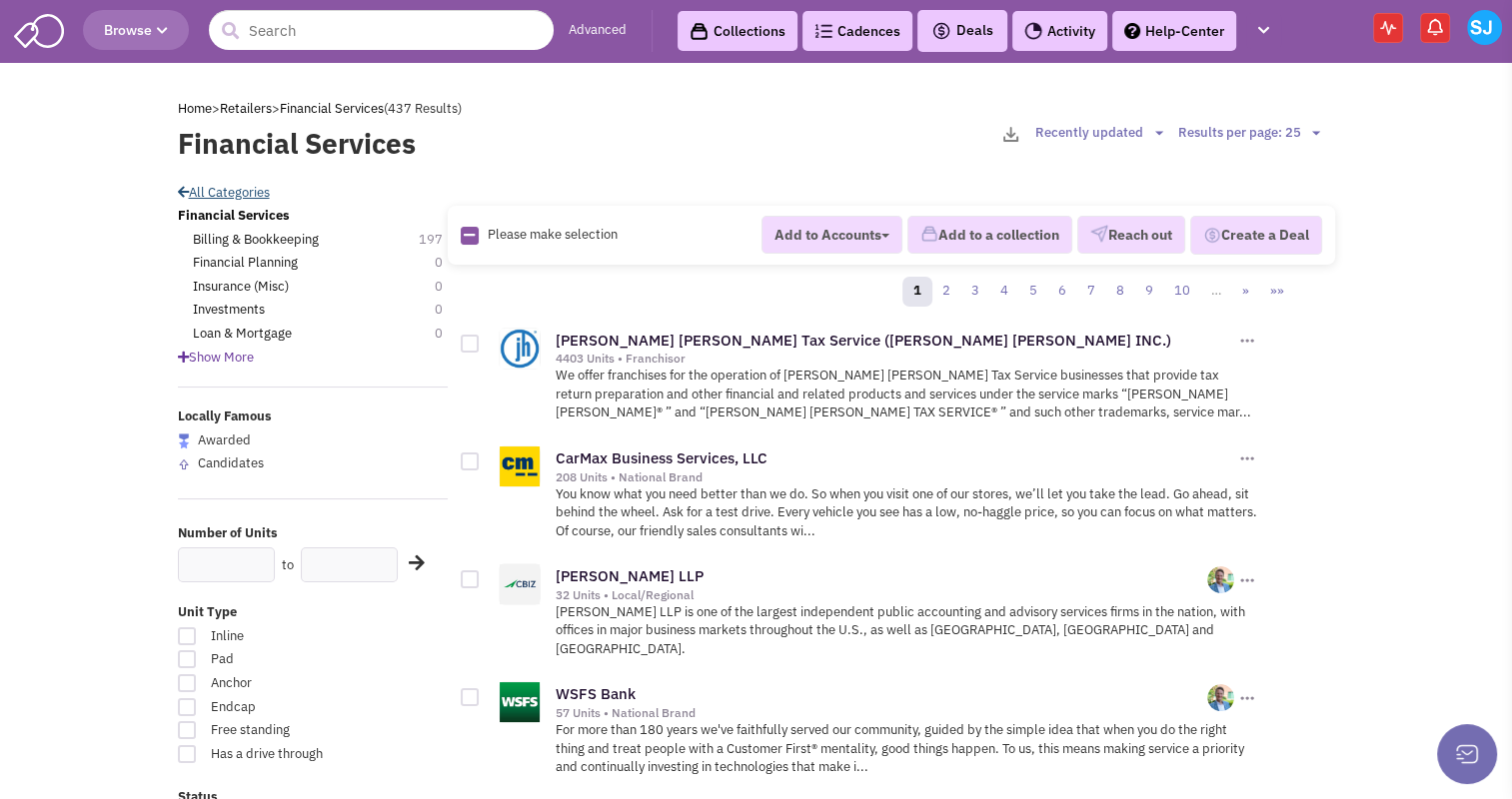 click on "All Categories" at bounding box center [224, 192] 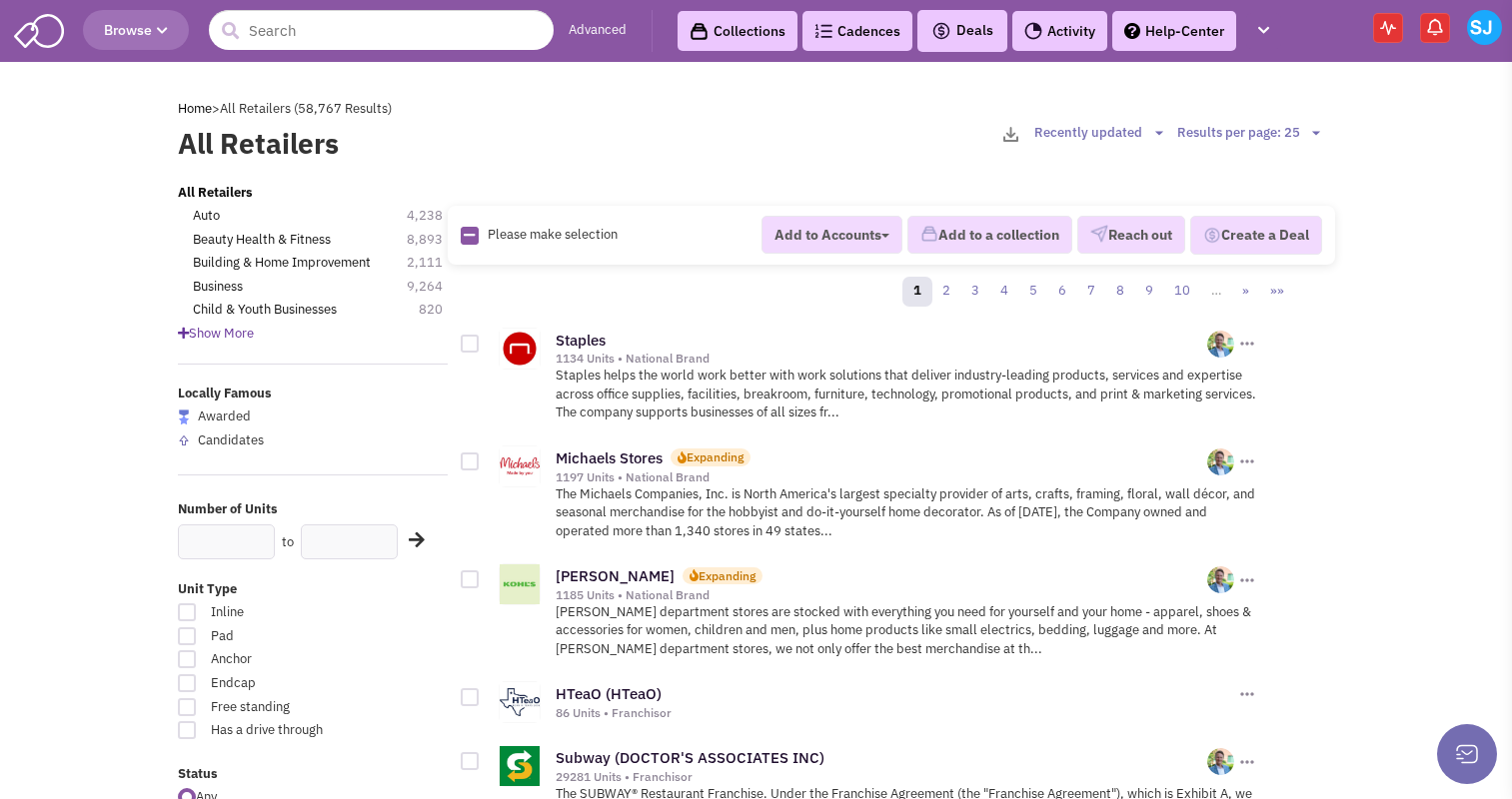 scroll, scrollTop: 0, scrollLeft: 0, axis: both 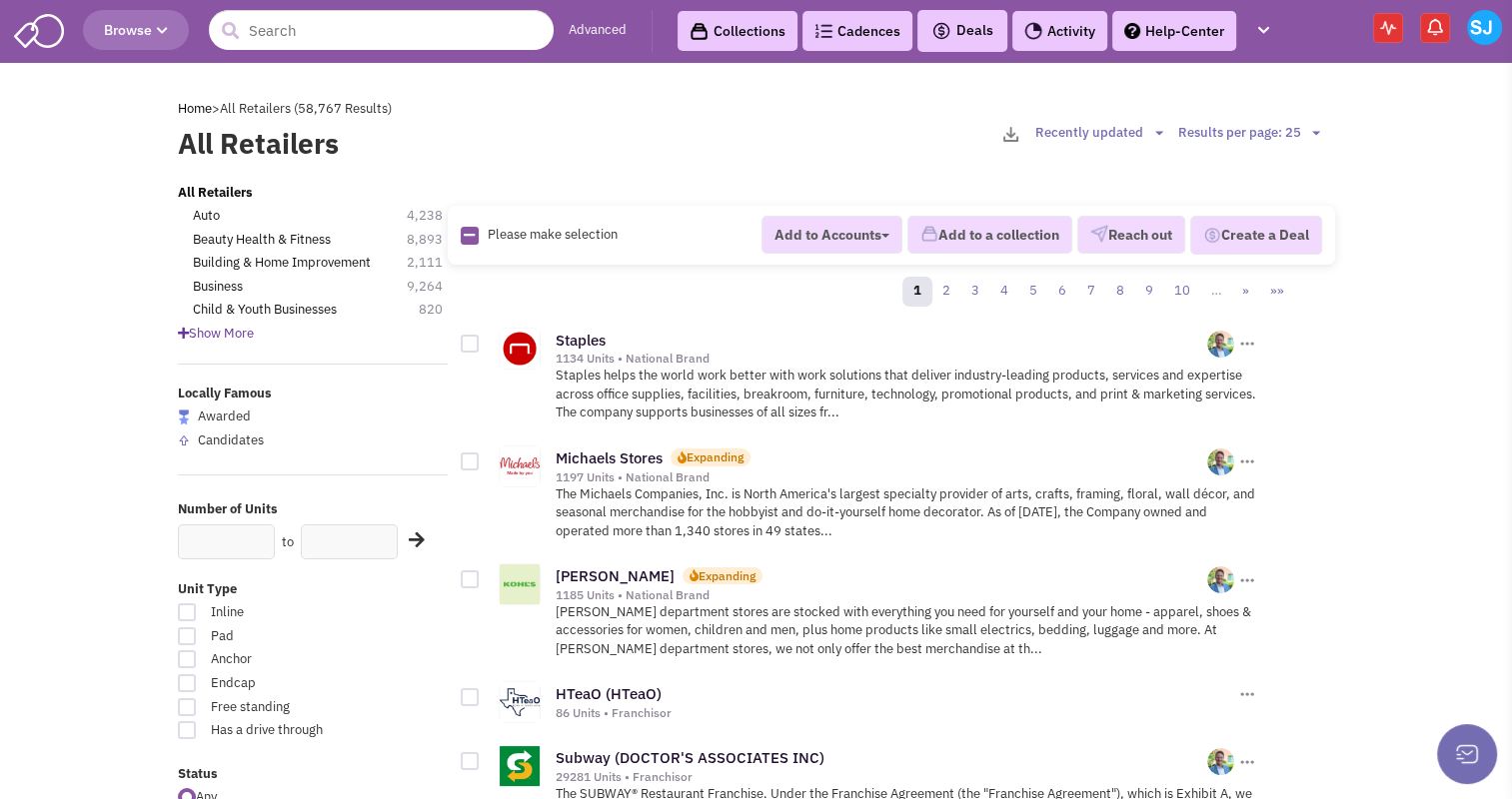 click on "Show More" at bounding box center [216, 333] 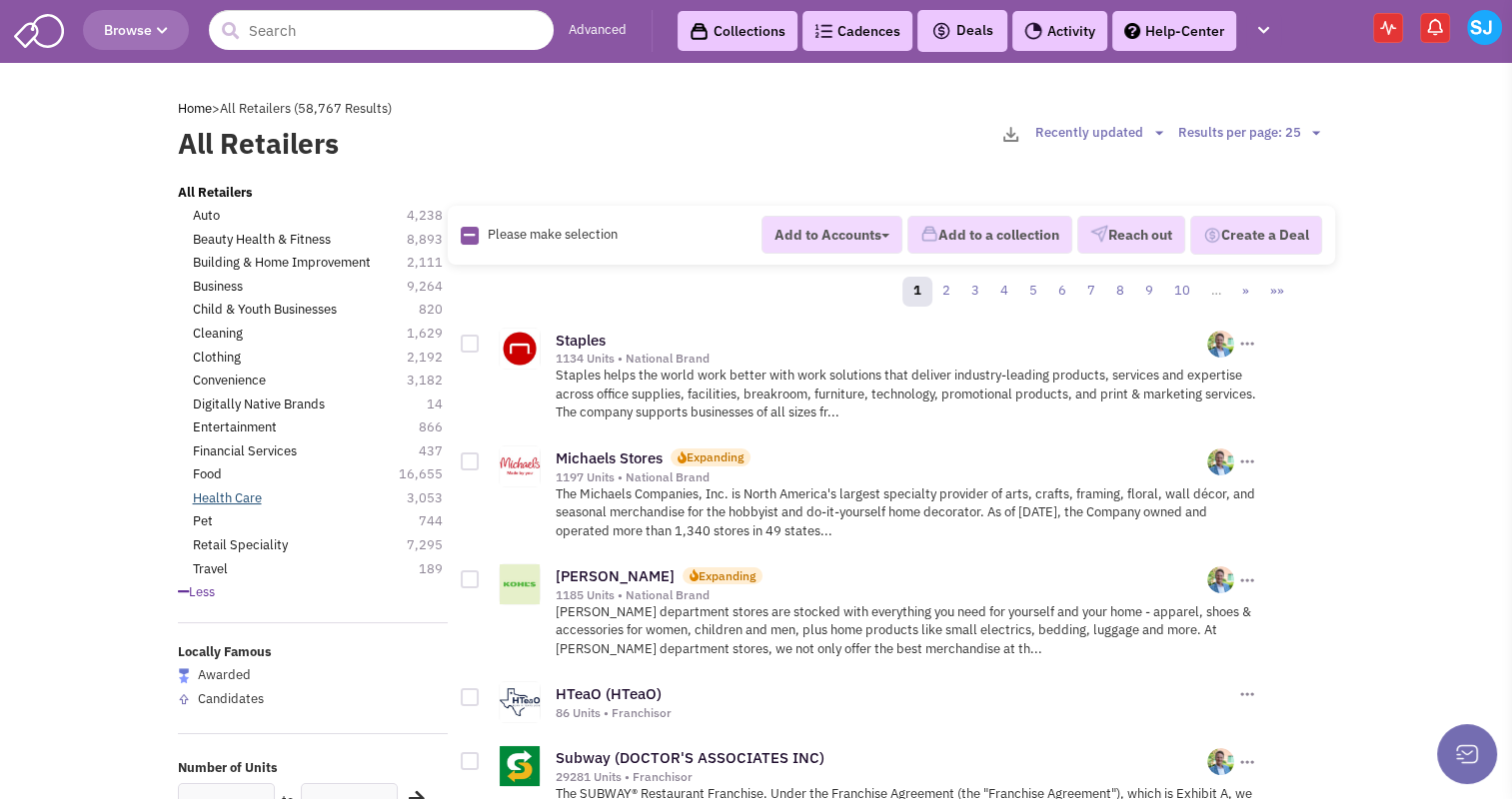 click on "Health Care" at bounding box center [227, 498] 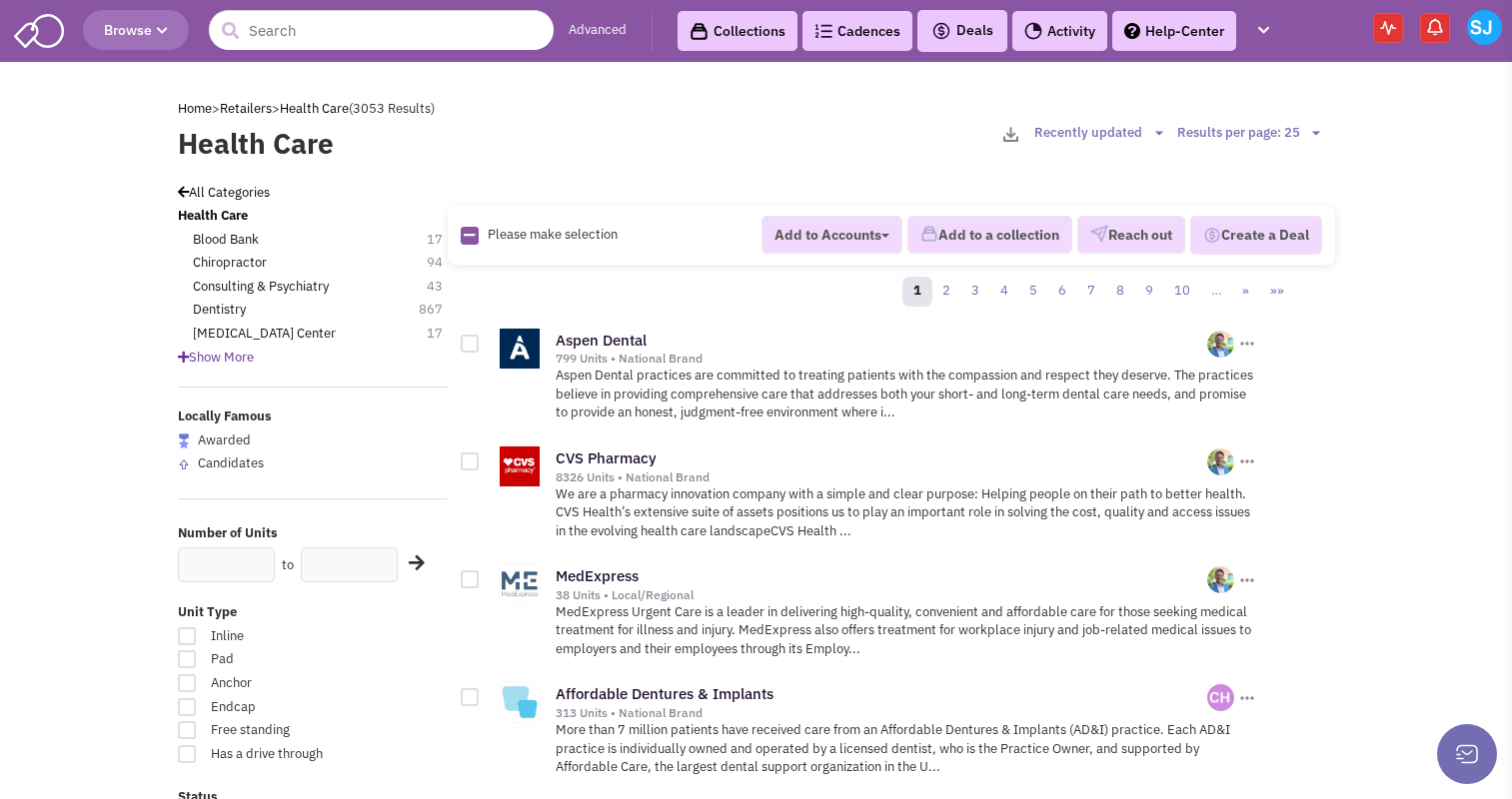 scroll, scrollTop: 0, scrollLeft: 0, axis: both 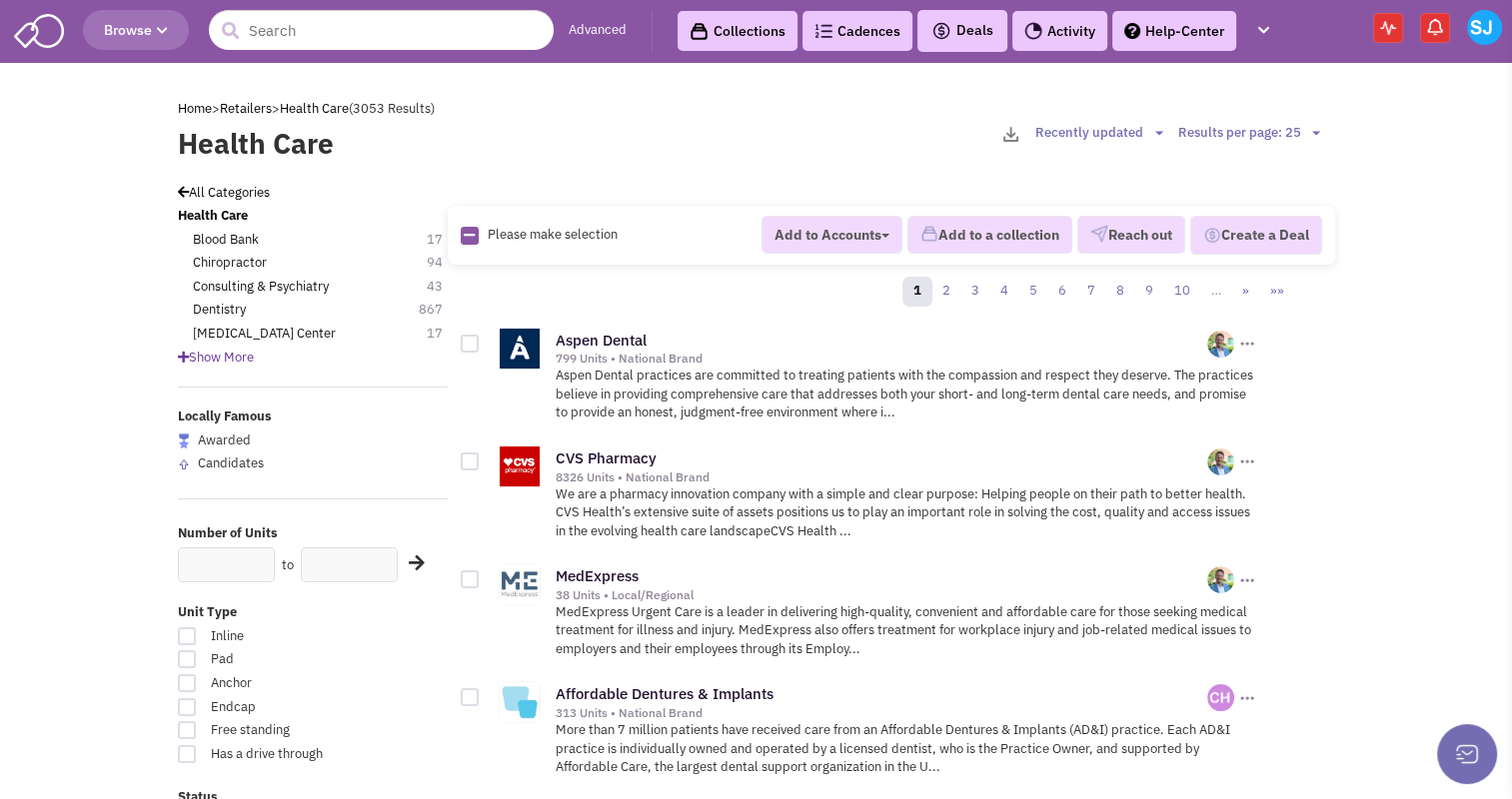 click at bounding box center (470, 344) 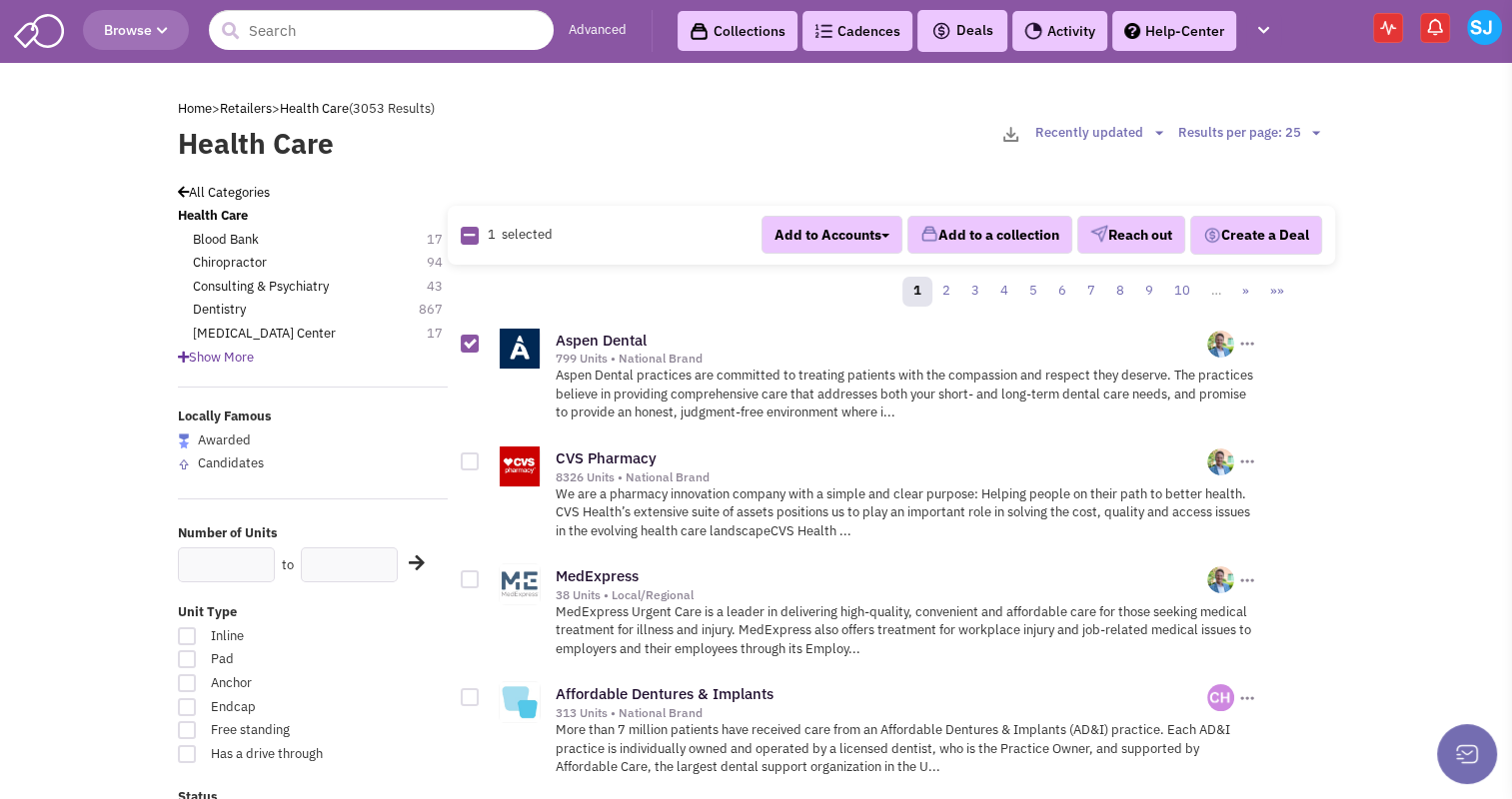 click at bounding box center [470, 579] 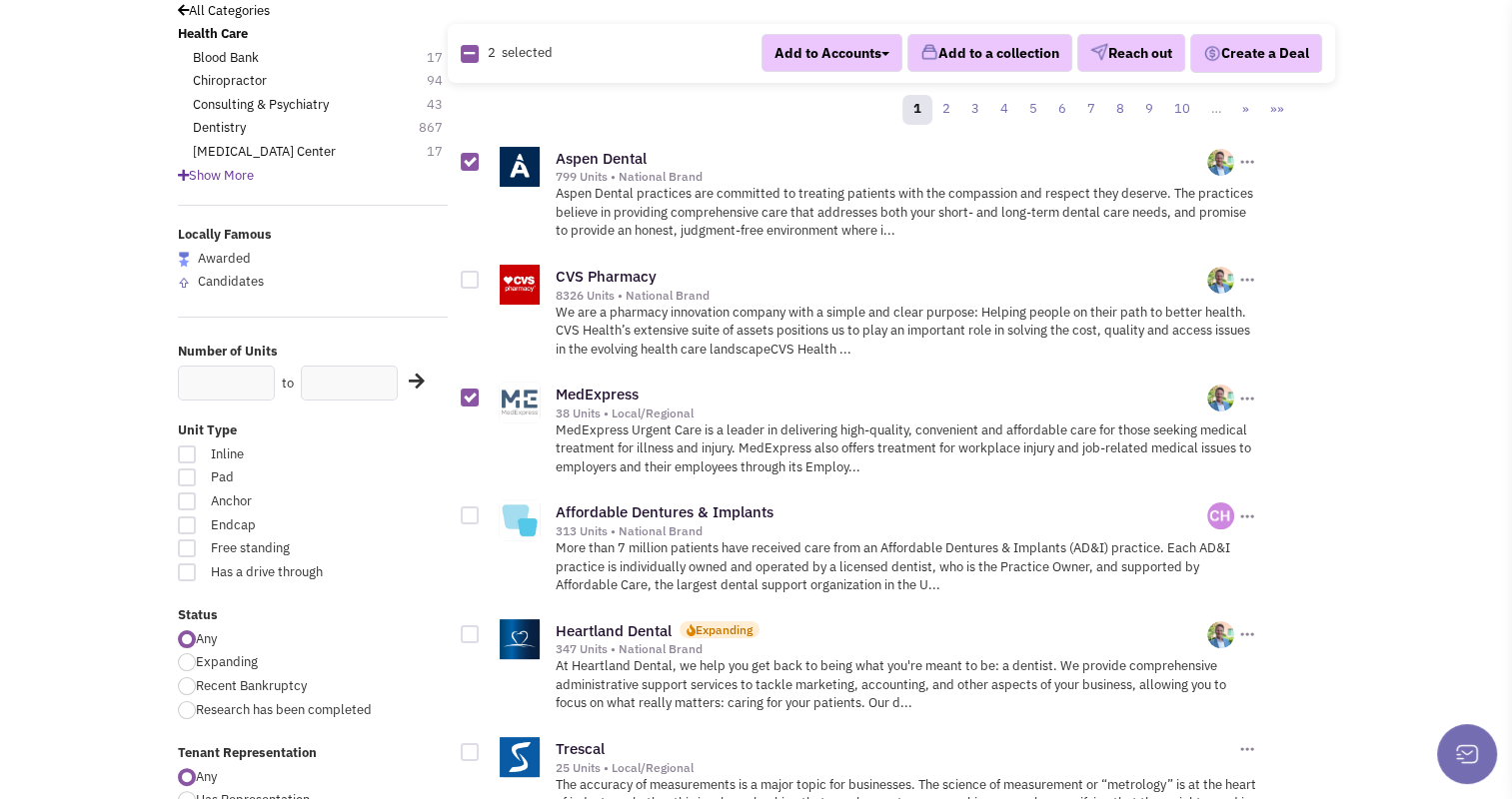 scroll, scrollTop: 183, scrollLeft: 0, axis: vertical 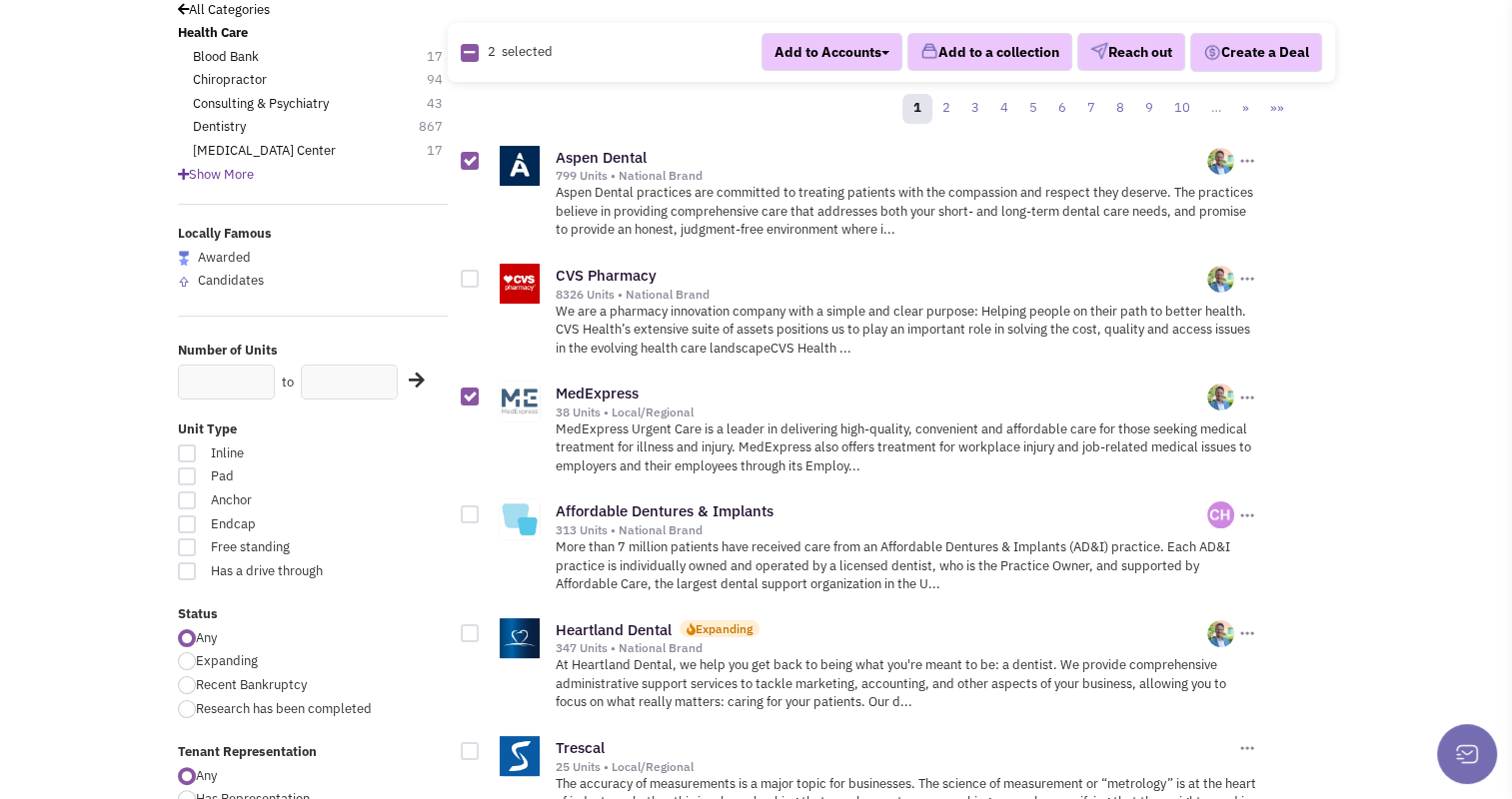 click at bounding box center [470, 514] 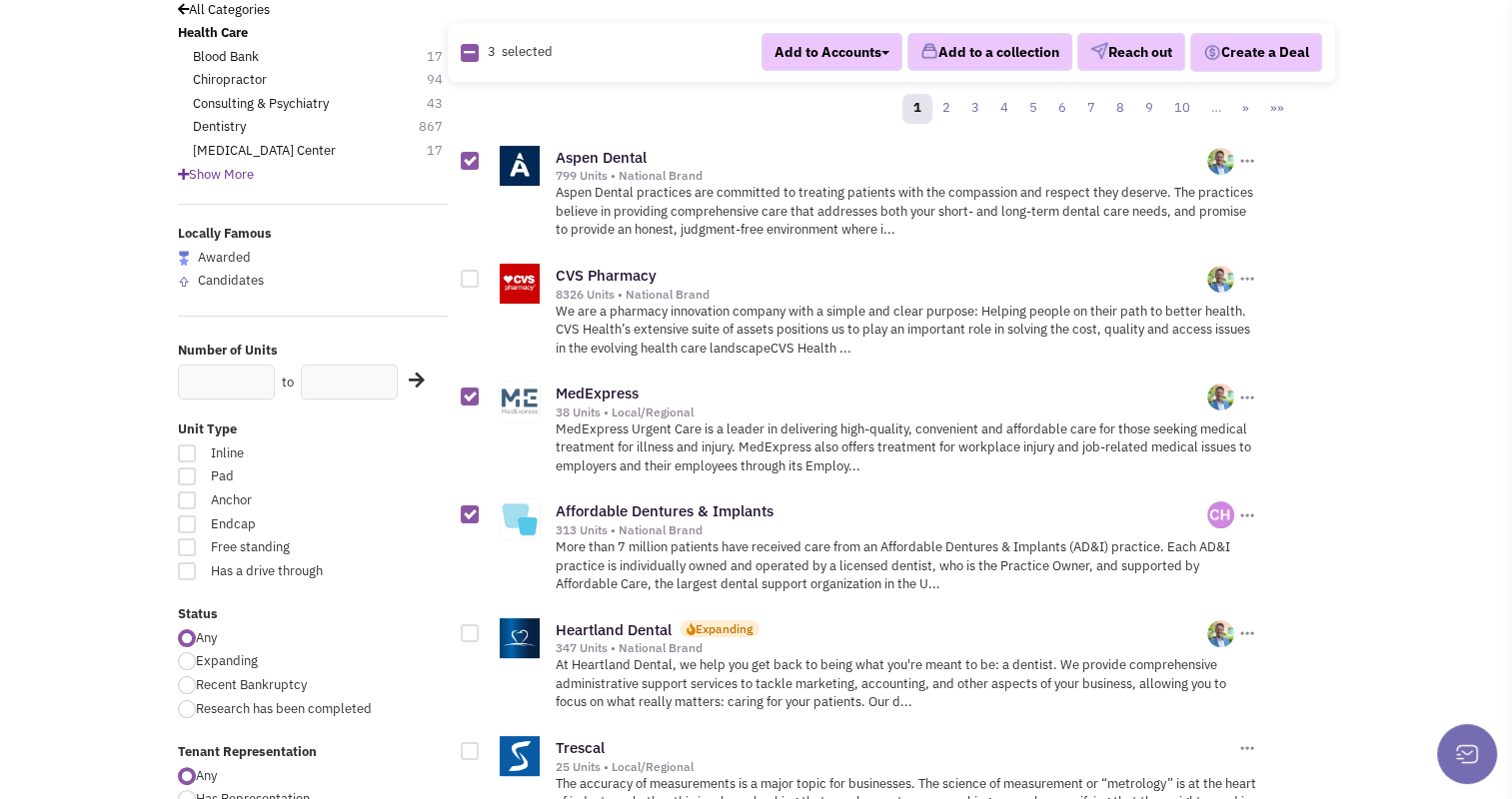 click at bounding box center (470, 633) 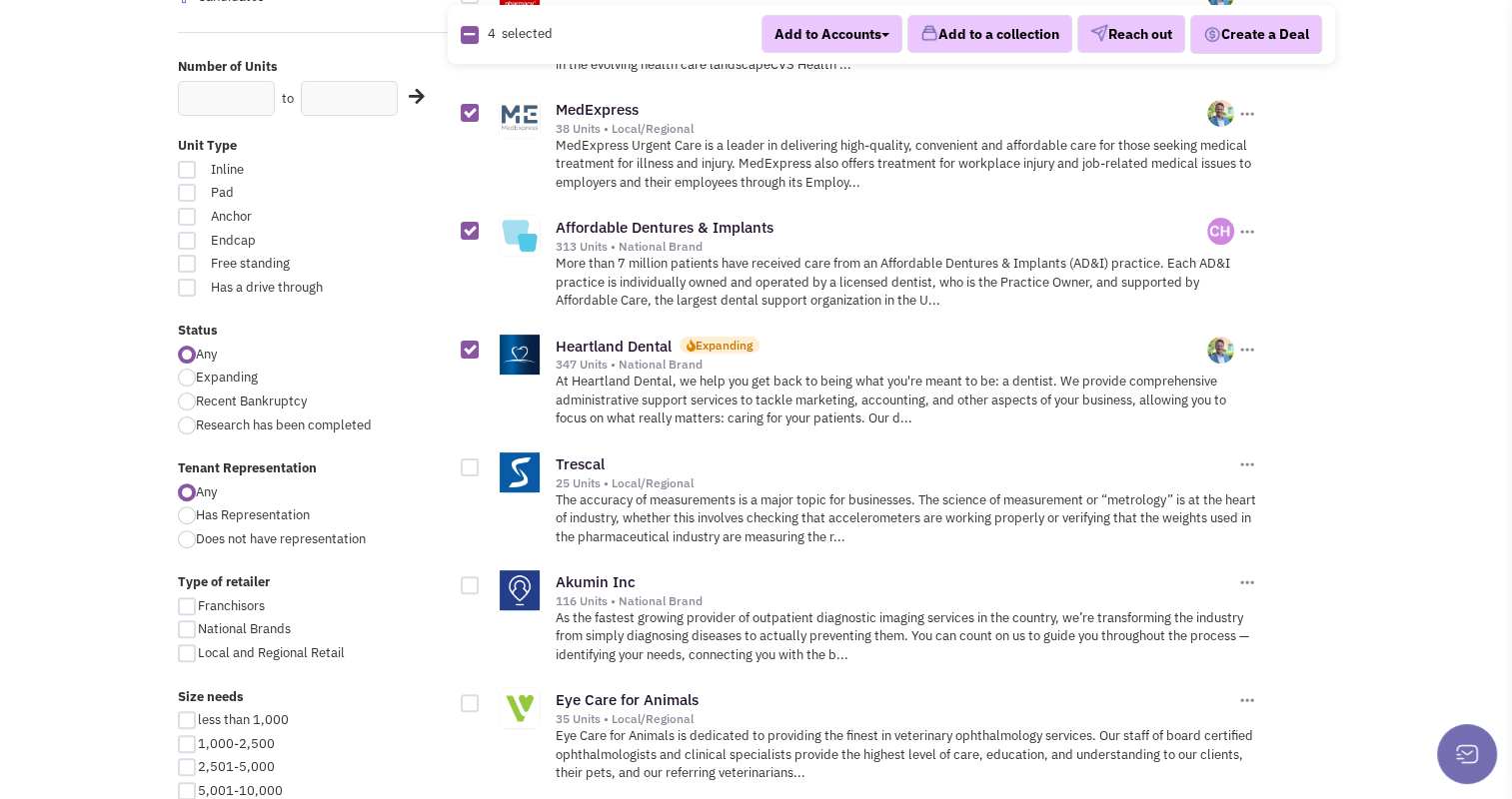 scroll, scrollTop: 467, scrollLeft: 0, axis: vertical 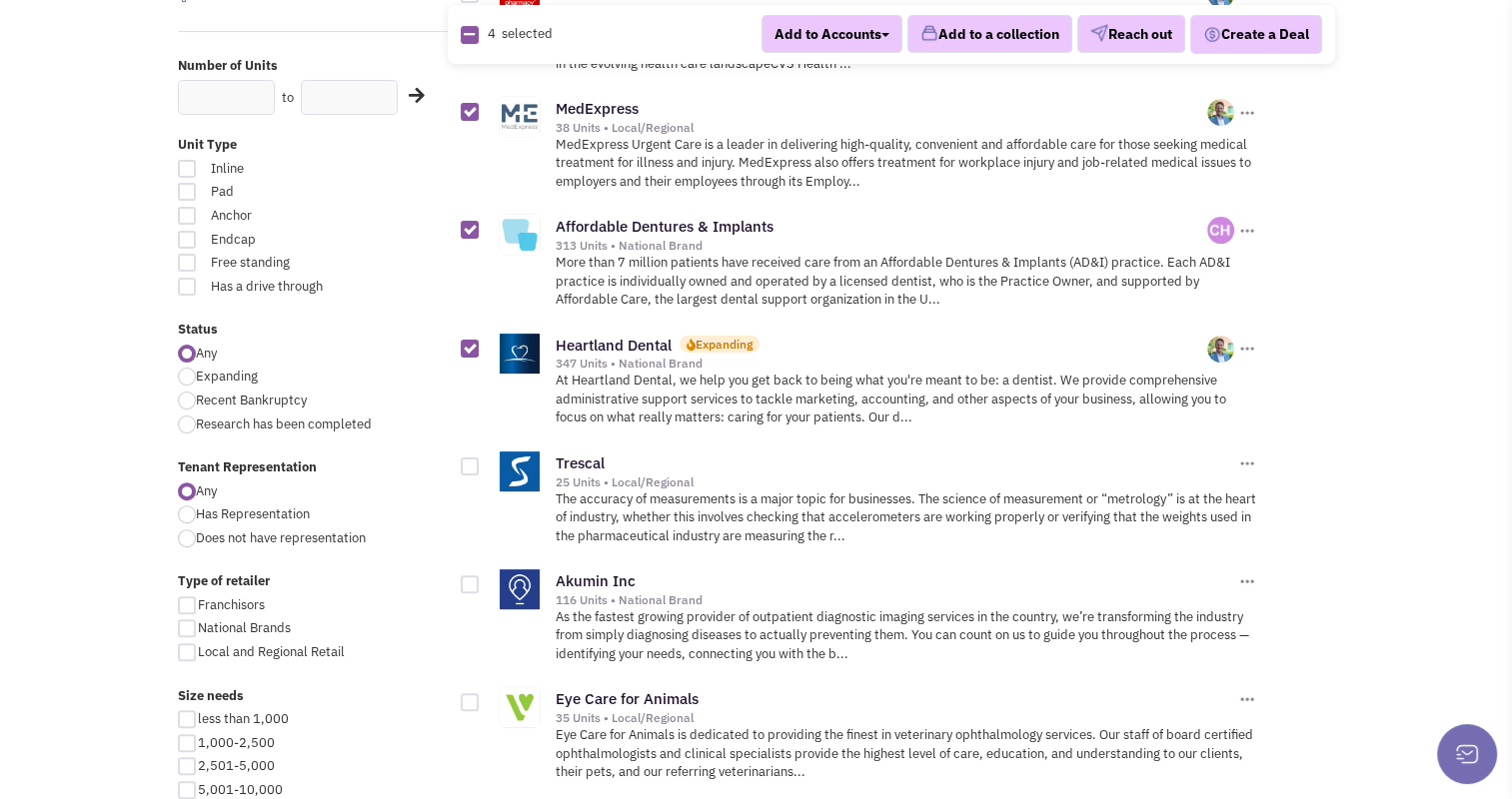 click at bounding box center (470, 466) 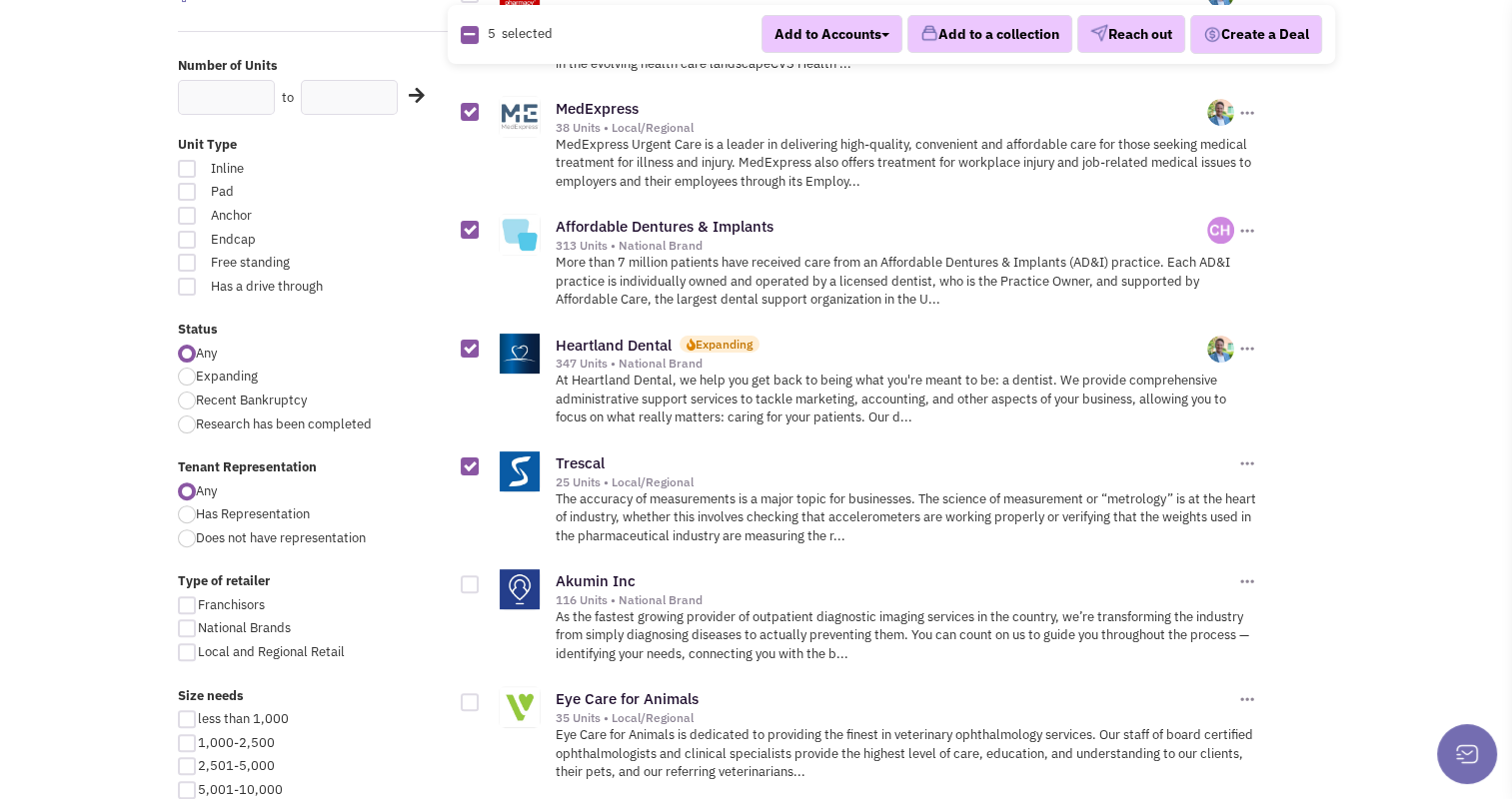 click at bounding box center [470, 584] 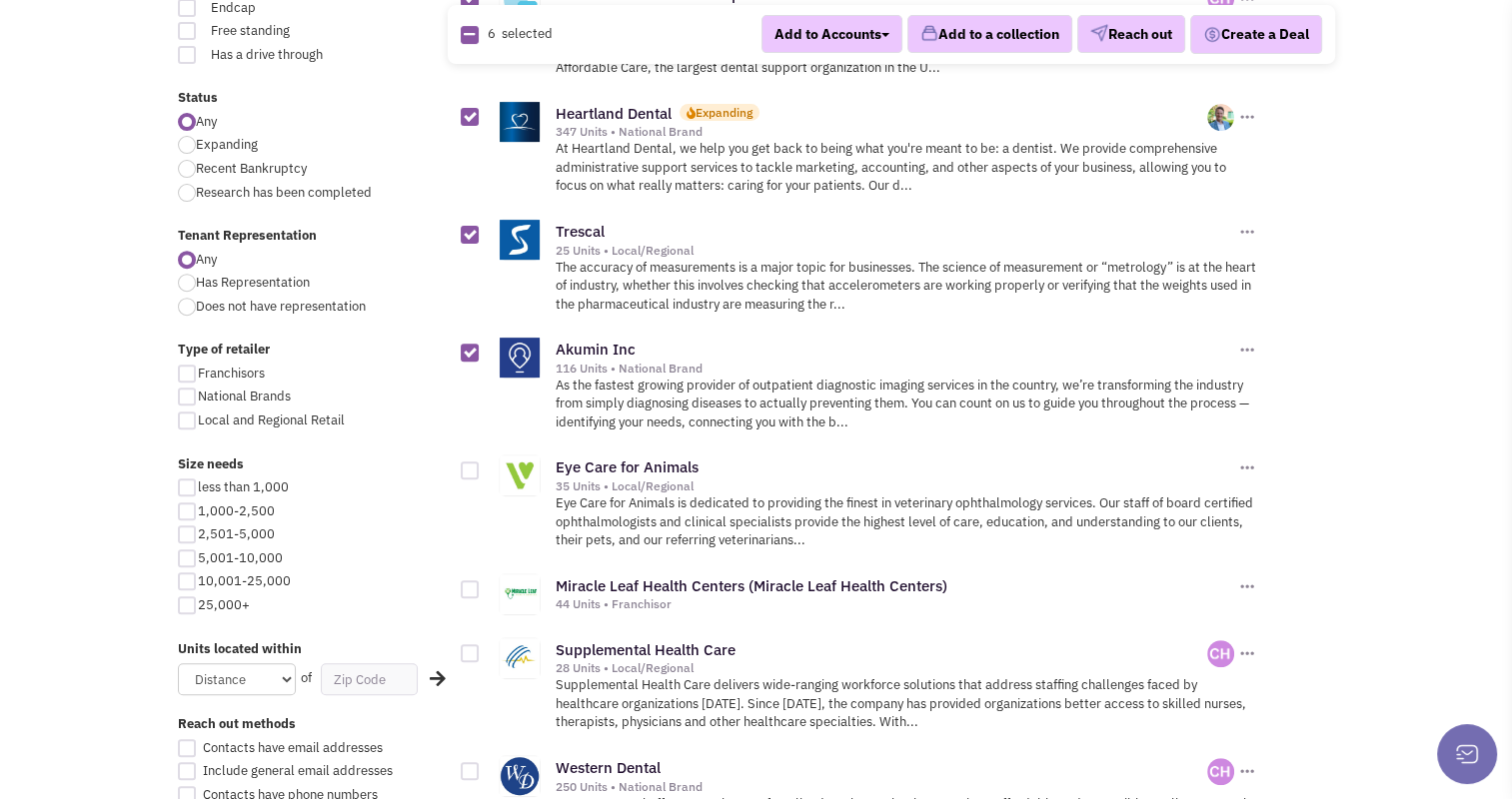 scroll, scrollTop: 749, scrollLeft: 0, axis: vertical 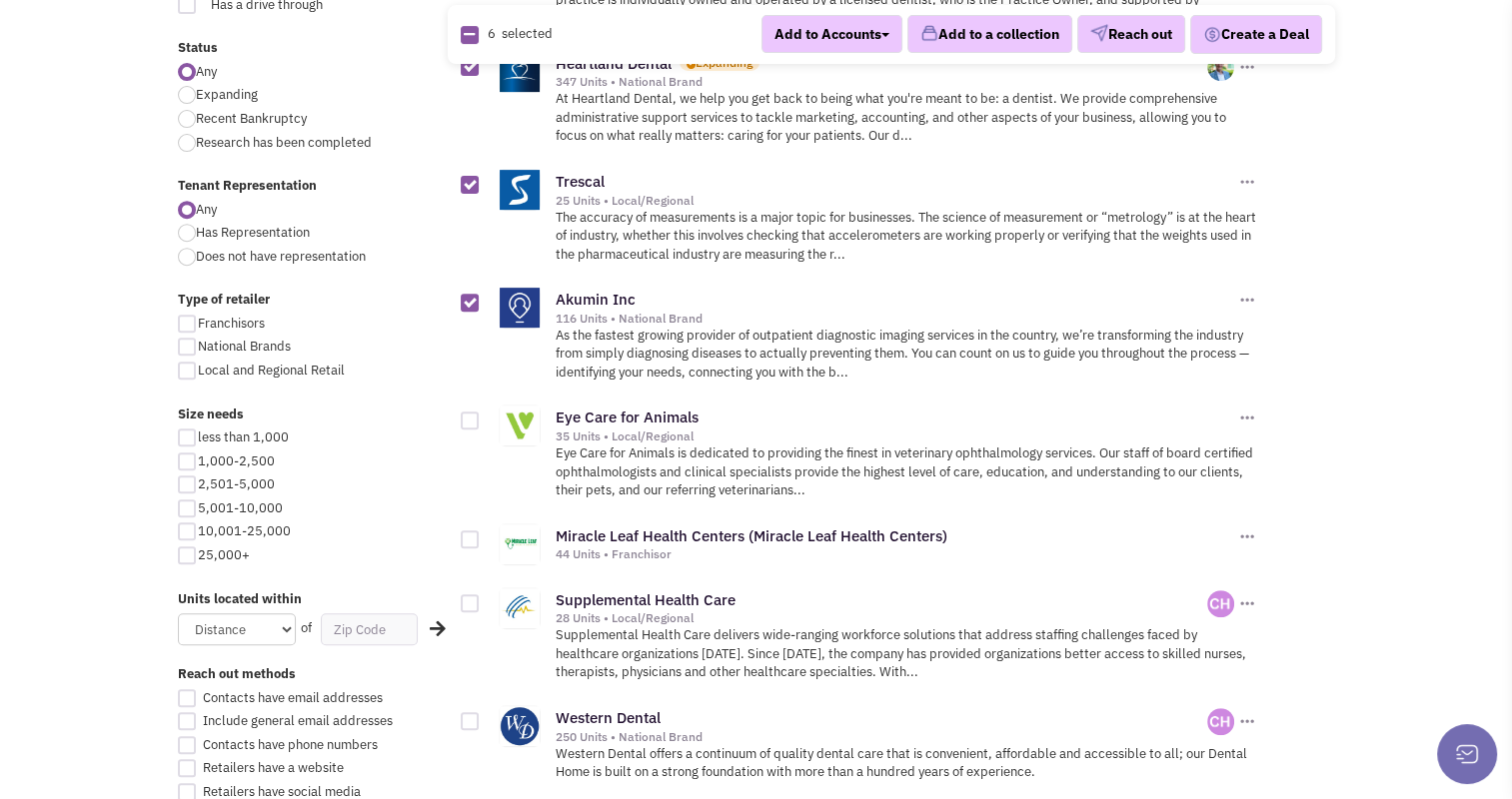 click at bounding box center [470, 603] 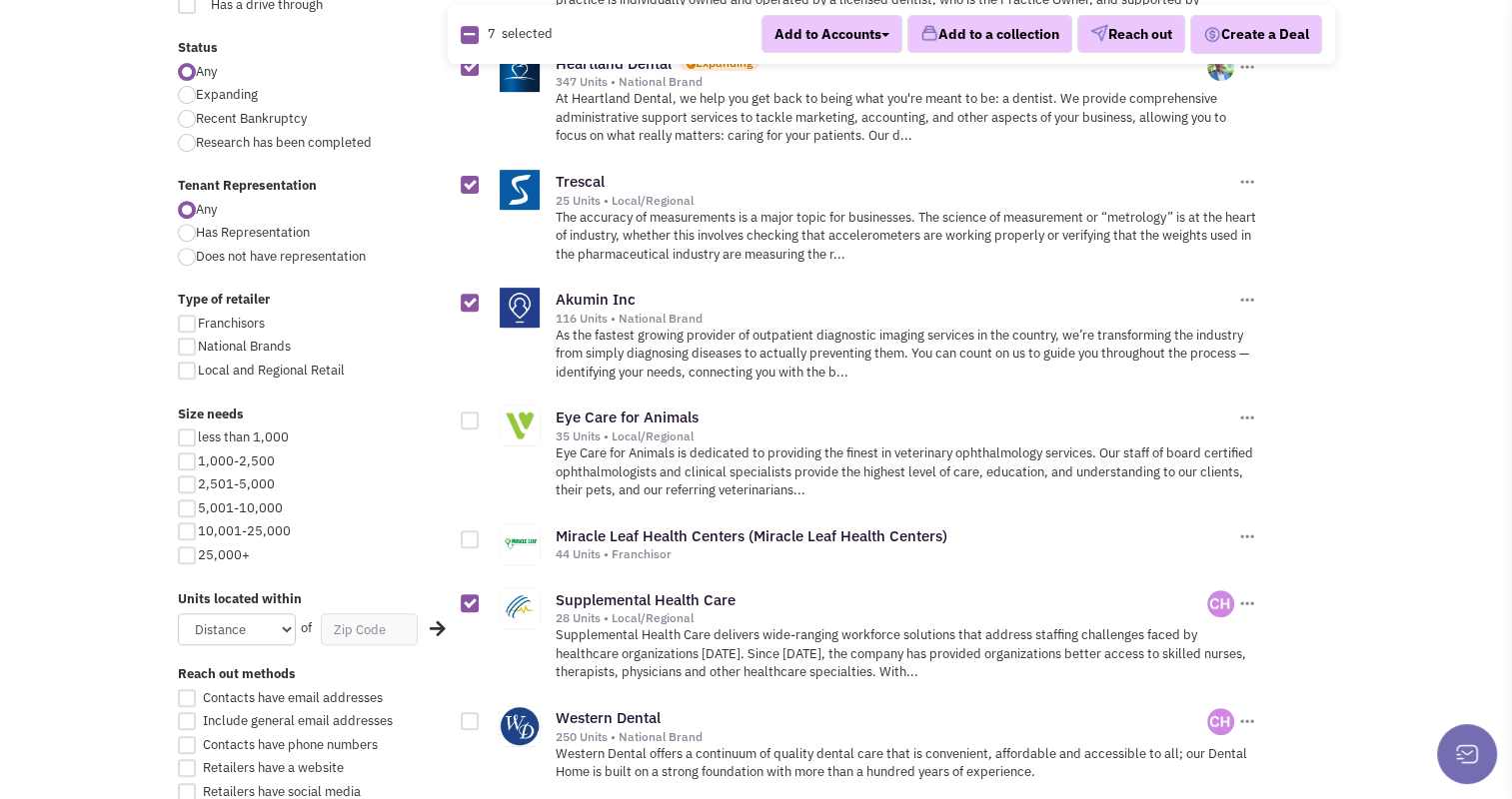 click at bounding box center [470, 721] 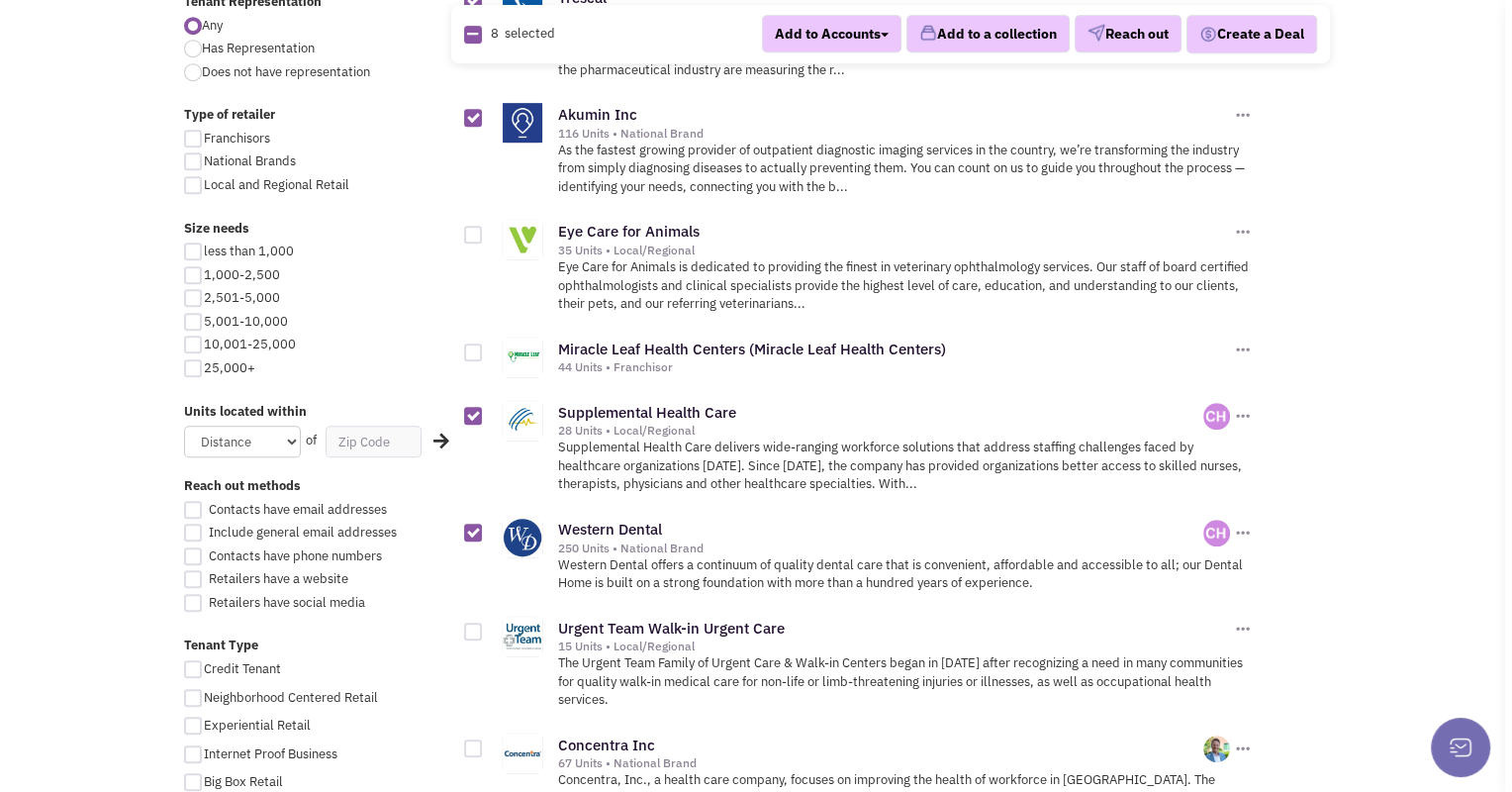 scroll, scrollTop: 926, scrollLeft: 0, axis: vertical 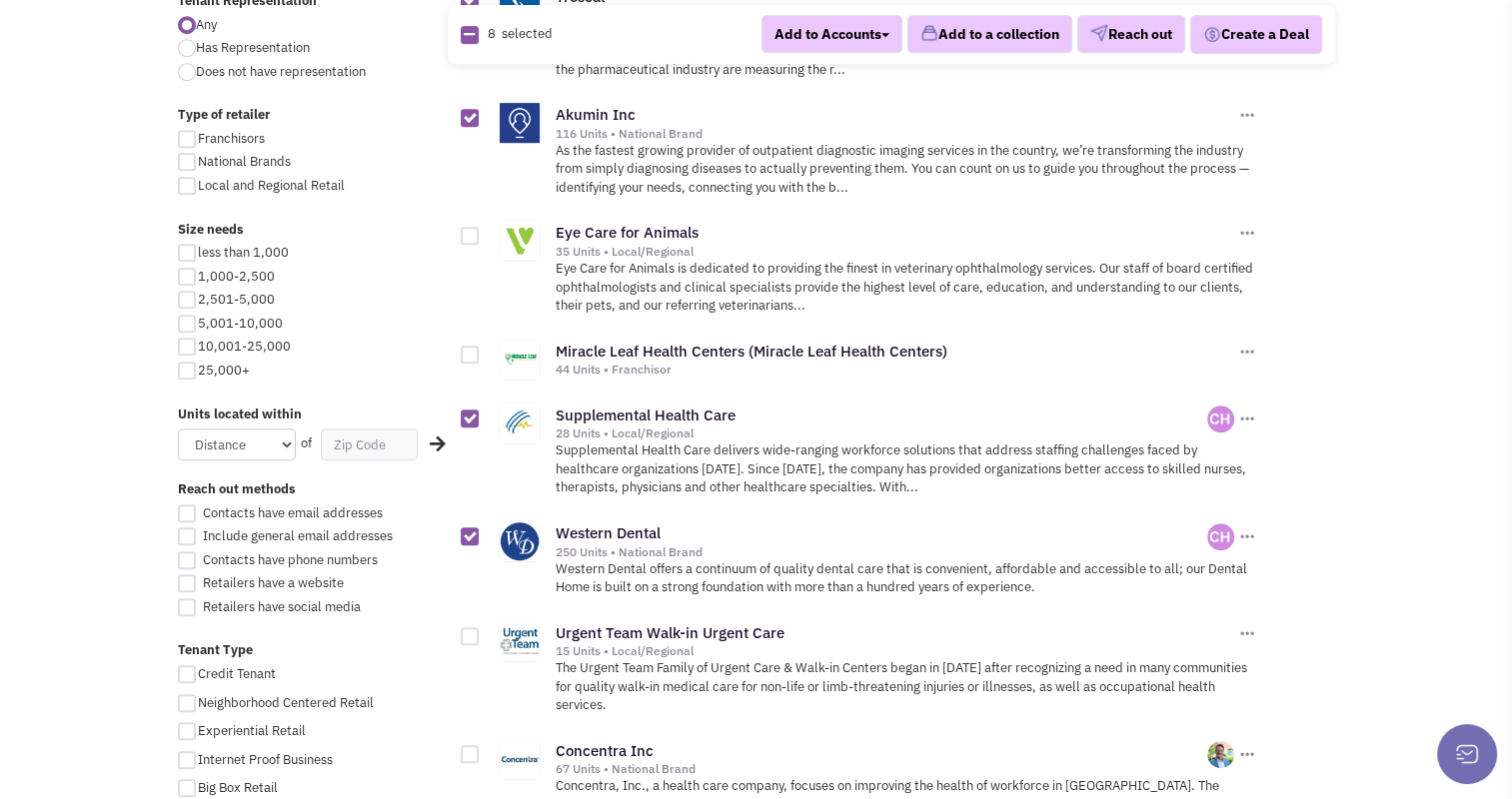 click at bounding box center (470, 636) 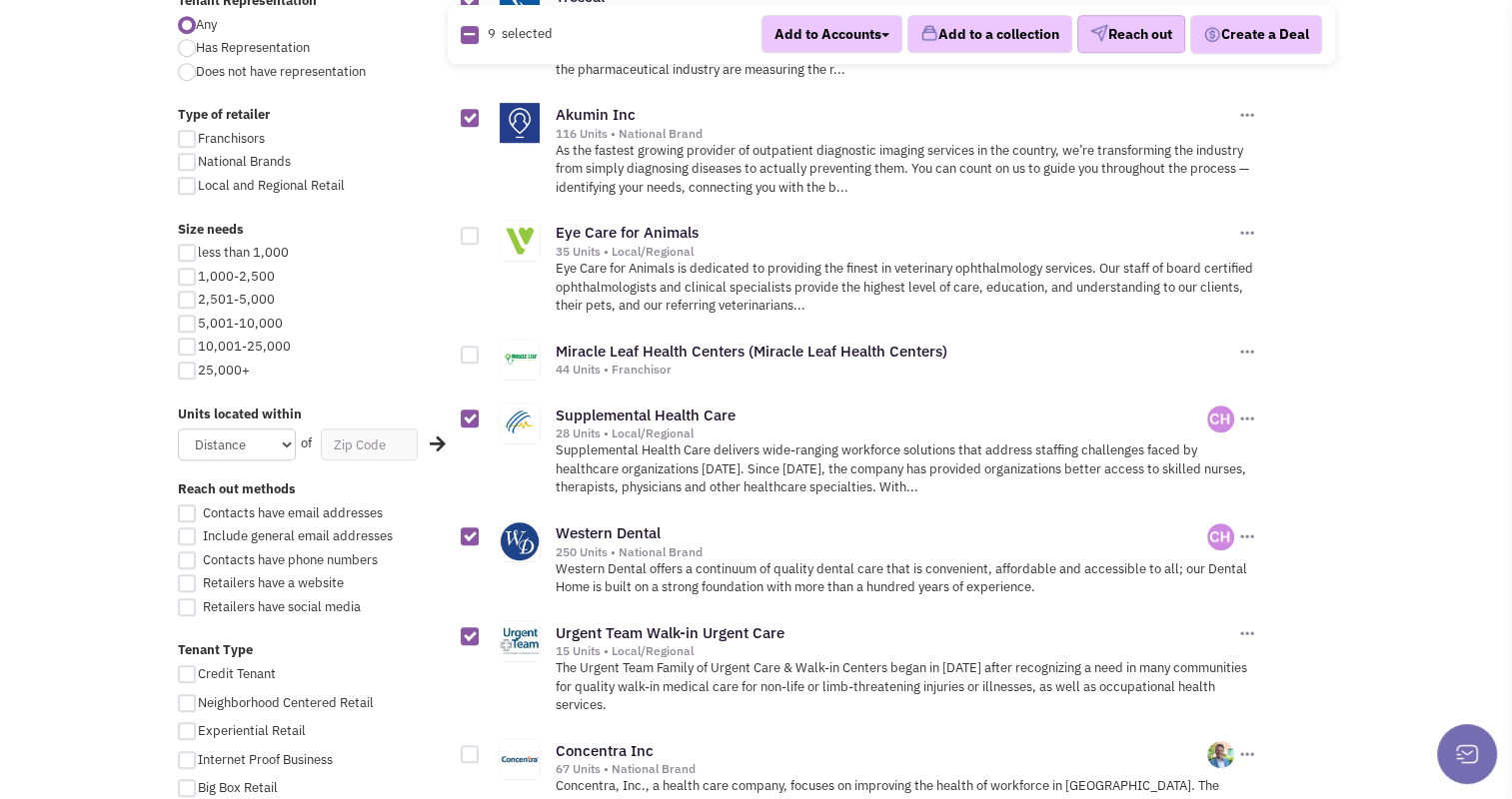 click on "Reach out" at bounding box center (1131, 35) 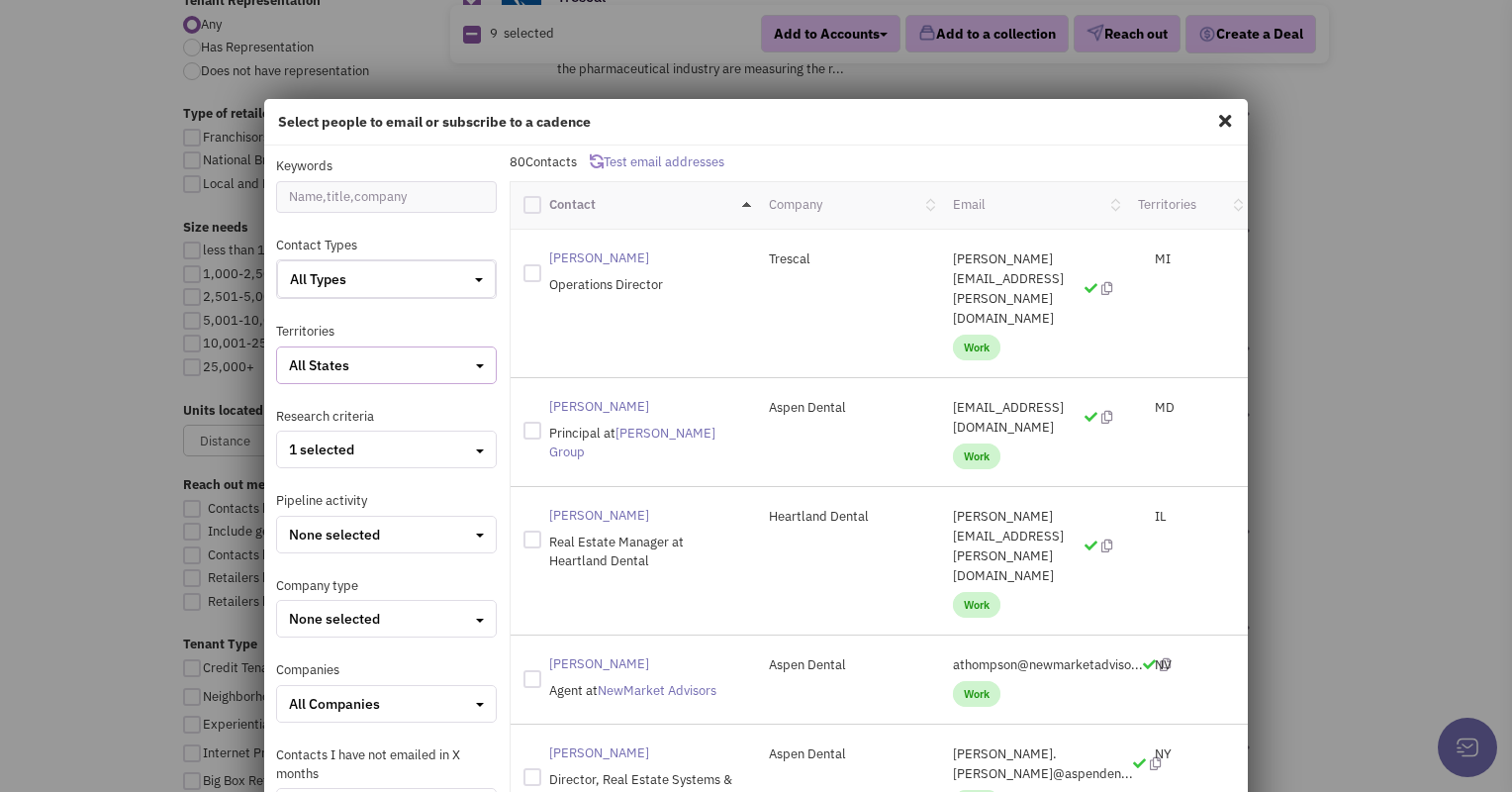 click on "All States" at bounding box center [386, 365] 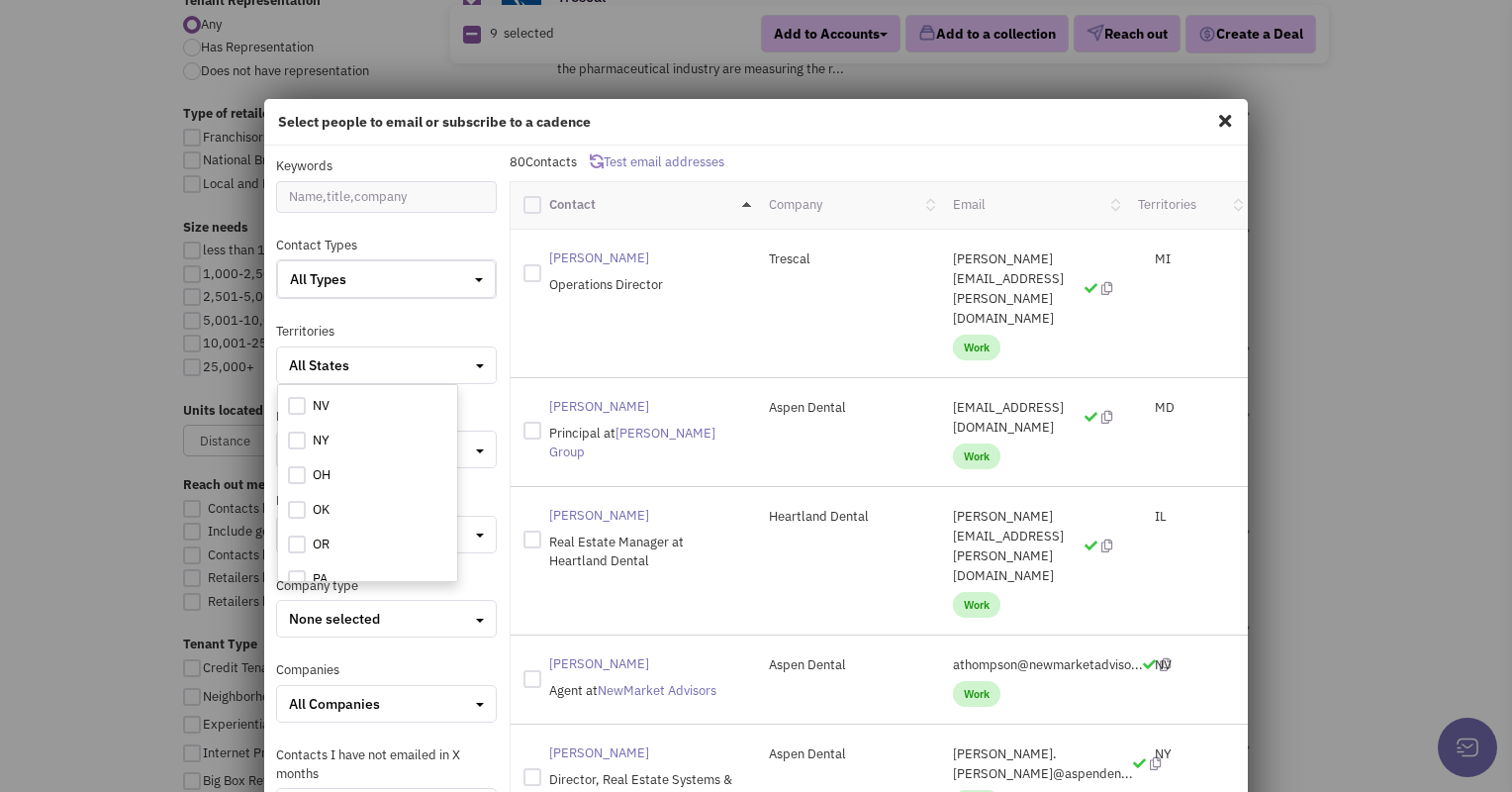 scroll, scrollTop: 1207, scrollLeft: 0, axis: vertical 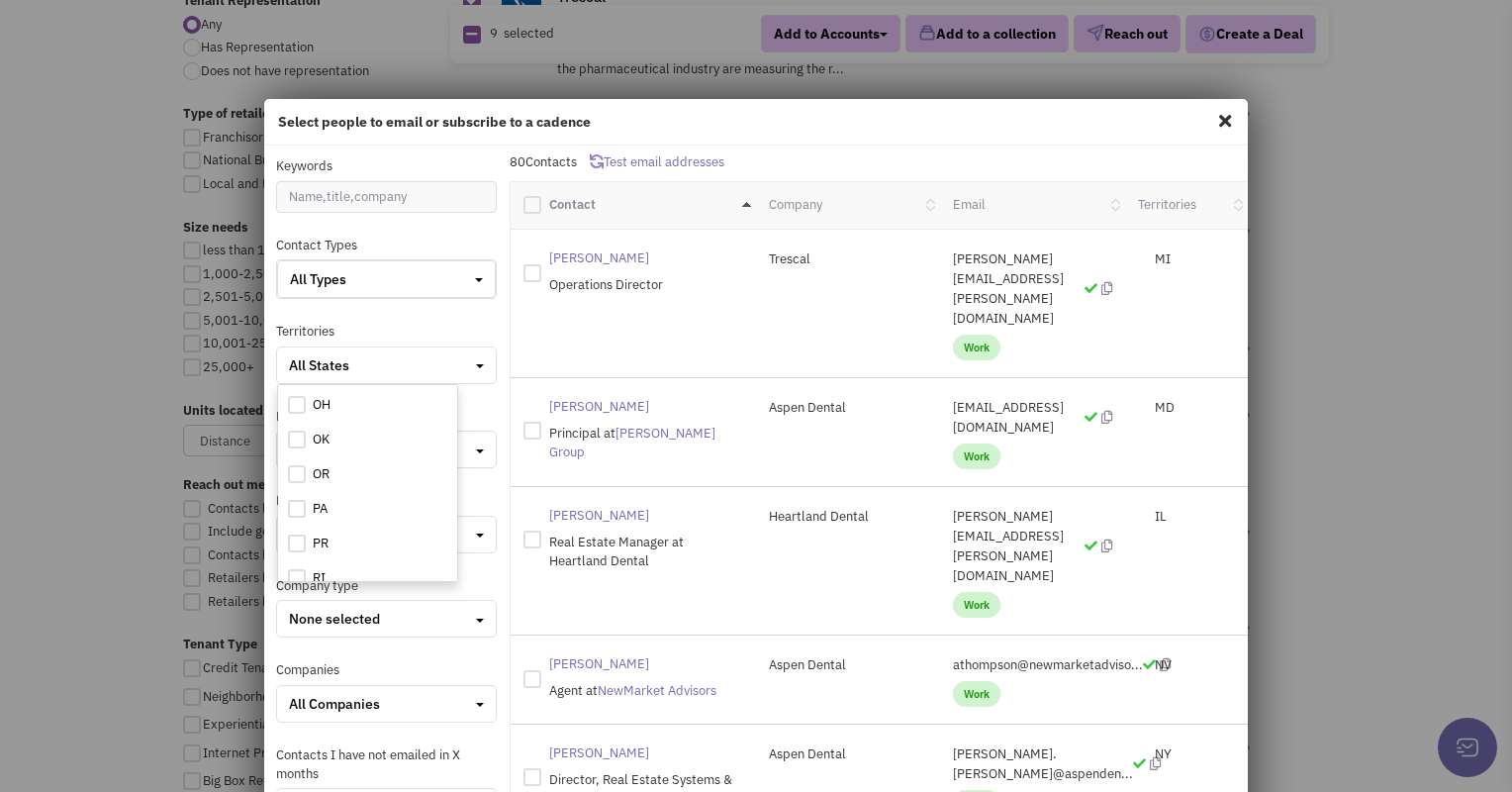 click at bounding box center [297, 509] 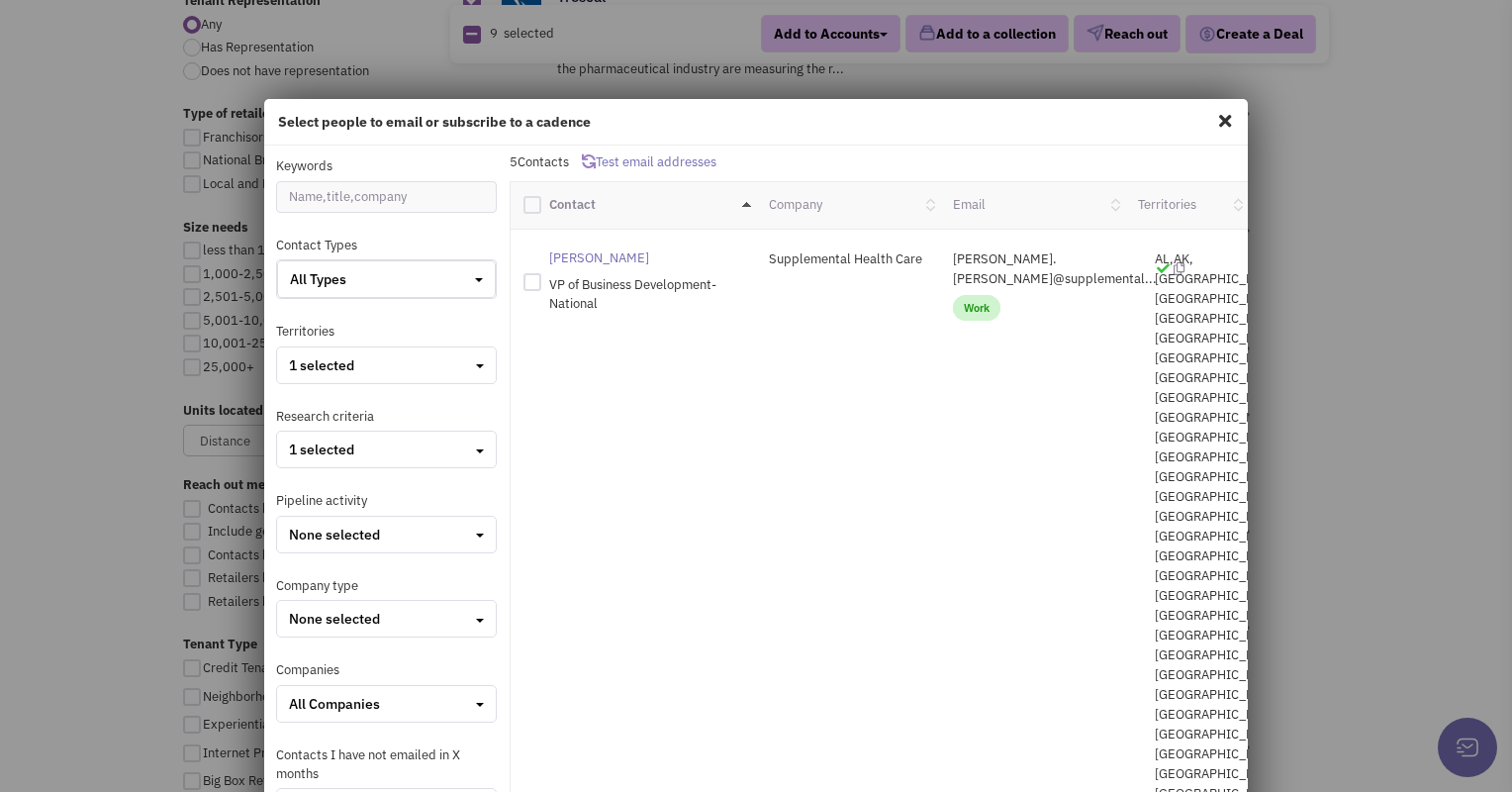 click at bounding box center (532, 205) 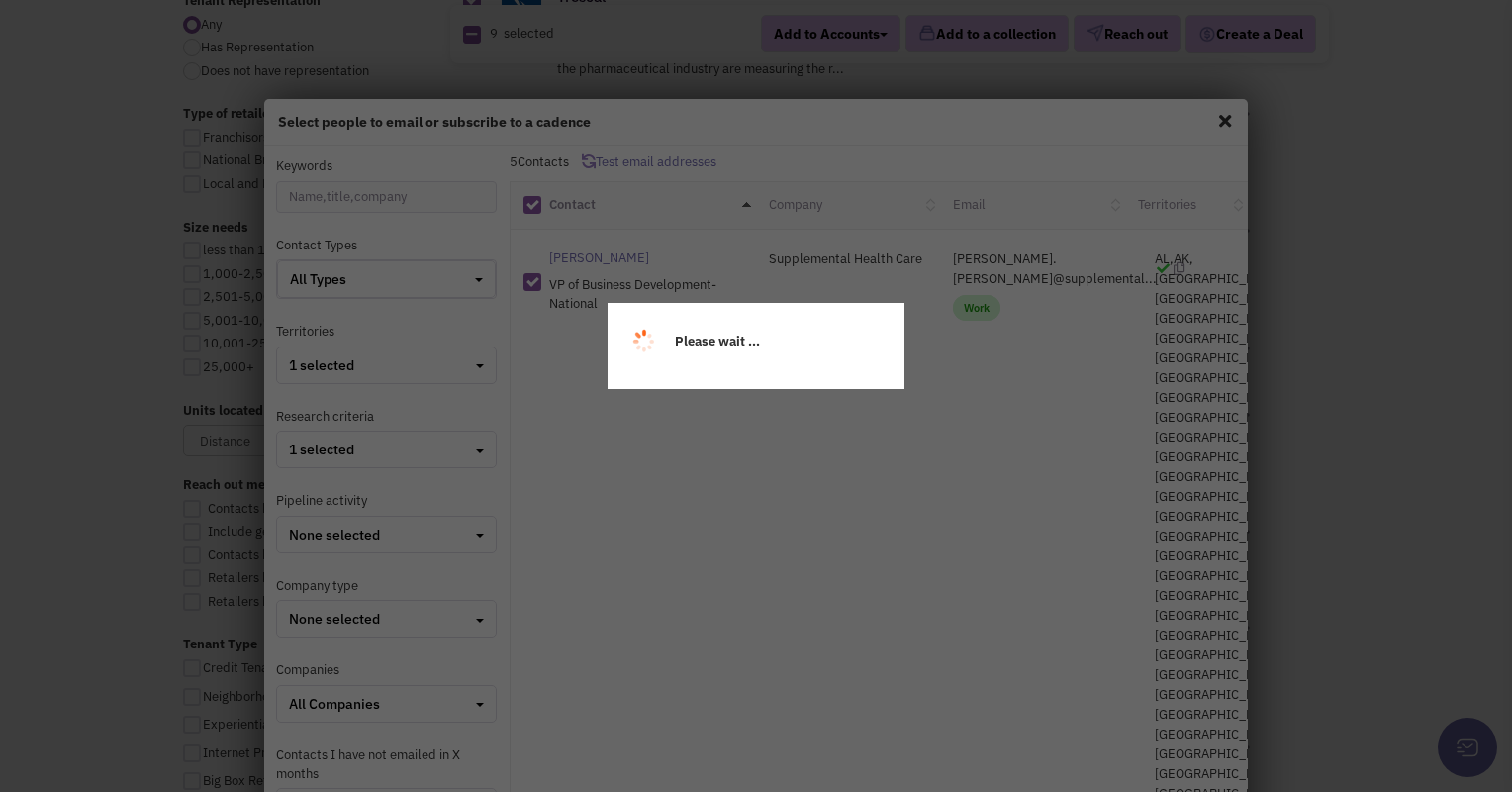 scroll, scrollTop: 0, scrollLeft: 0, axis: both 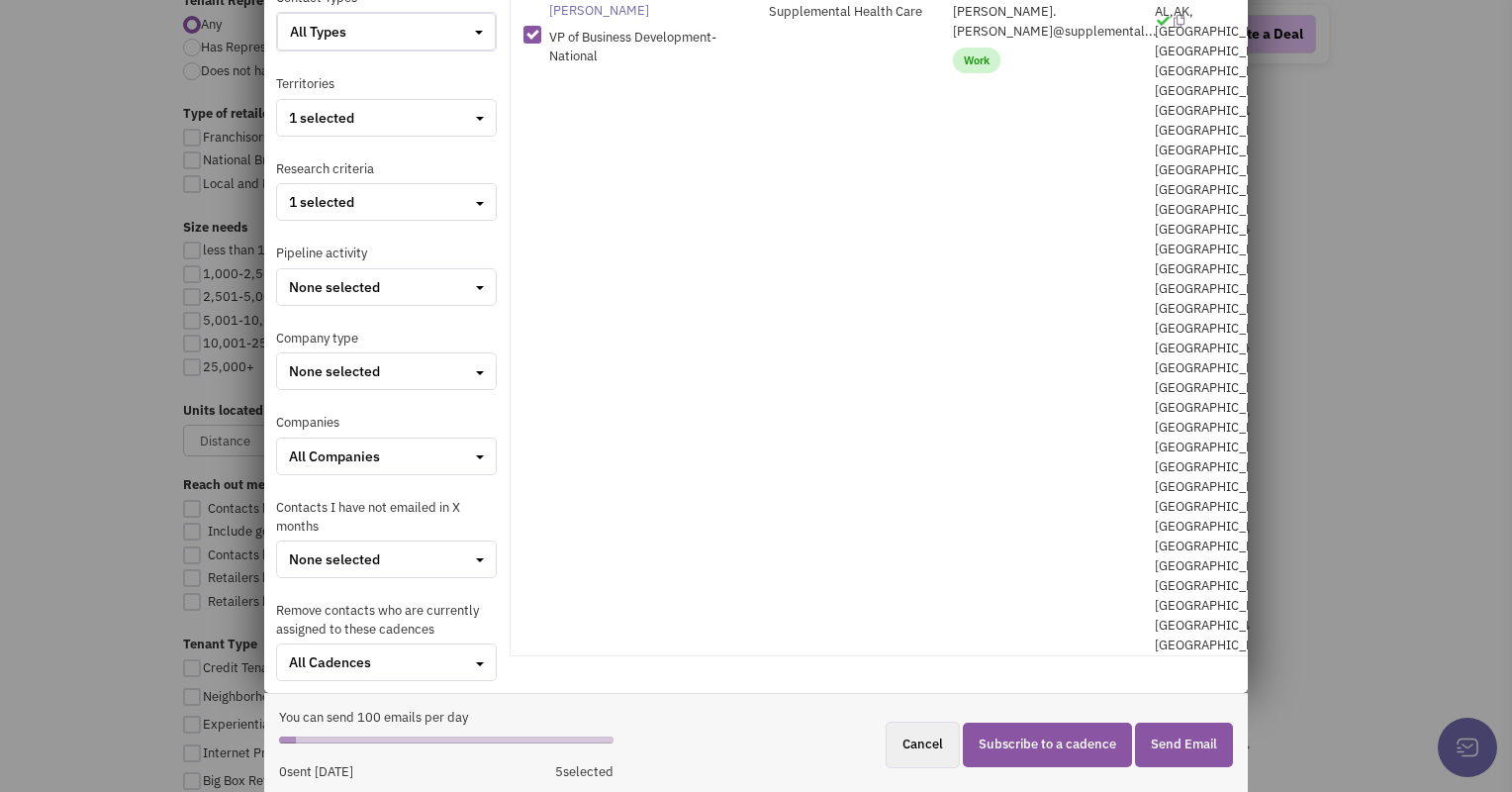 click on "Subscribe to a cadence" at bounding box center [1047, 744] 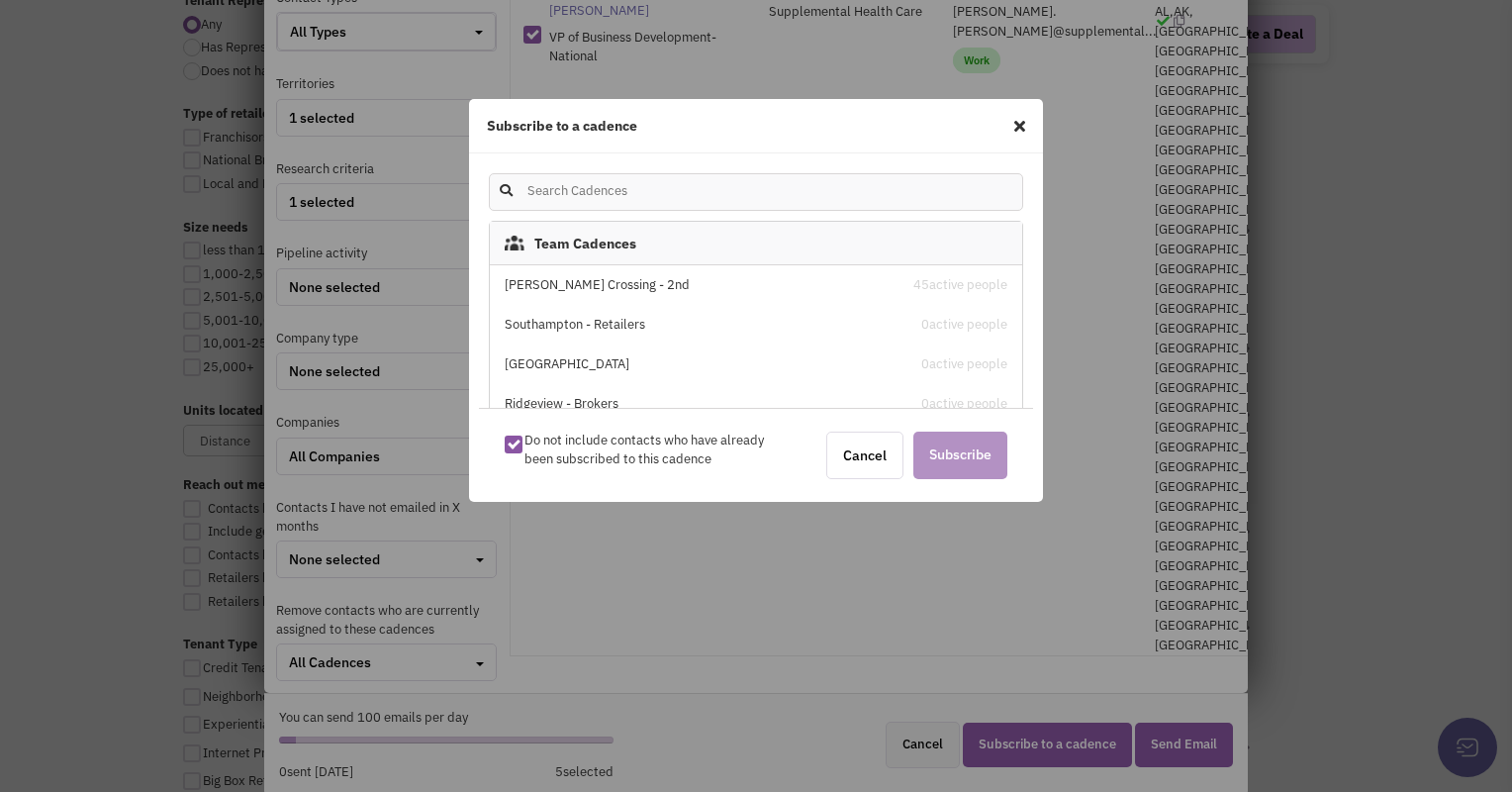 click on "[PERSON_NAME] Crossing - 2nd" at bounding box center [693, 285] 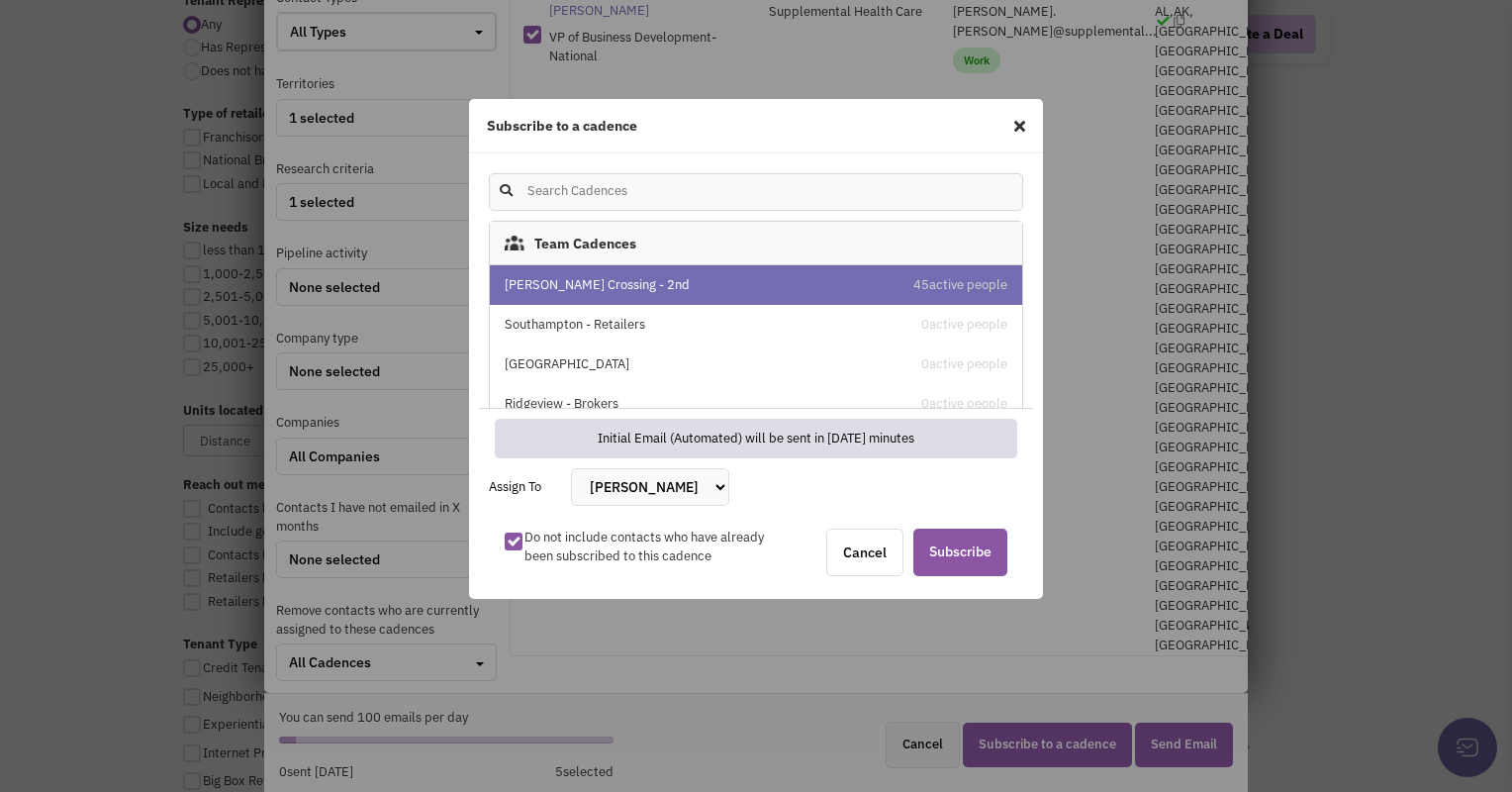 click on "[PERSON_NAME]
[PERSON_NAME]
[PERSON_NAME]
[PERSON_NAME]
[PERSON_NAME]
[PERSON_NAME]
[PERSON_NAME] III
[PERSON_NAME]" at bounding box center [650, 487] 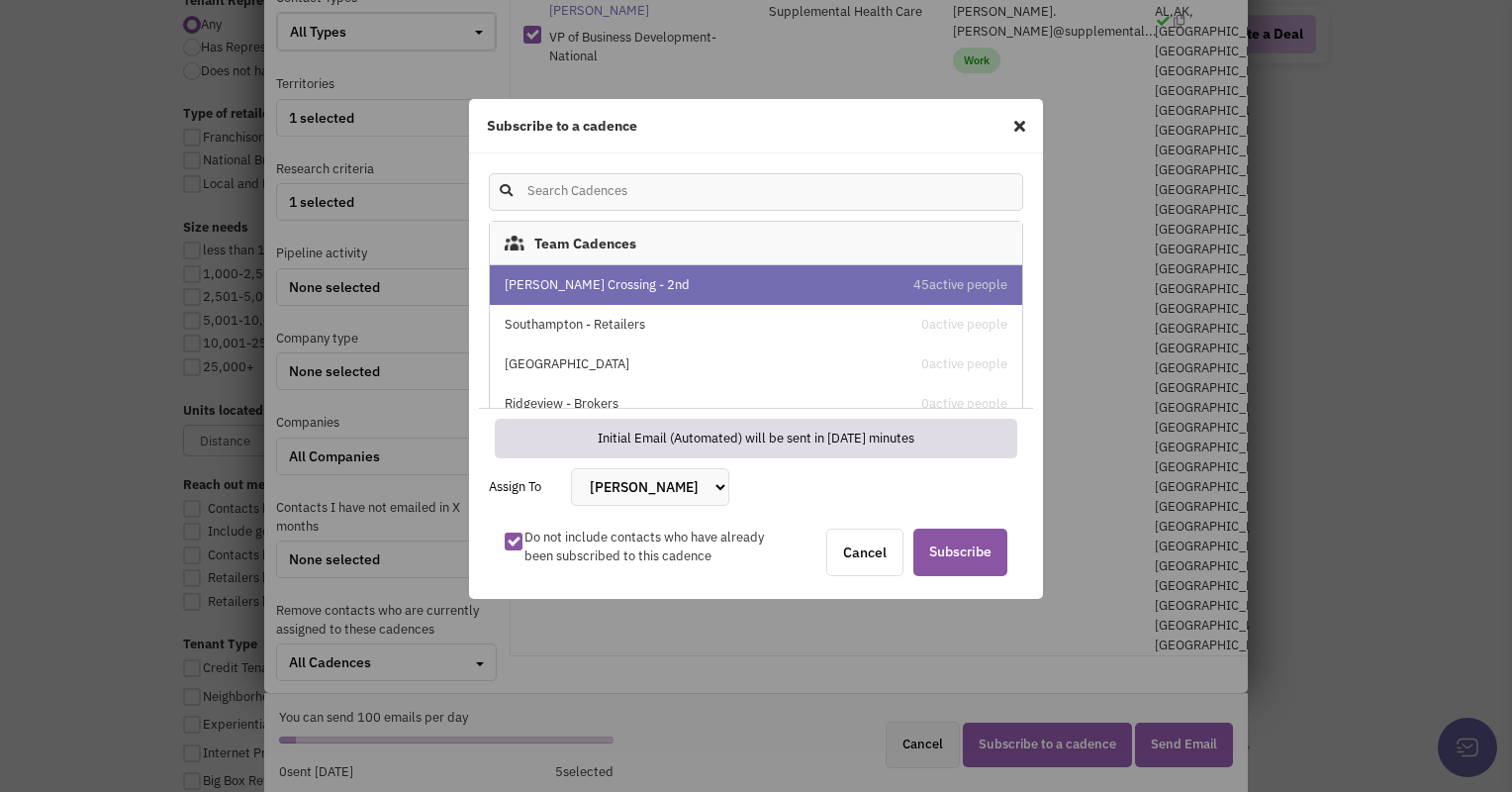select on "2410" 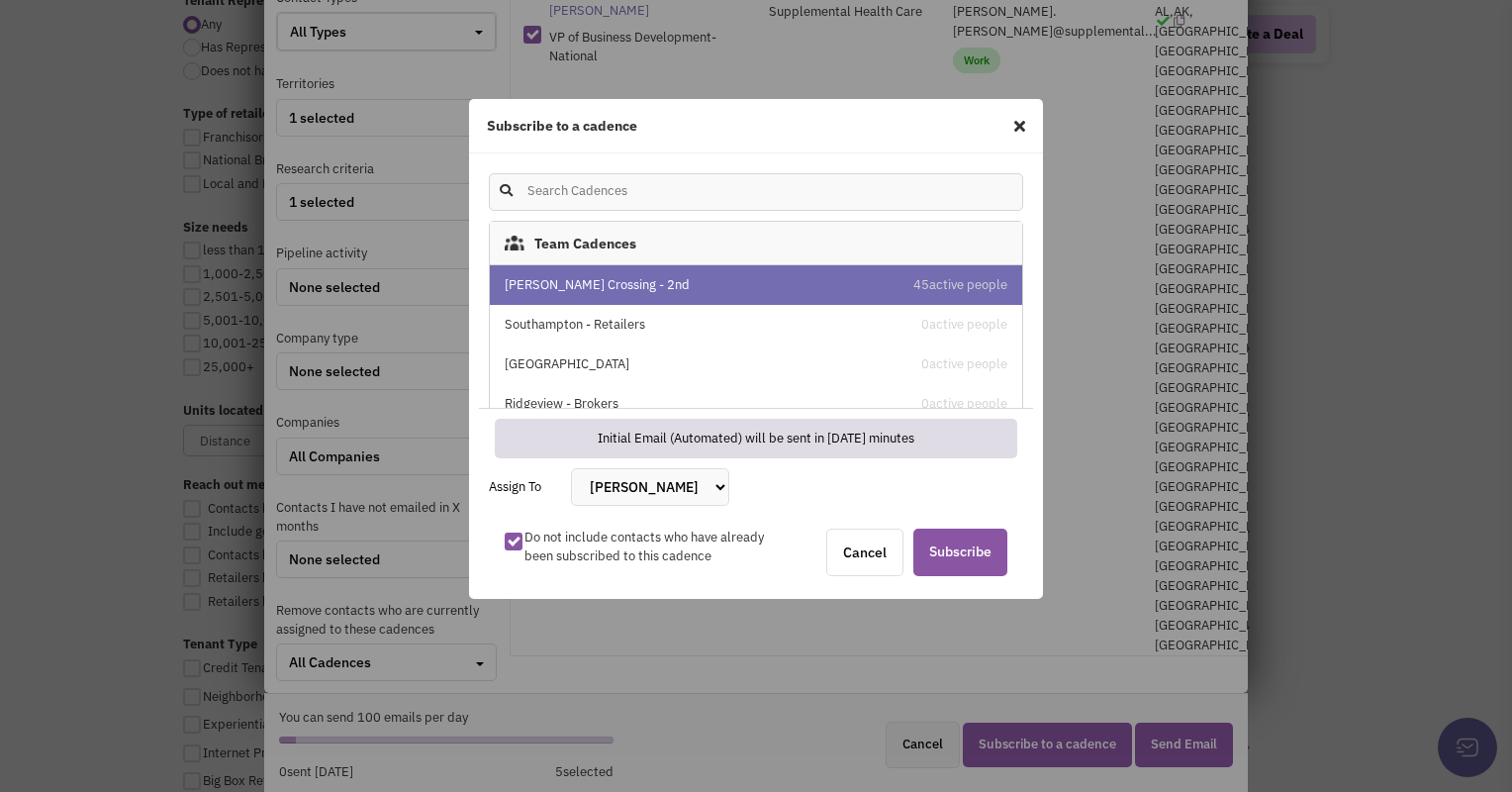 click on "[PERSON_NAME]
[PERSON_NAME]
[PERSON_NAME]
[PERSON_NAME]
[PERSON_NAME]
[PERSON_NAME]
[PERSON_NAME] III
[PERSON_NAME]" at bounding box center (650, 487) 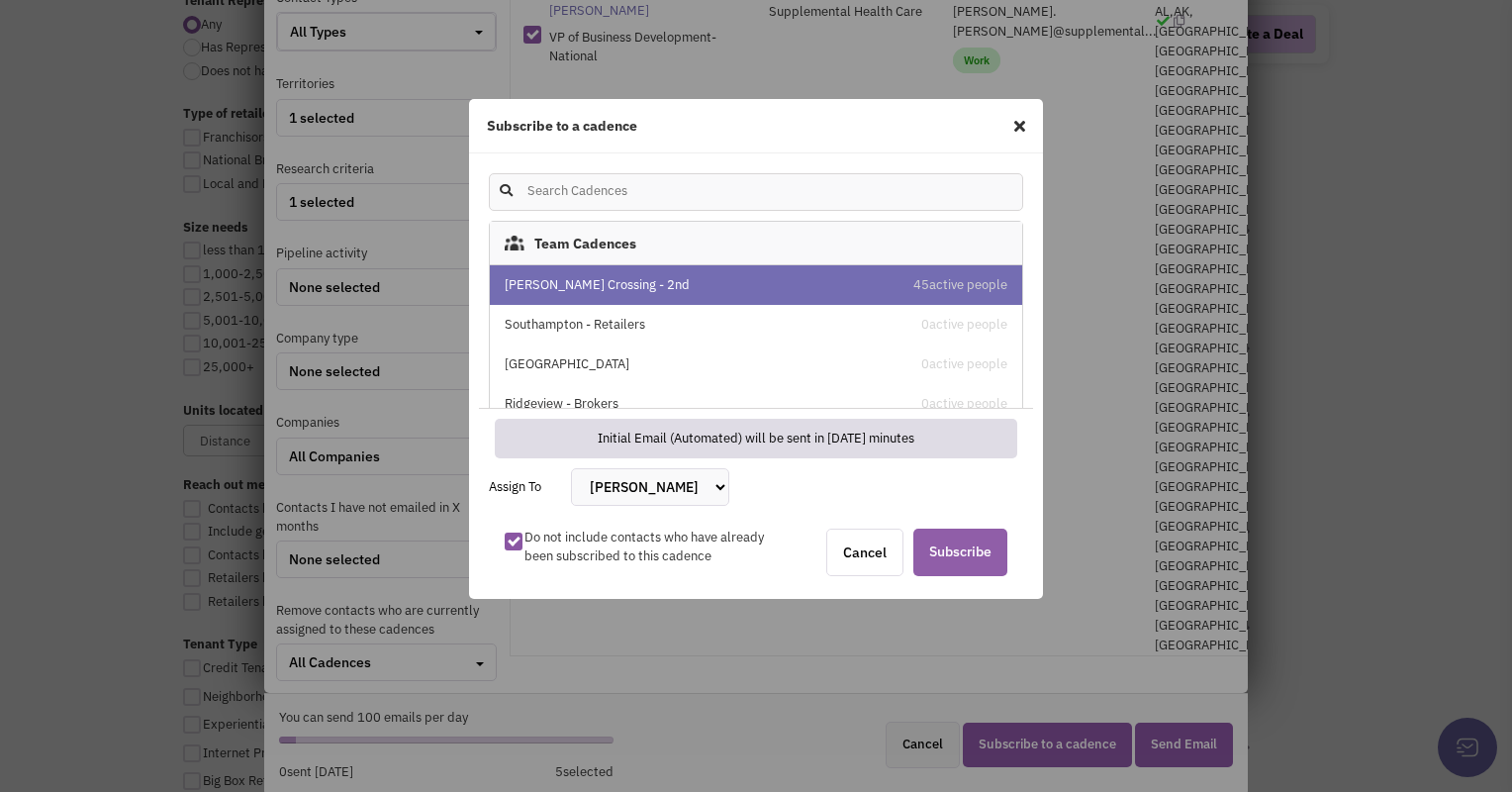 click on "Subscribe" at bounding box center (960, 552) 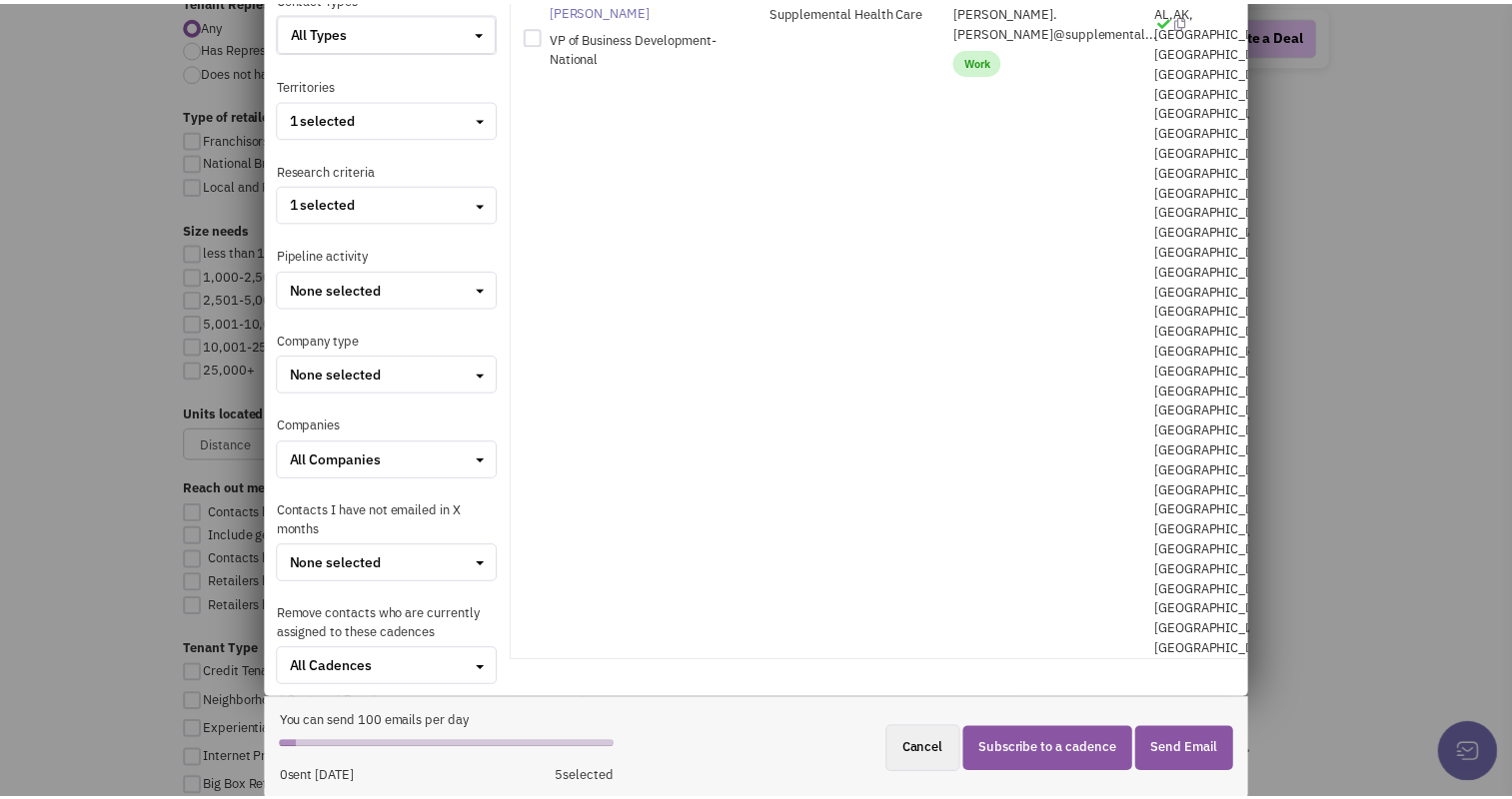scroll, scrollTop: 0, scrollLeft: 0, axis: both 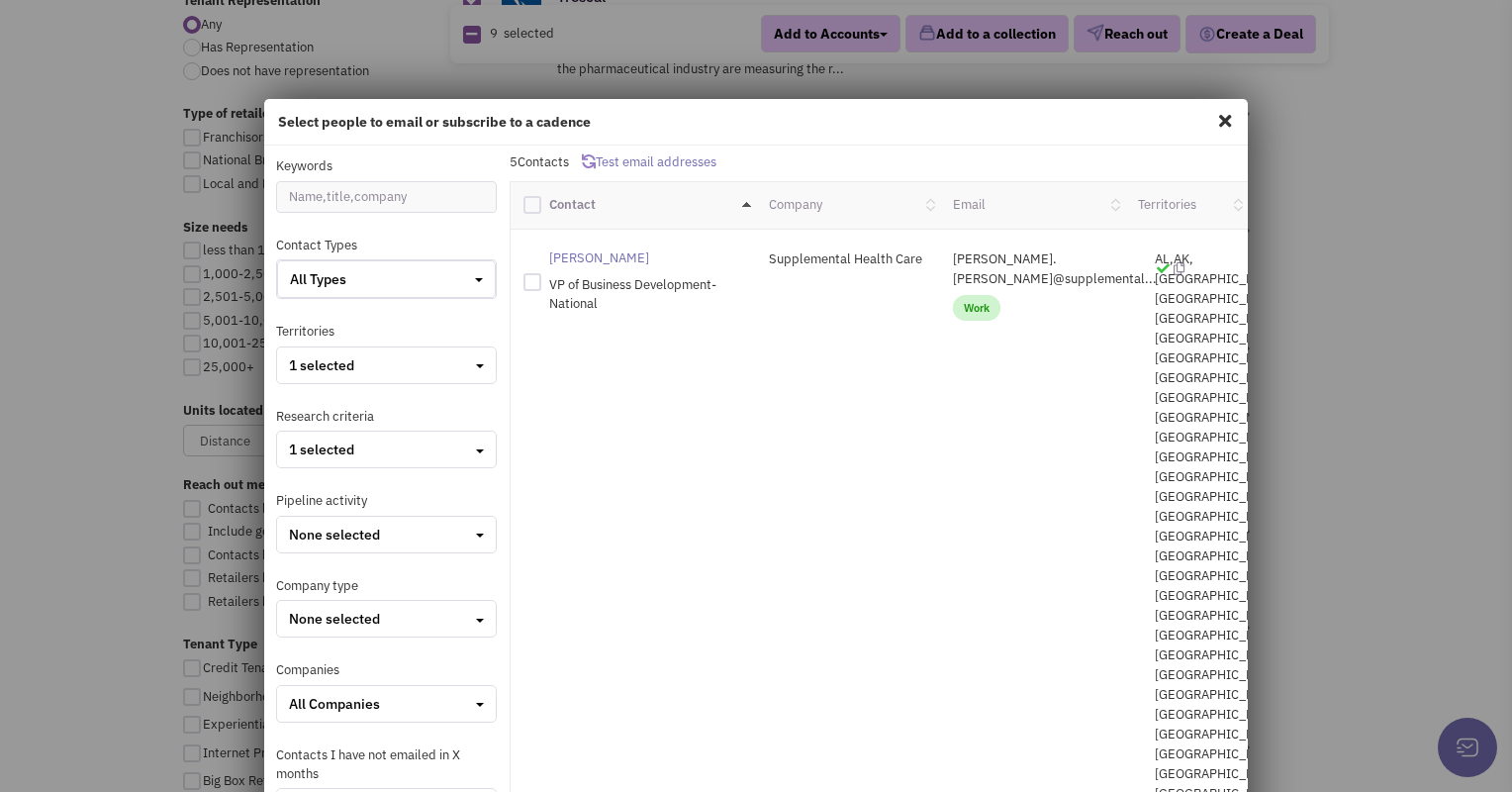 click at bounding box center (1225, 121) 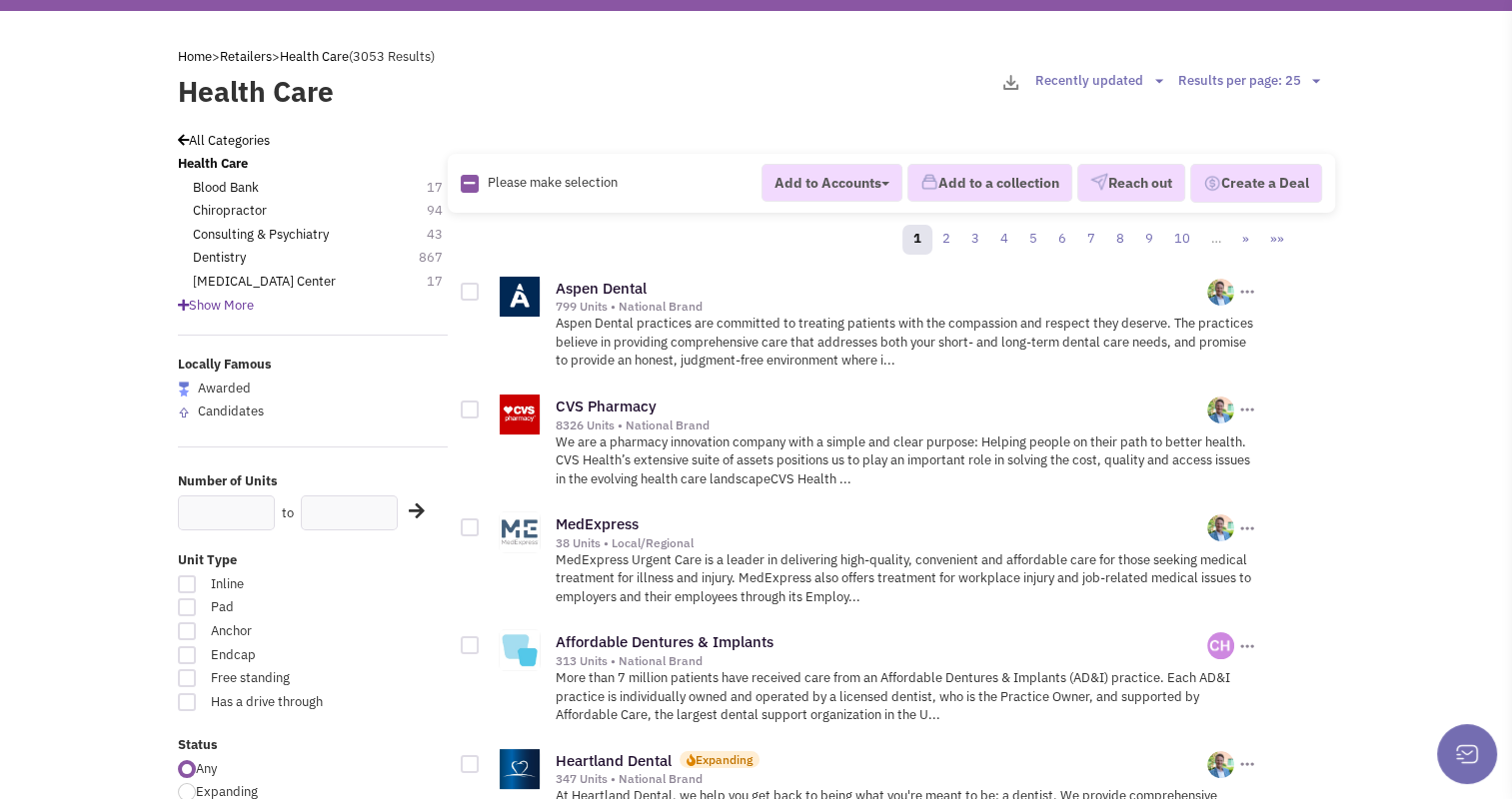 scroll, scrollTop: 50, scrollLeft: 0, axis: vertical 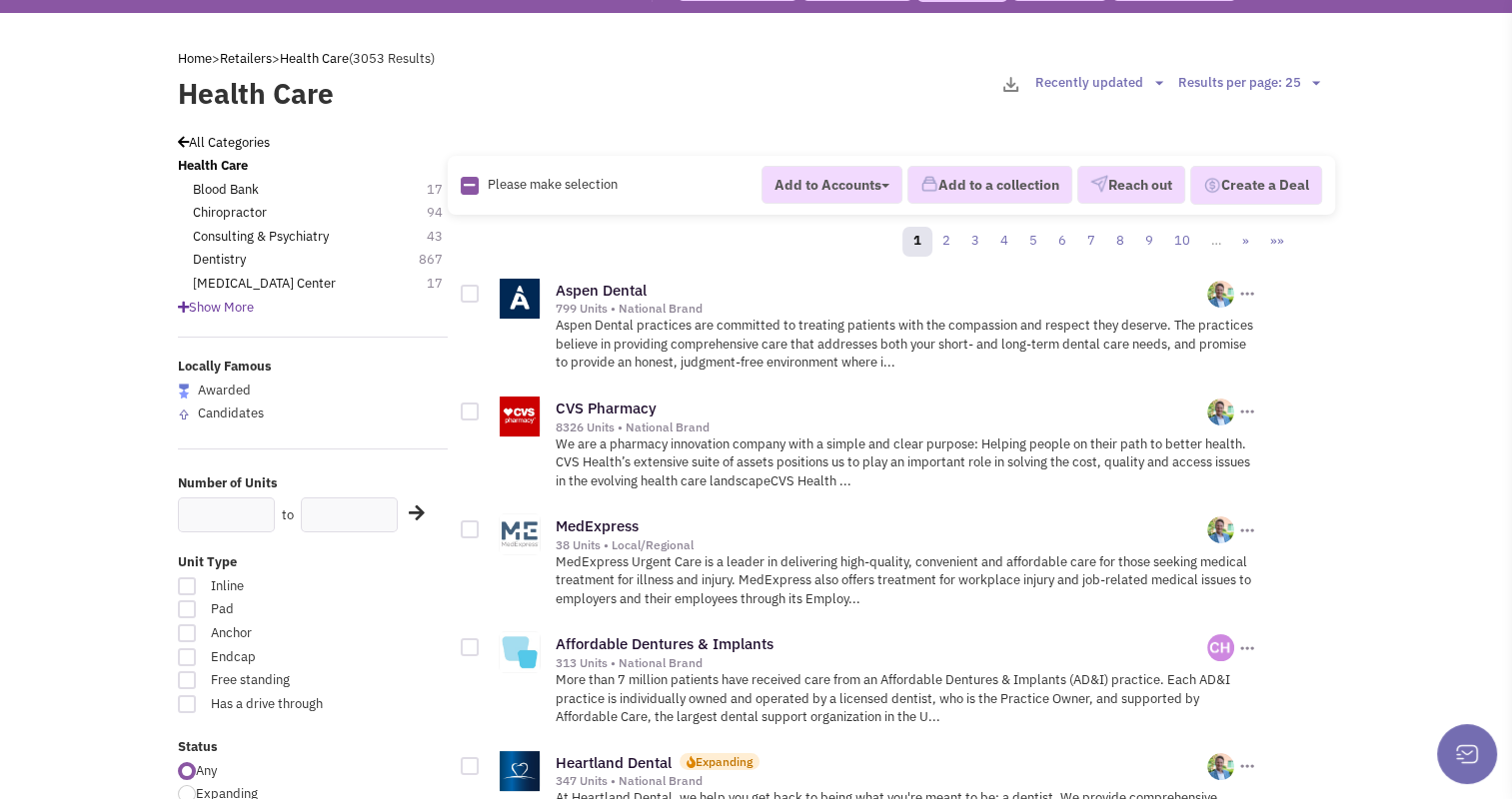 click on "Show More" at bounding box center (216, 307) 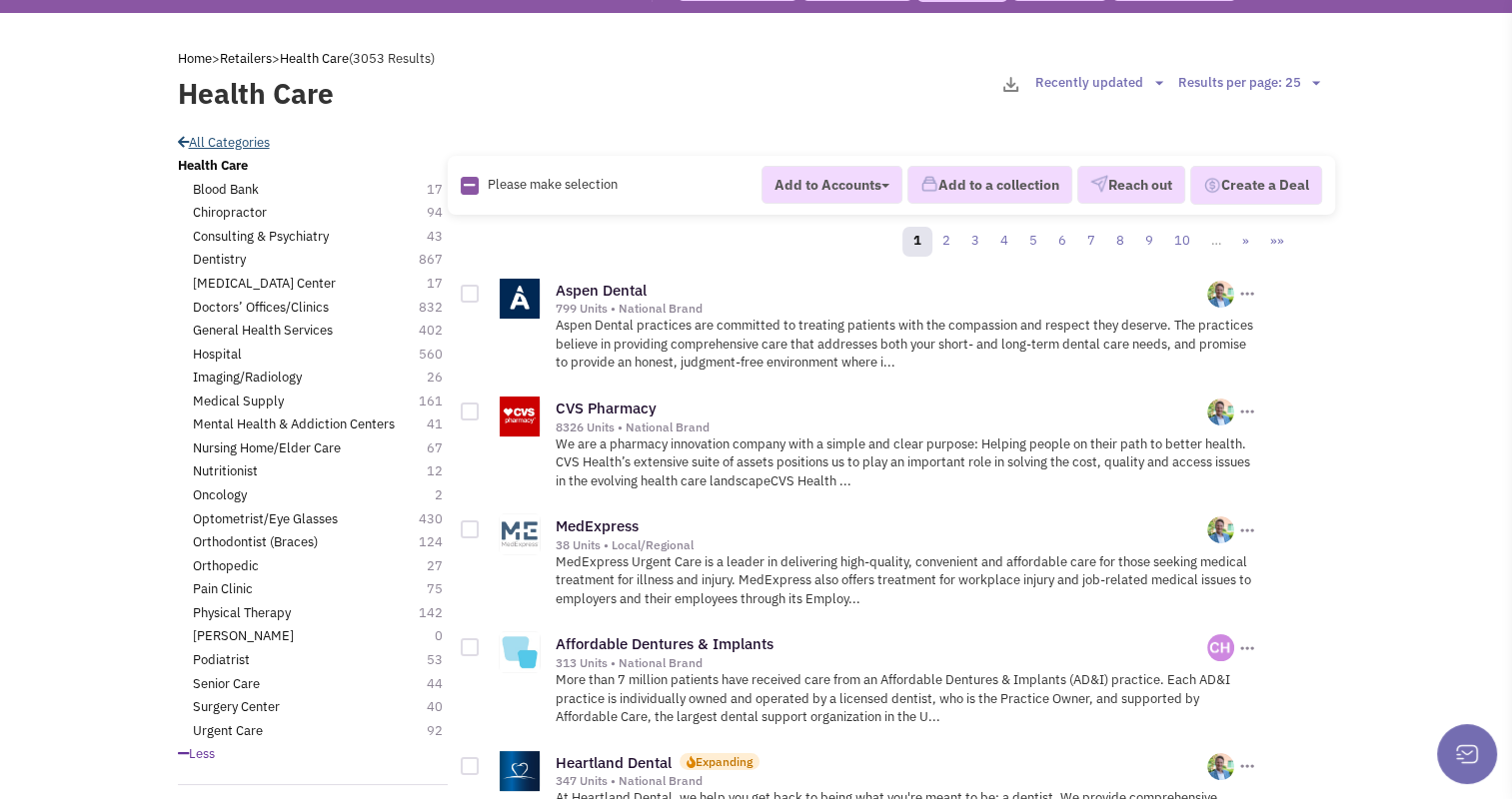 click on "All Categories" at bounding box center (224, 142) 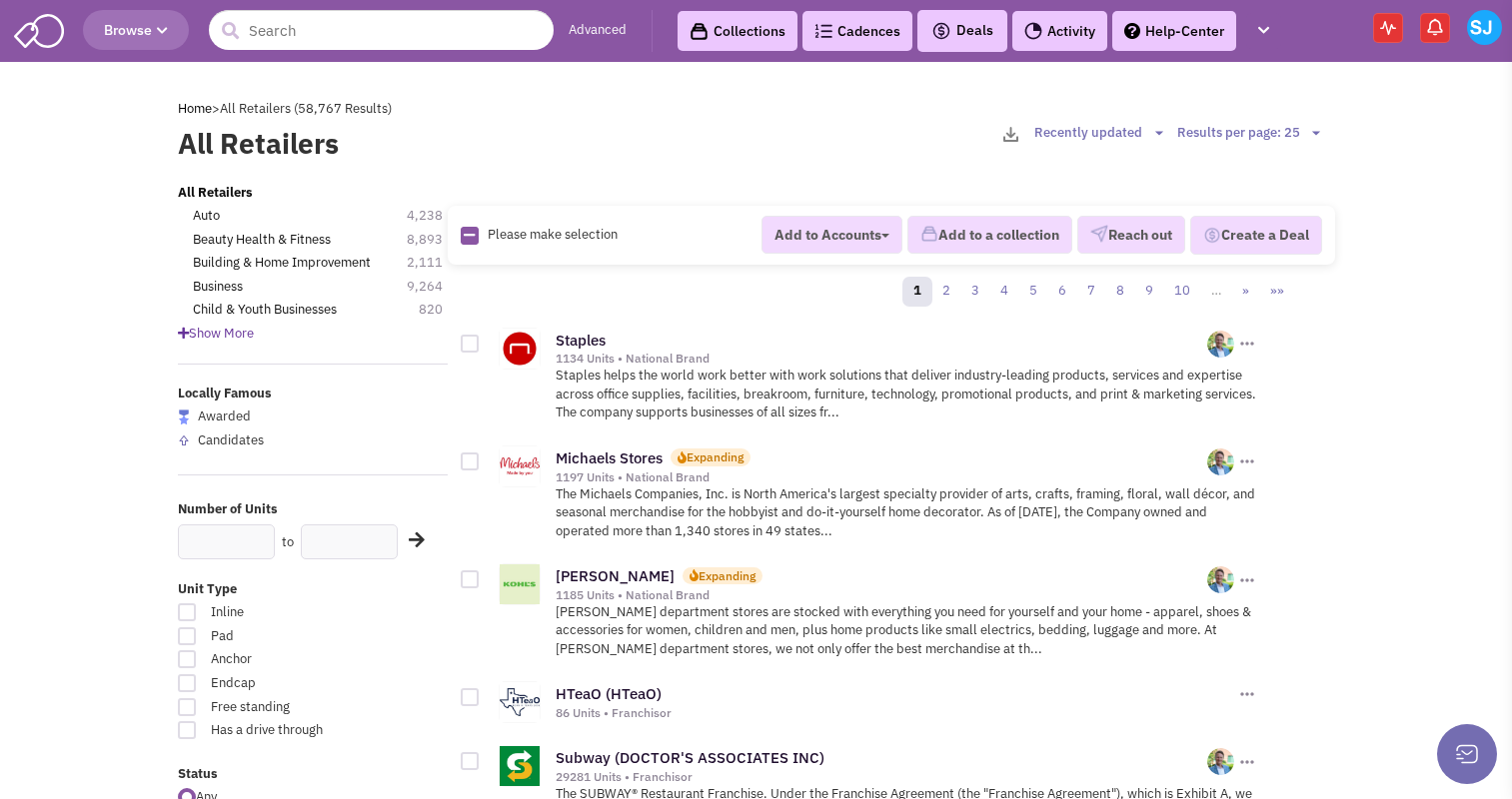 scroll, scrollTop: 0, scrollLeft: 0, axis: both 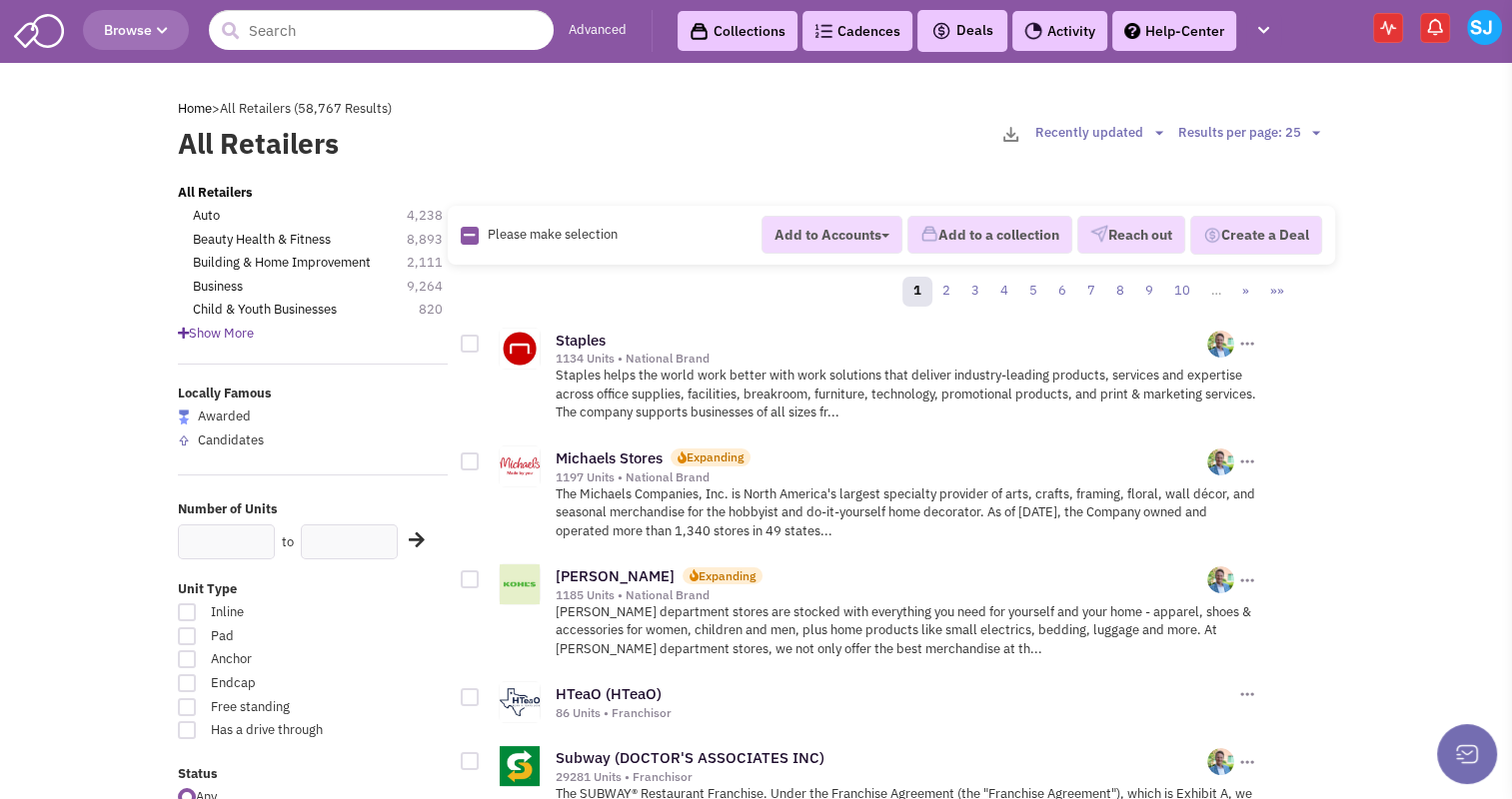 click on "Show More" at bounding box center [216, 333] 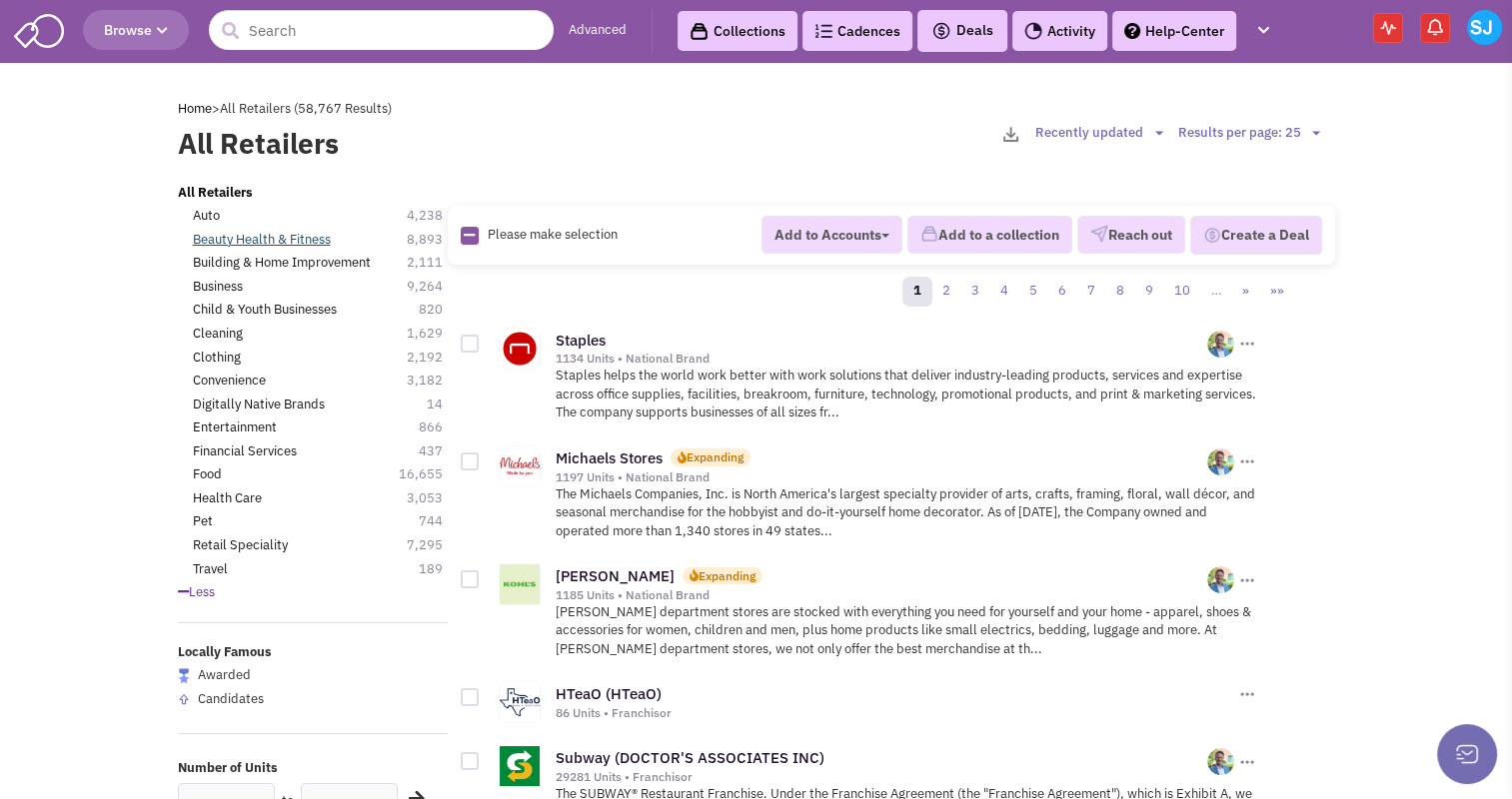 click on "Beauty Health & Fitness" at bounding box center [262, 240] 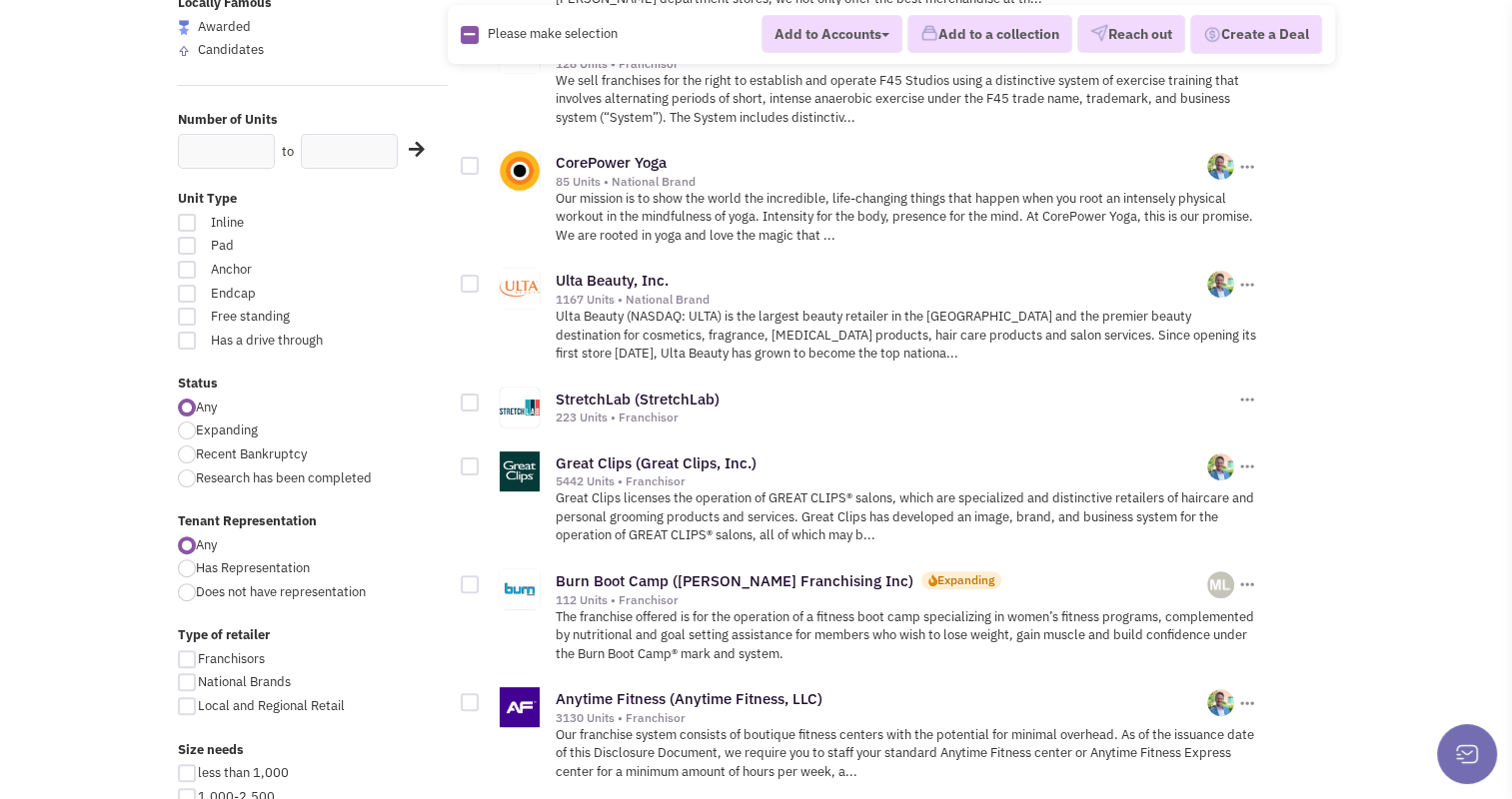 scroll, scrollTop: 622, scrollLeft: 0, axis: vertical 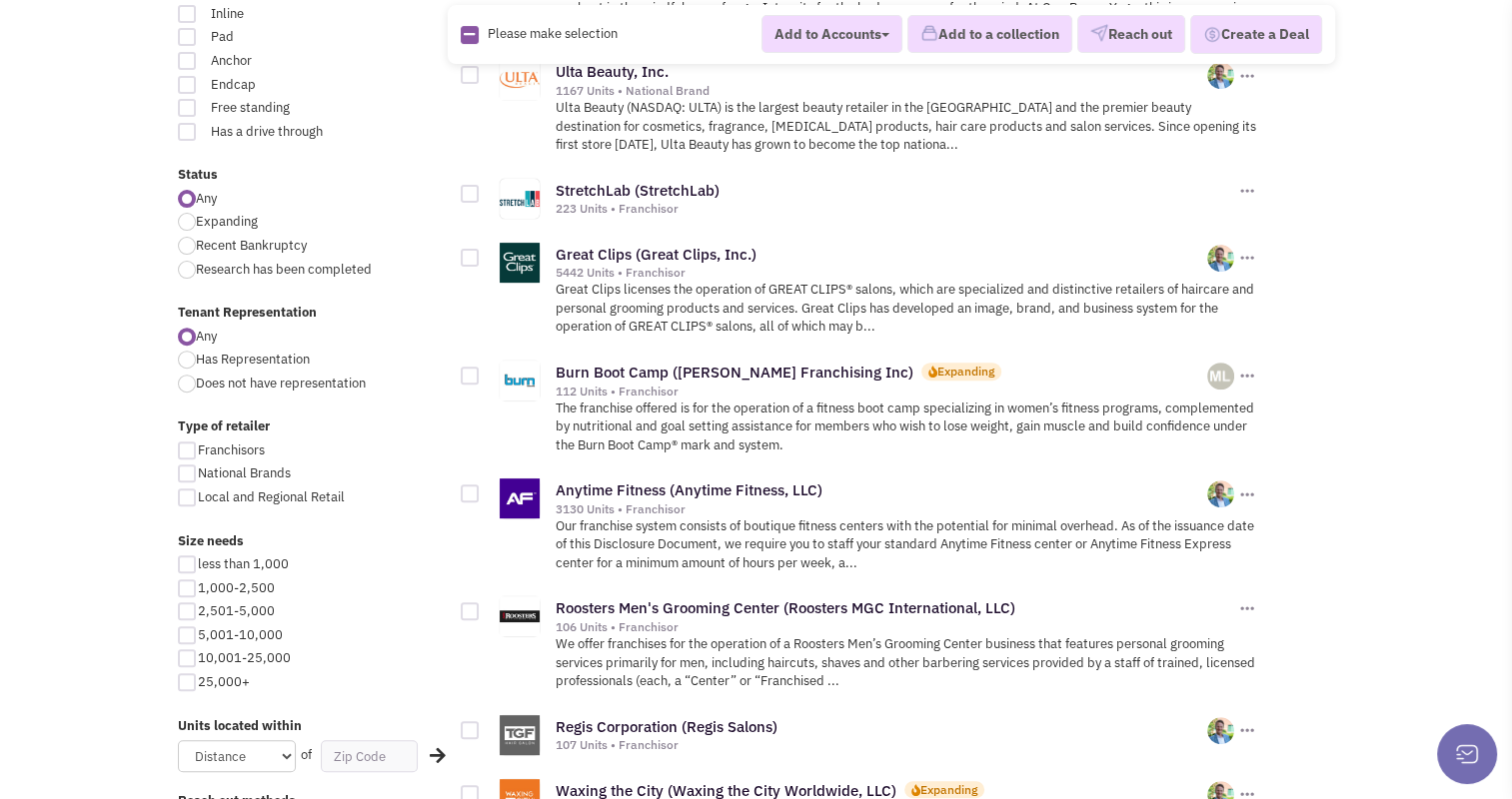 click on "less than 1,000
1,000-2,500
2,501-5,000
5,001-10,000
10,001-25,000
25,000+" at bounding box center [313, 625] 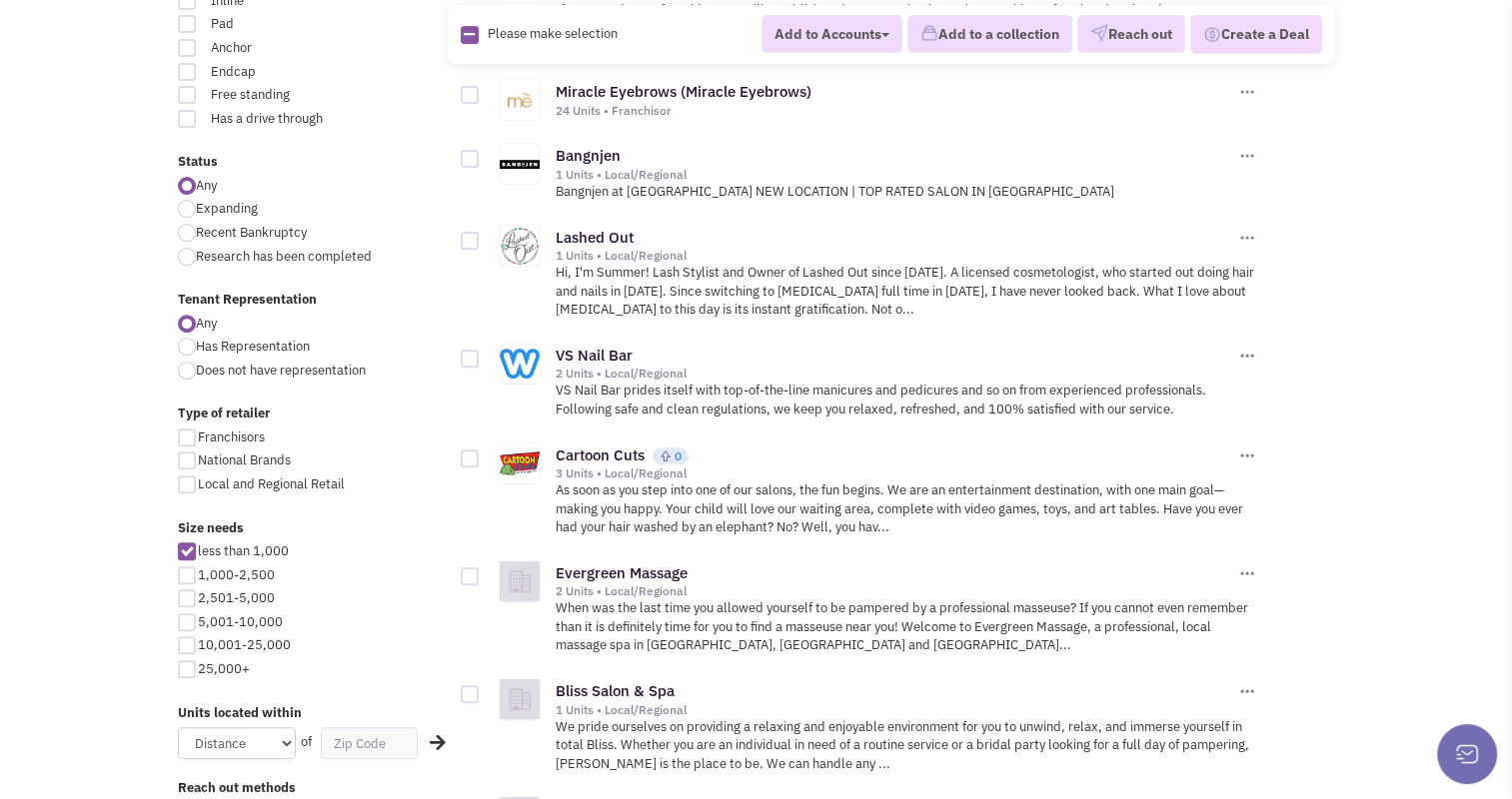 scroll, scrollTop: 635, scrollLeft: 0, axis: vertical 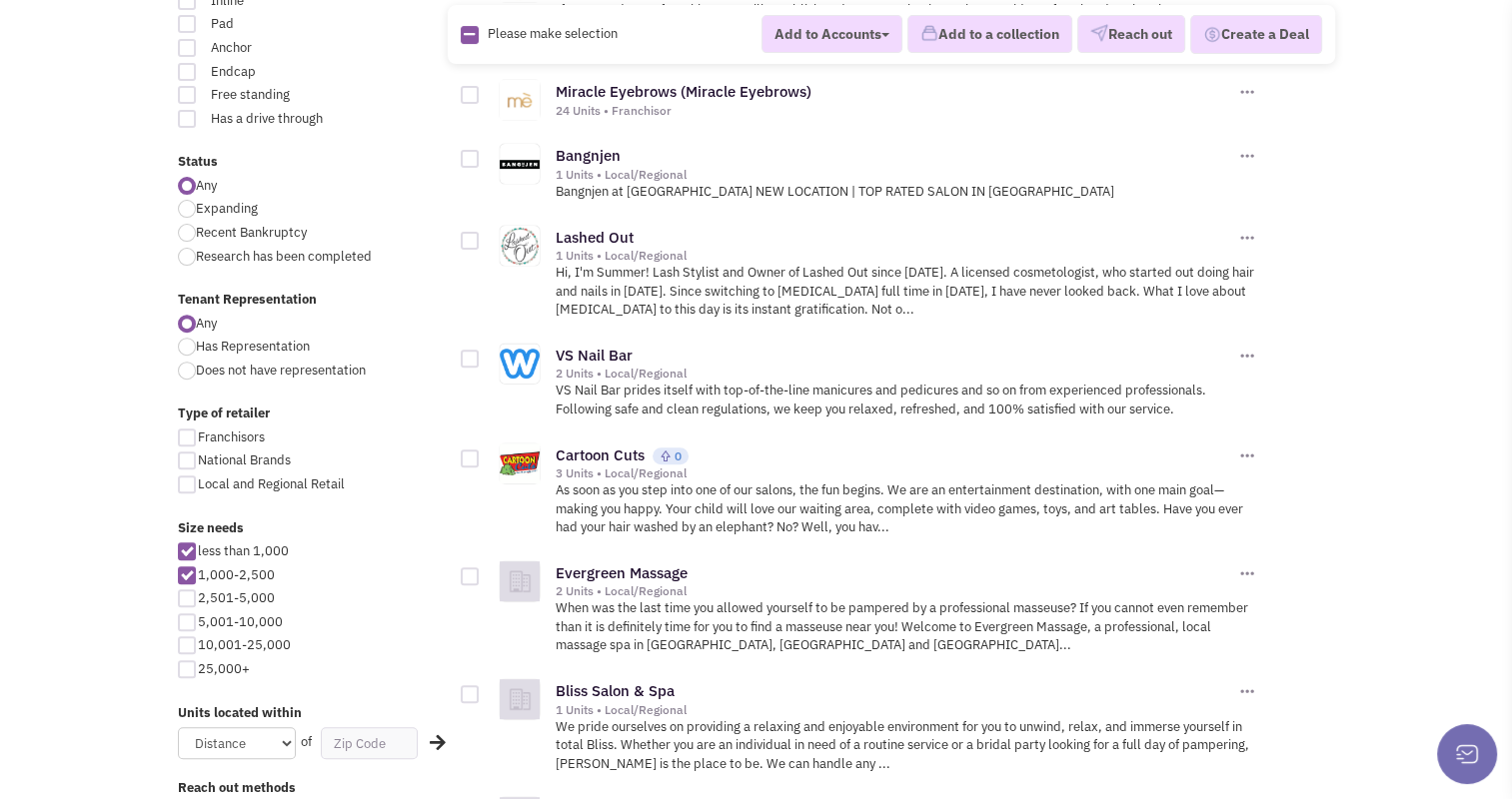 click at bounding box center (187, 598) 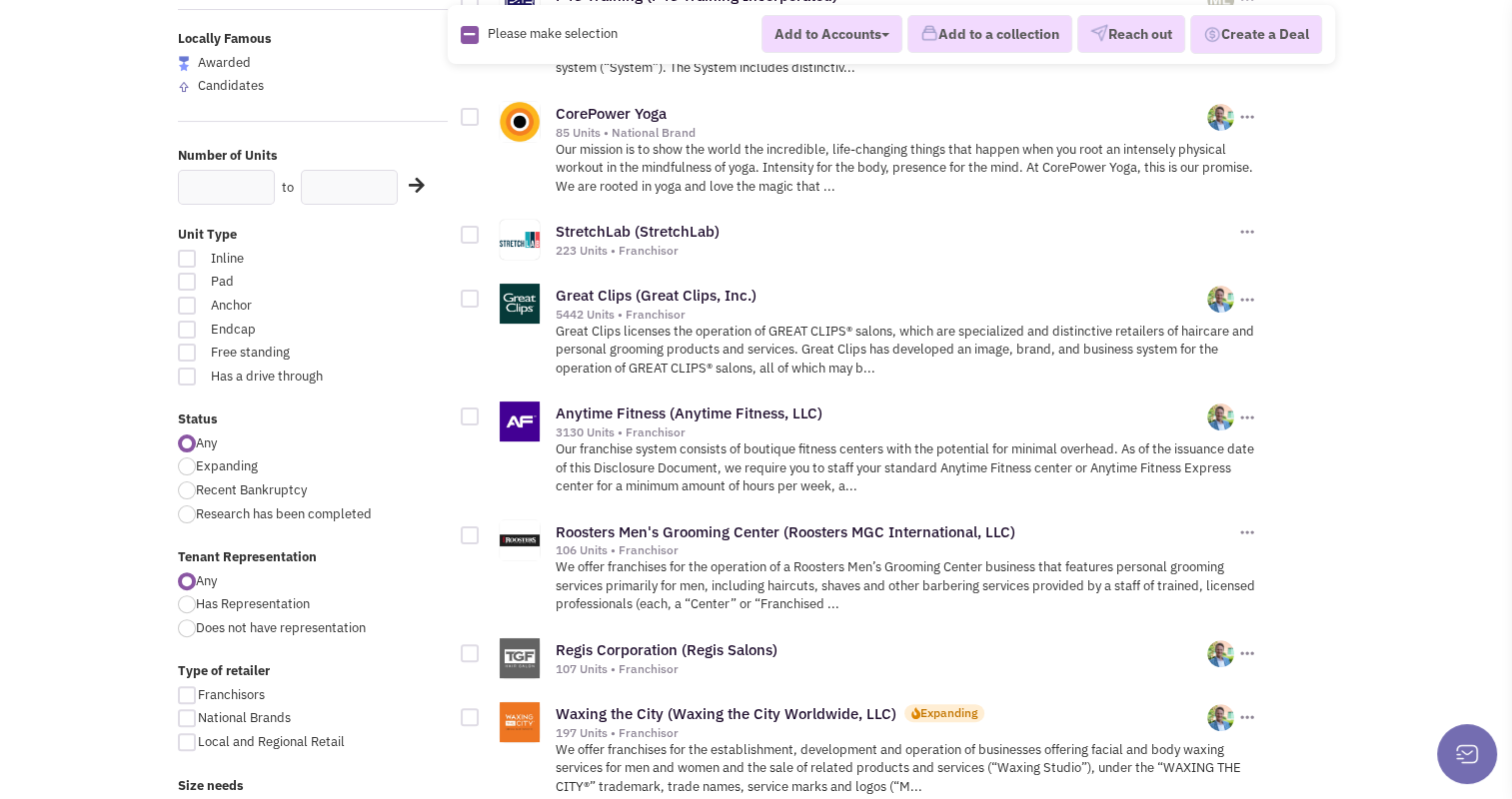 scroll, scrollTop: 380, scrollLeft: 0, axis: vertical 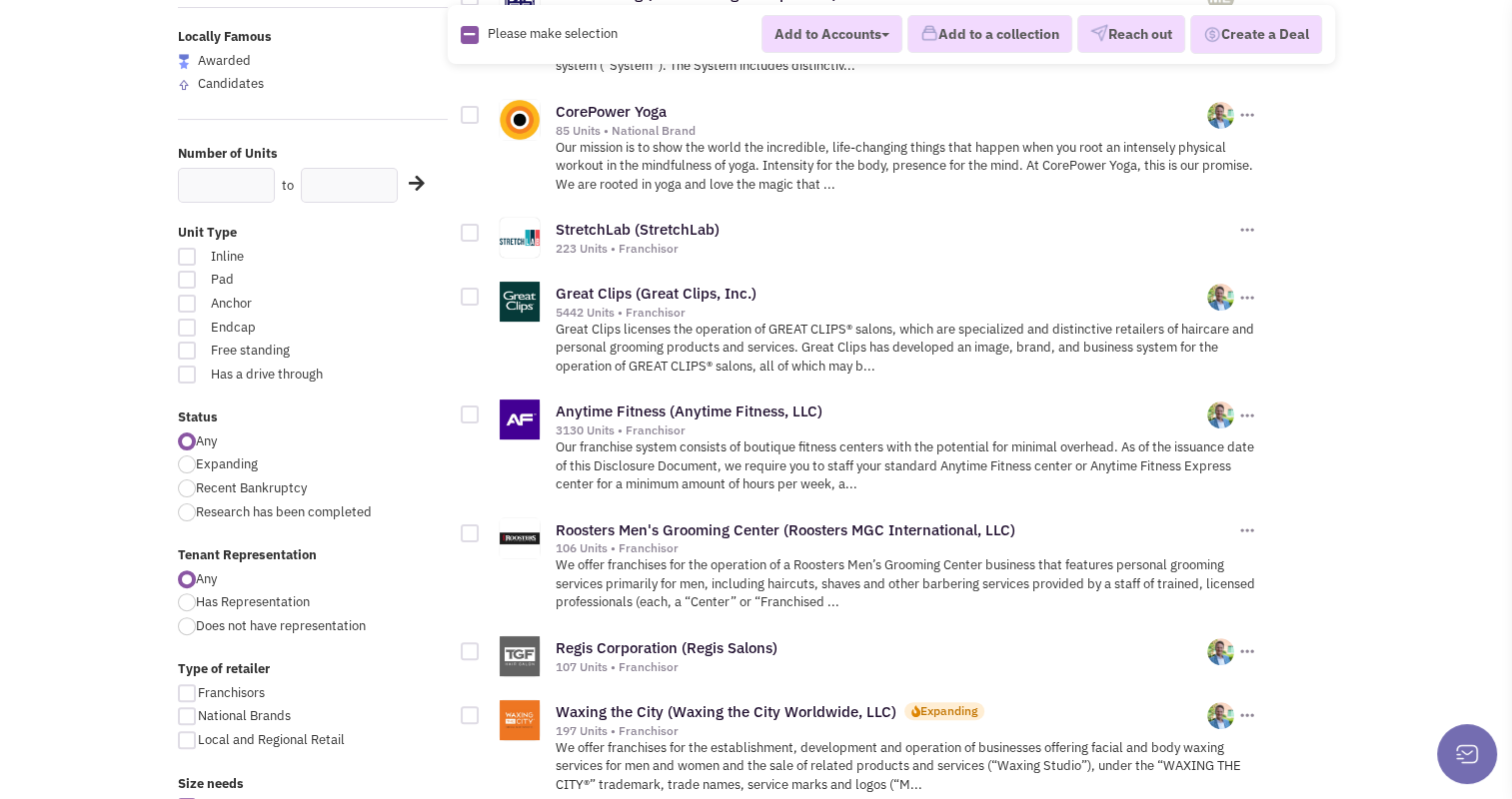 click at bounding box center (187, 257) 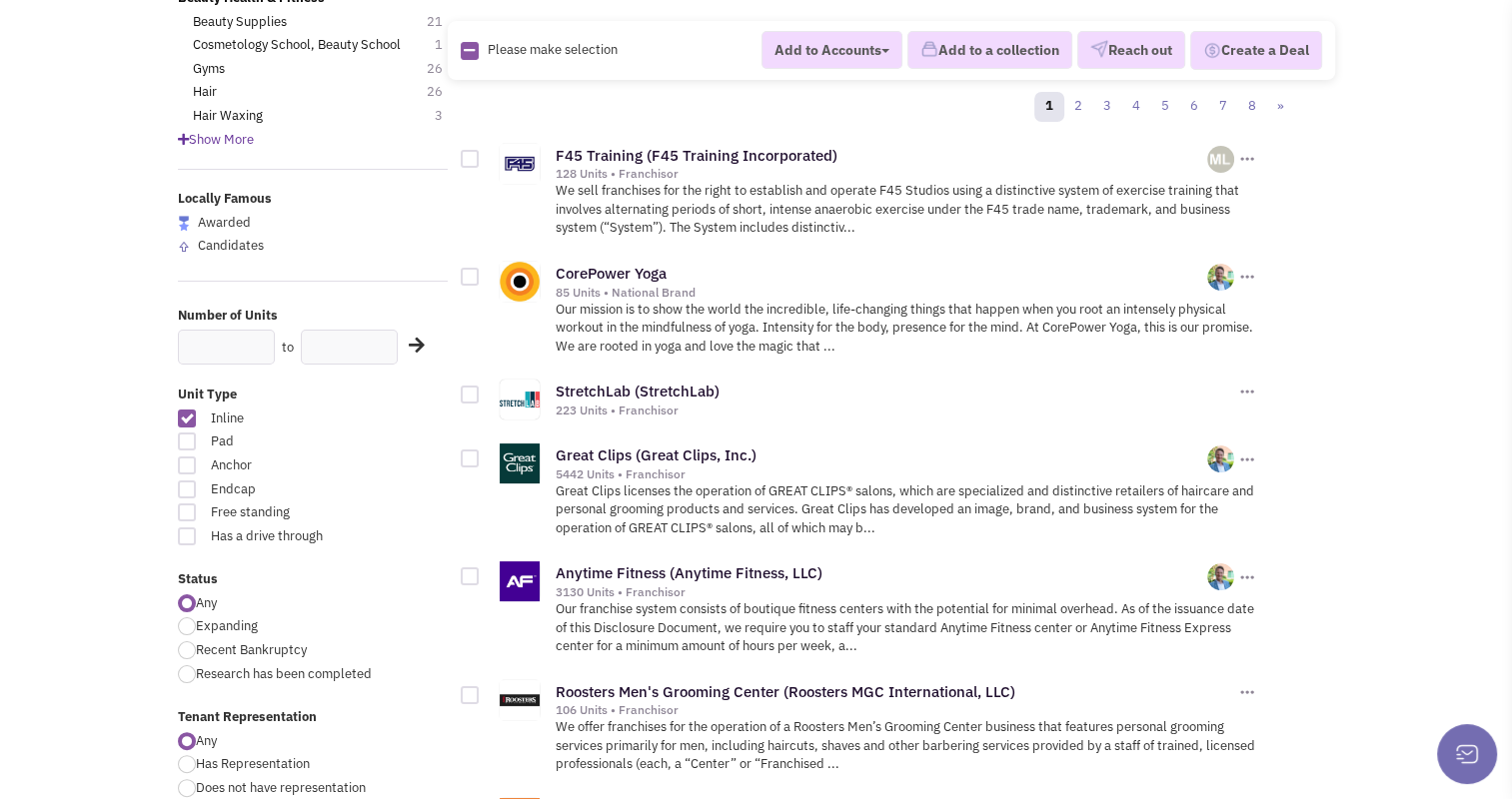 scroll, scrollTop: 219, scrollLeft: 0, axis: vertical 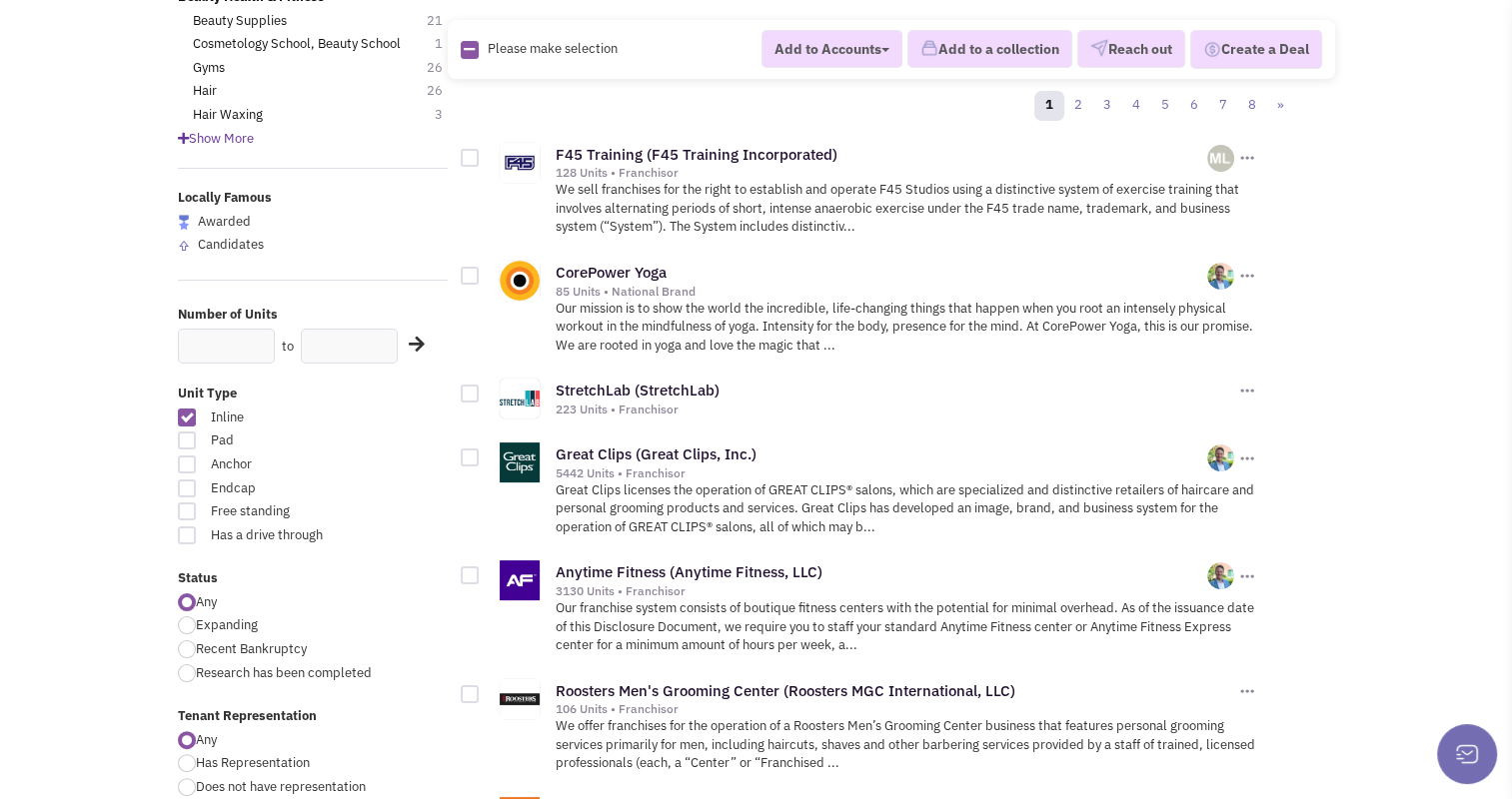 click at bounding box center (187, 625) 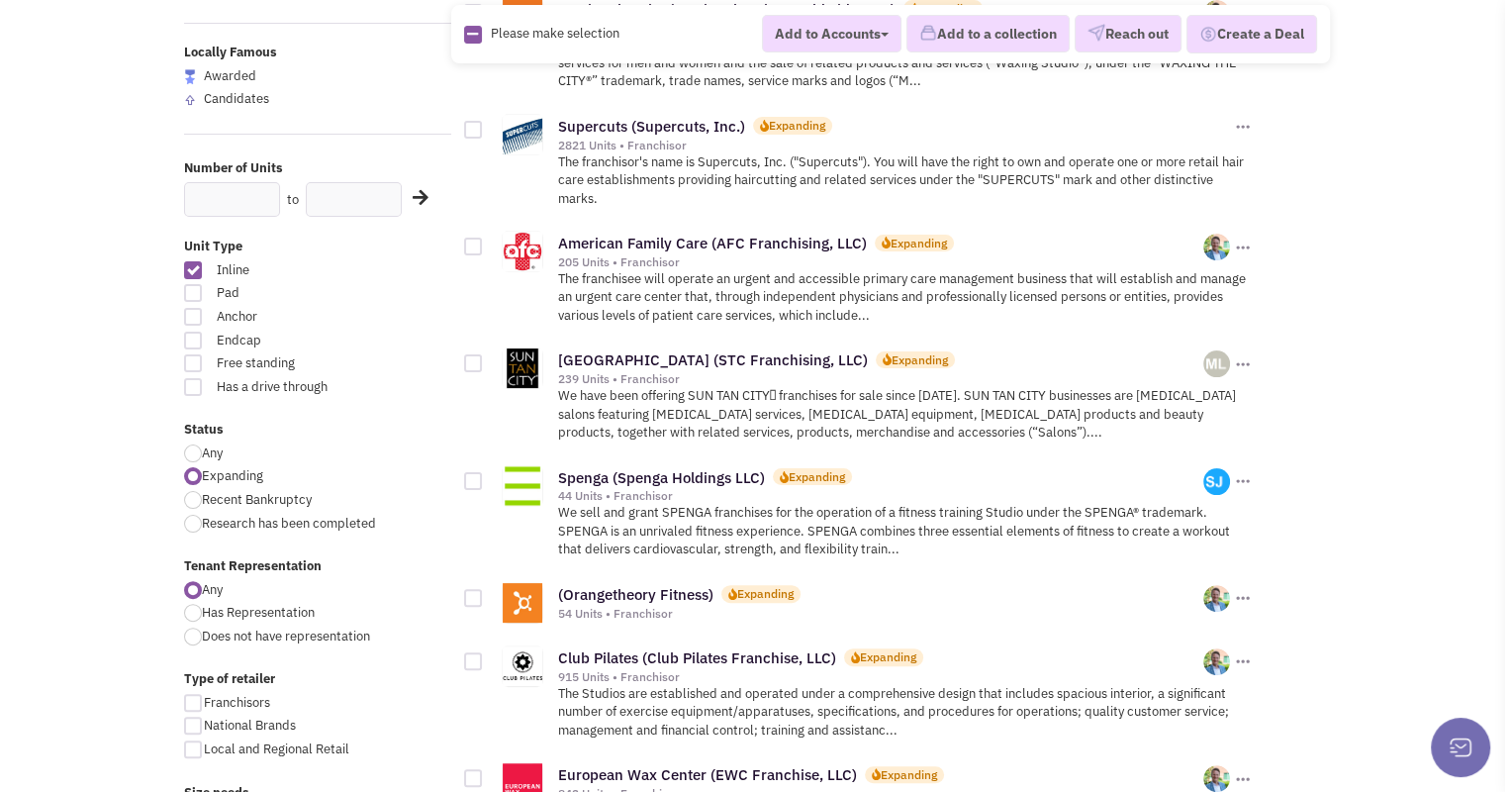 scroll, scrollTop: 0, scrollLeft: 0, axis: both 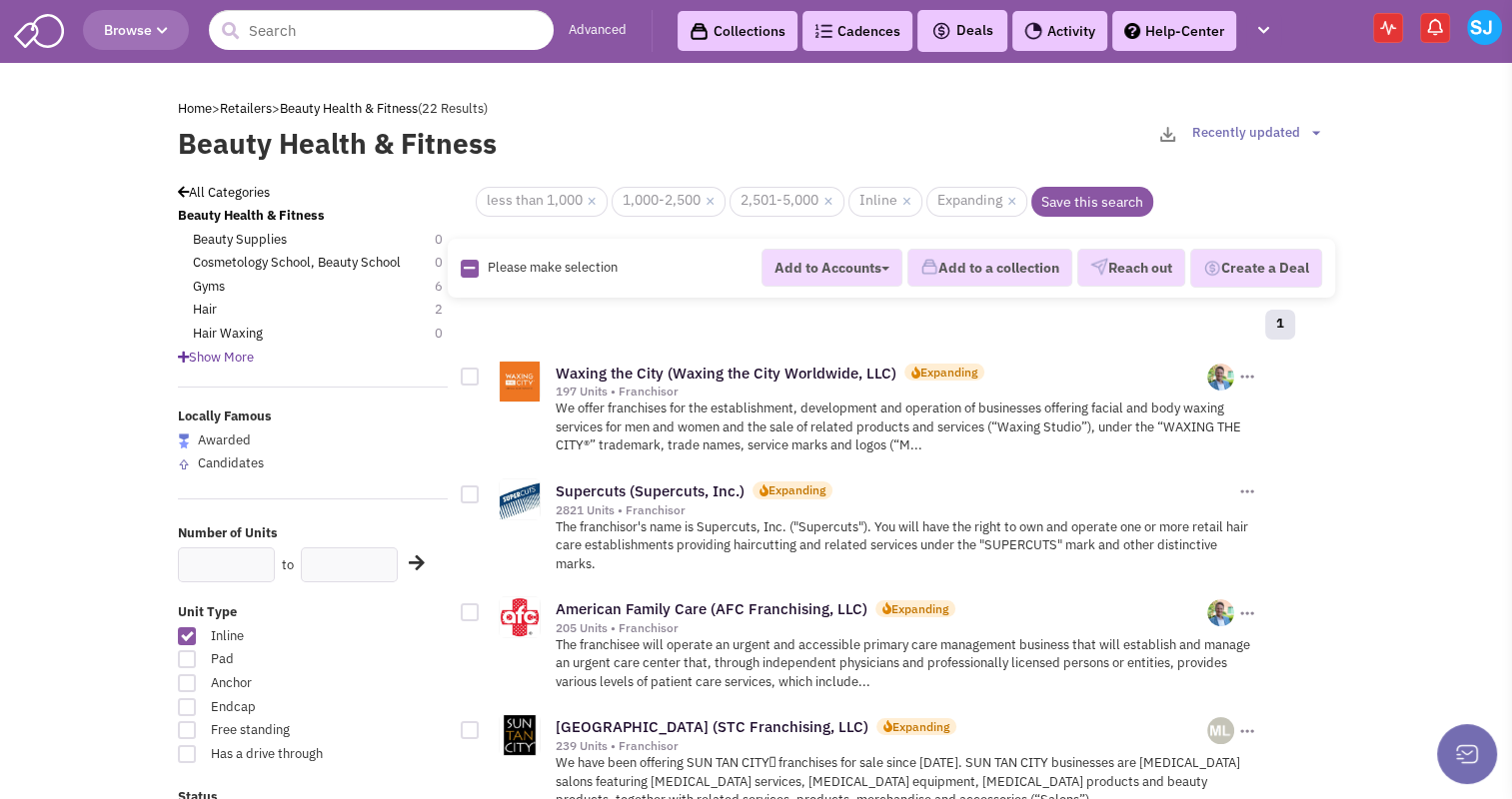 click at bounding box center [469, 269] 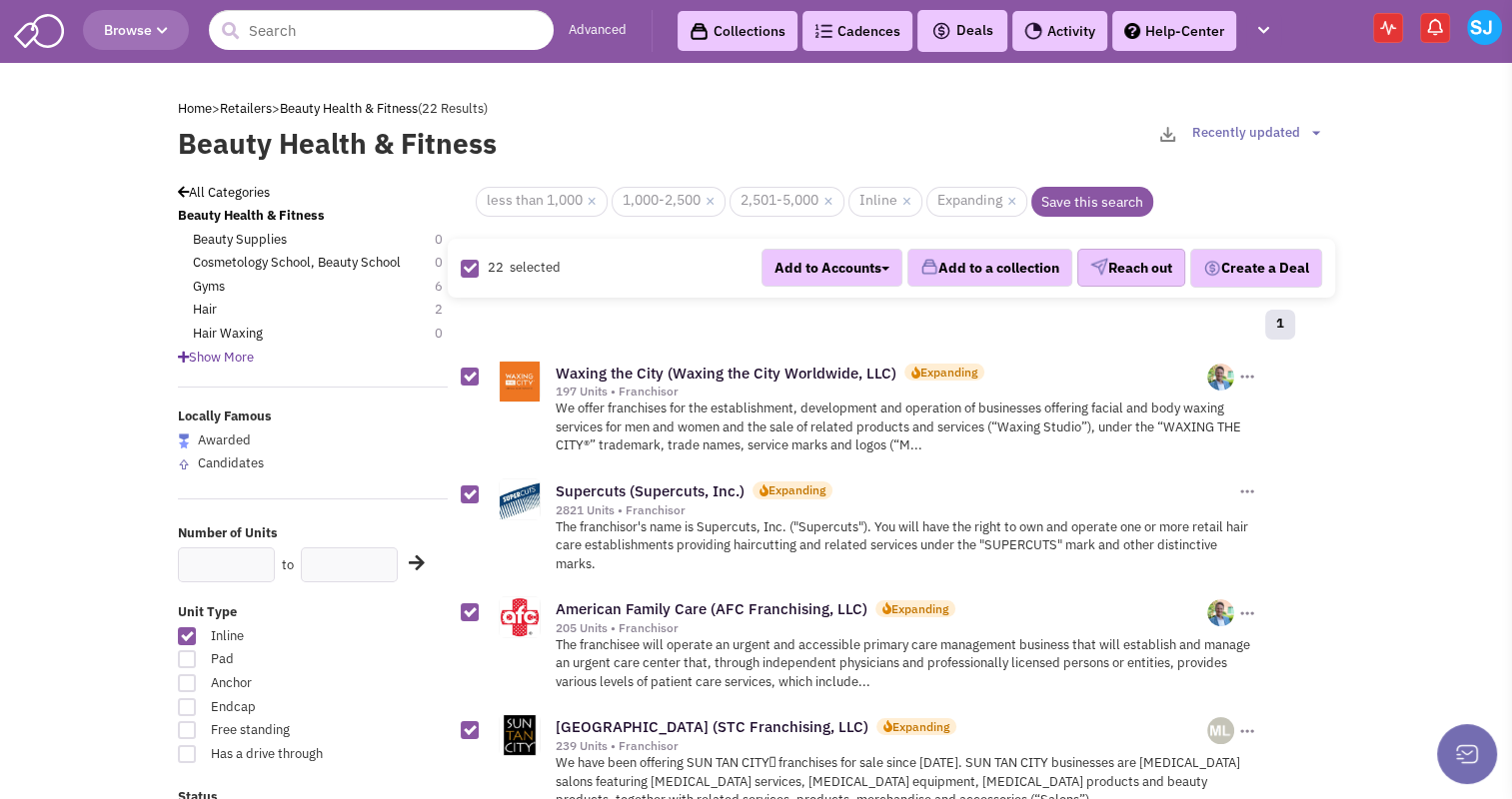 click on "Reach out" at bounding box center (1131, 268) 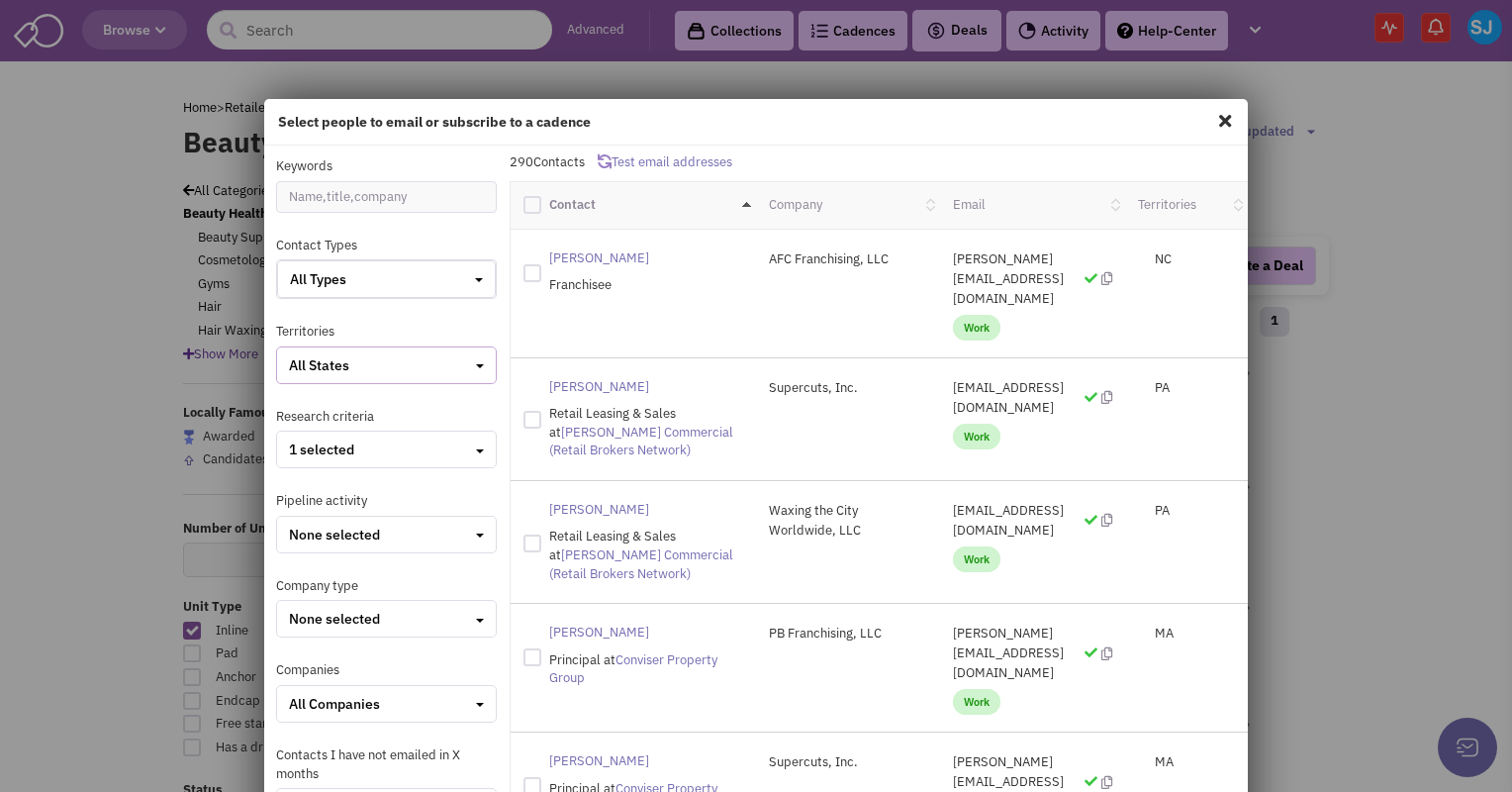 click on "All States" at bounding box center [386, 365] 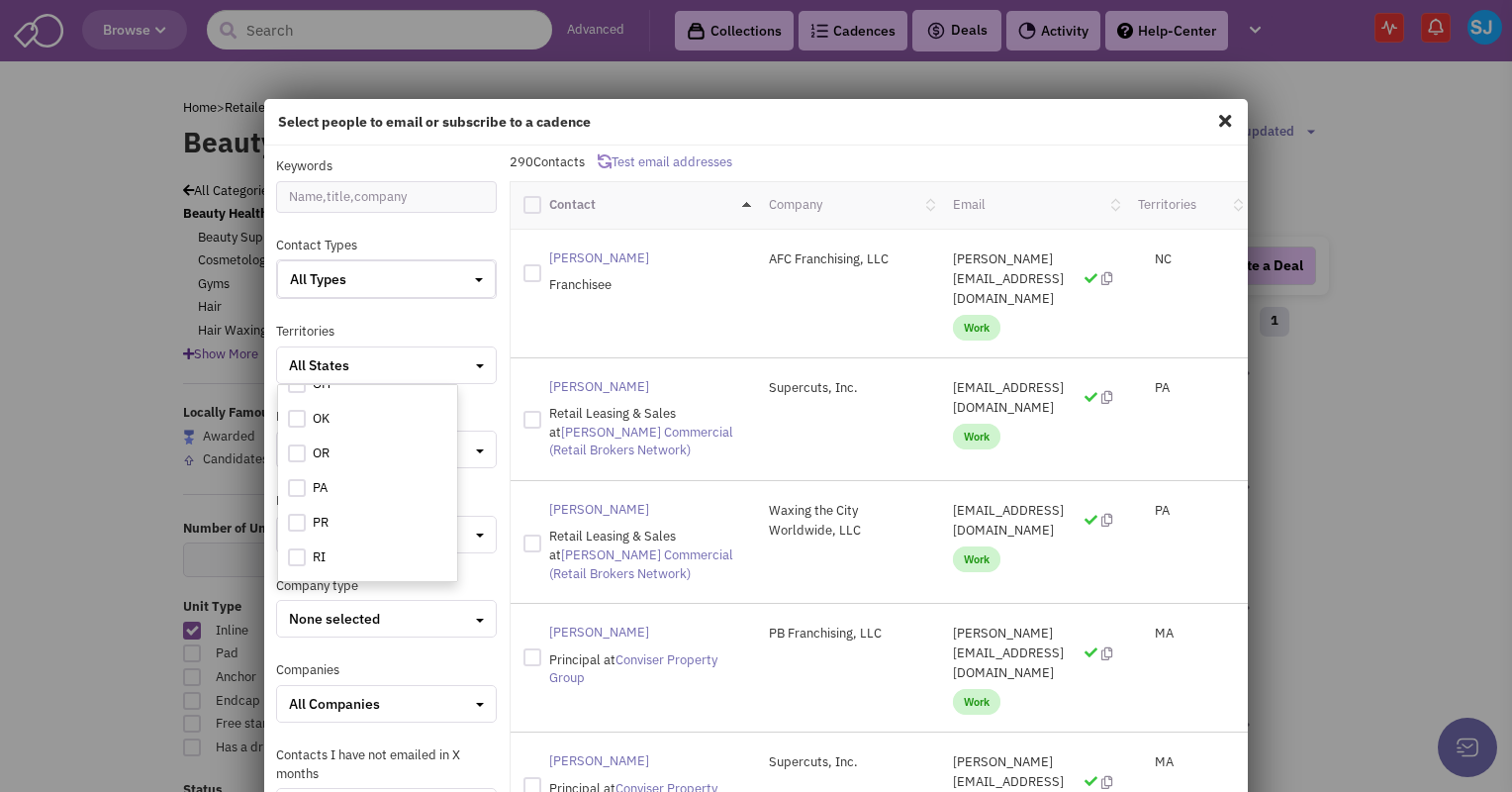 scroll, scrollTop: 1247, scrollLeft: 0, axis: vertical 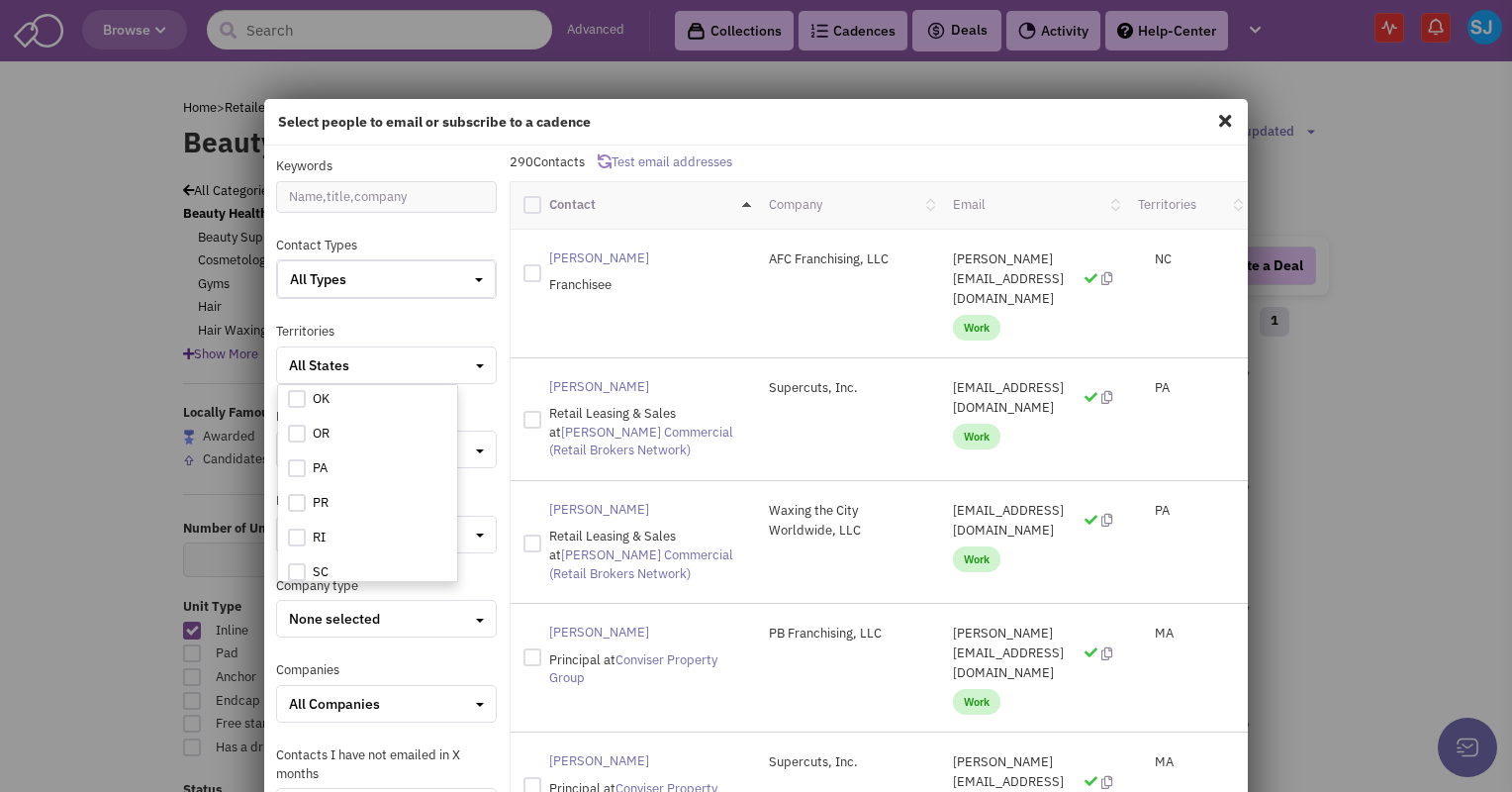 click at bounding box center (297, 468) 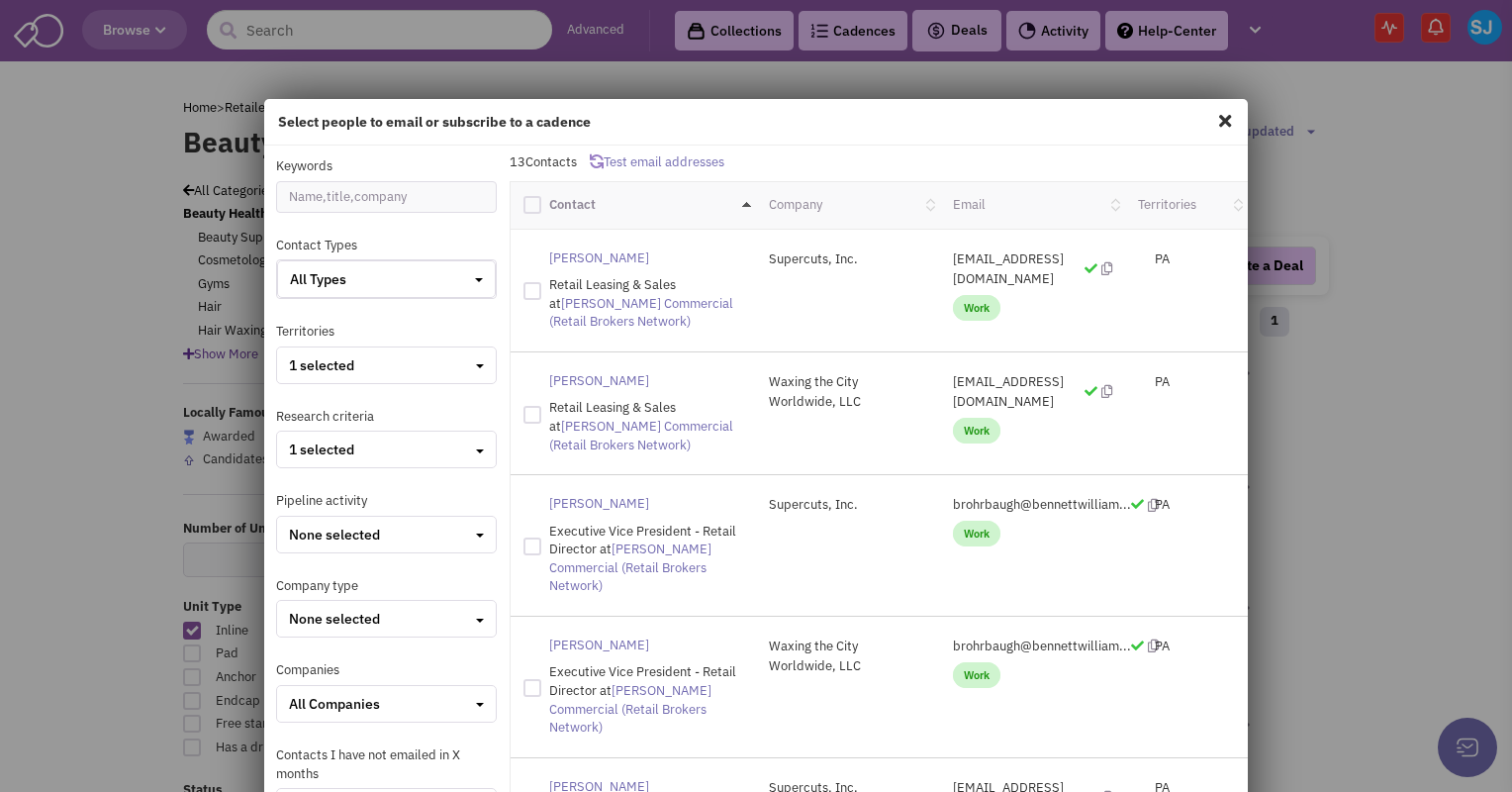 click at bounding box center (532, 205) 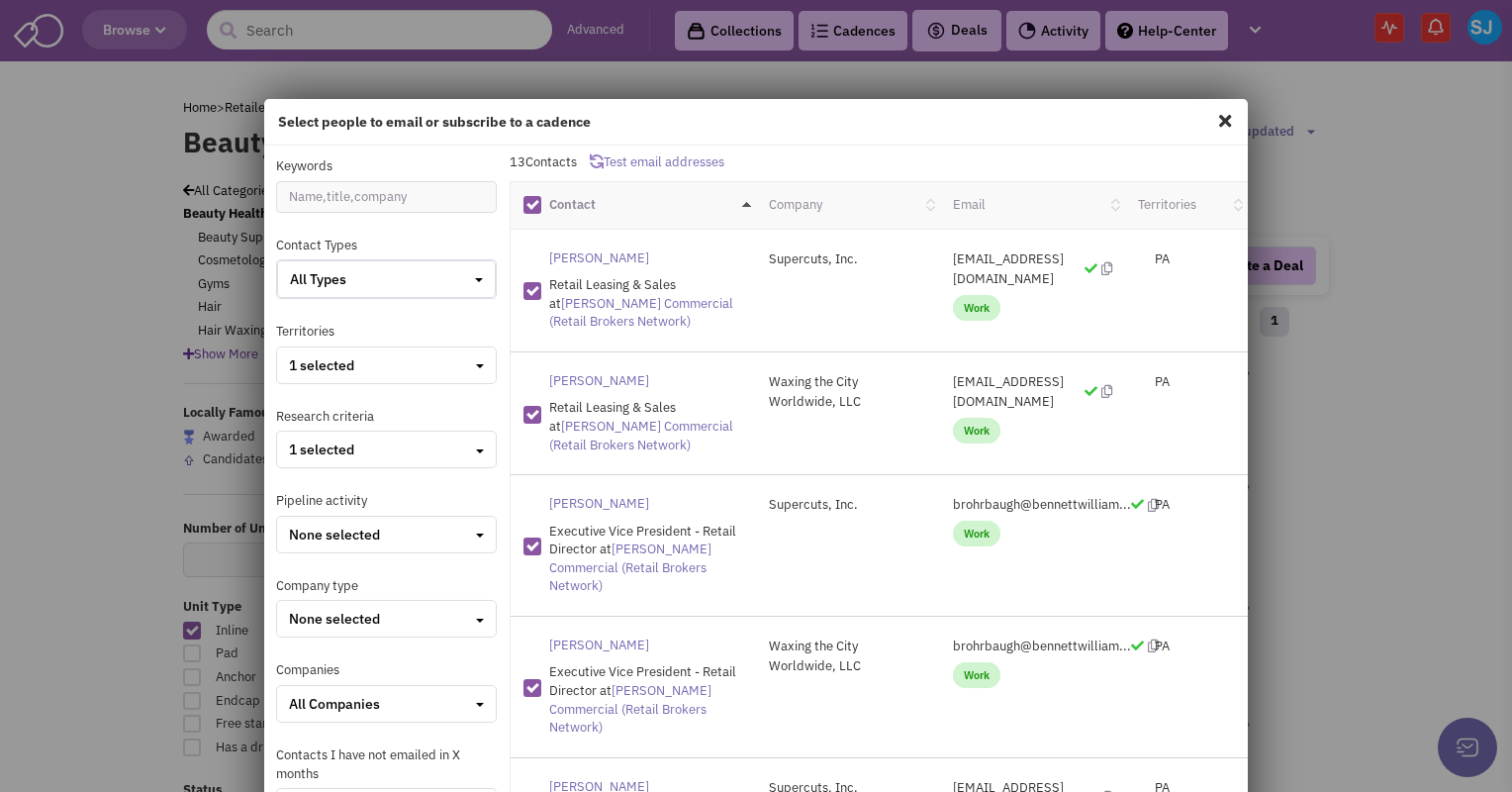 scroll, scrollTop: 248, scrollLeft: 0, axis: vertical 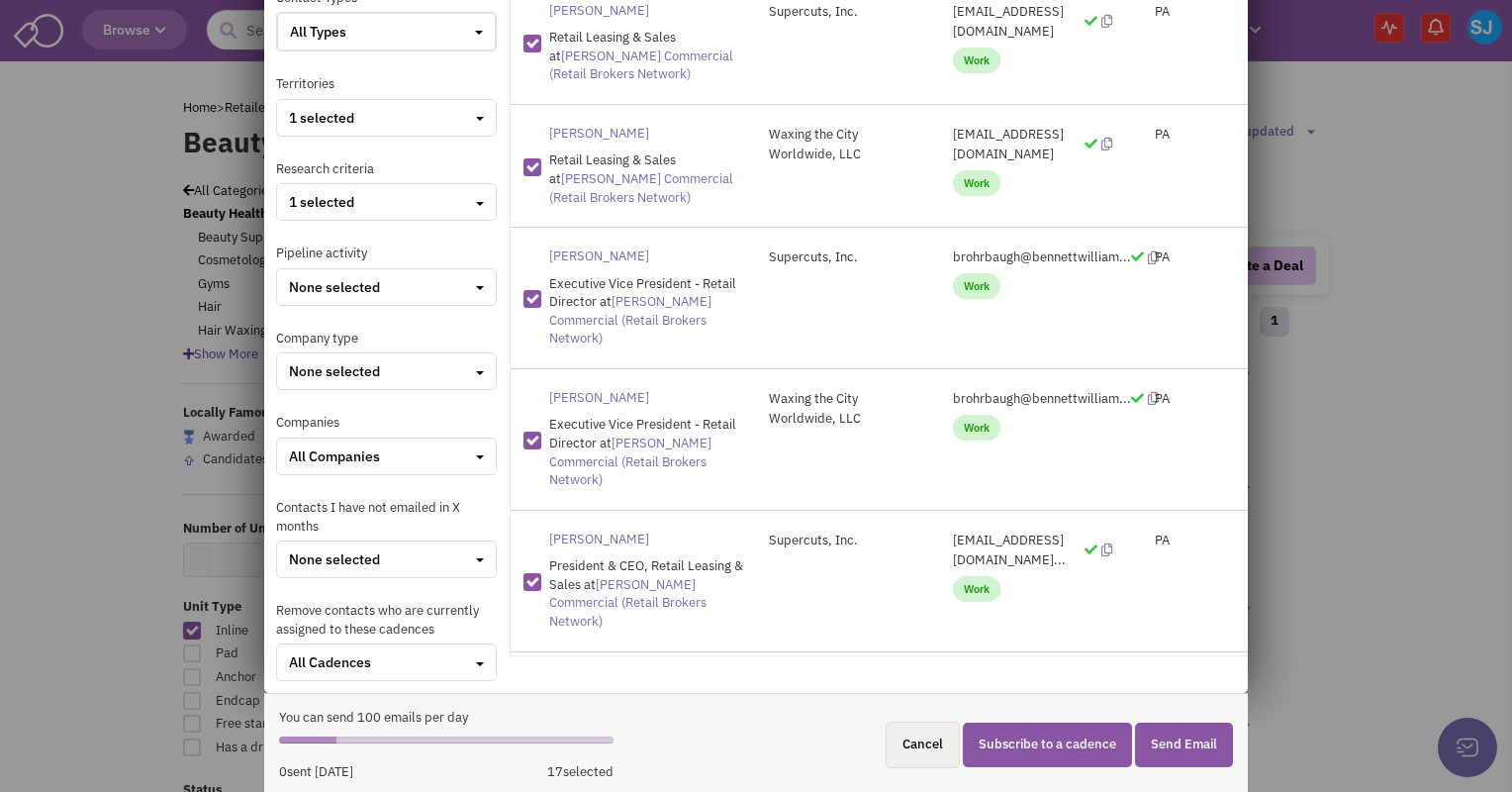 click on "Subscribe to a cadence" 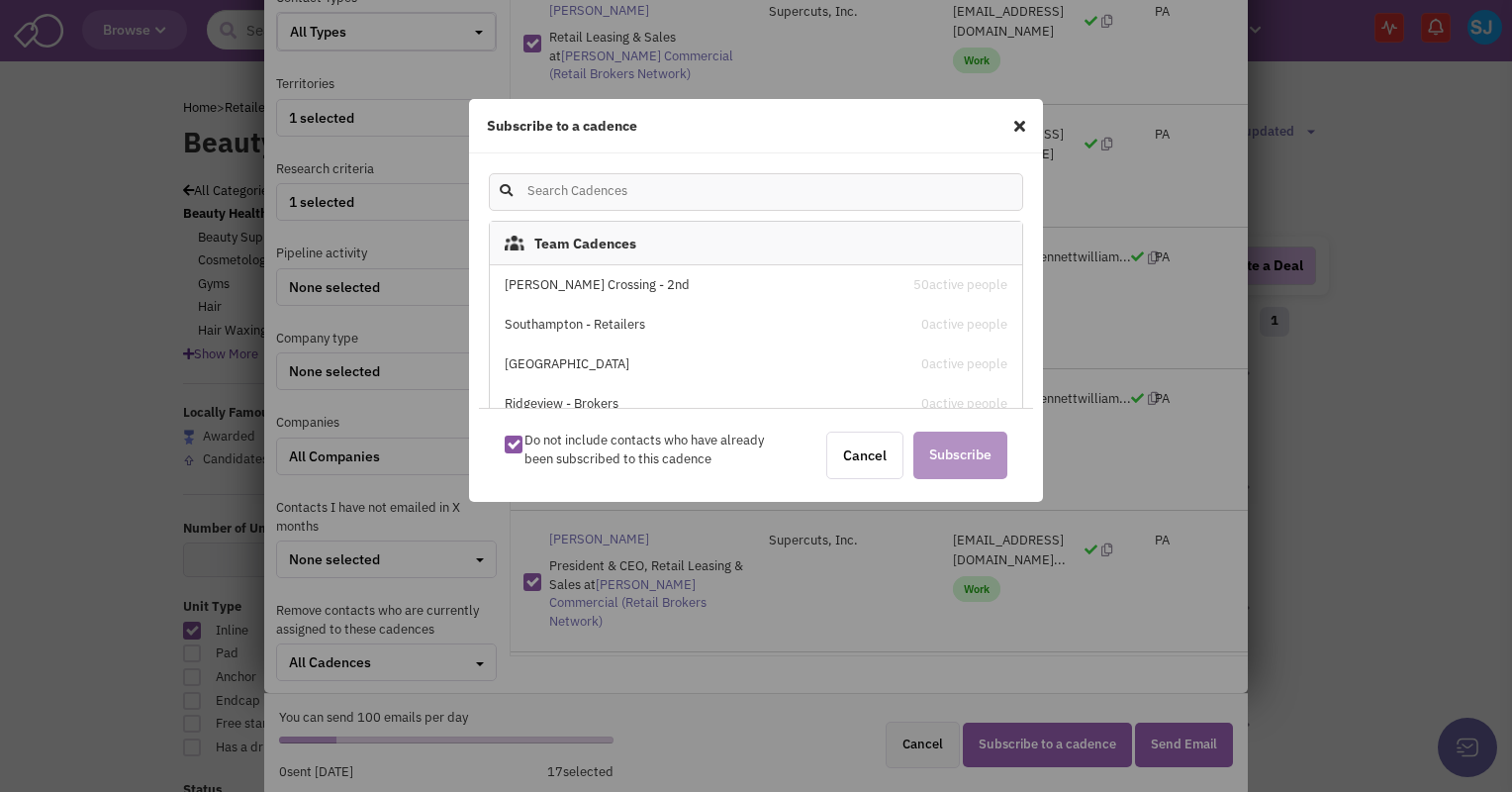 click on "[PERSON_NAME] Crossing - 2nd" 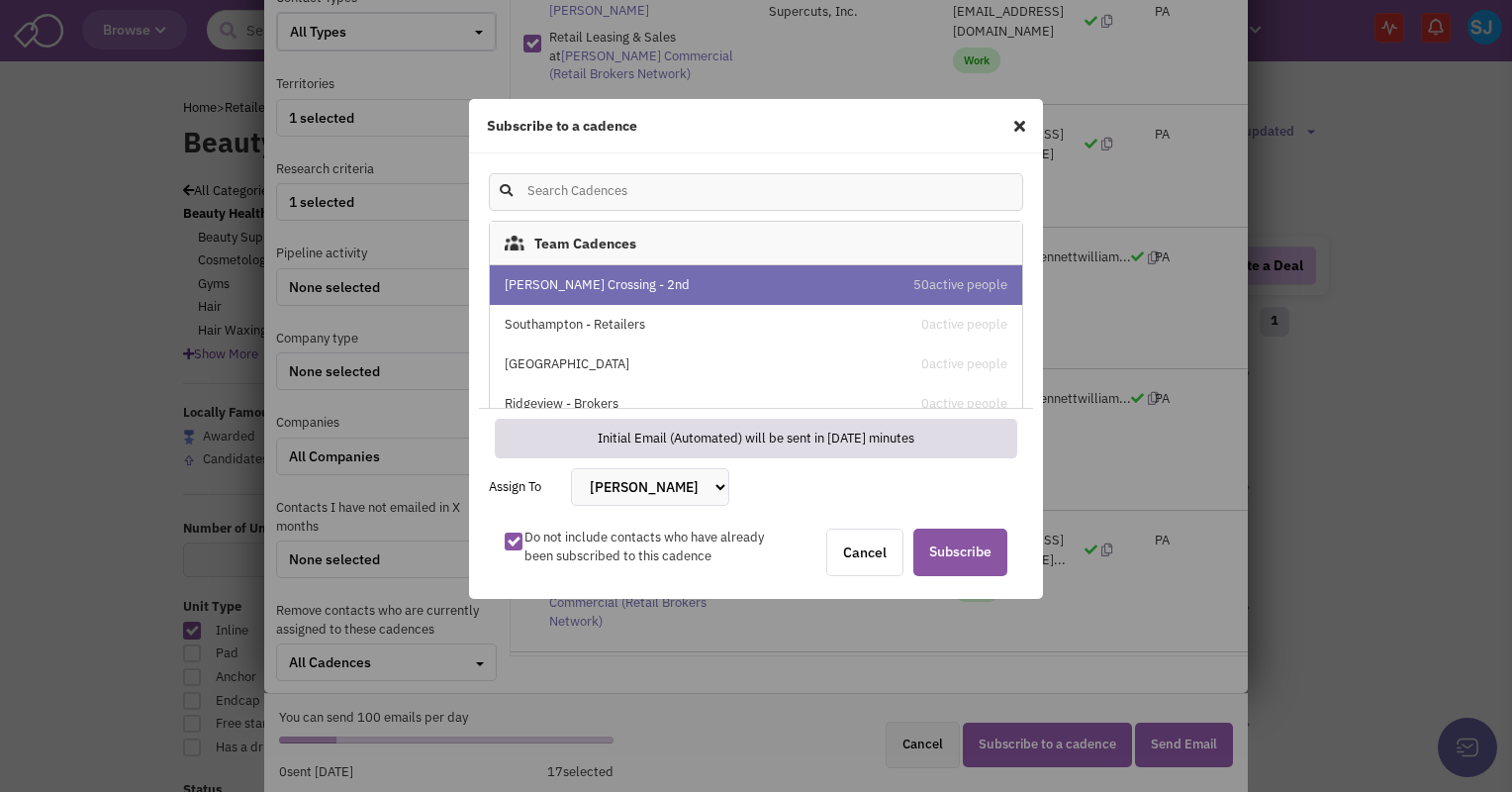 click on "[PERSON_NAME]
[PERSON_NAME]
[PERSON_NAME]
[PERSON_NAME]
[PERSON_NAME]
[PERSON_NAME]
[PERSON_NAME] III
[PERSON_NAME]" 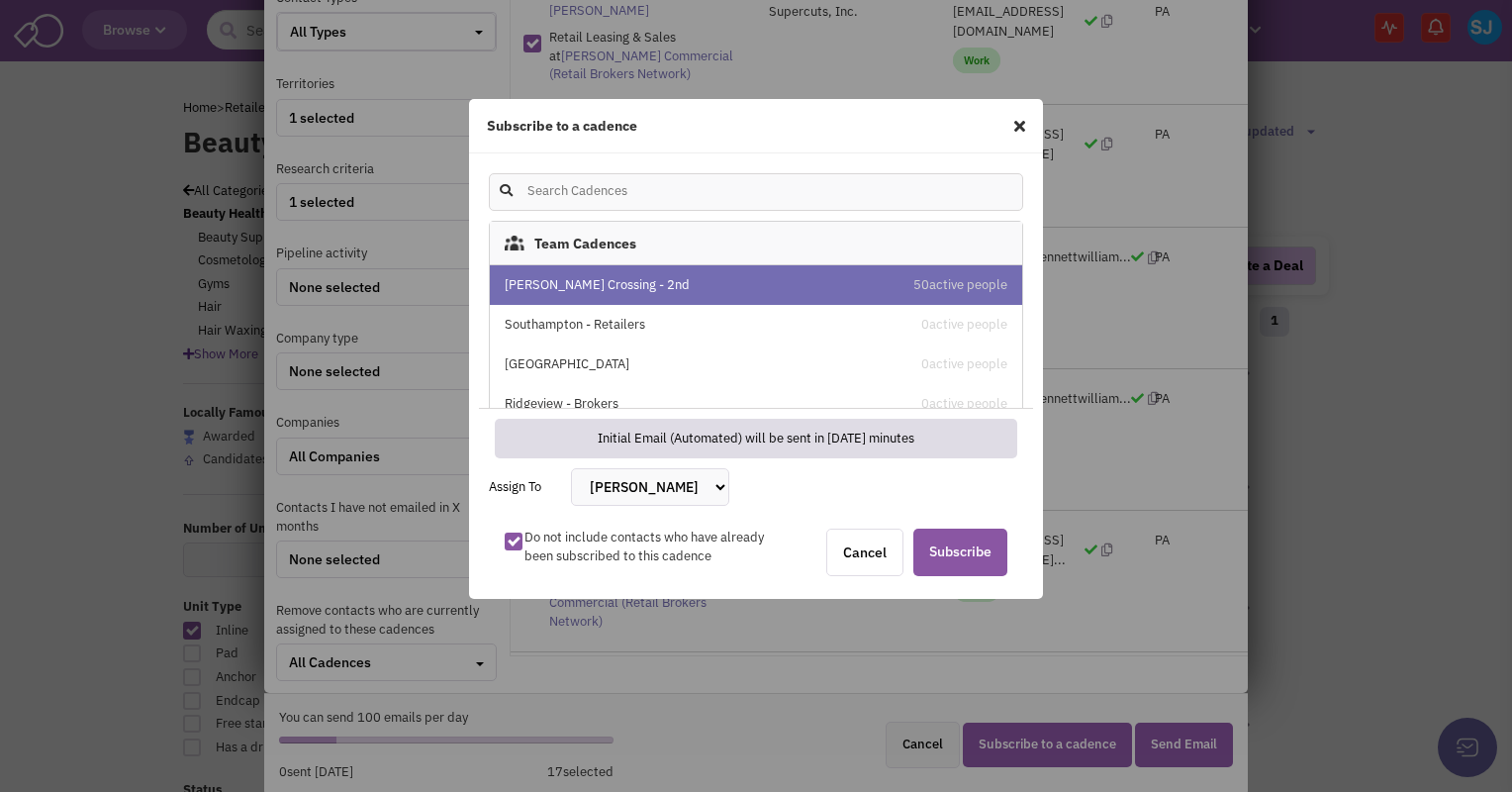 select on "2410" 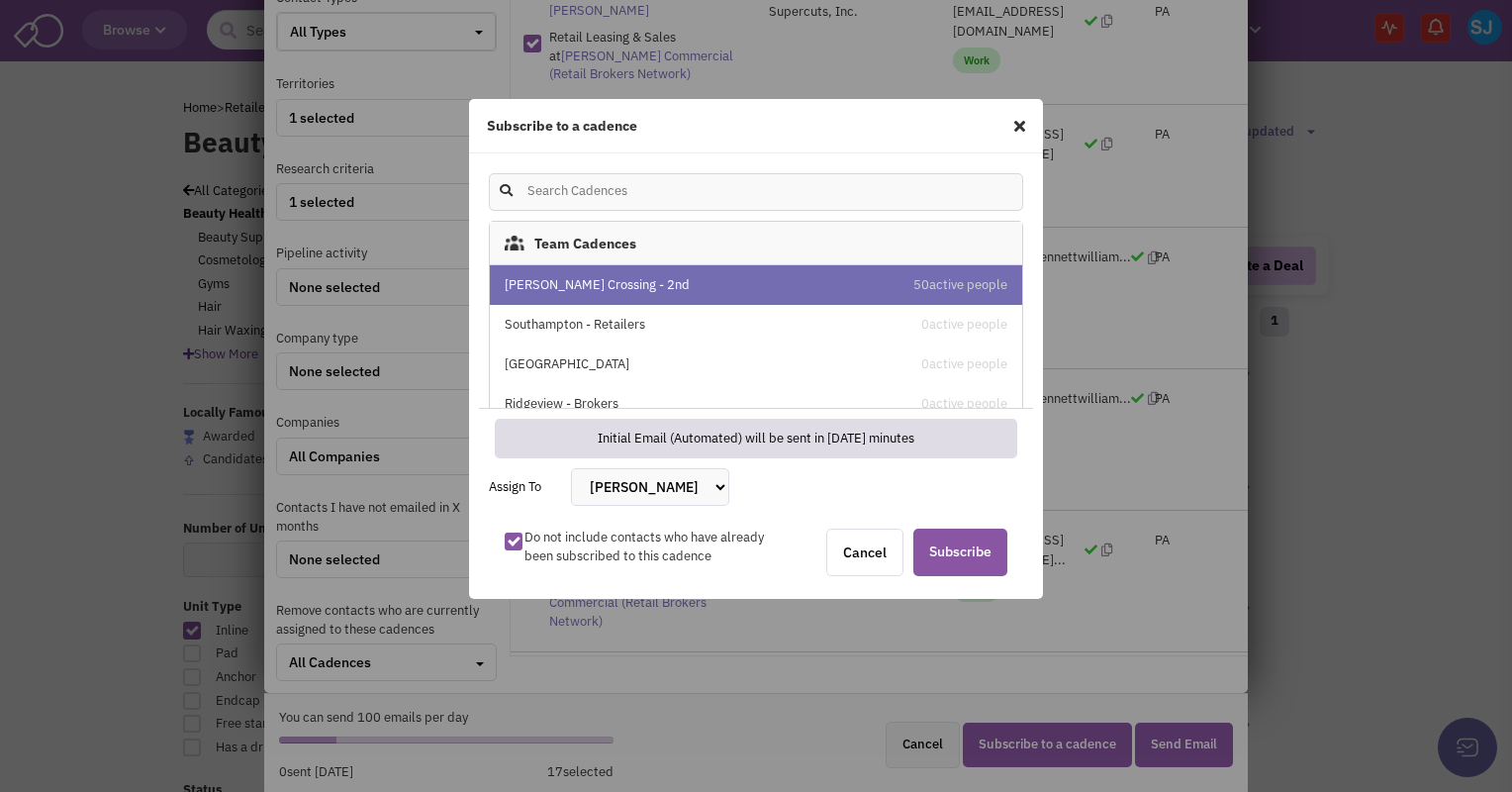 click on "[PERSON_NAME]
[PERSON_NAME]
[PERSON_NAME]
[PERSON_NAME]
[PERSON_NAME]
[PERSON_NAME]
[PERSON_NAME] III
[PERSON_NAME]" 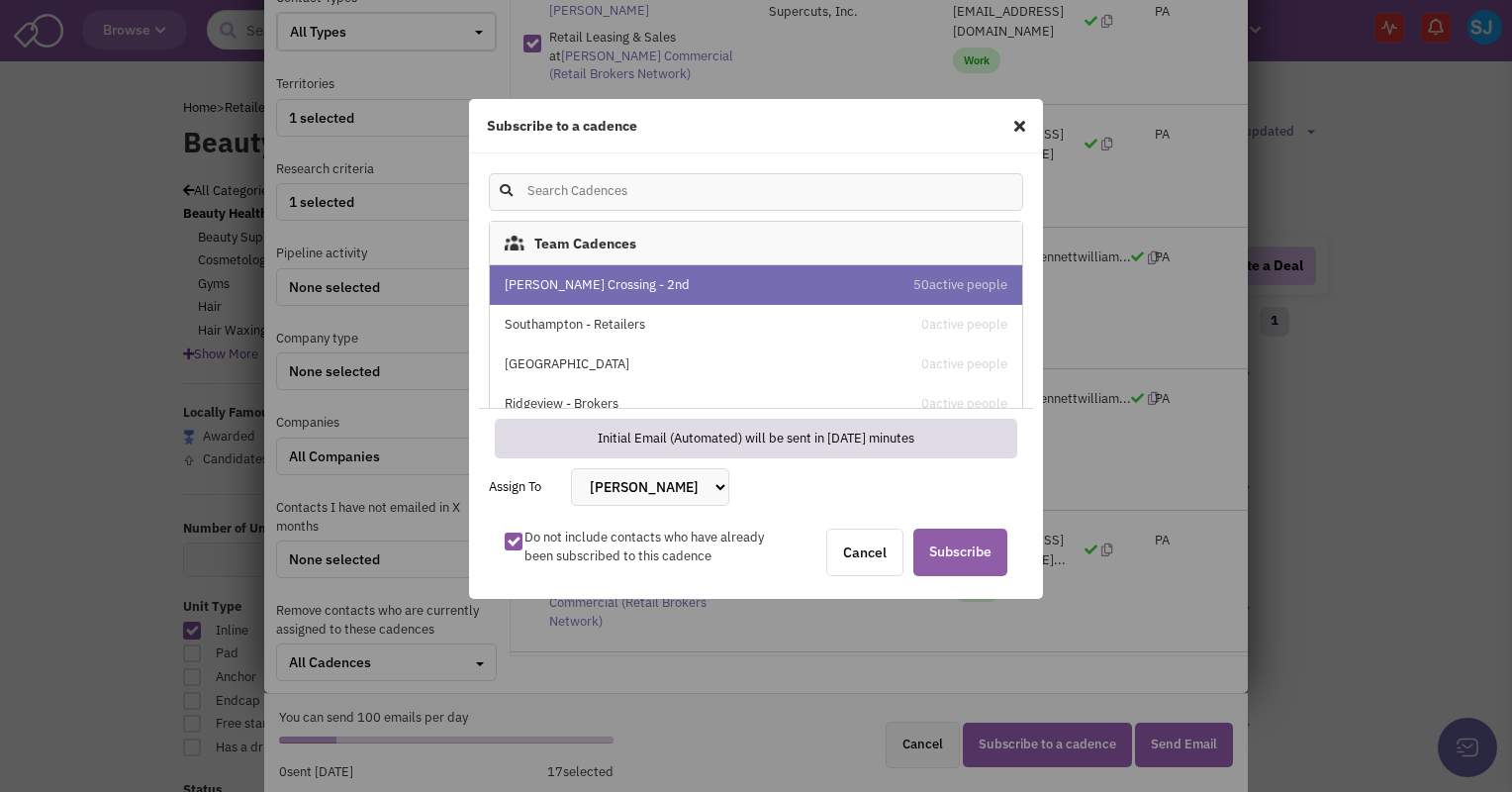 click on "Subscribe" 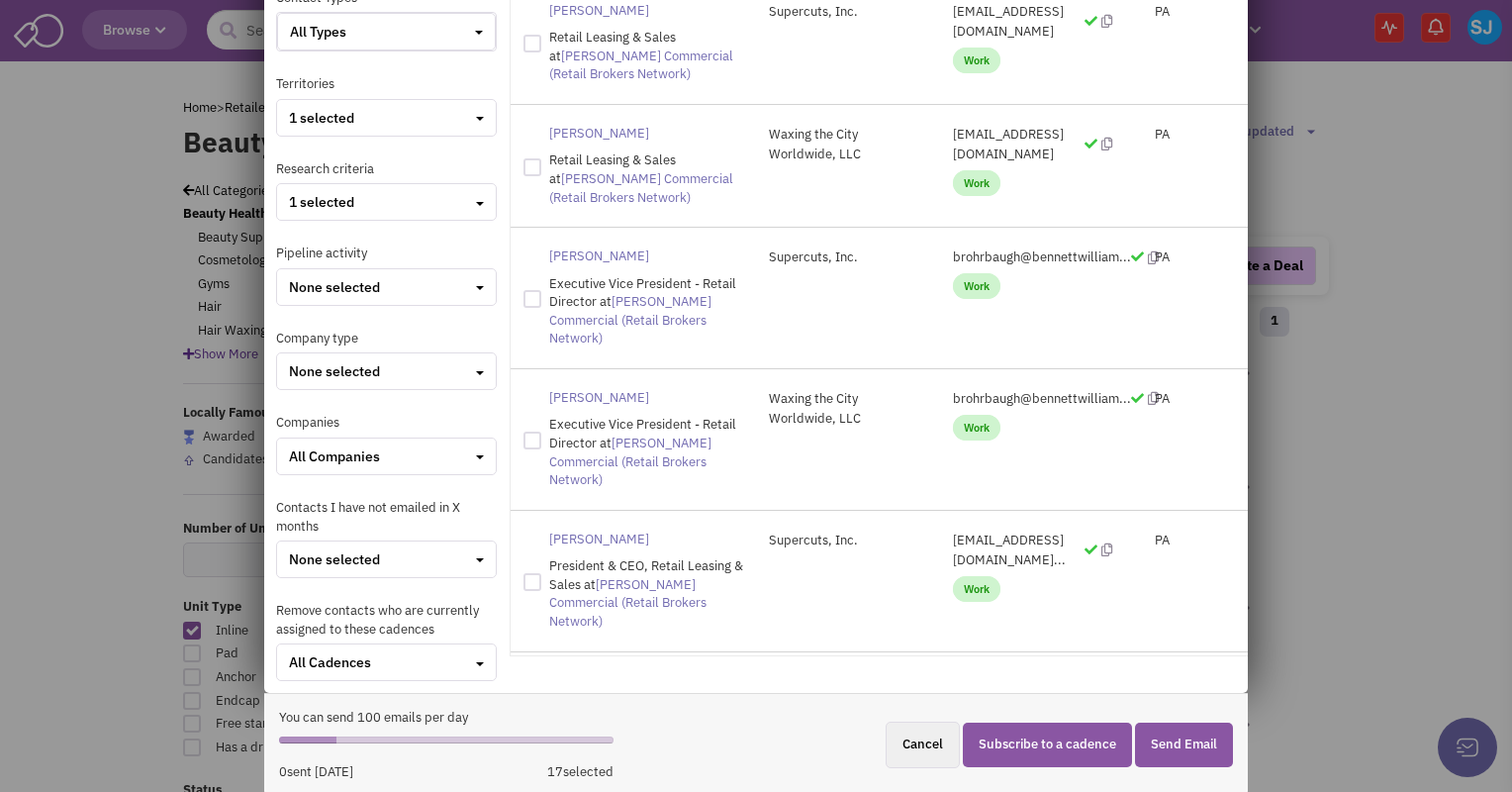 click on "Select people to email or subscribe to a cadence
Keywords
Contact Types
All Types
Entity contacts" 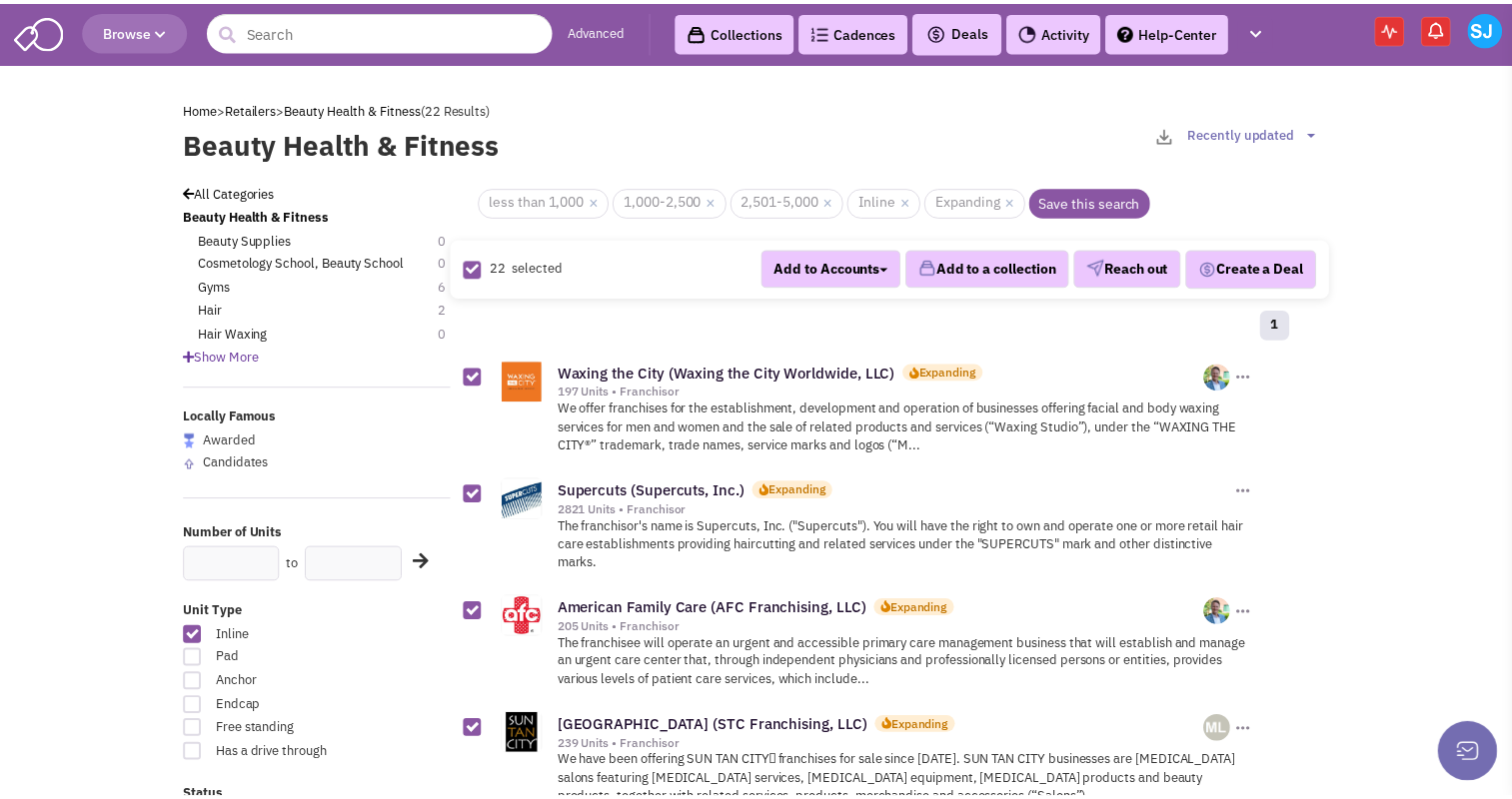 scroll, scrollTop: 176, scrollLeft: 0, axis: vertical 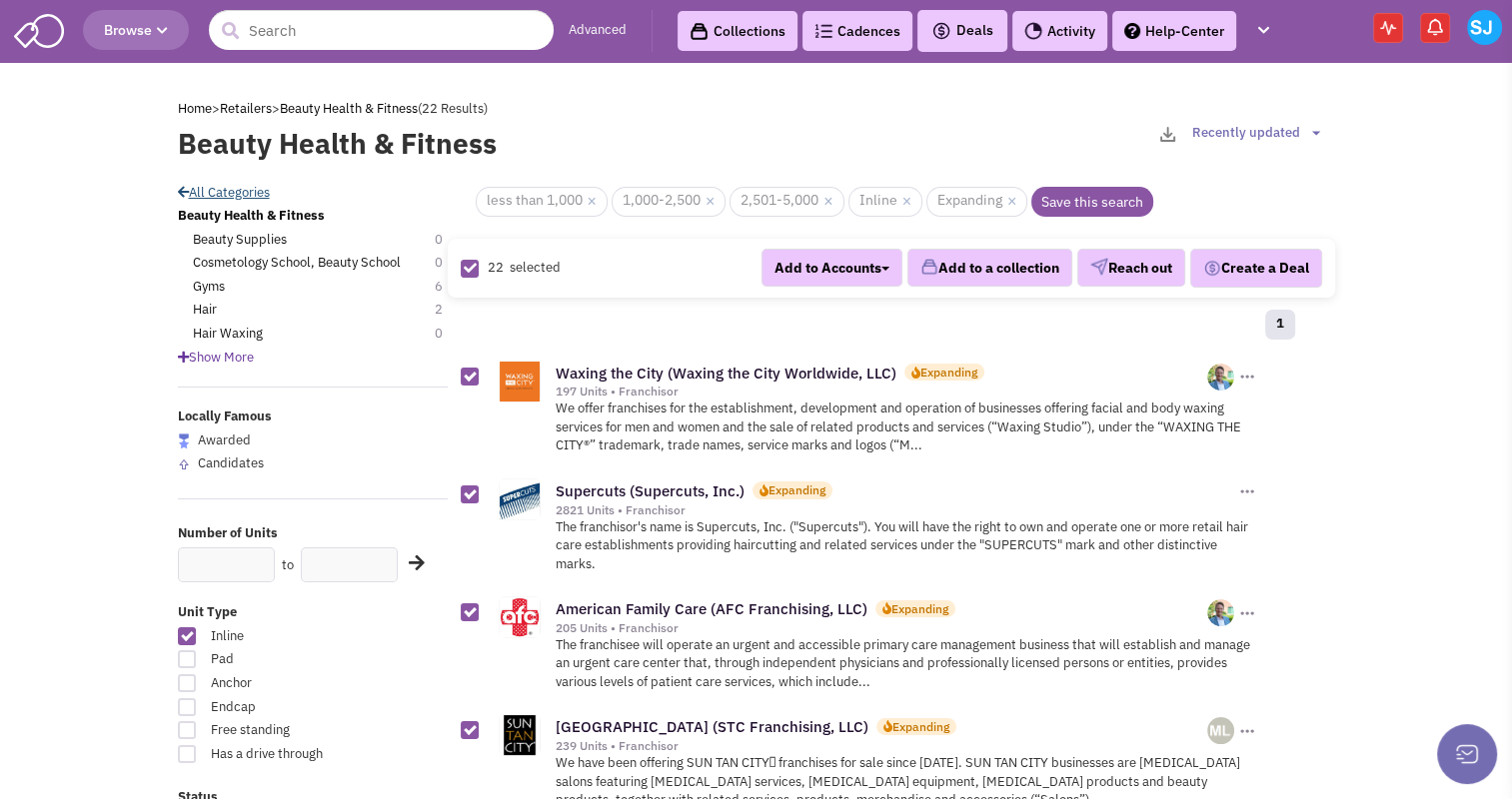 click on "All Categories" 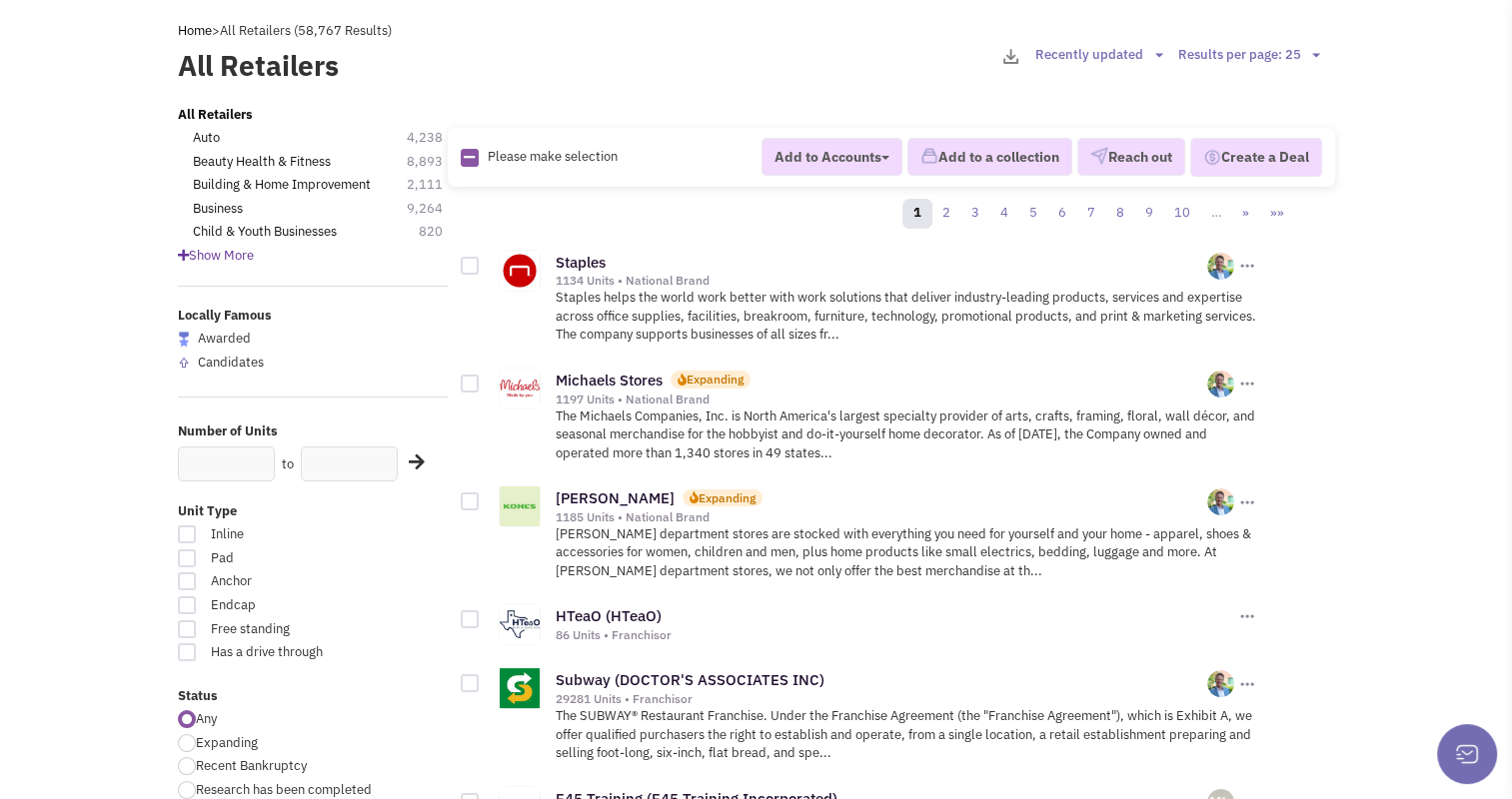 scroll, scrollTop: 84, scrollLeft: 0, axis: vertical 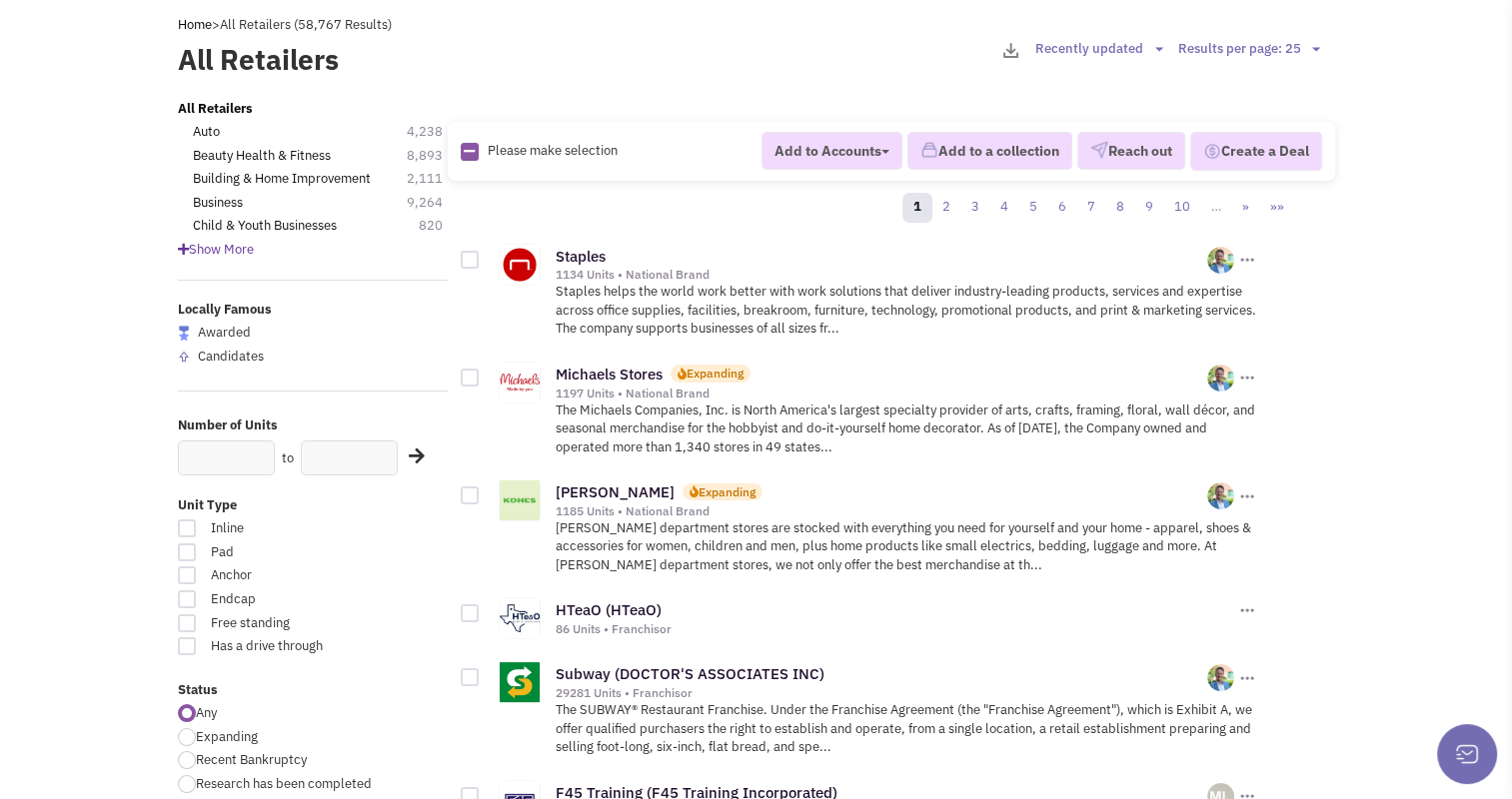 click on "Show More" at bounding box center [216, 249] 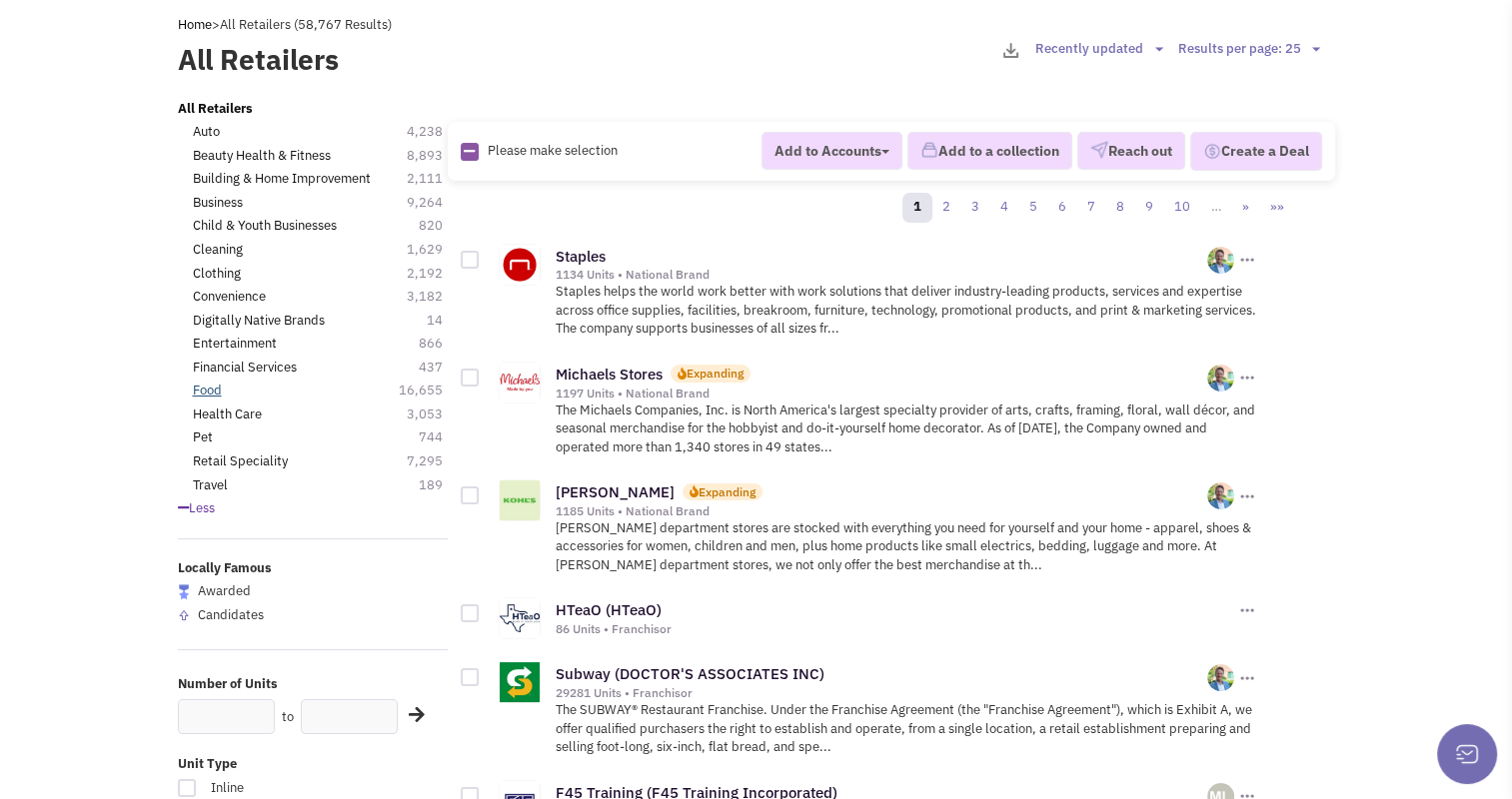 click on "Food" at bounding box center (207, 391) 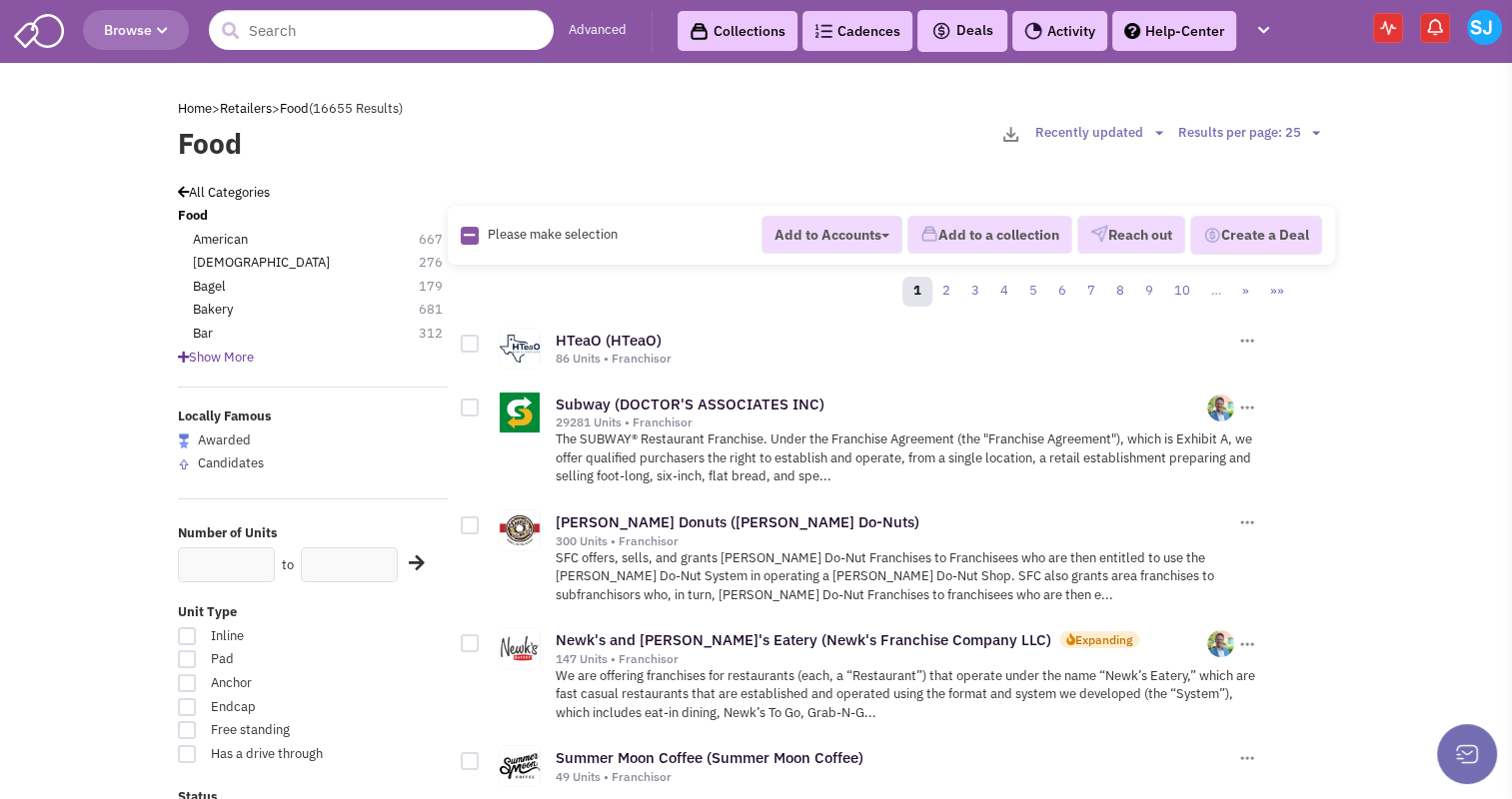 scroll, scrollTop: 116, scrollLeft: 0, axis: vertical 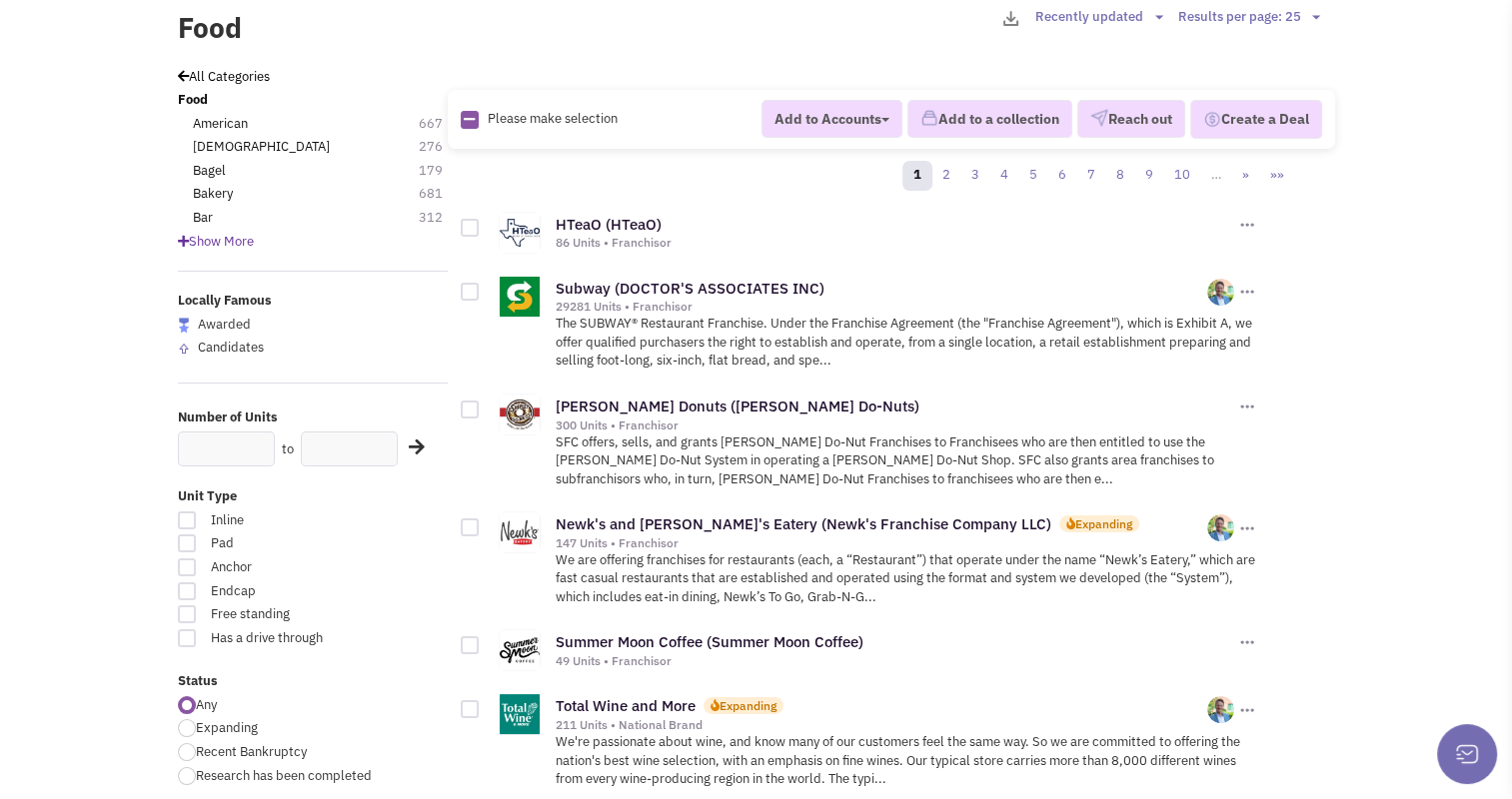 click at bounding box center [187, 520] 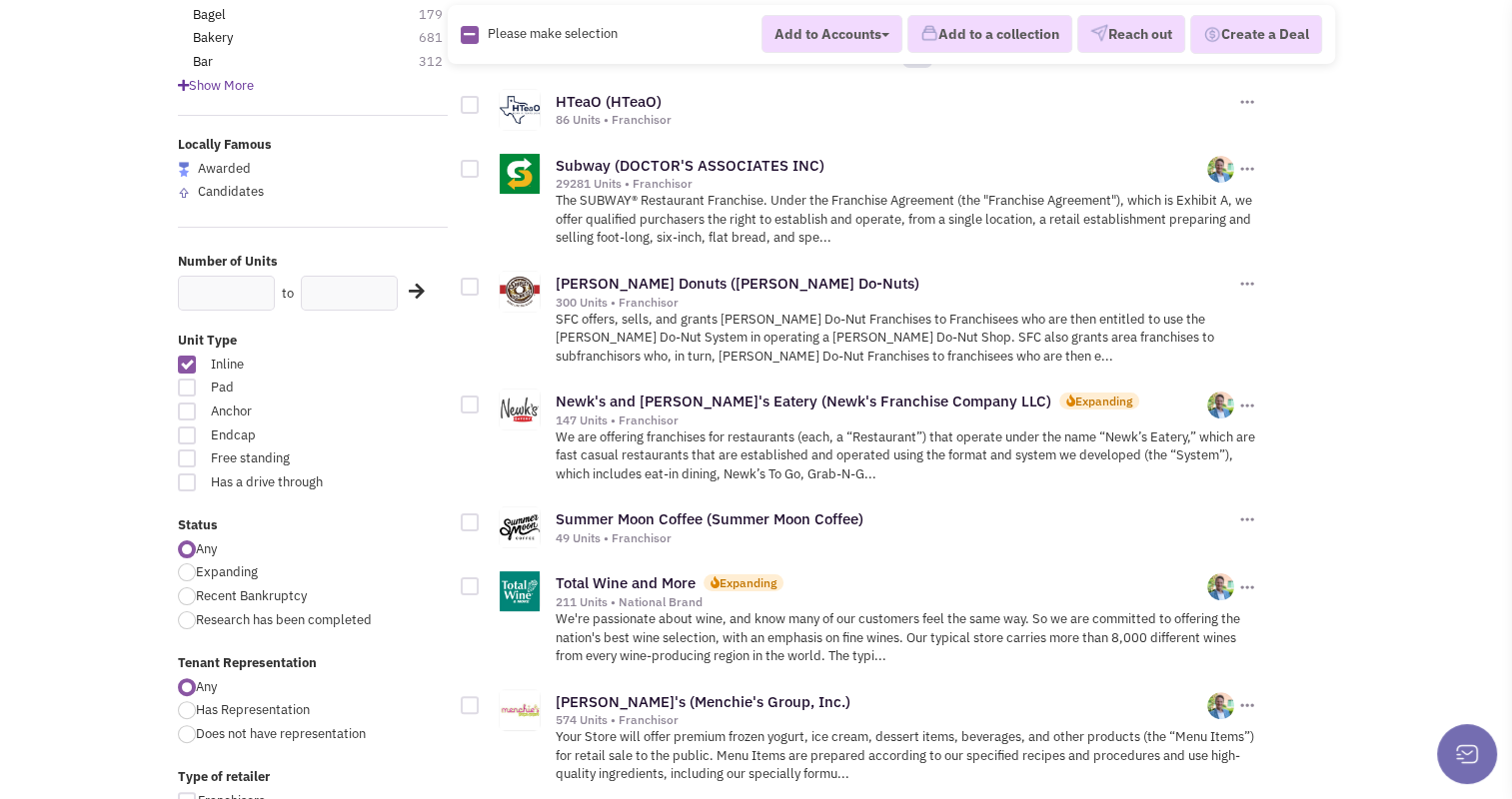 scroll, scrollTop: 272, scrollLeft: 0, axis: vertical 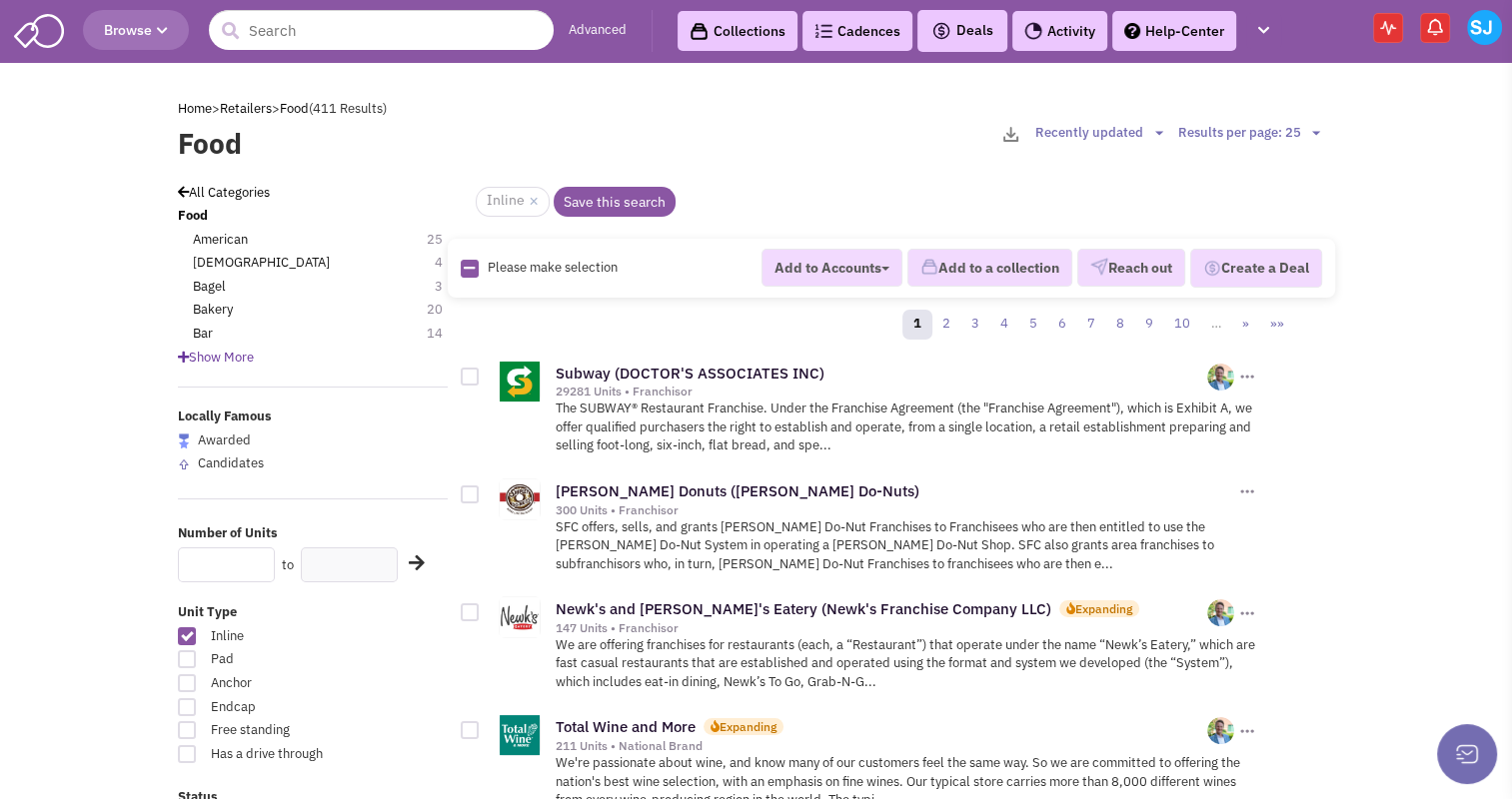 click at bounding box center [226, 564] 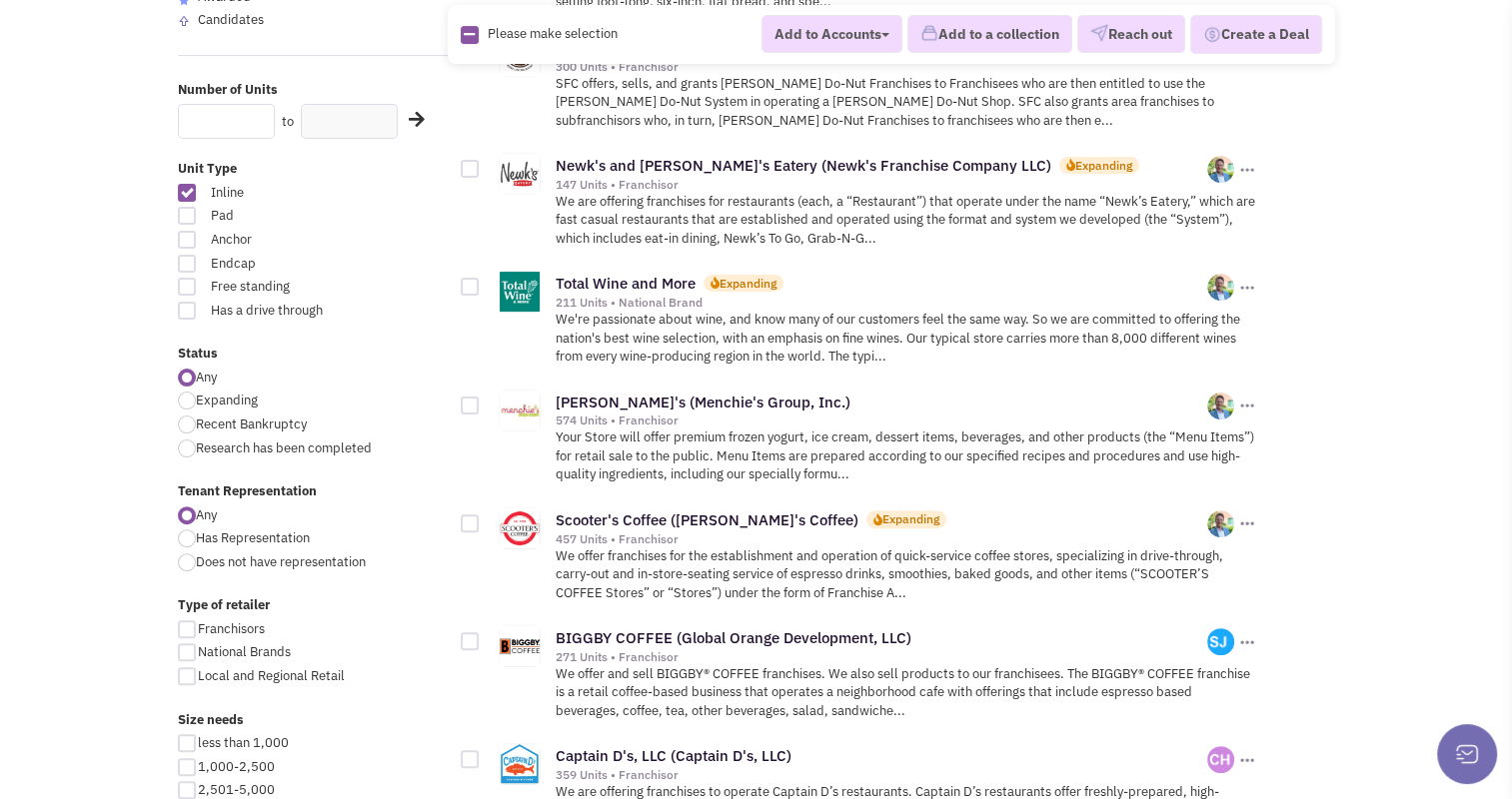 scroll, scrollTop: 615, scrollLeft: 0, axis: vertical 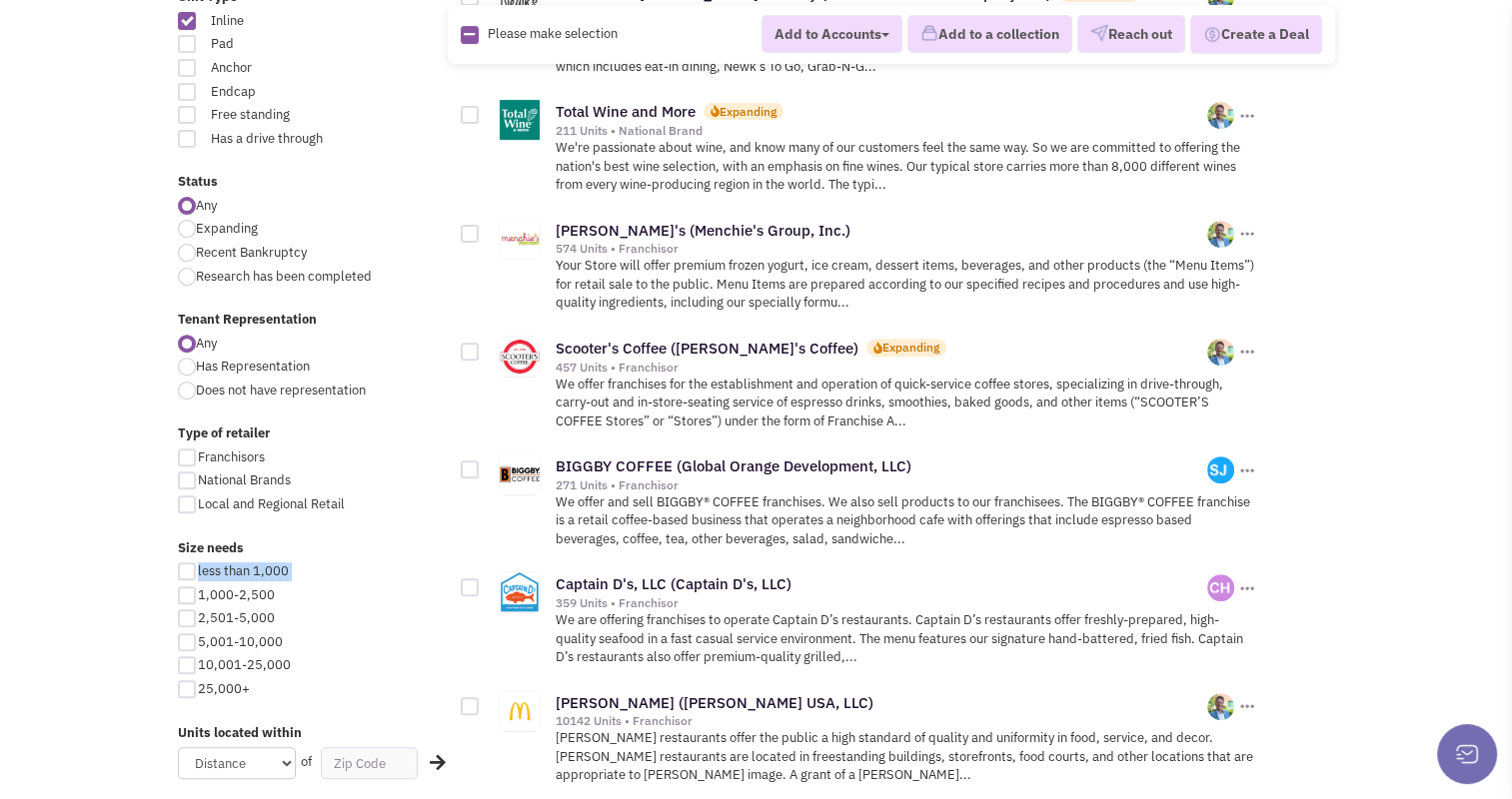 drag, startPoint x: 184, startPoint y: 569, endPoint x: 187, endPoint y: 598, distance: 29.15476 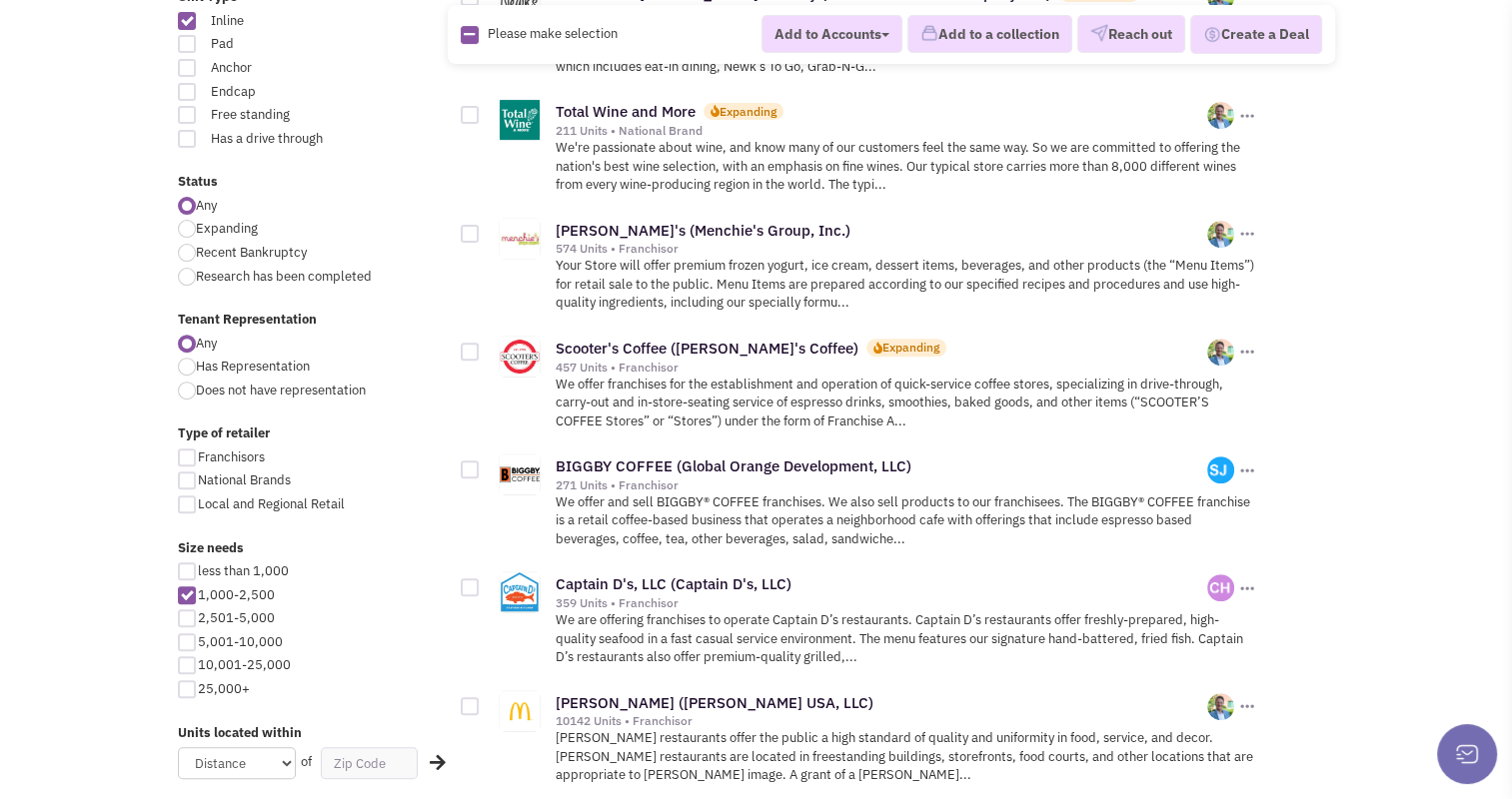 click at bounding box center (187, 618) 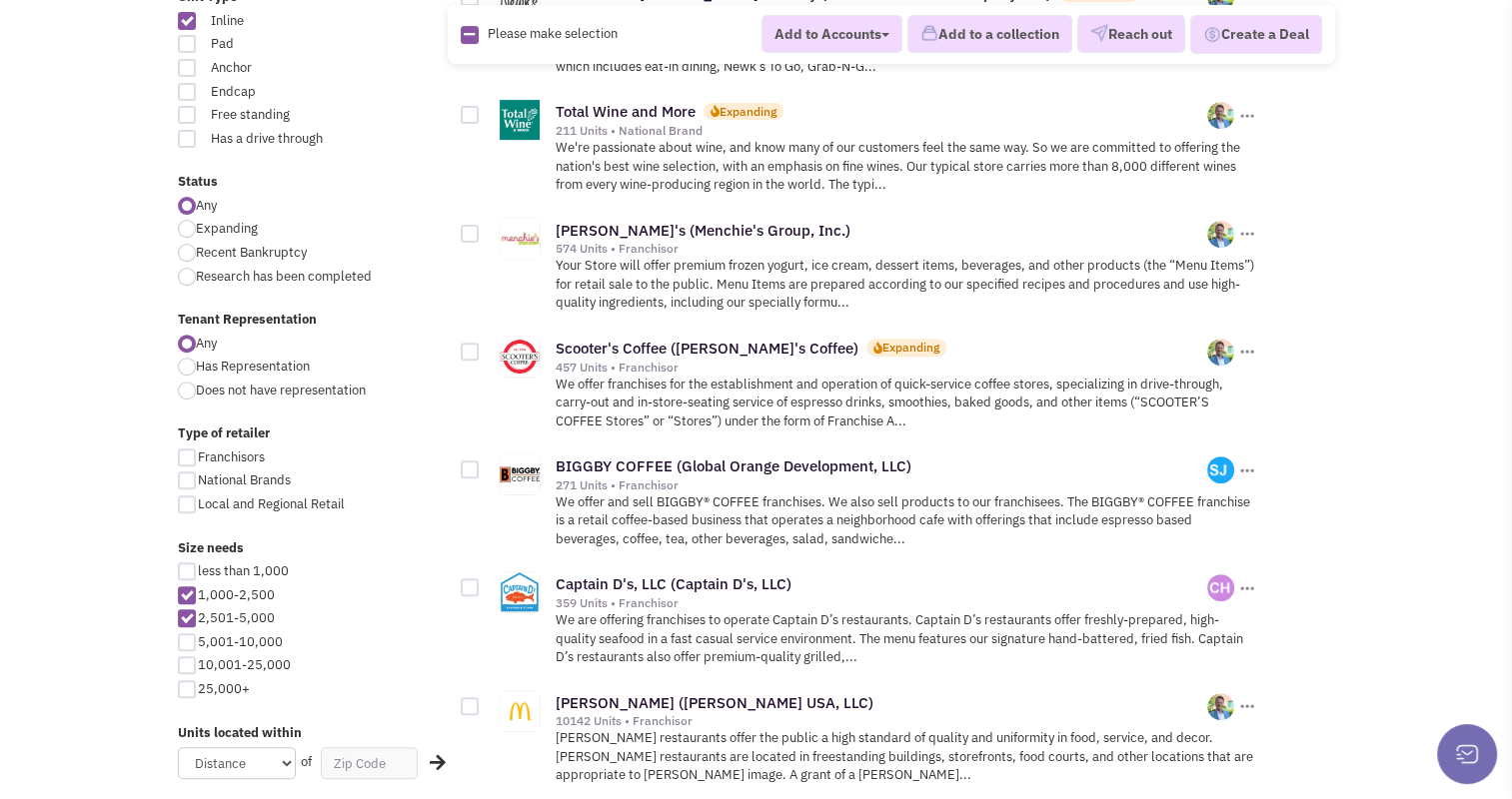 click at bounding box center (187, 571) 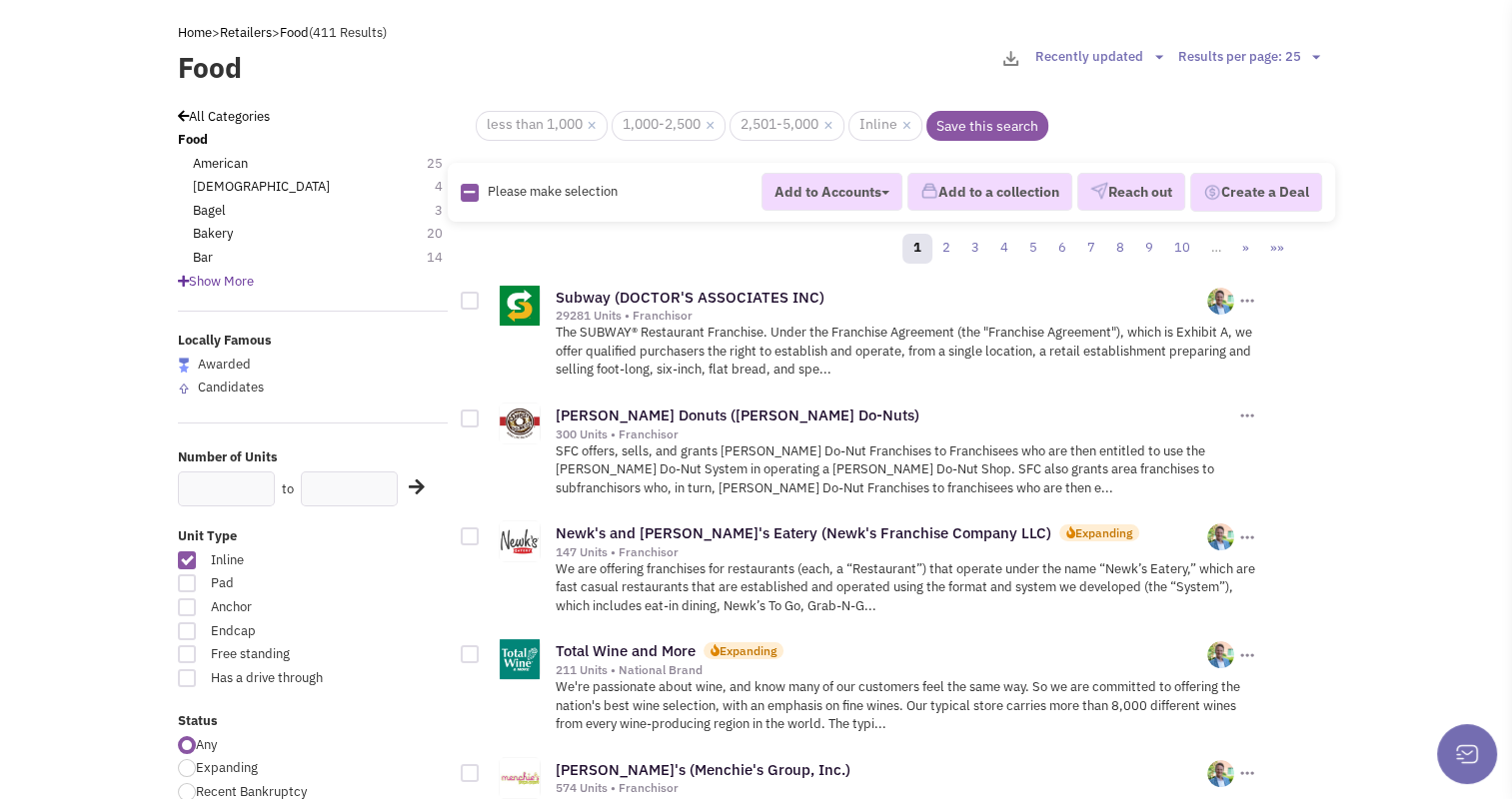 scroll, scrollTop: 32, scrollLeft: 0, axis: vertical 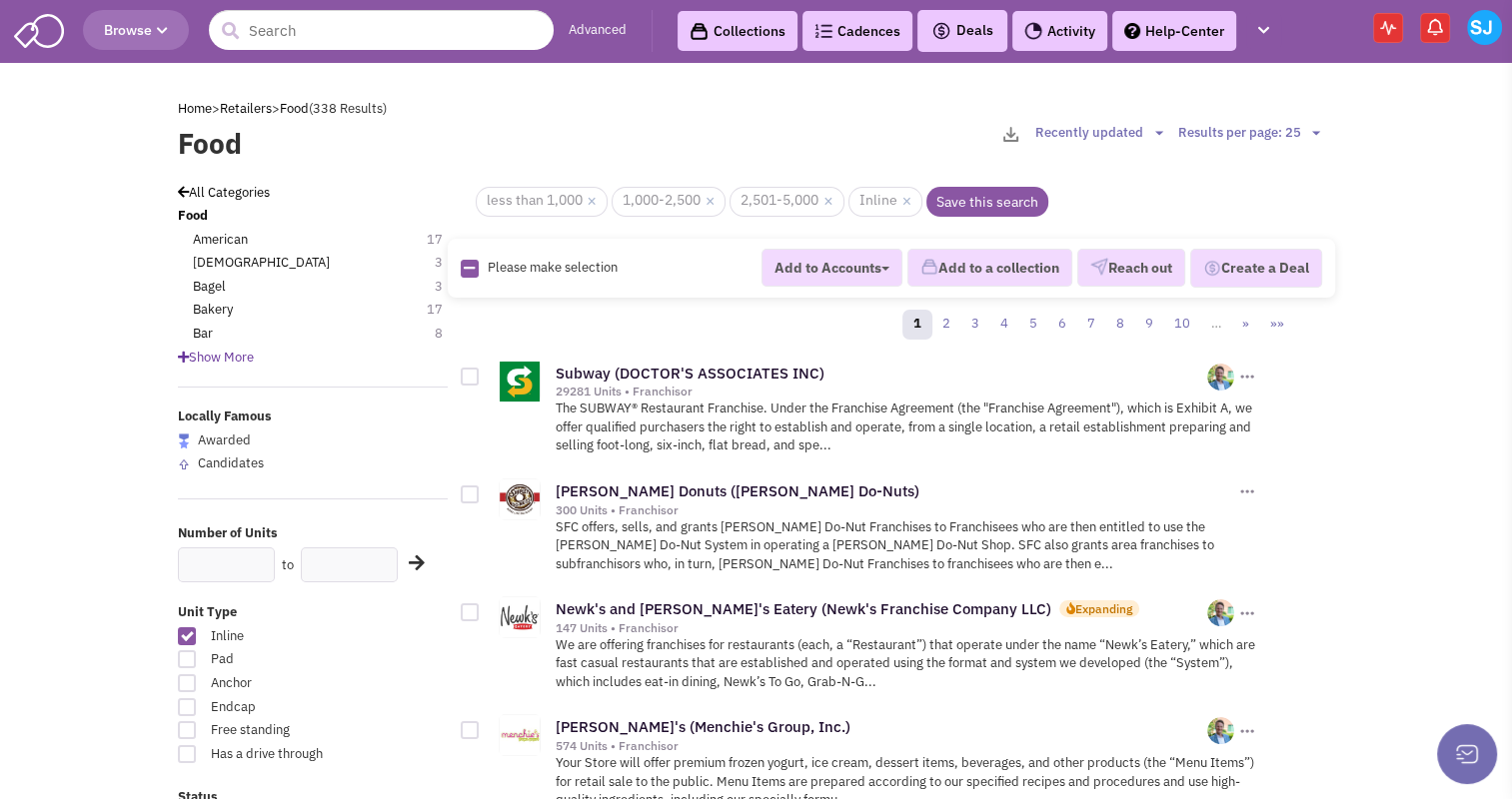 click at bounding box center (470, 269) 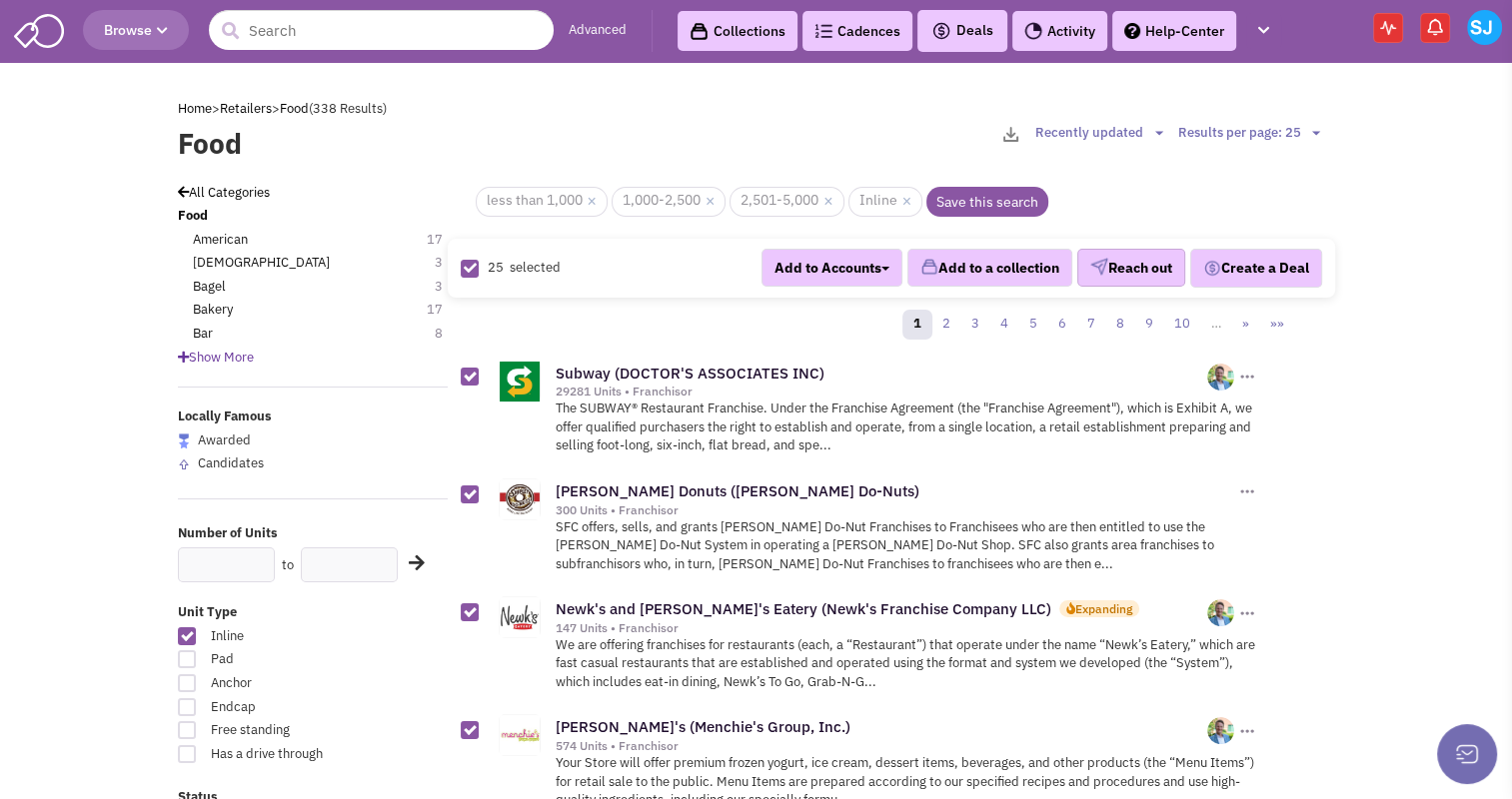 click on "Reach out" at bounding box center [1131, 268] 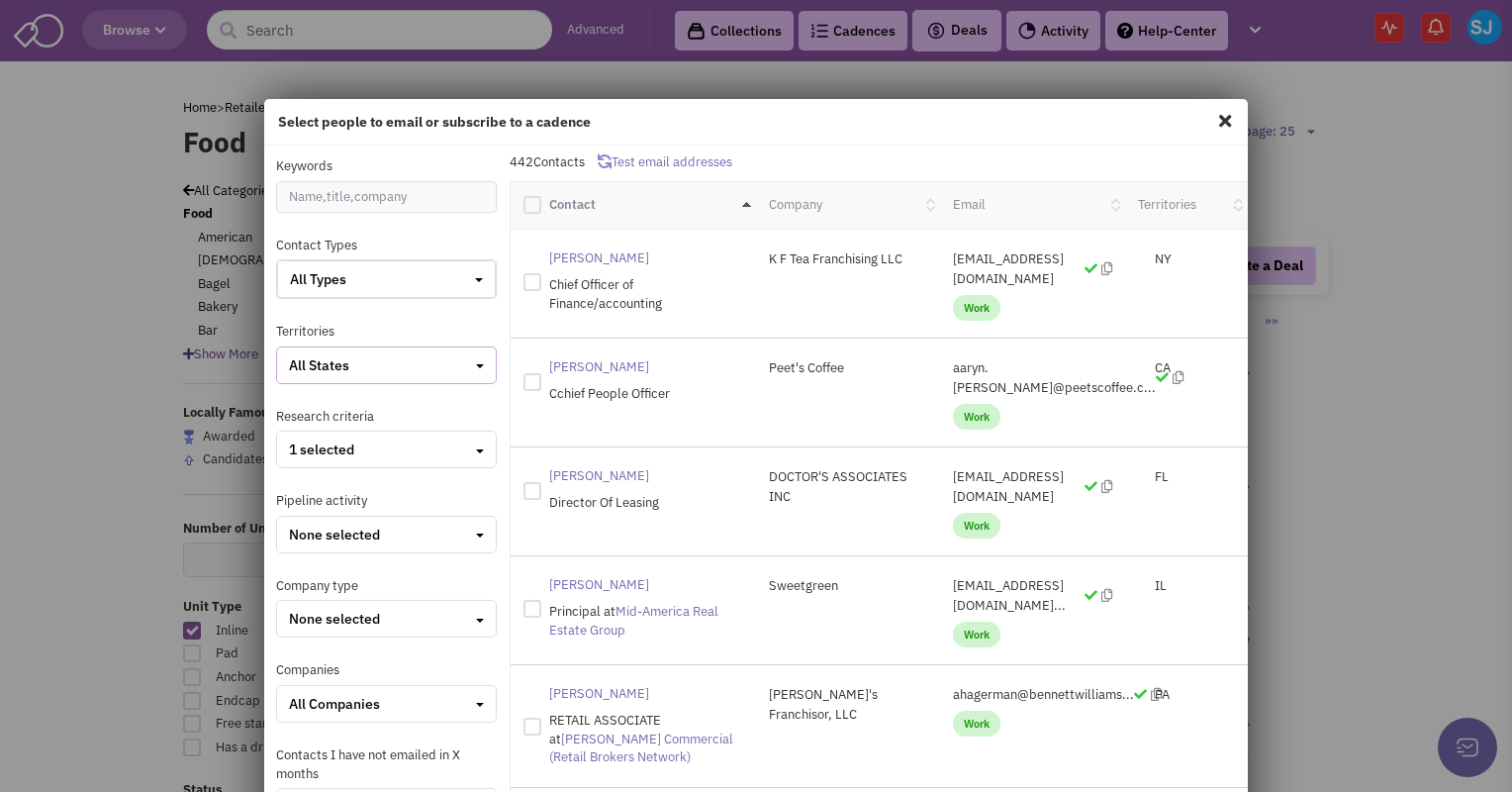 click on "All States" at bounding box center (386, 365) 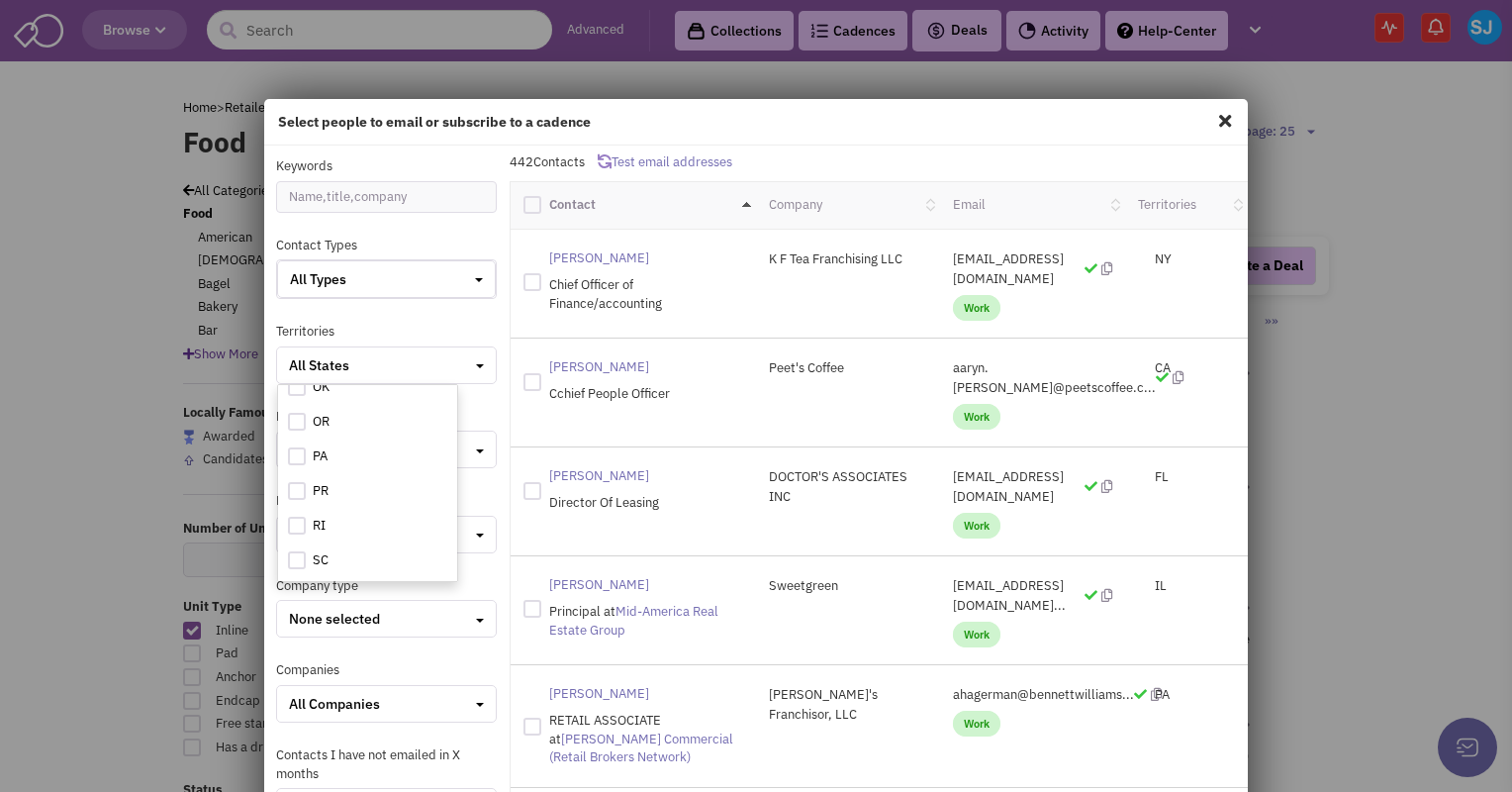 scroll, scrollTop: 1331, scrollLeft: 0, axis: vertical 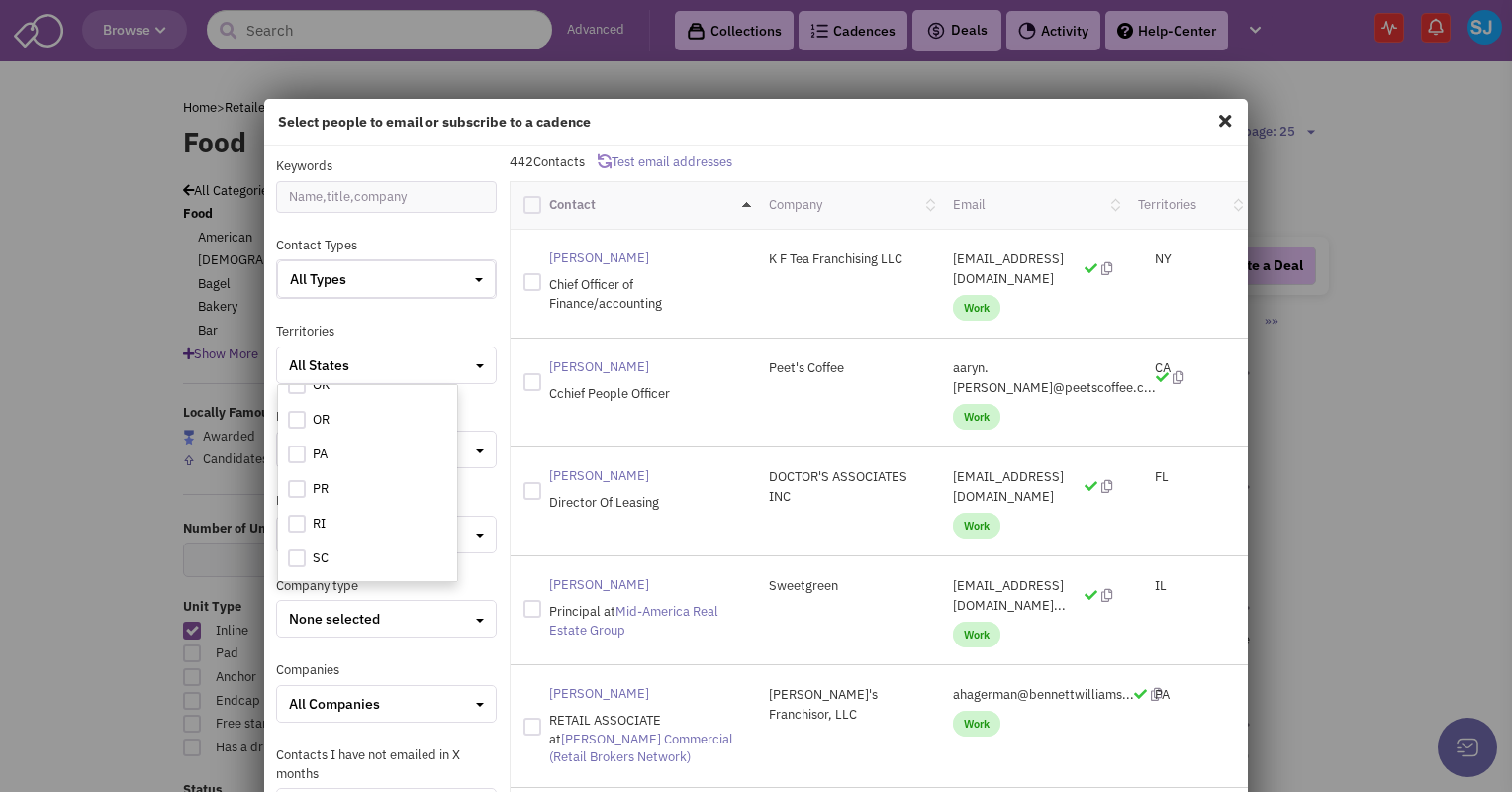 click at bounding box center [297, 454] 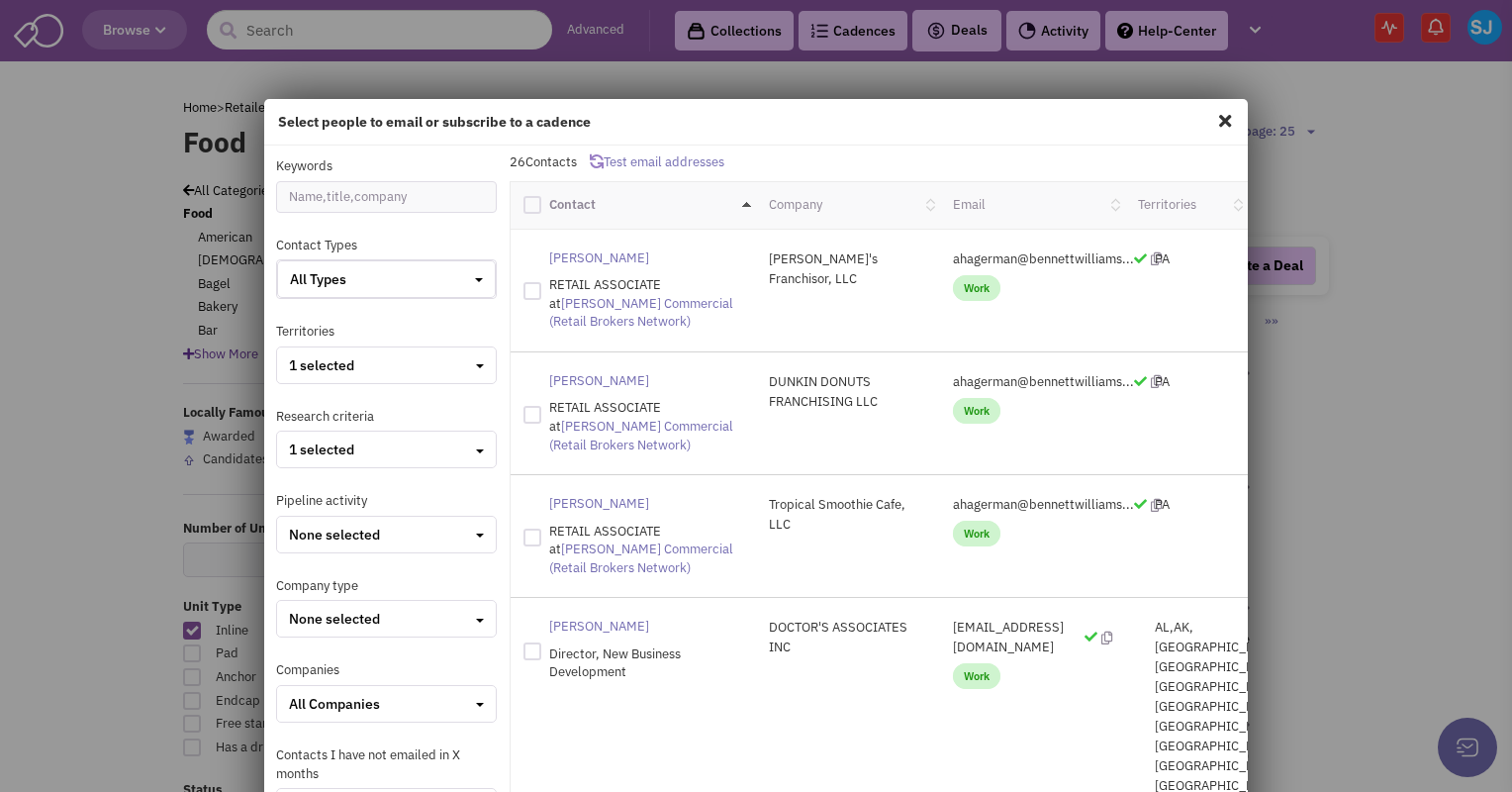 click at bounding box center (532, 205) 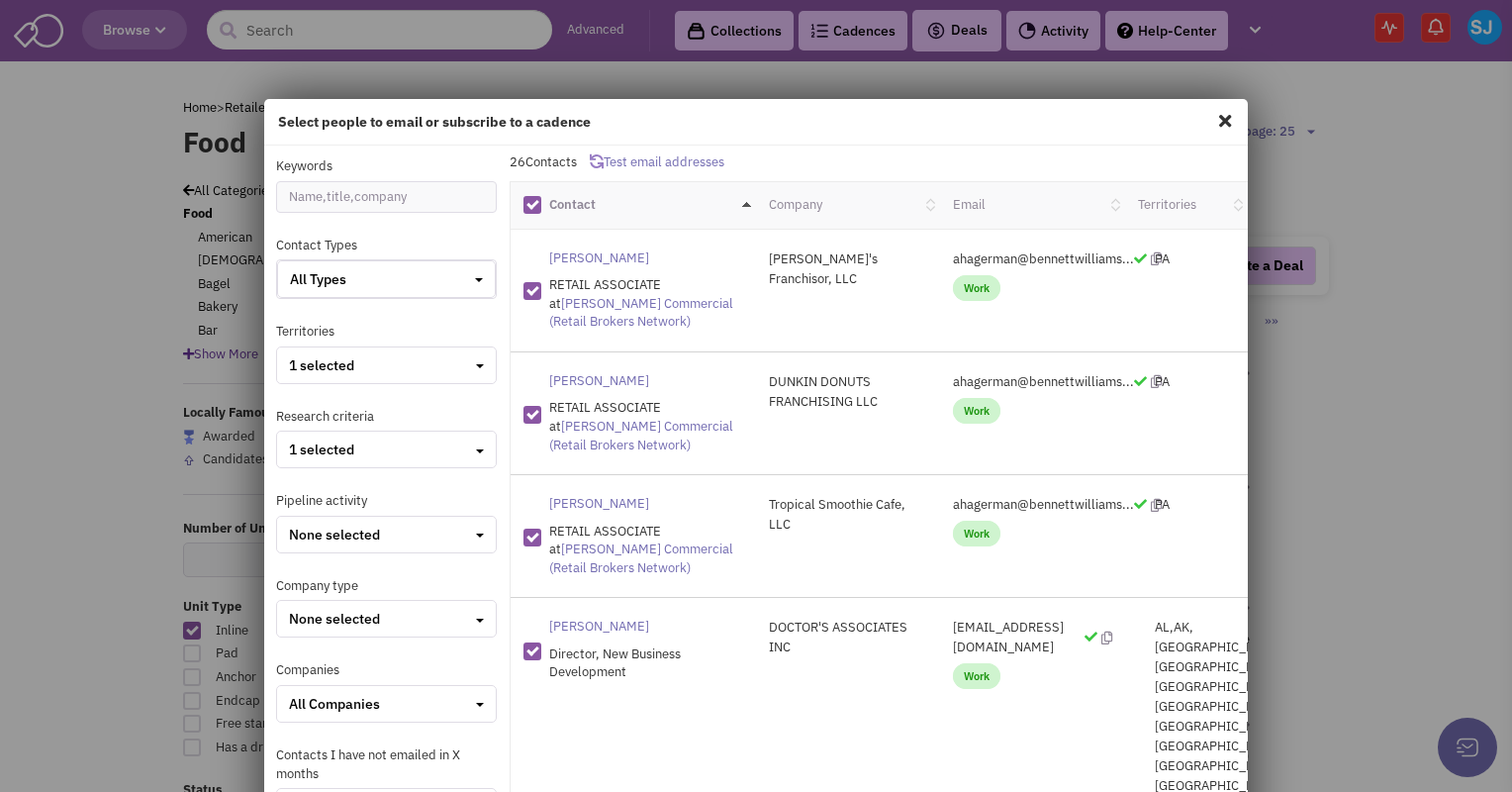 click at bounding box center [532, 291] 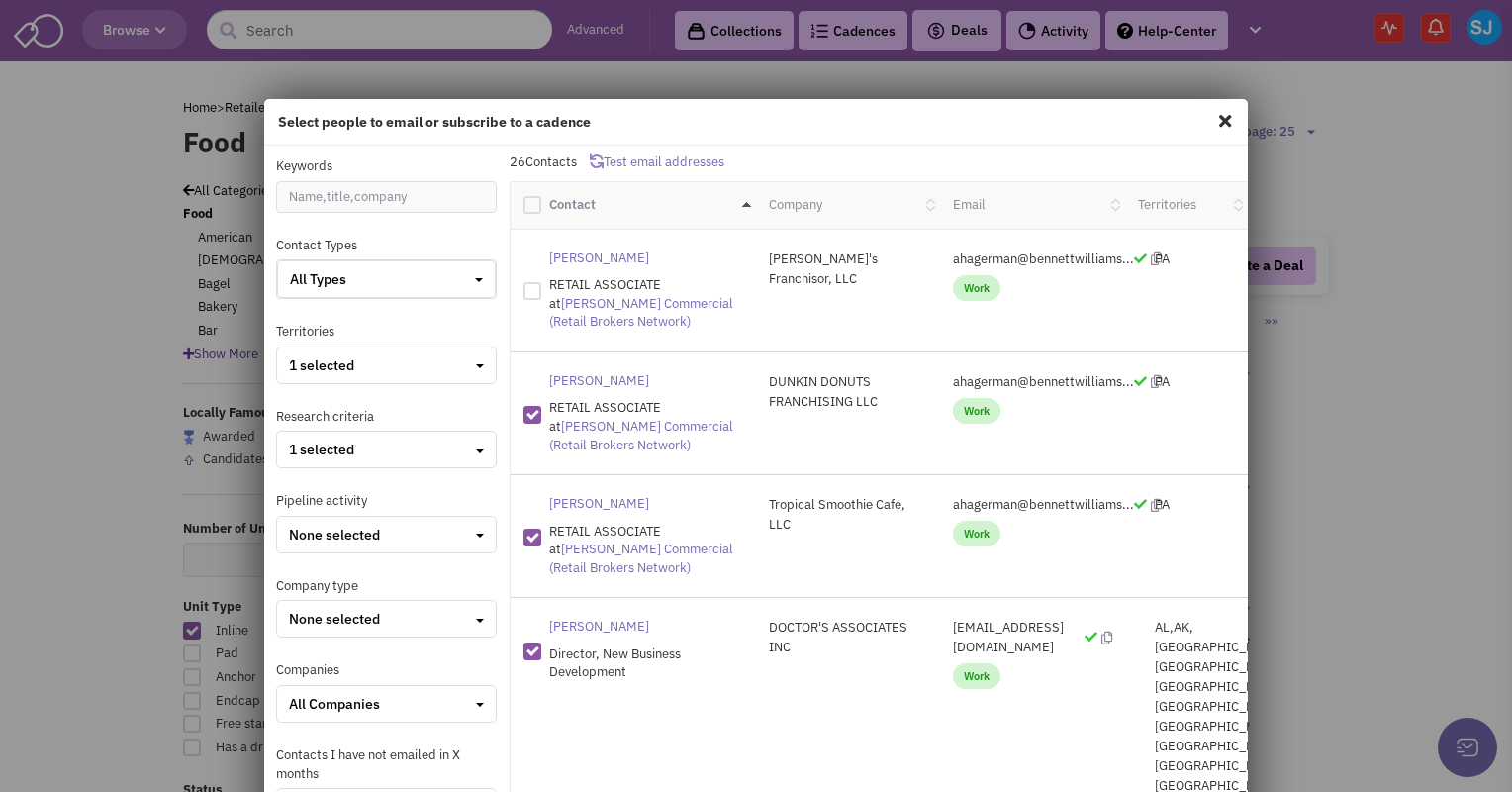 click at bounding box center [536, 411] 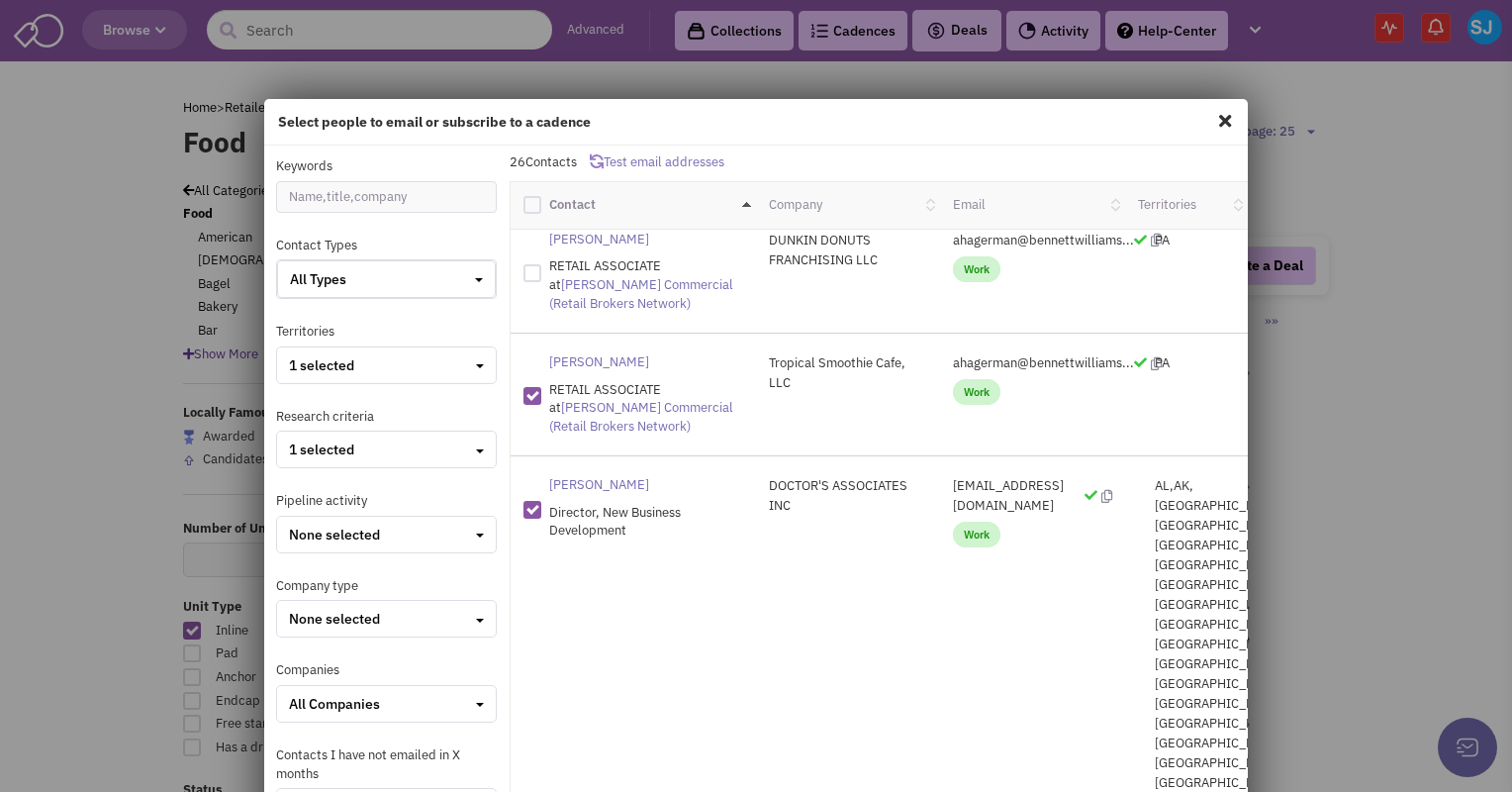 scroll, scrollTop: 218, scrollLeft: 0, axis: vertical 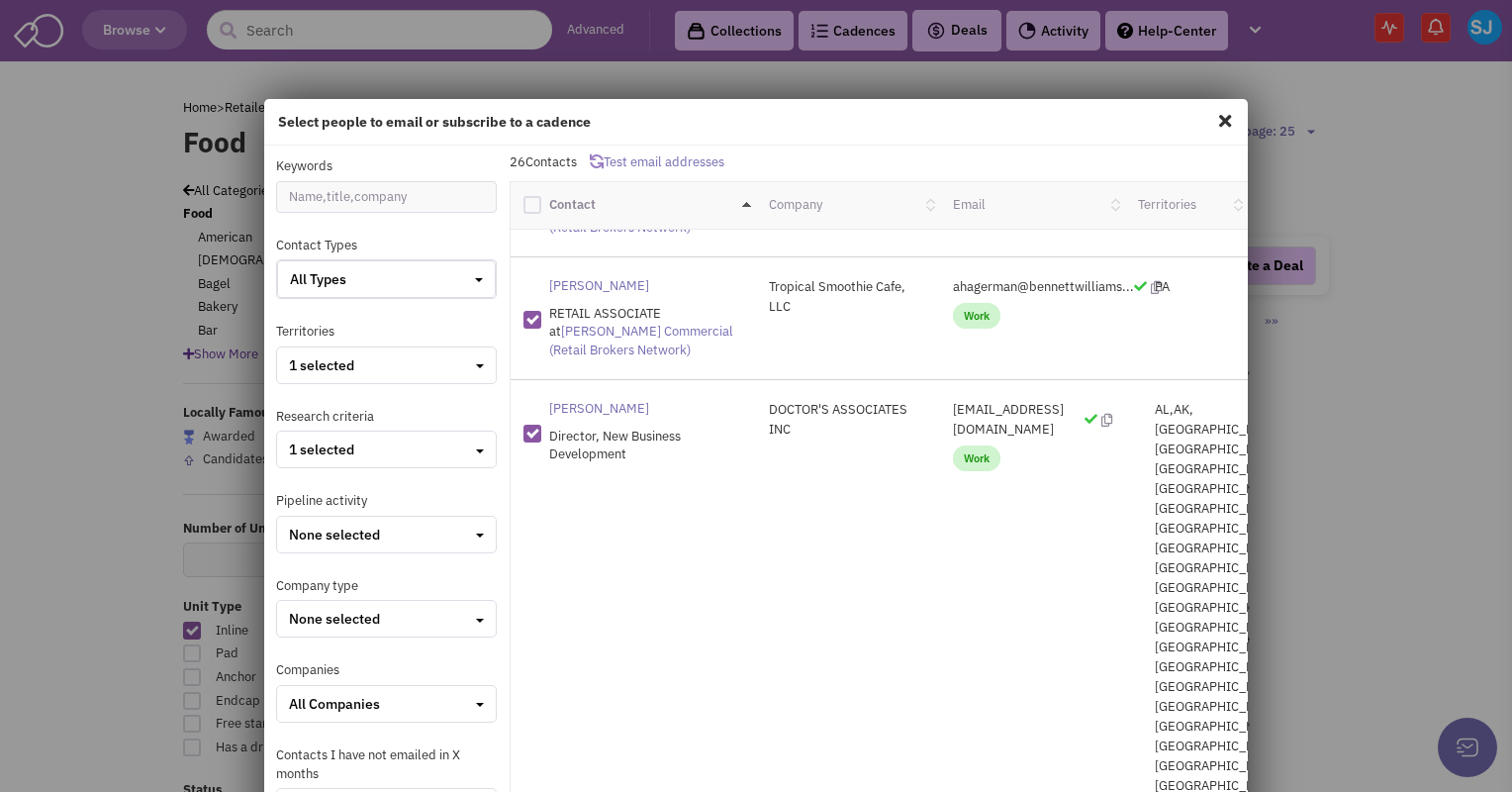 click at bounding box center [532, 1475] 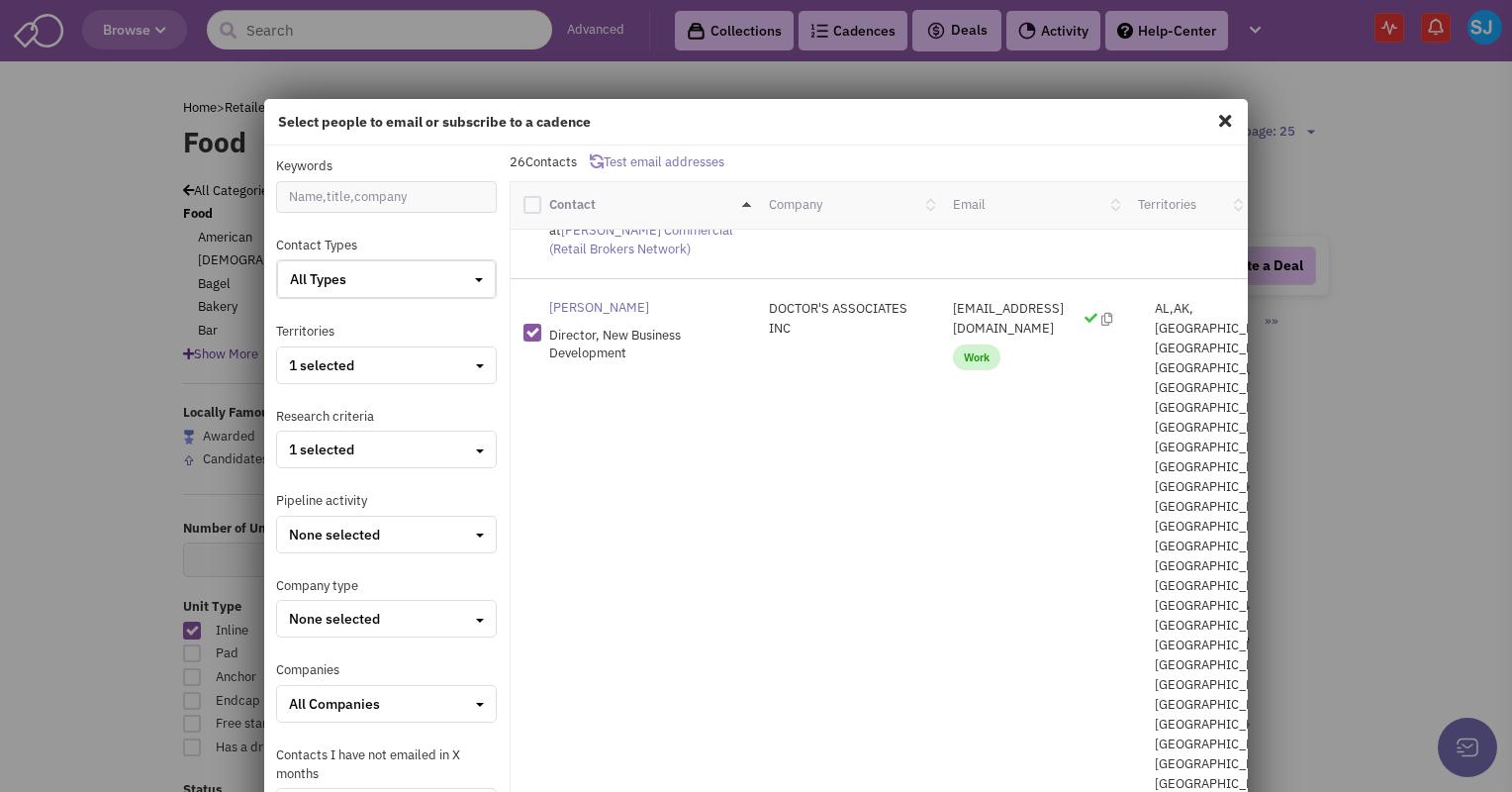 scroll, scrollTop: 354, scrollLeft: 0, axis: vertical 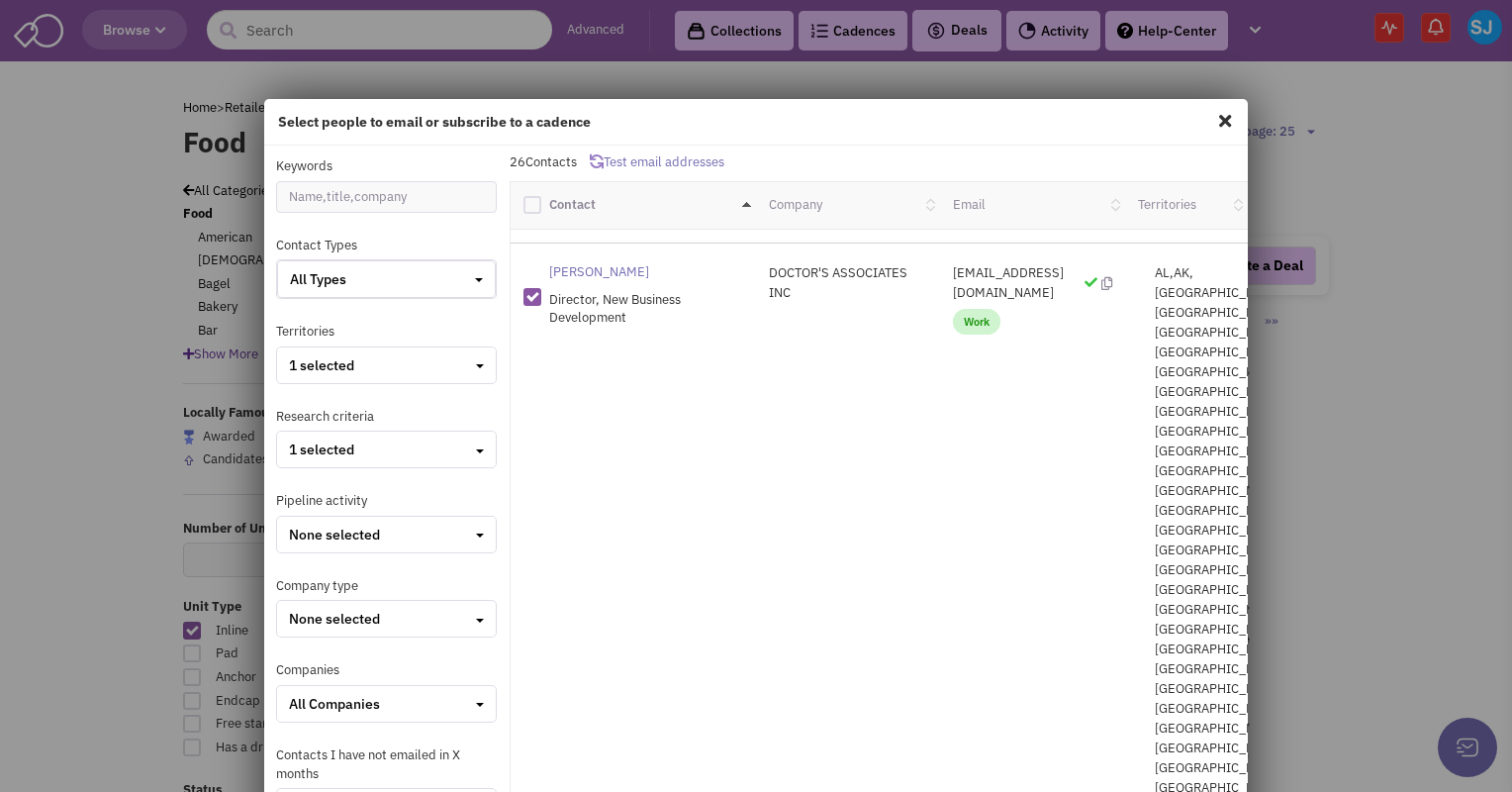 click at bounding box center [532, 1474] 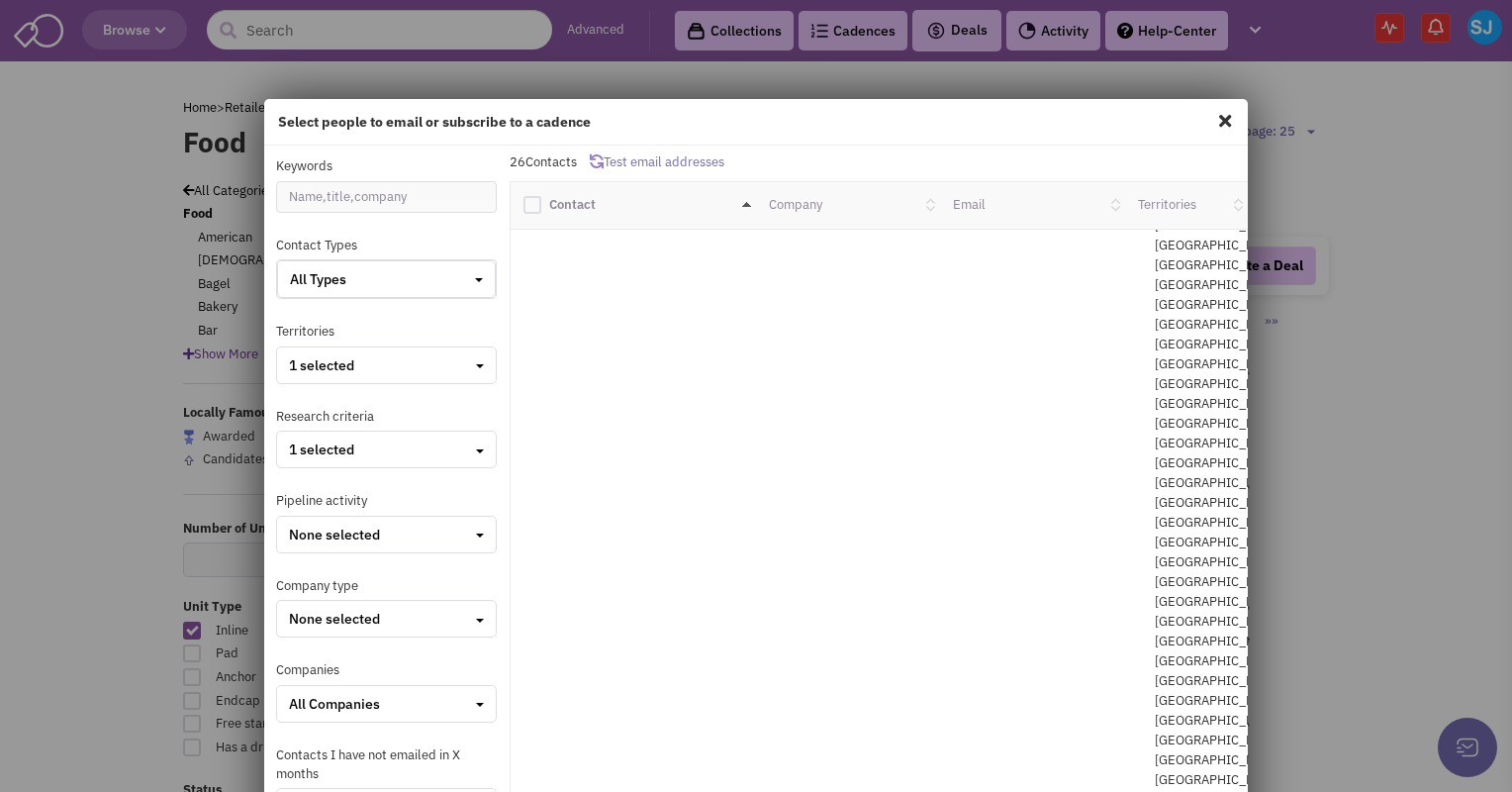 scroll, scrollTop: 628, scrollLeft: 0, axis: vertical 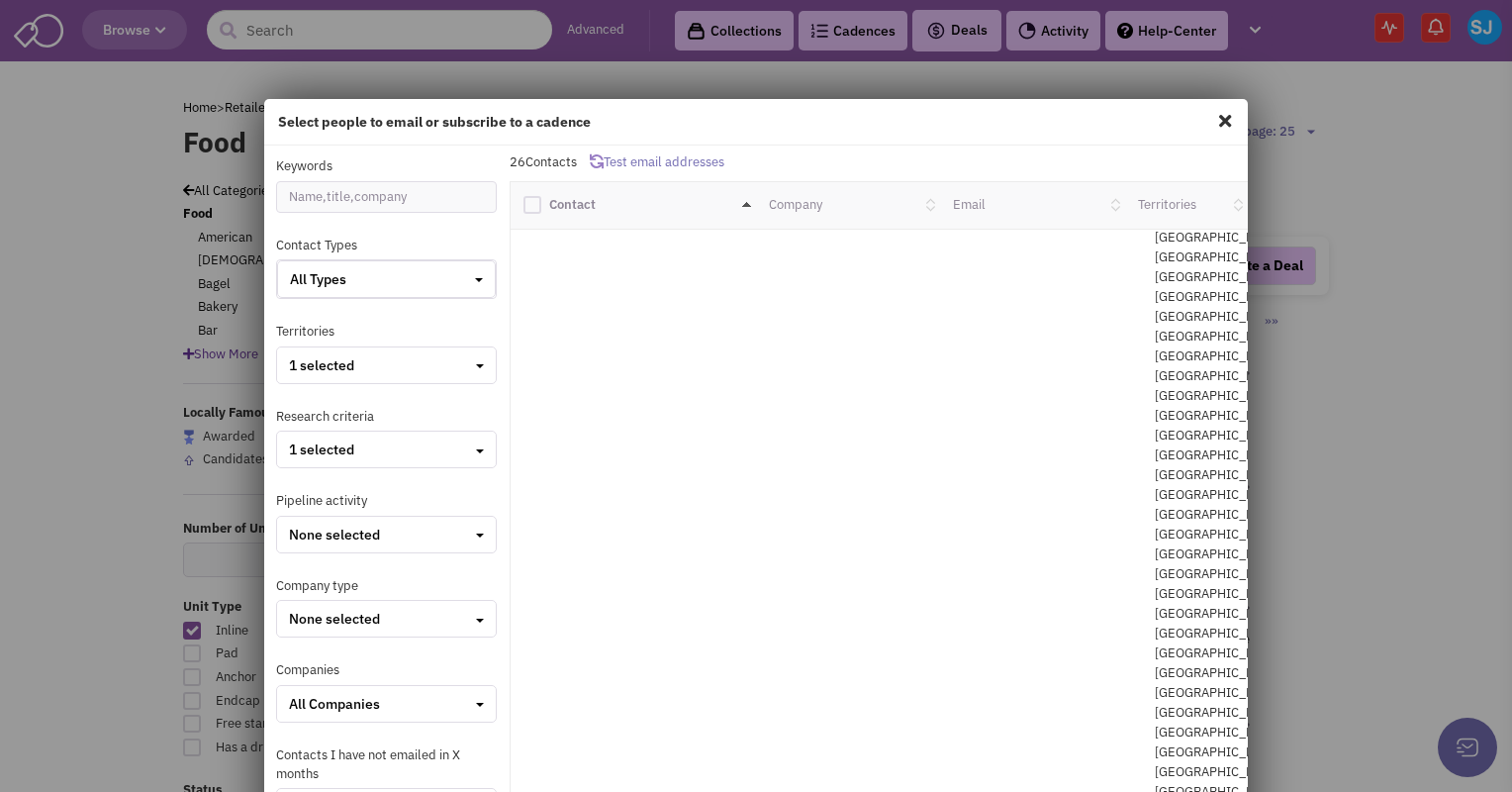 click at bounding box center (532, 1683) 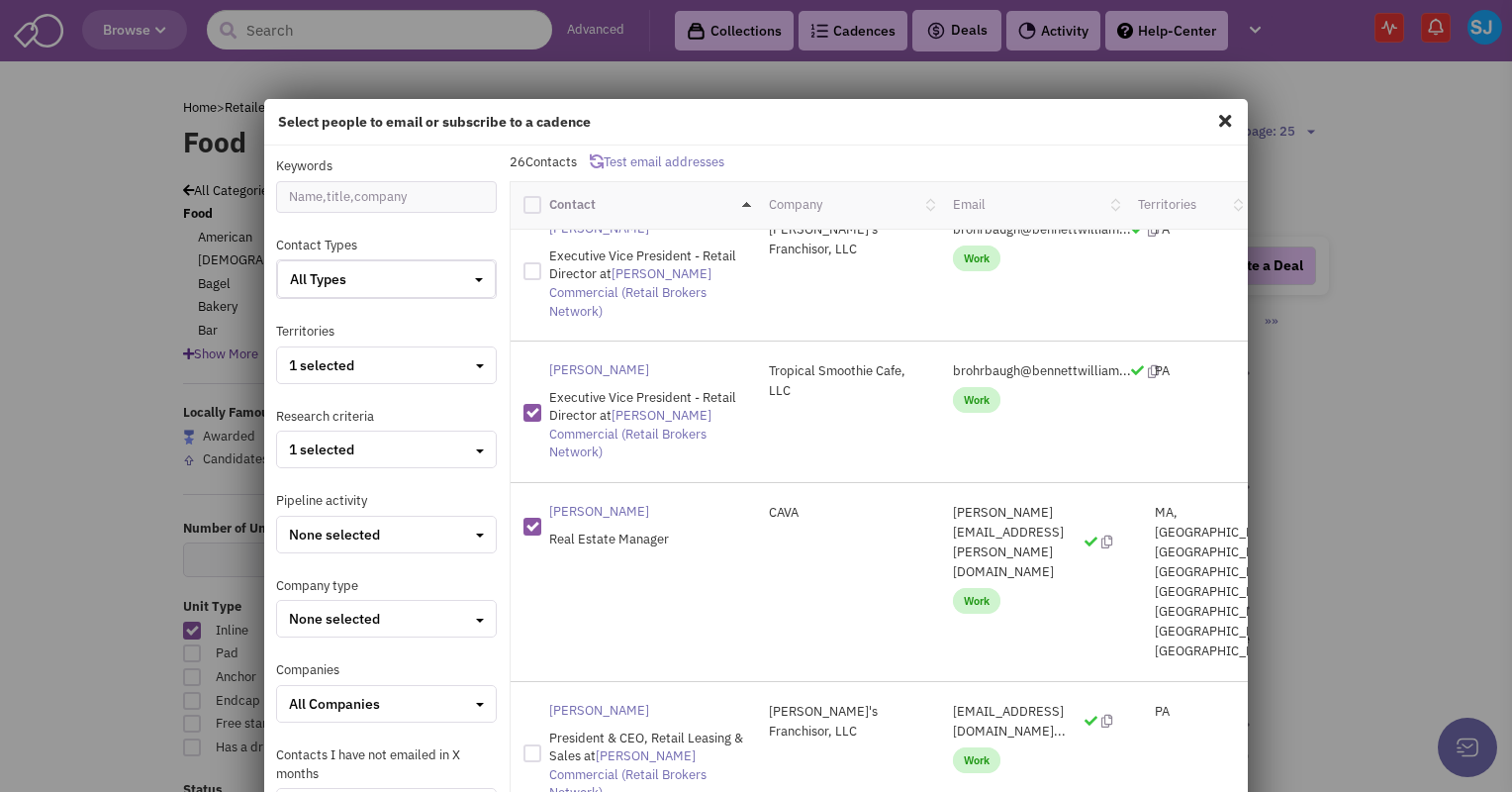 scroll, scrollTop: 1560, scrollLeft: 0, axis: vertical 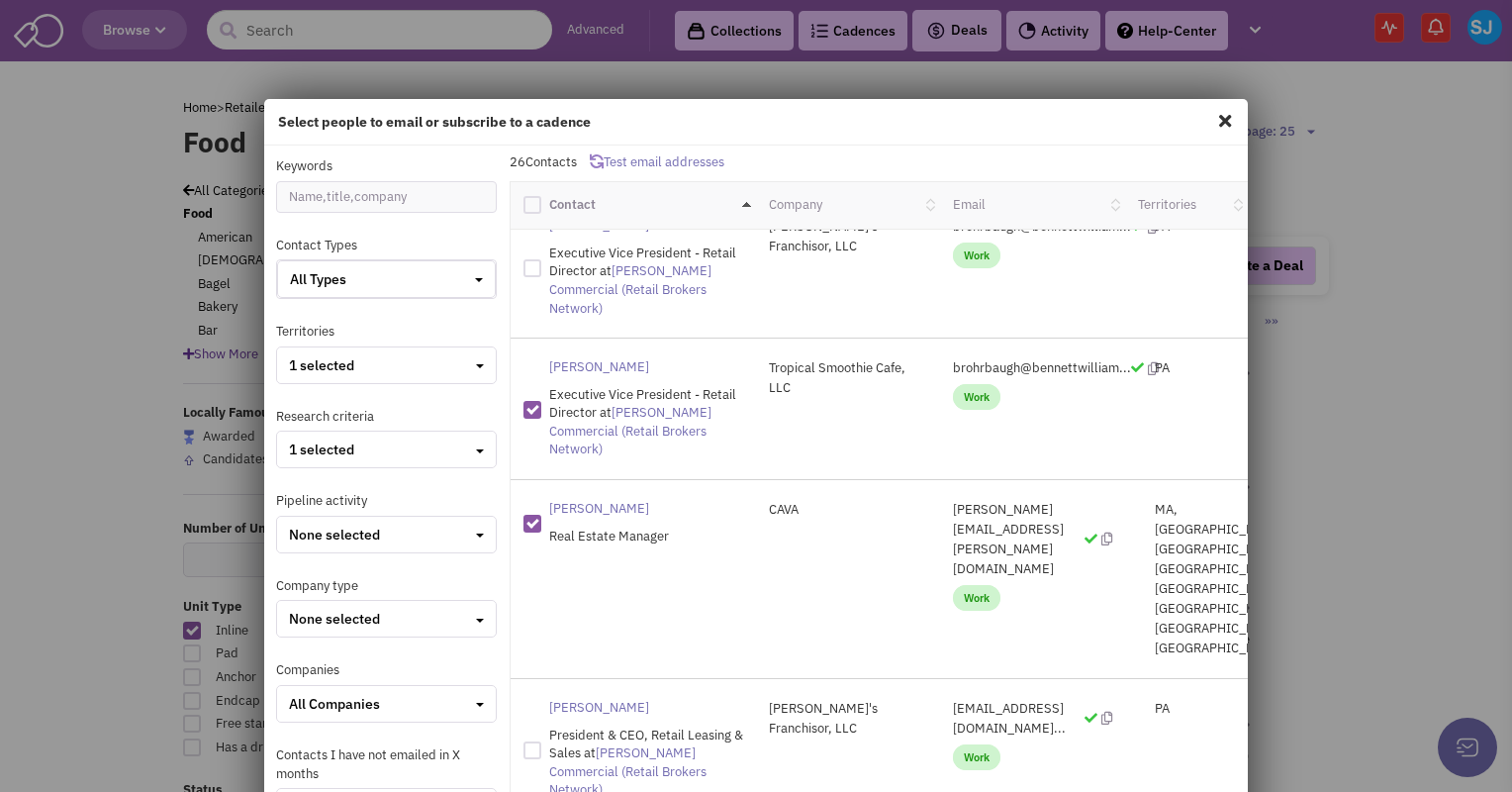click at bounding box center (532, 3580) 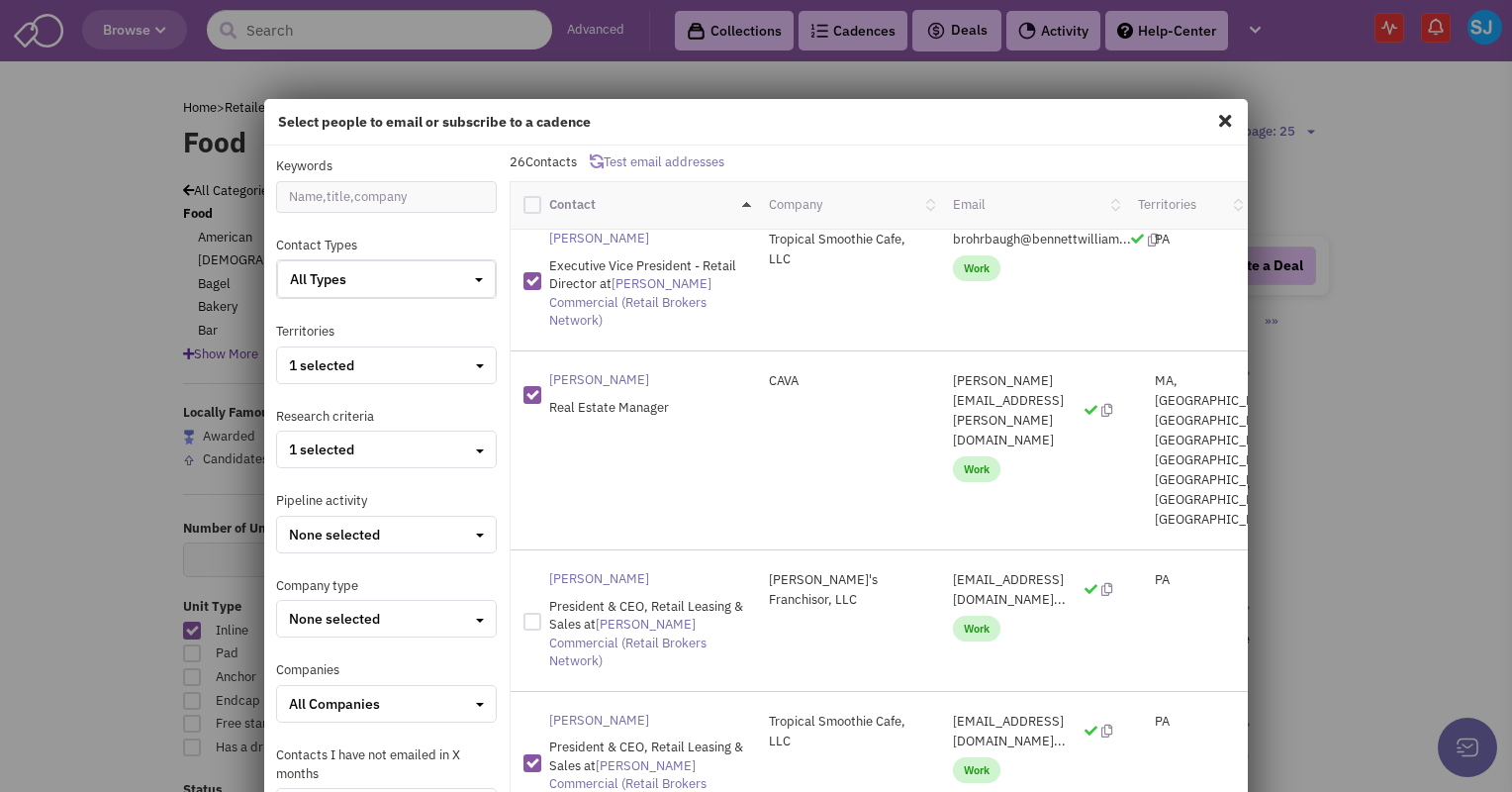 scroll, scrollTop: 1732, scrollLeft: 0, axis: vertical 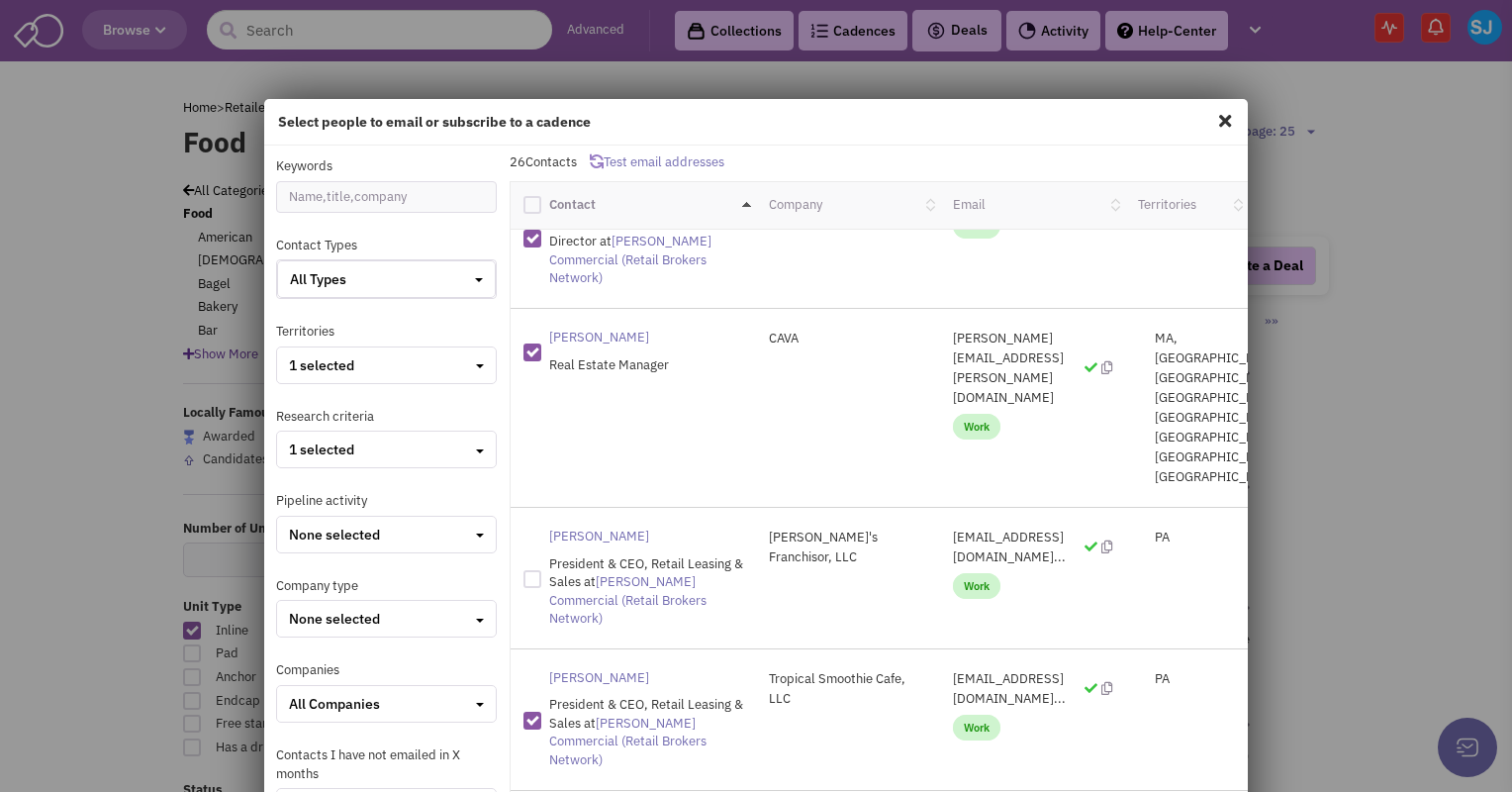 click at bounding box center (532, 3409) 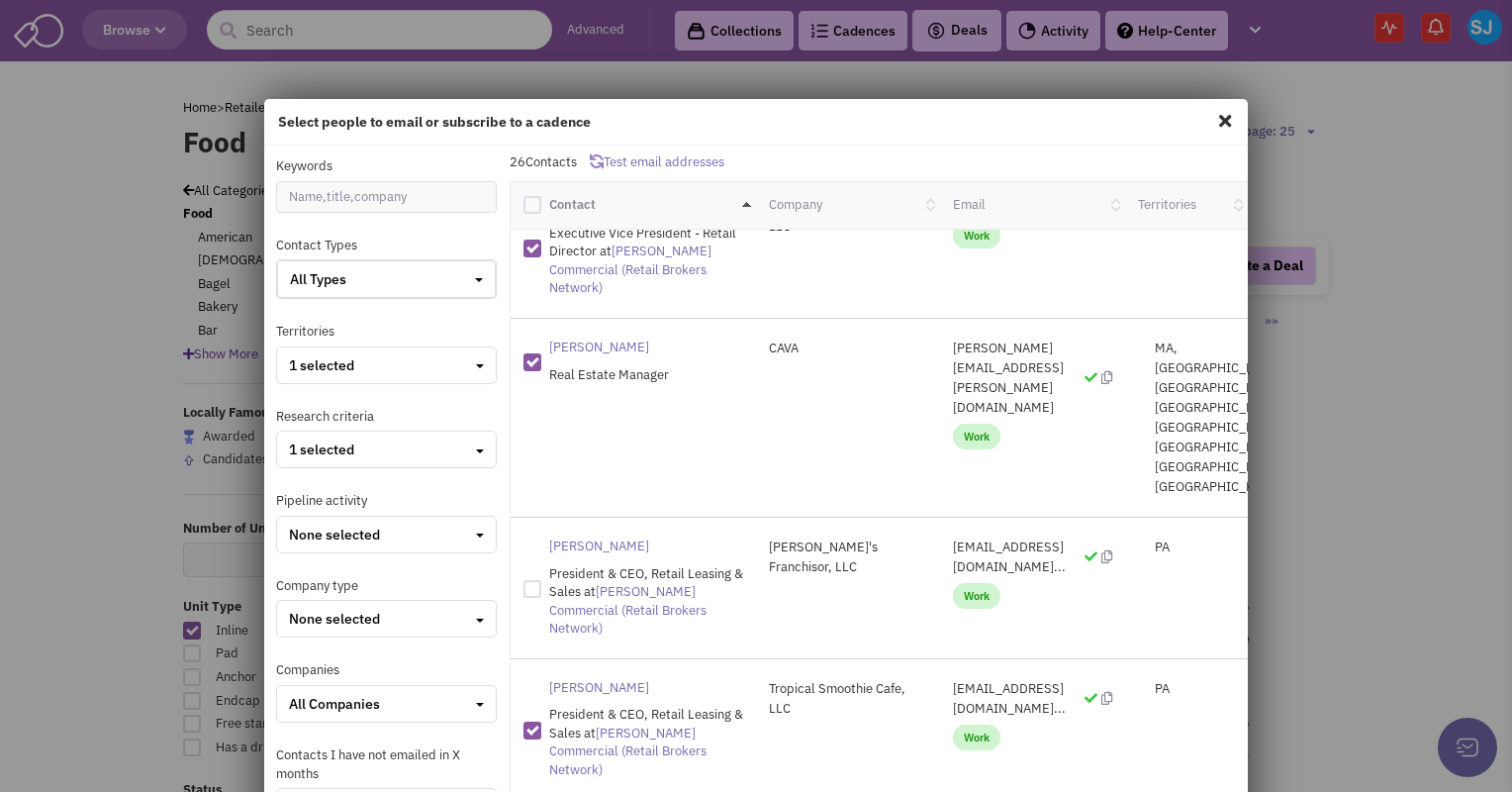 scroll, scrollTop: 1642, scrollLeft: 0, axis: vertical 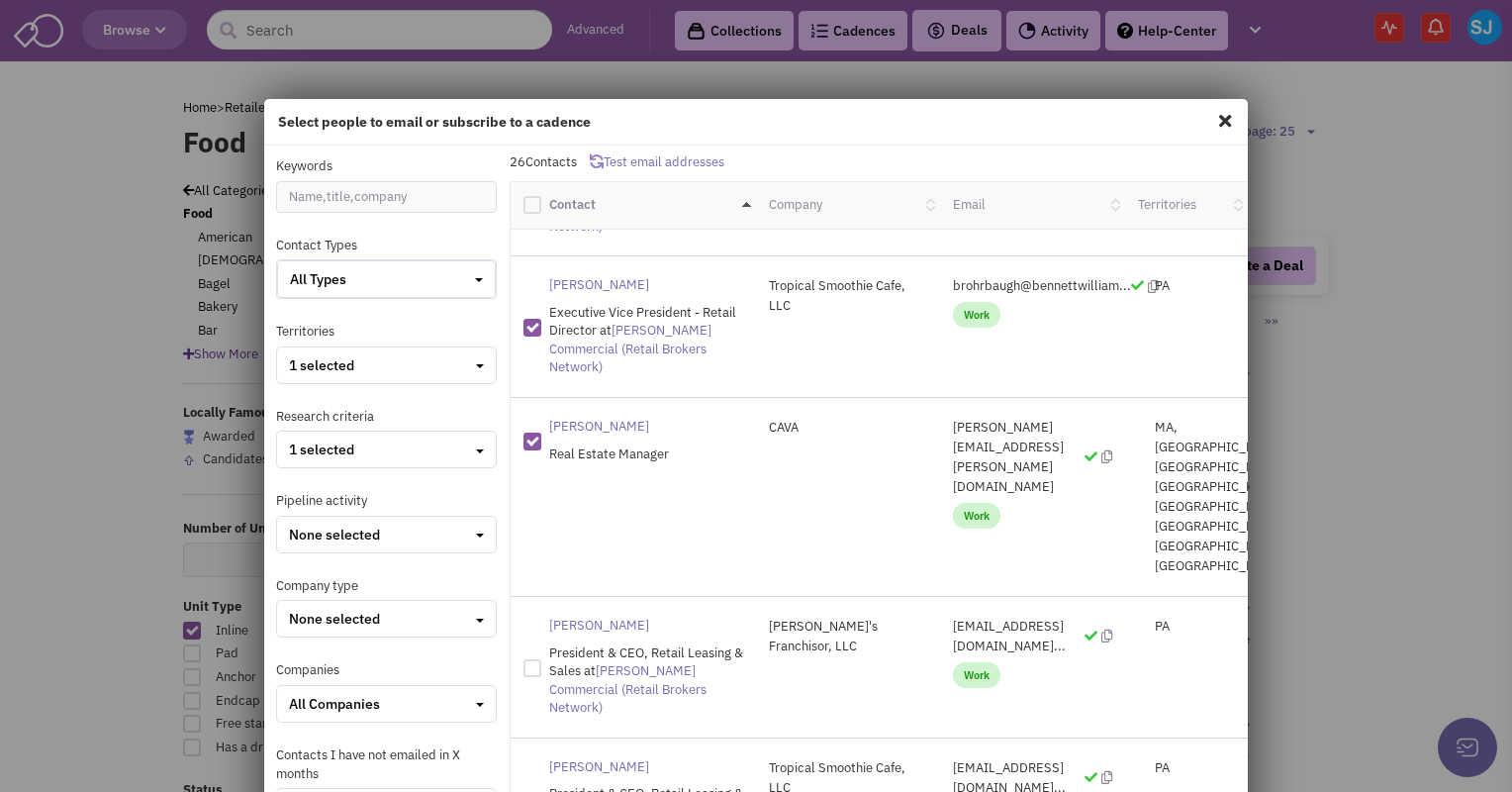 click at bounding box center [532, 3498] 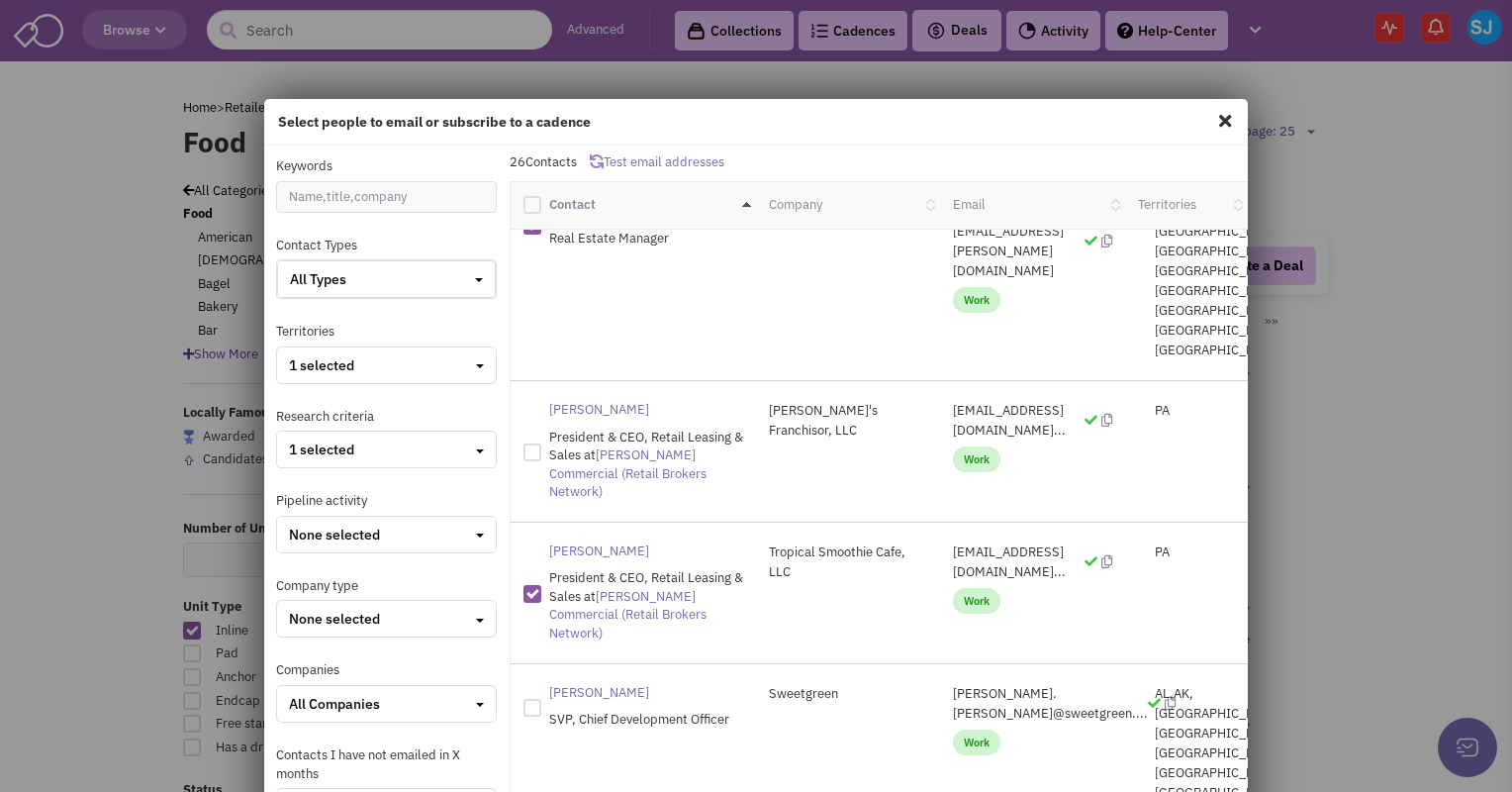 scroll, scrollTop: 1860, scrollLeft: 0, axis: vertical 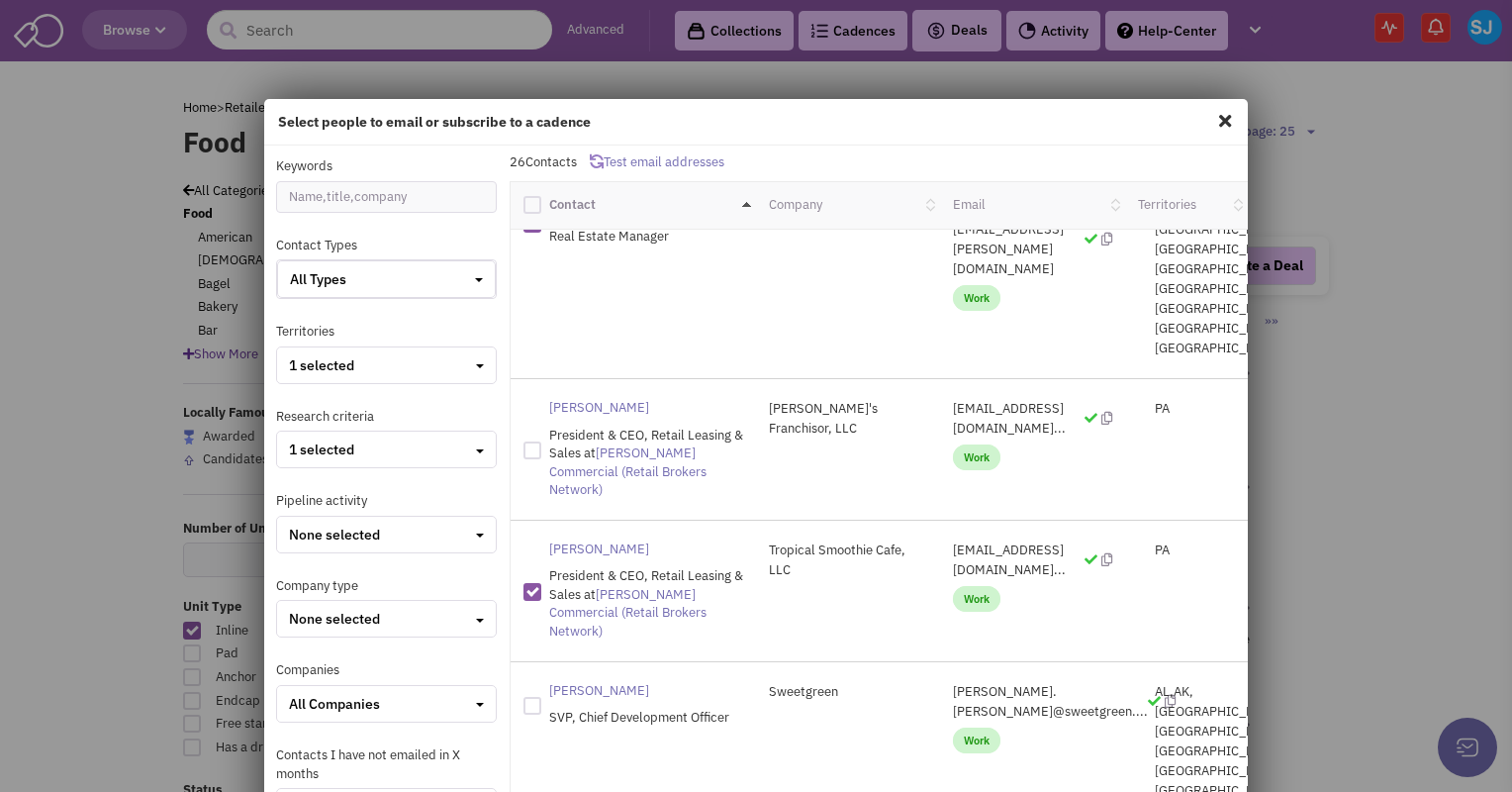 click at bounding box center [532, 4449] 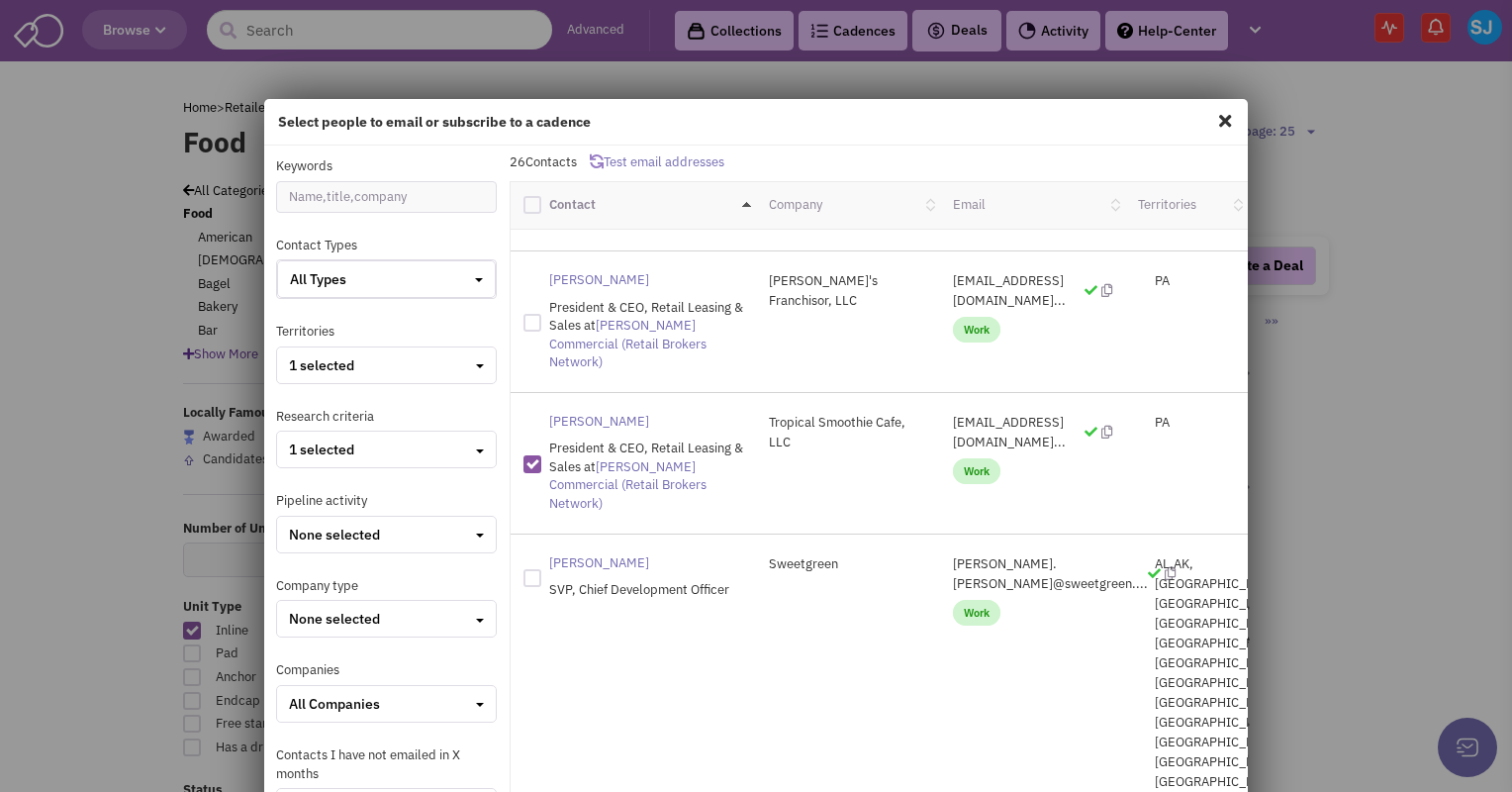 scroll, scrollTop: 2000, scrollLeft: 0, axis: vertical 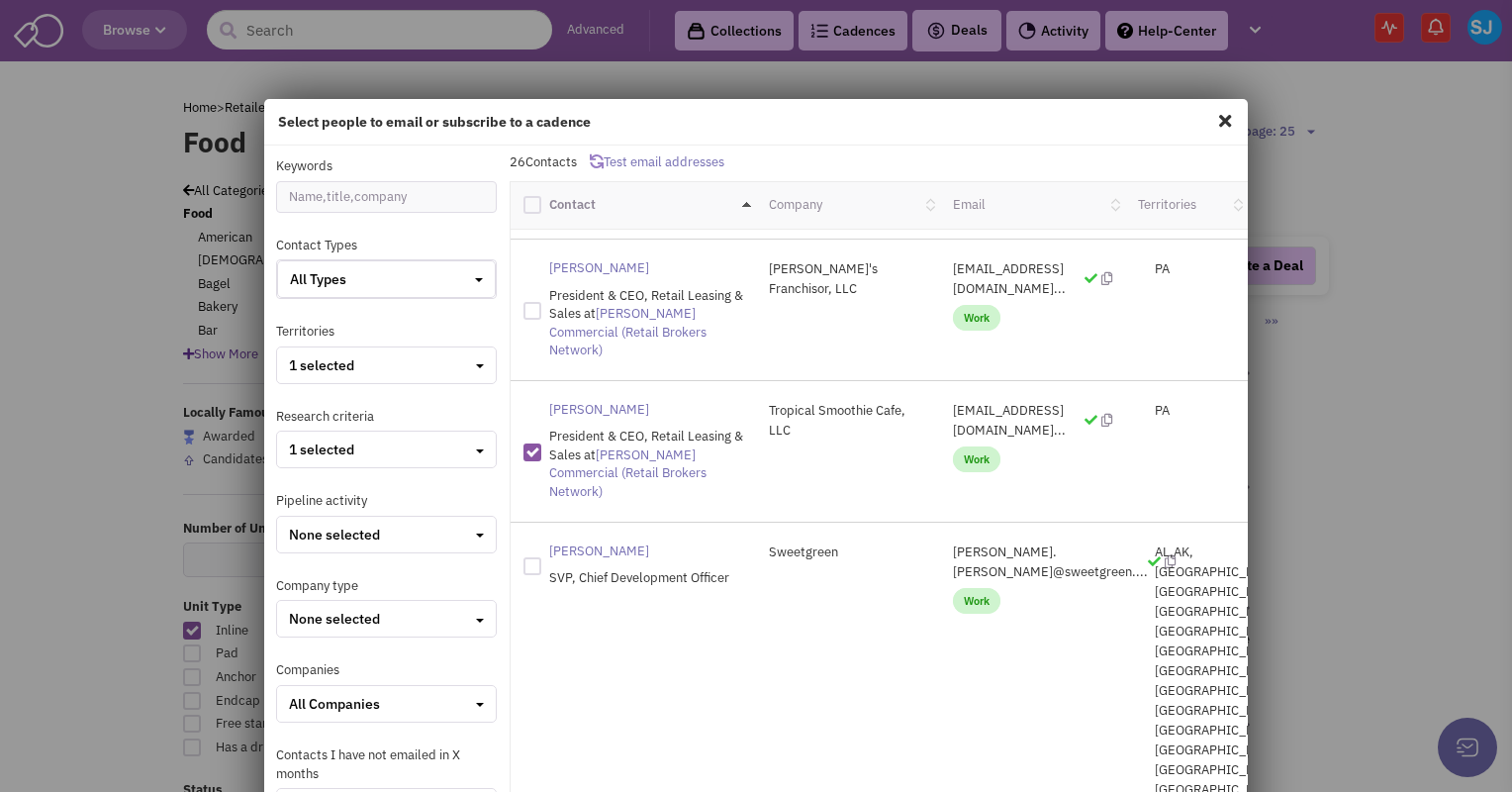 click at bounding box center (532, 5293) 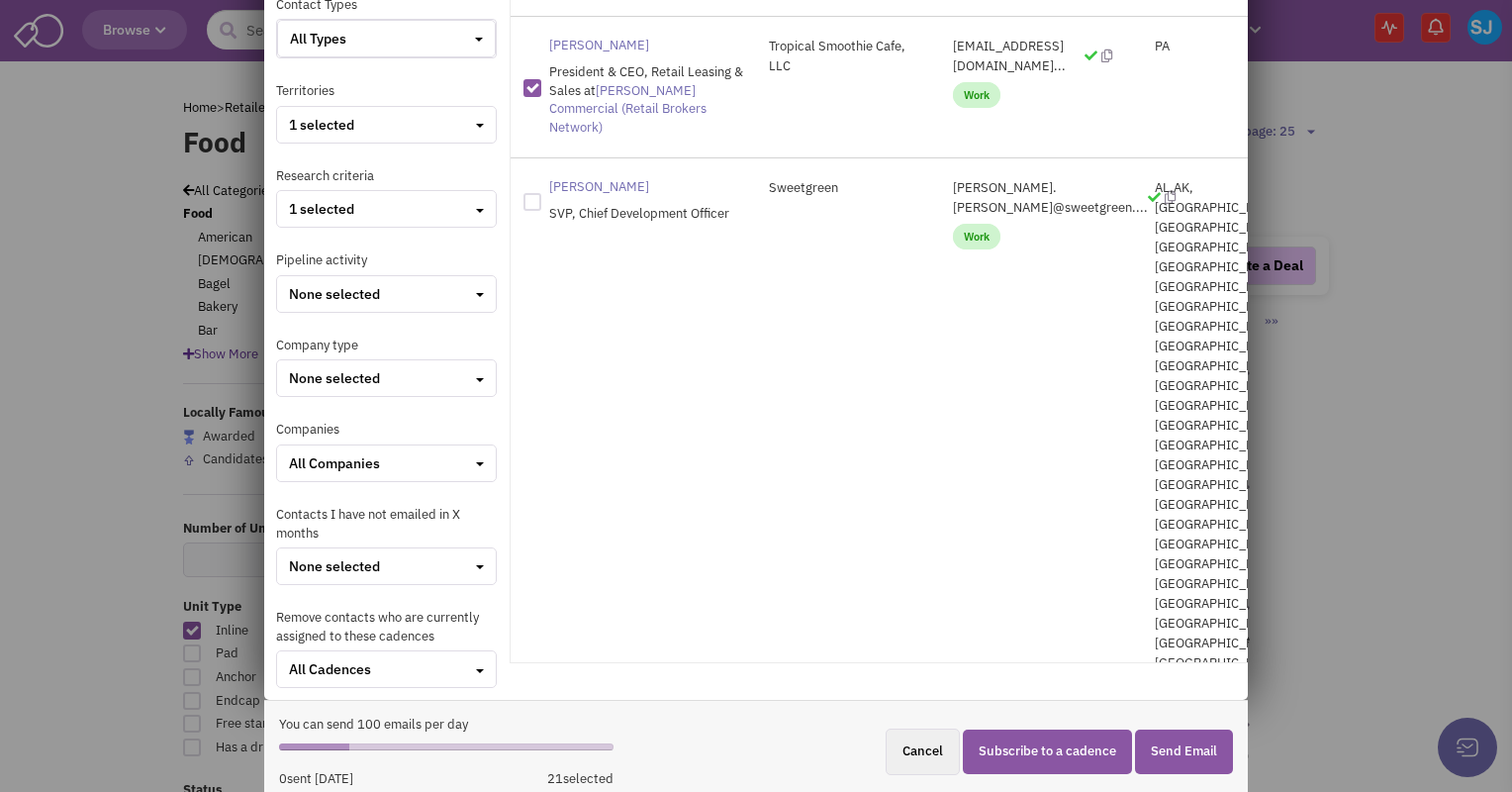 scroll, scrollTop: 242, scrollLeft: 0, axis: vertical 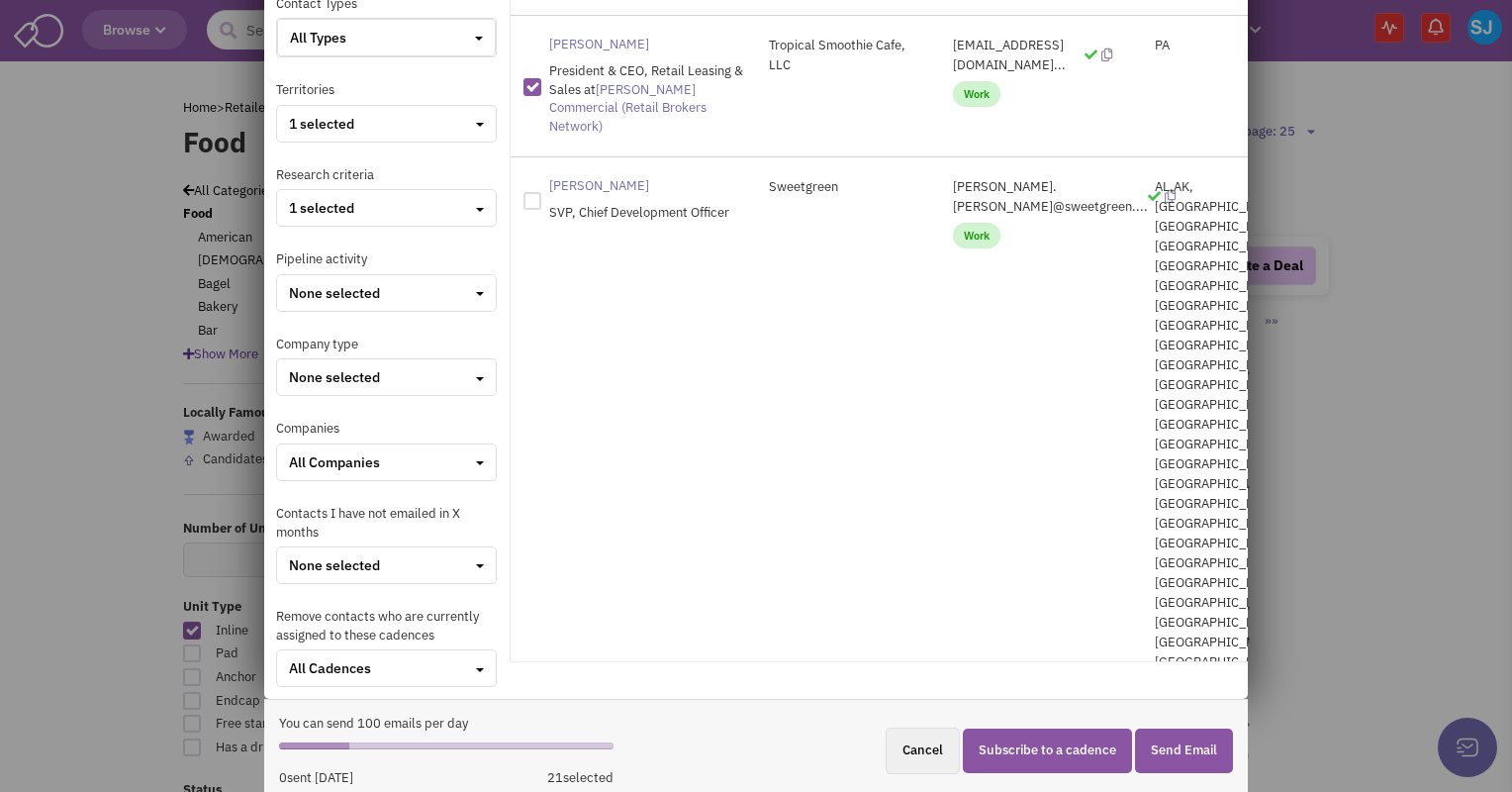 click on "Subscribe to a cadence" at bounding box center (1047, 750) 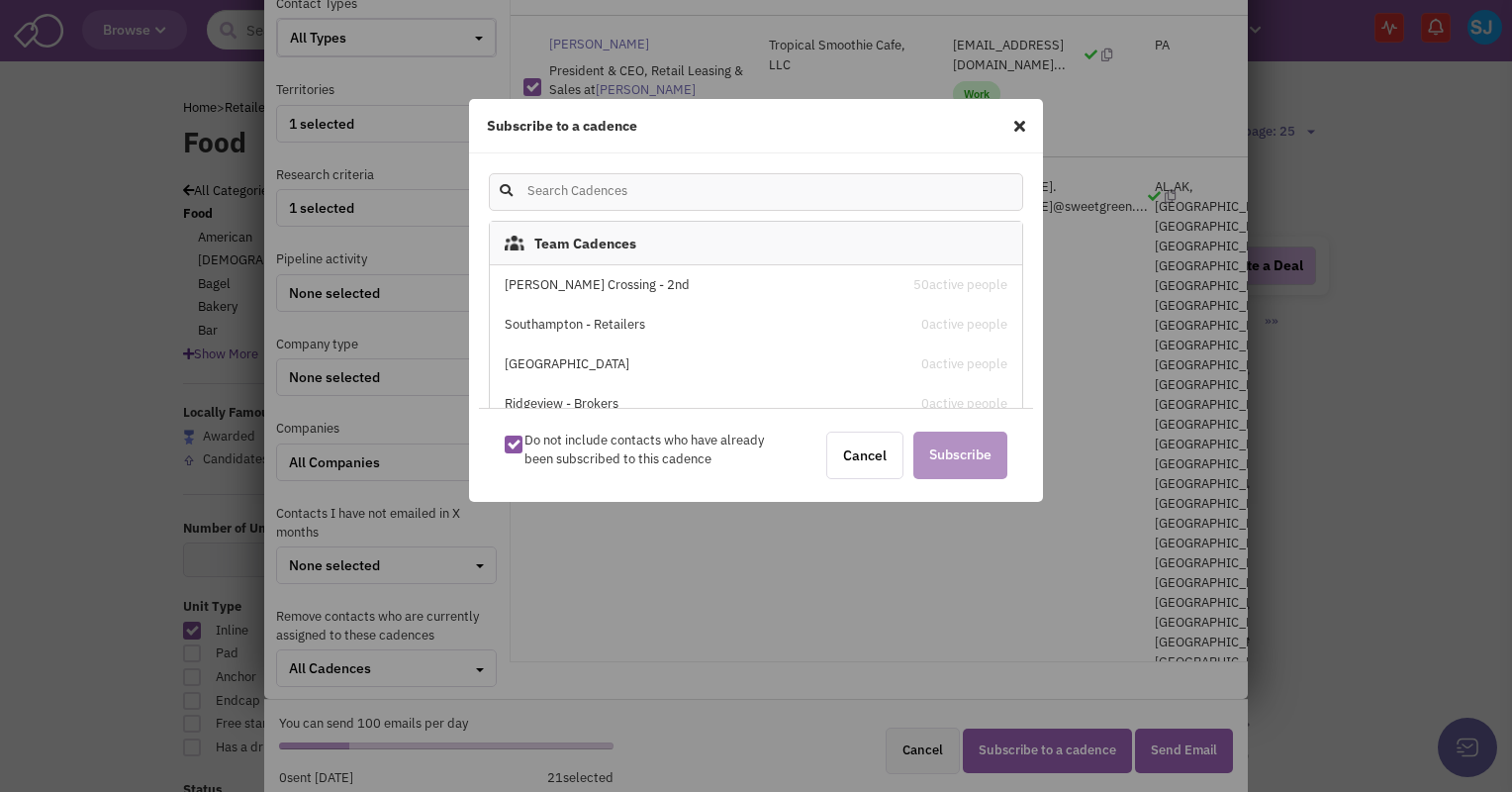 click on "[PERSON_NAME] Crossing - 2nd" at bounding box center [693, 285] 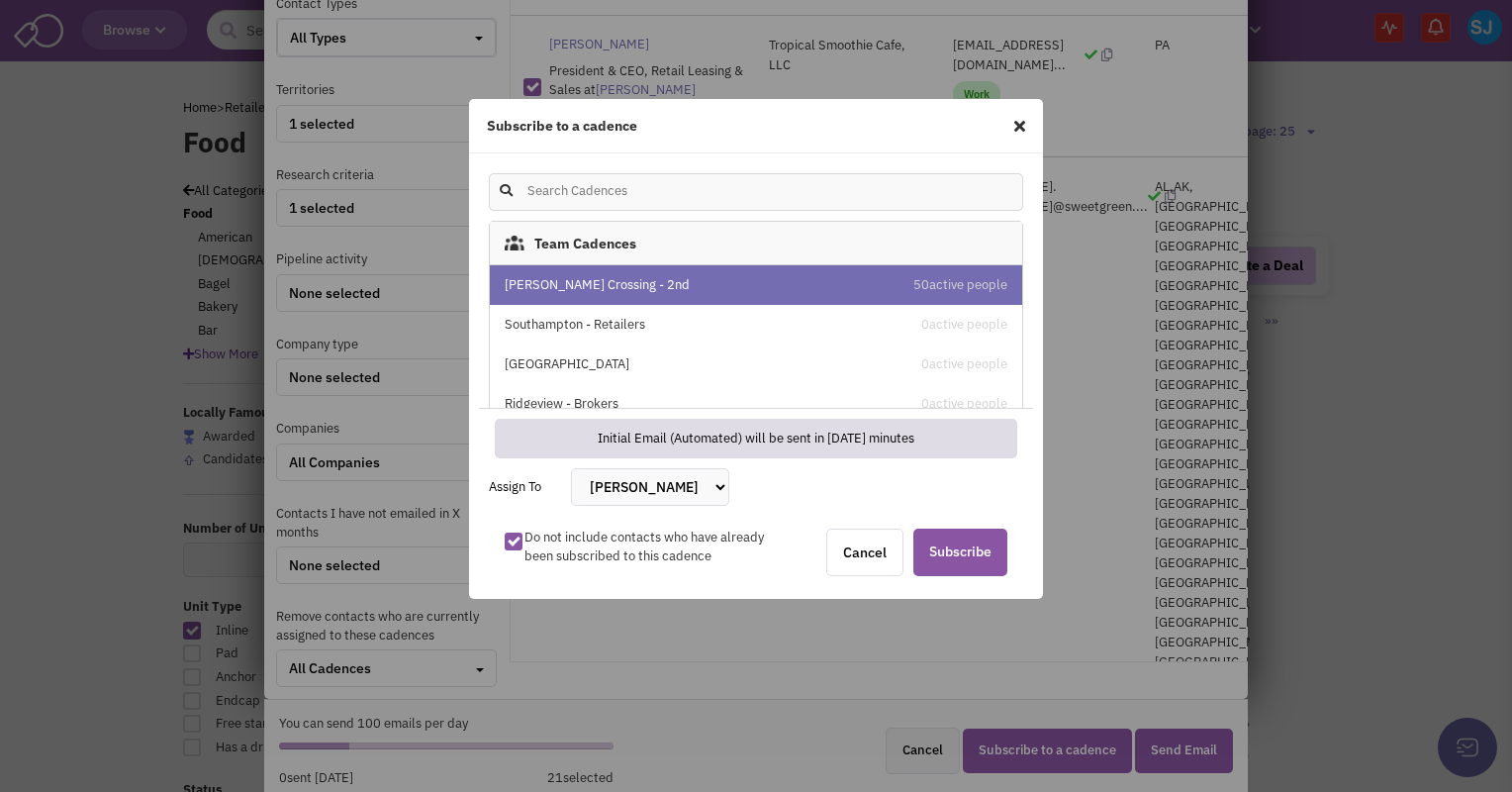 click on "[PERSON_NAME]
[PERSON_NAME]
[PERSON_NAME]
[PERSON_NAME]
[PERSON_NAME]
[PERSON_NAME]
[PERSON_NAME] III
[PERSON_NAME]" at bounding box center (650, 487) 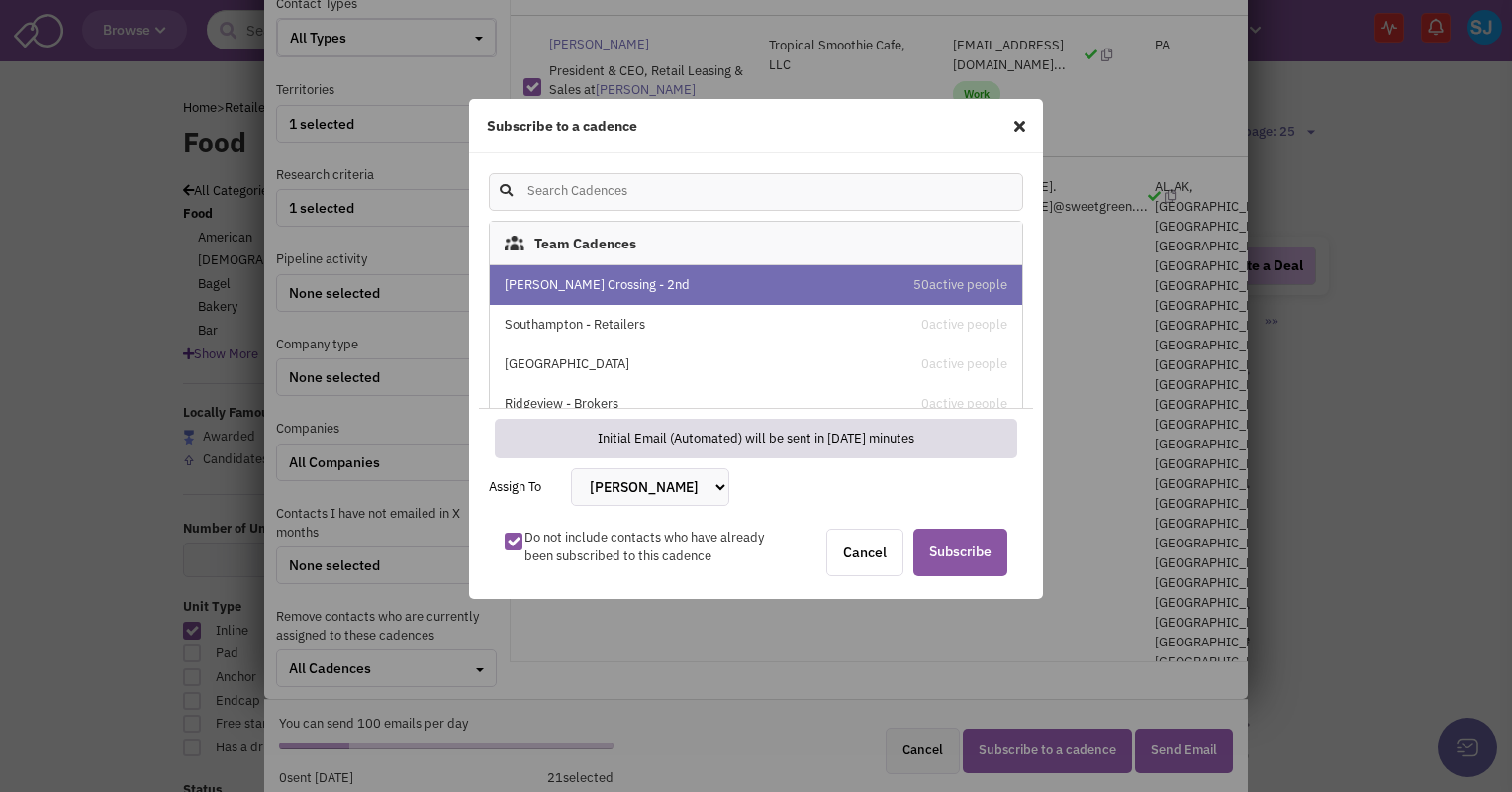 click on "[PERSON_NAME]
[PERSON_NAME]
[PERSON_NAME]
[PERSON_NAME]
[PERSON_NAME]
[PERSON_NAME]
[PERSON_NAME] III
[PERSON_NAME]" at bounding box center (650, 487) 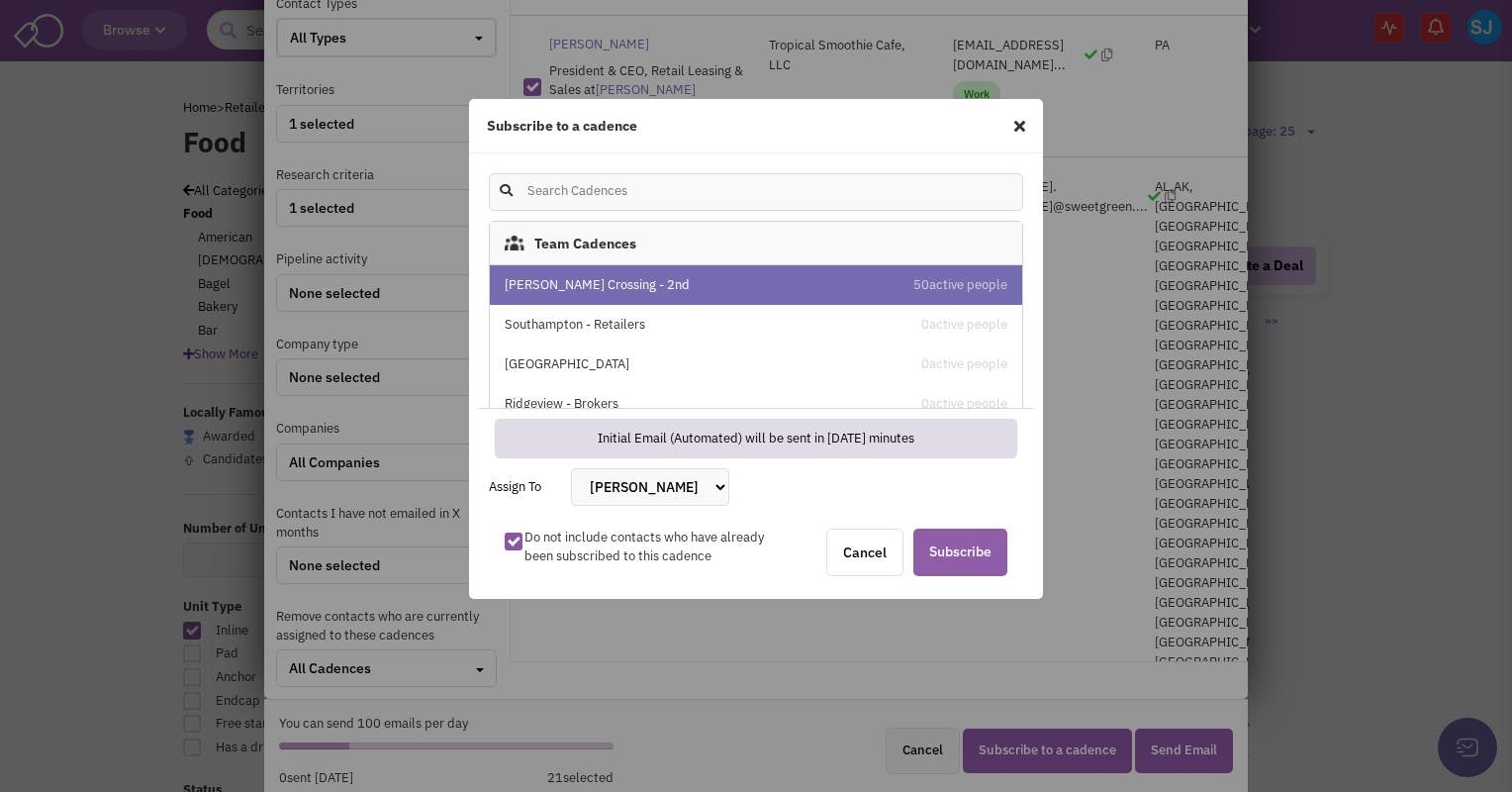 click on "Subscribe" at bounding box center [960, 552] 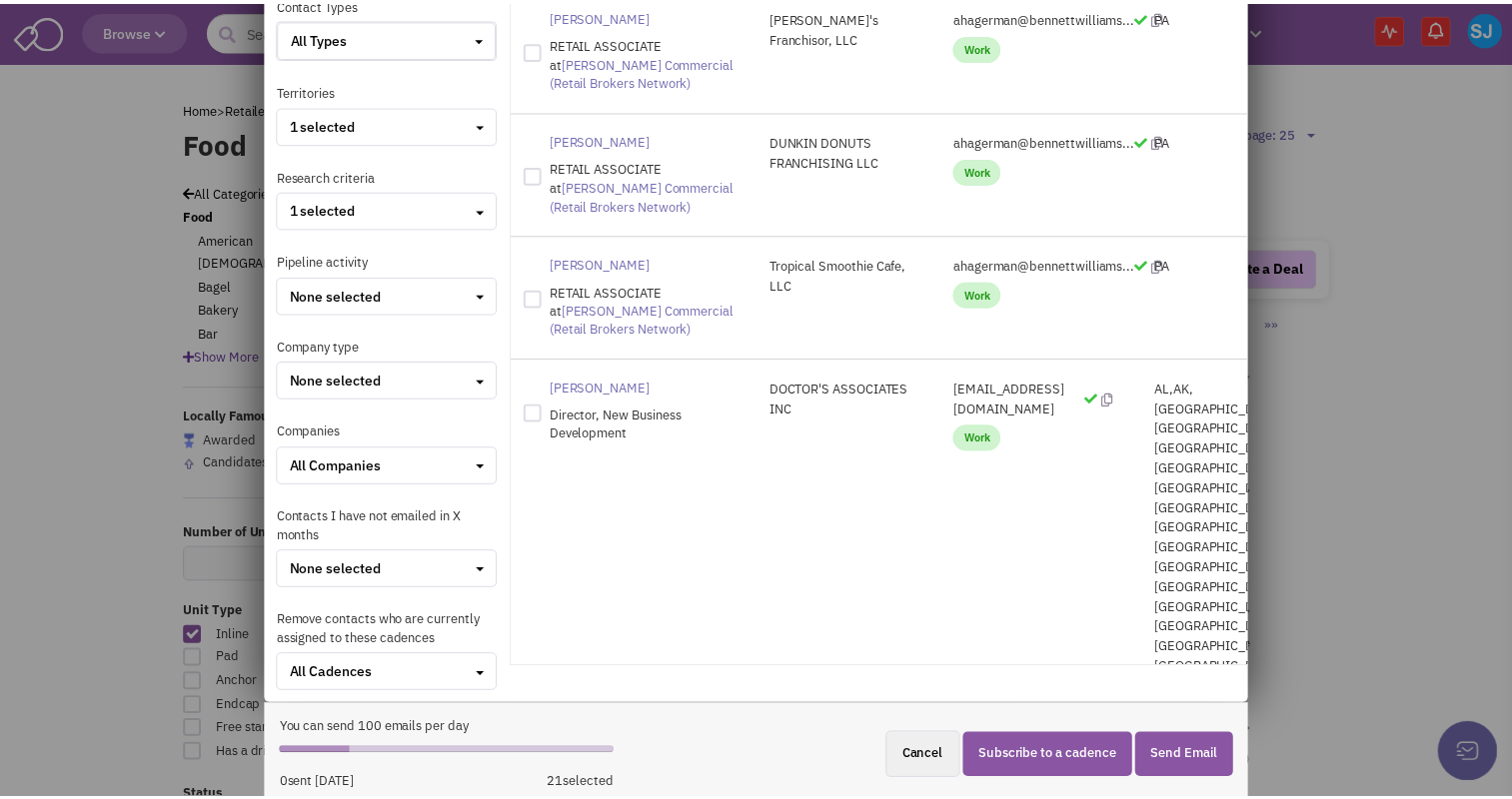 scroll, scrollTop: 0, scrollLeft: 0, axis: both 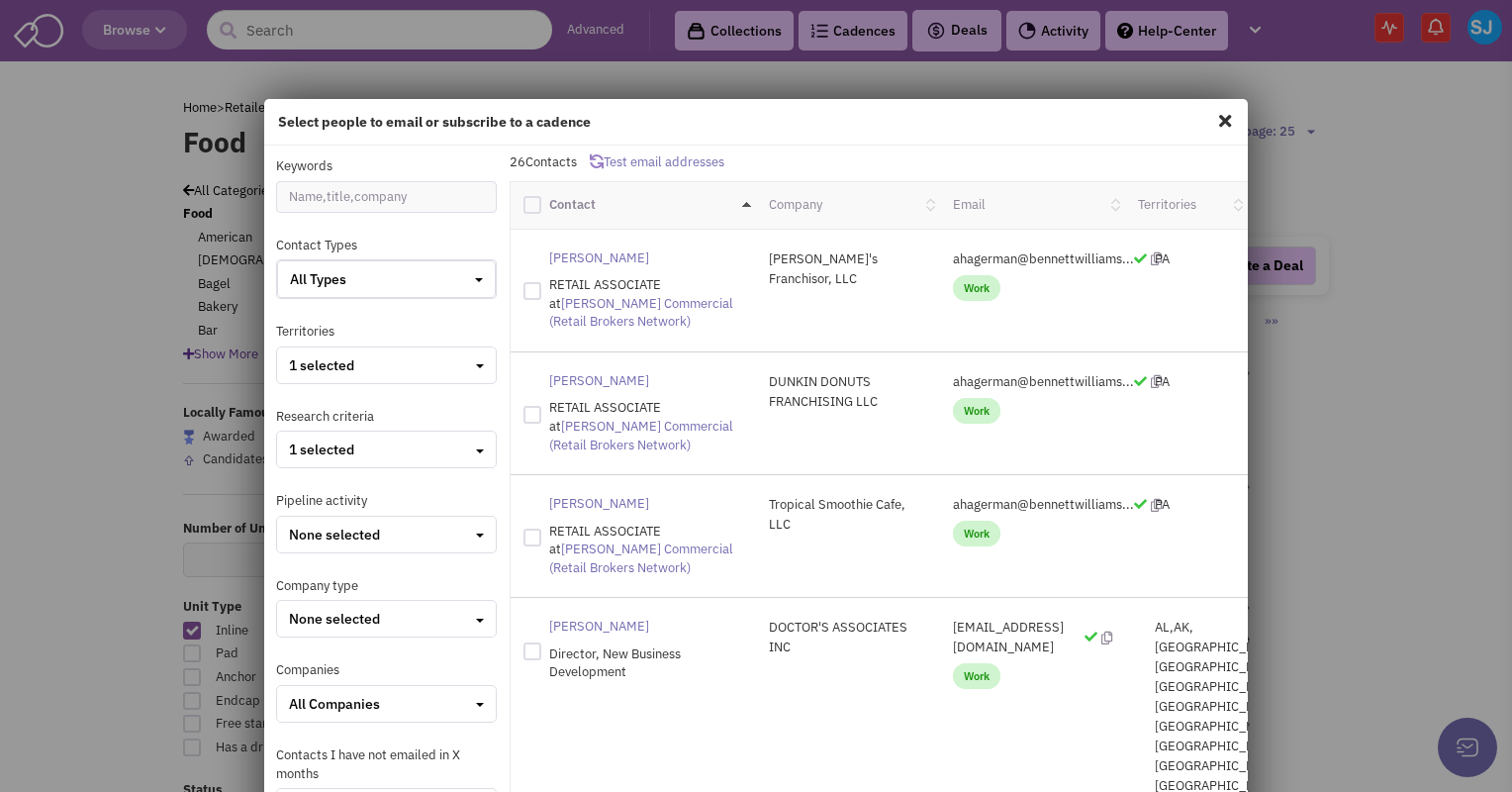 click at bounding box center [1225, 121] 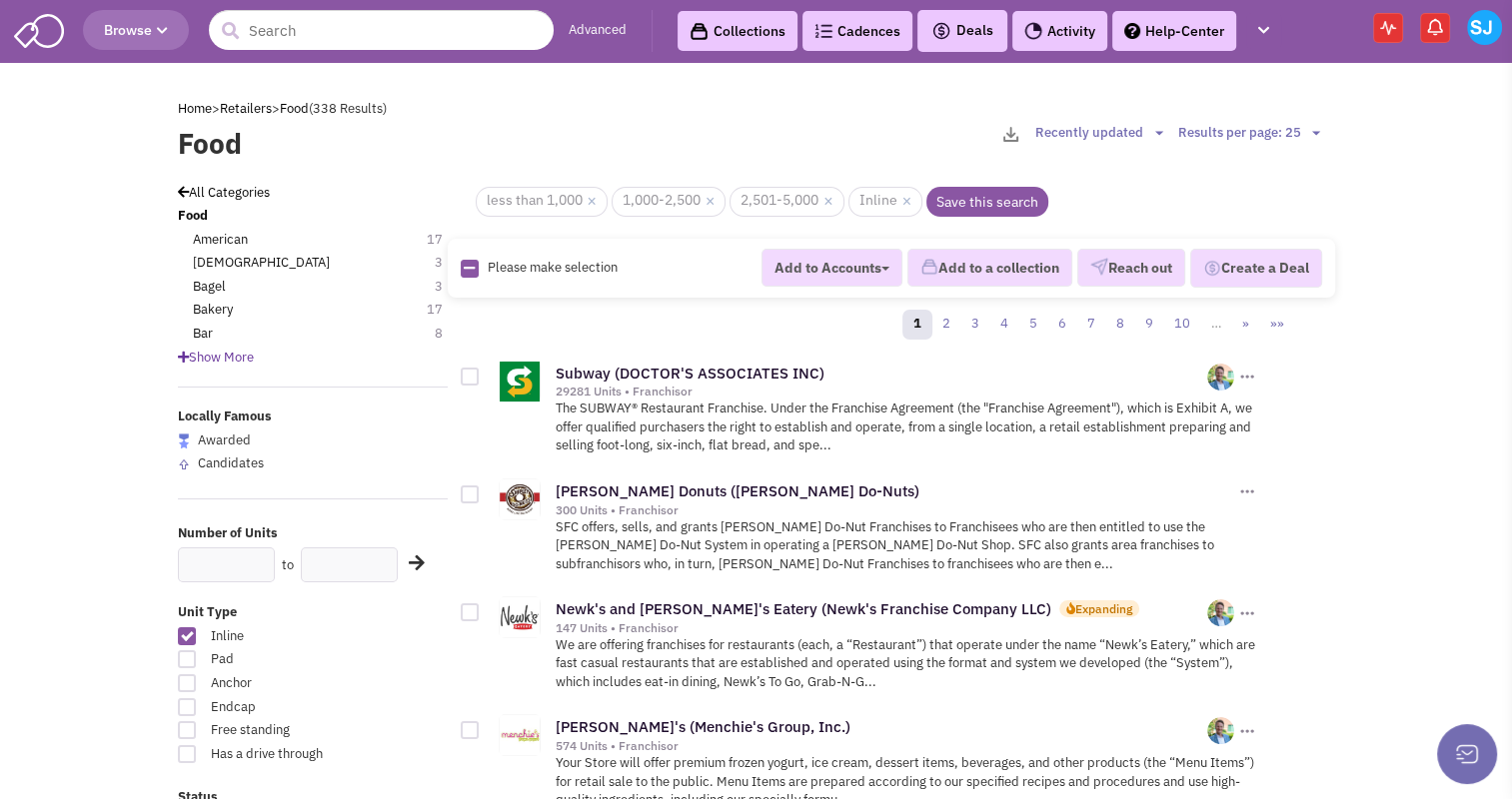 click on "Cadences  0" at bounding box center [857, 31] 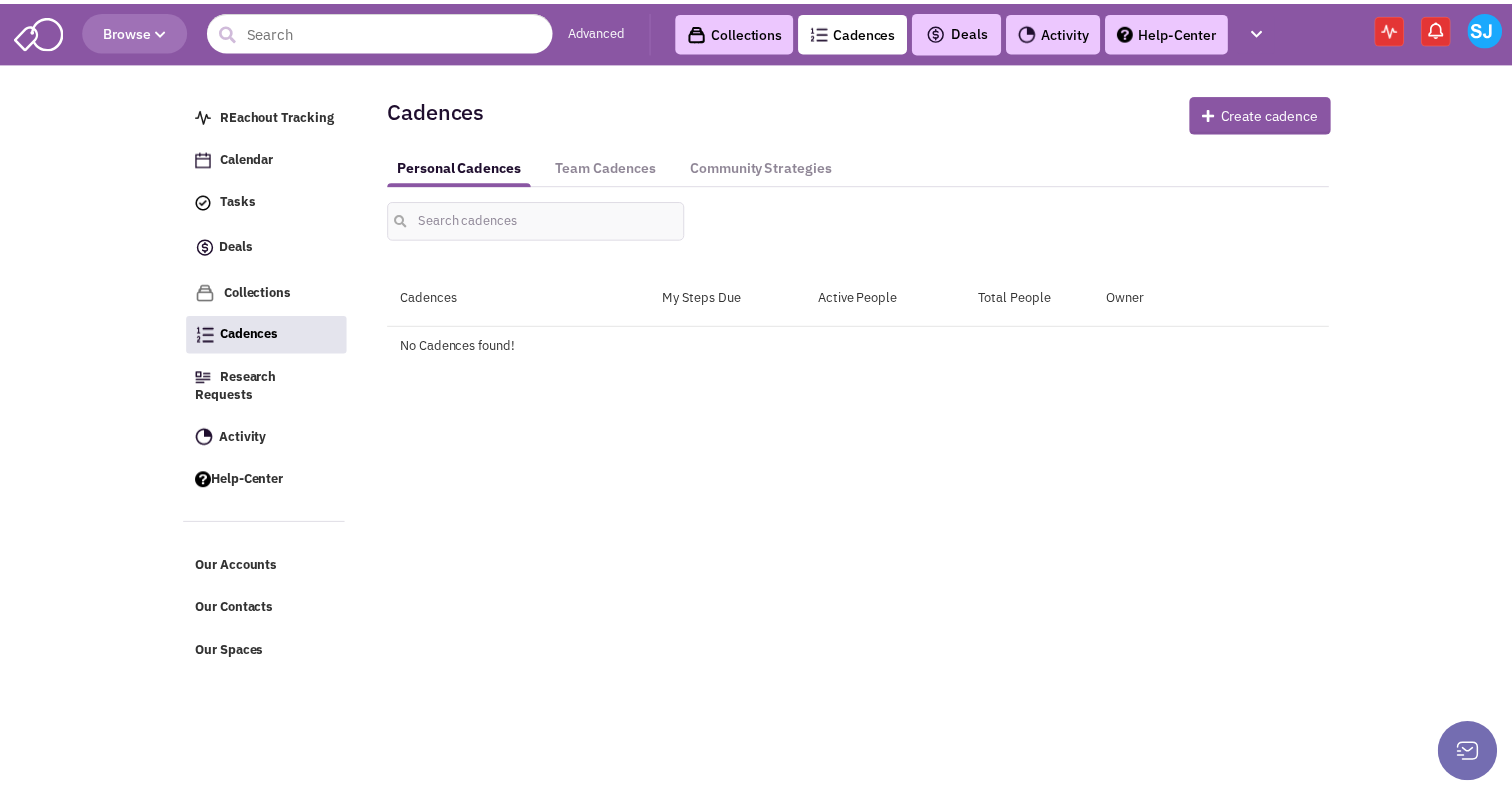 scroll, scrollTop: 0, scrollLeft: 0, axis: both 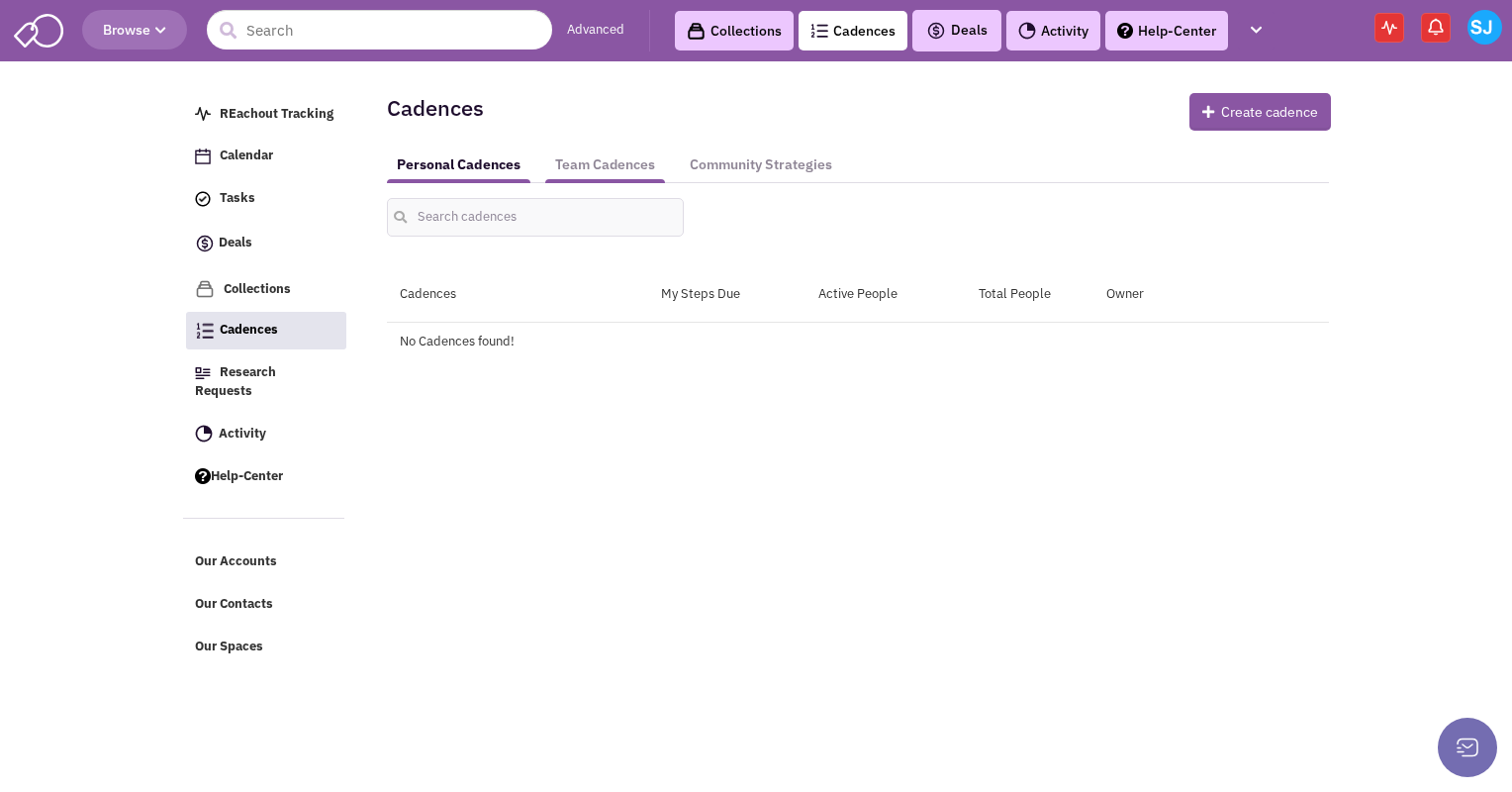 click on "Team Cadences" at bounding box center (605, 164) 